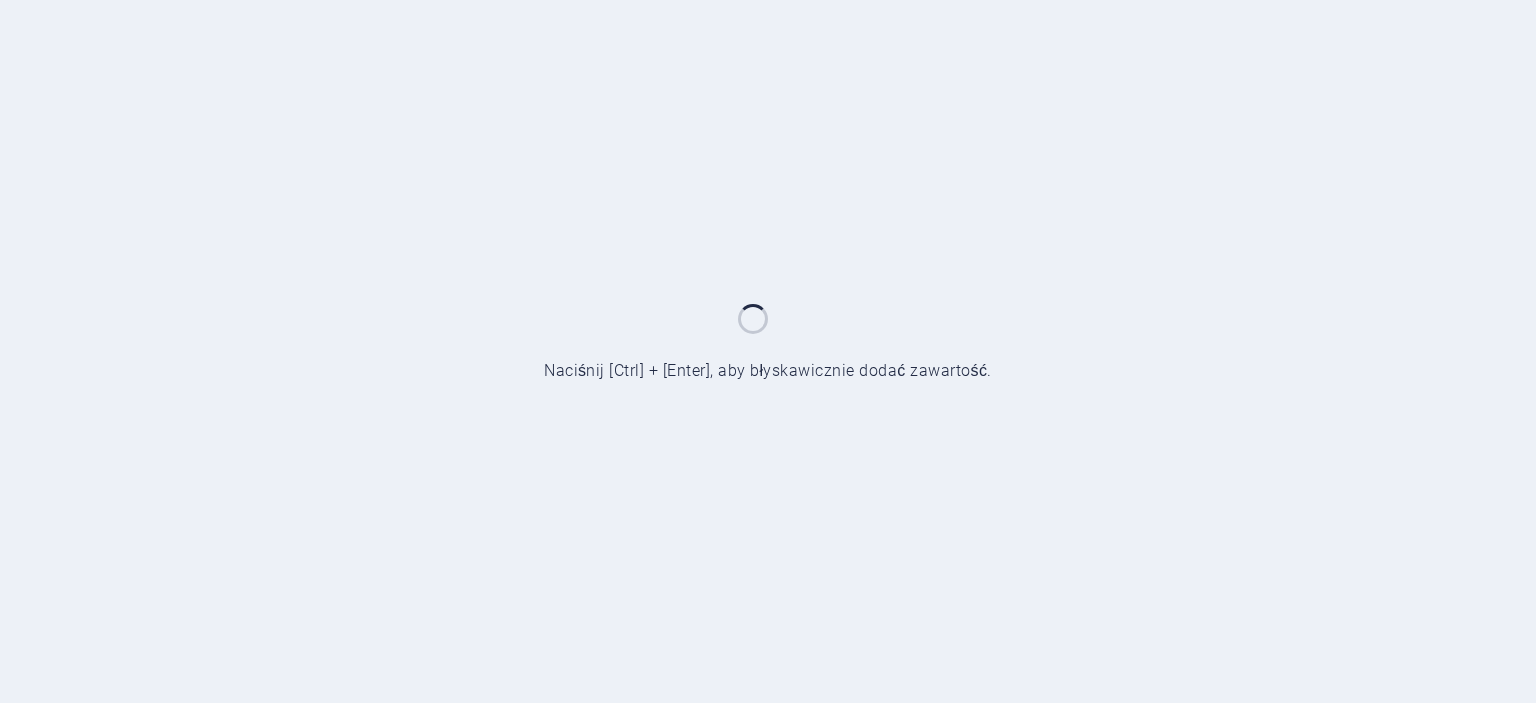 scroll, scrollTop: 0, scrollLeft: 0, axis: both 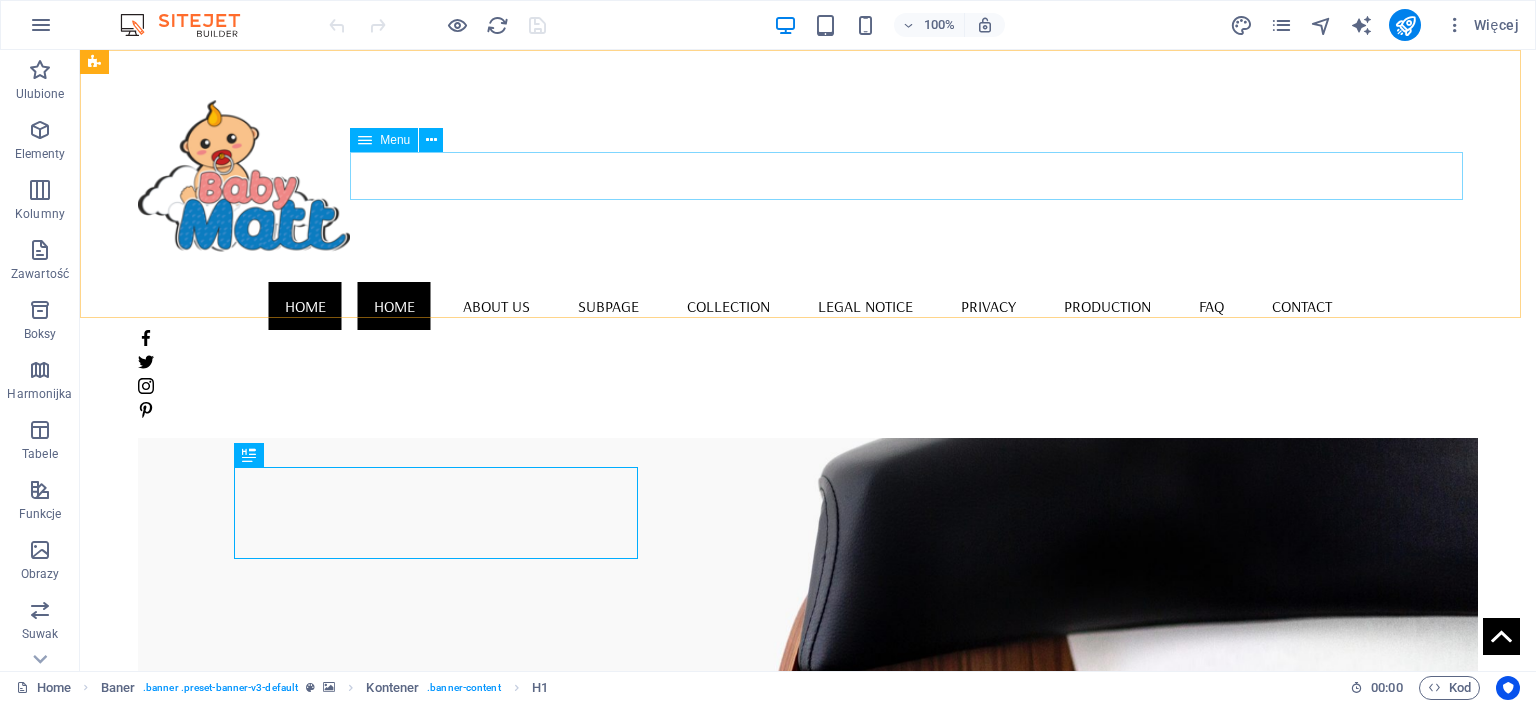 click on "Menu" at bounding box center [395, 140] 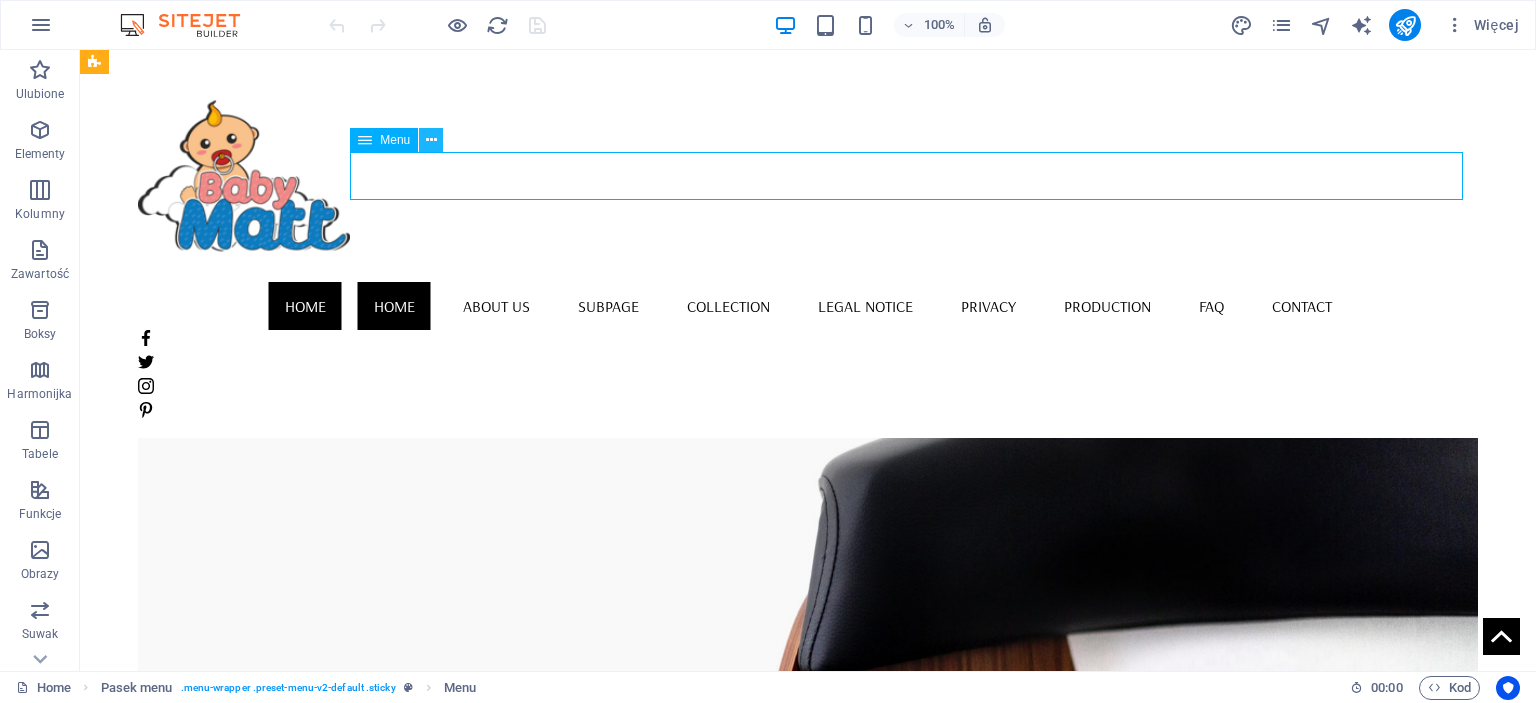click at bounding box center (431, 140) 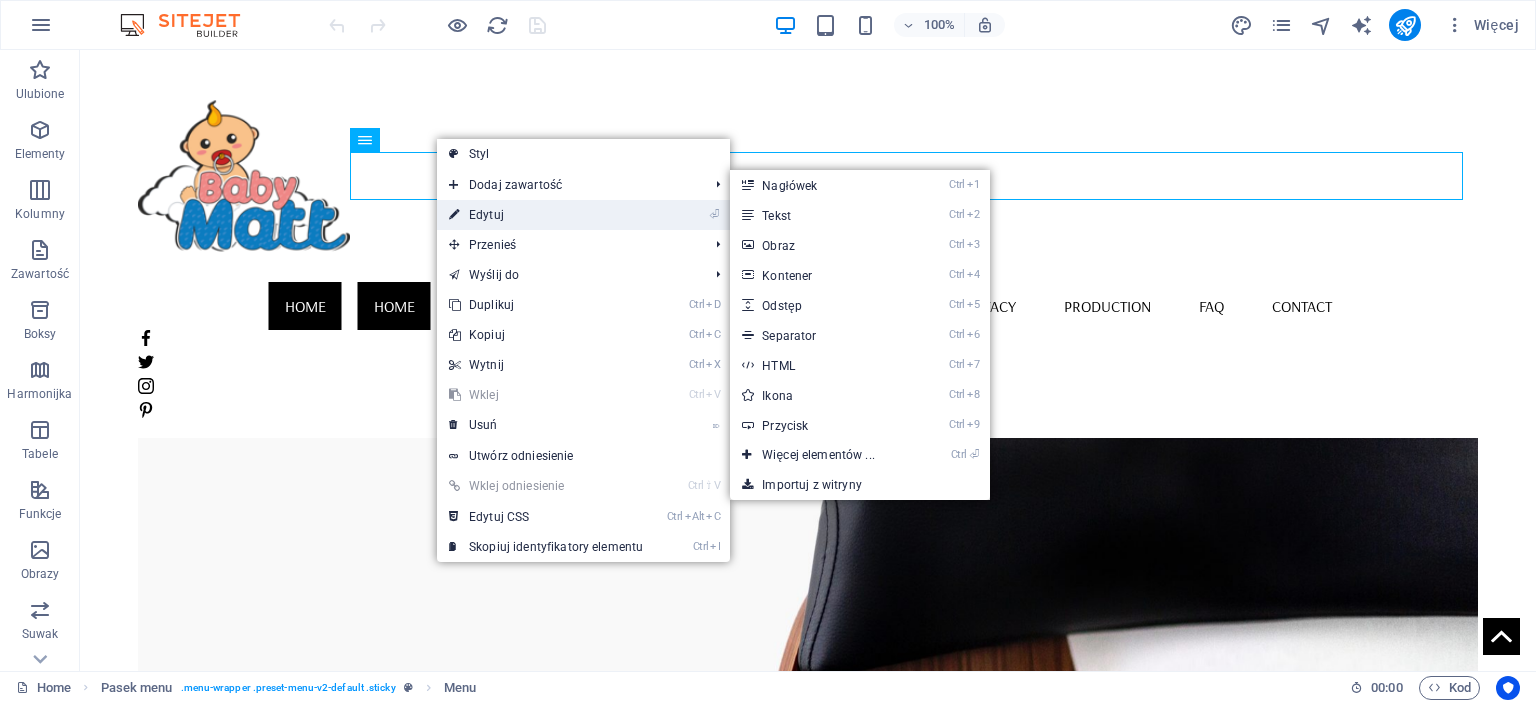 click on "⏎  Edytuj" at bounding box center [546, 215] 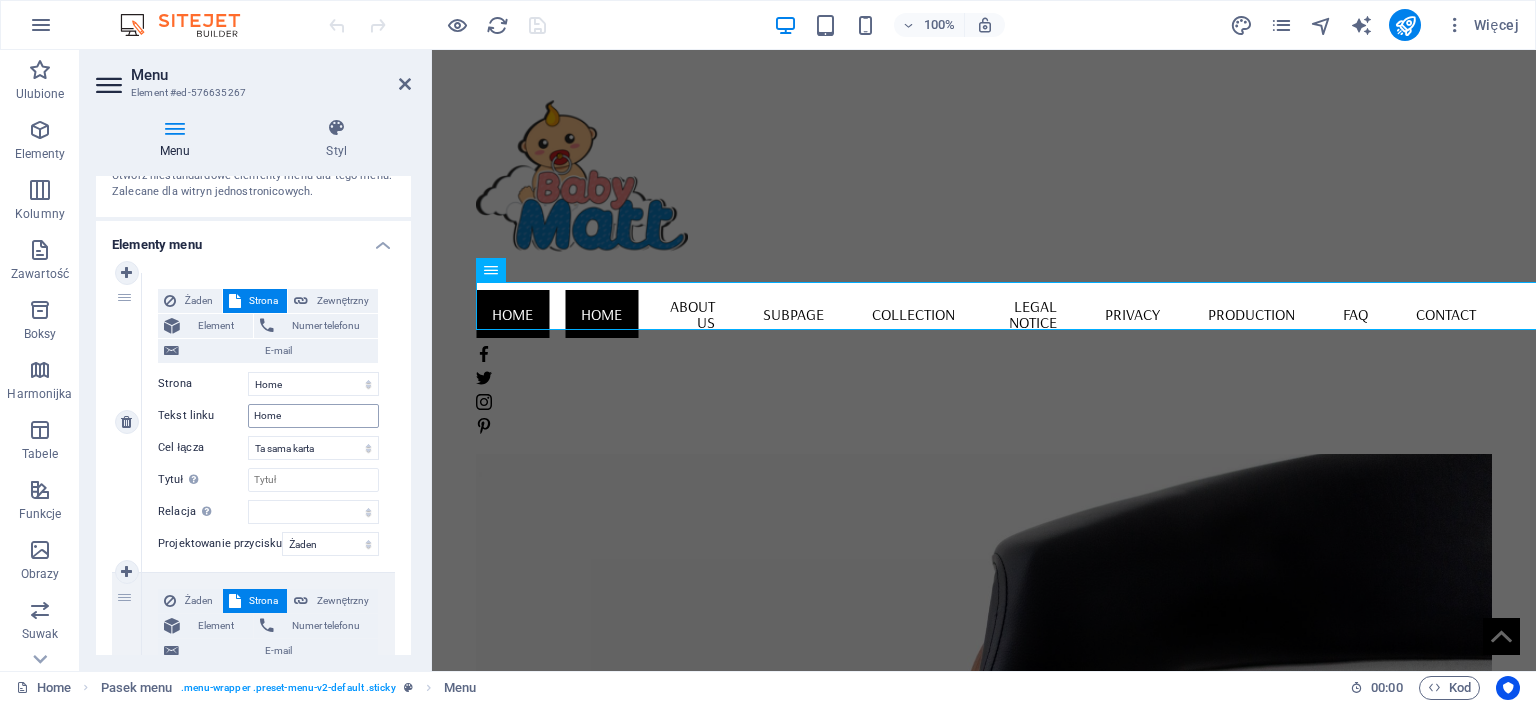 scroll, scrollTop: 100, scrollLeft: 0, axis: vertical 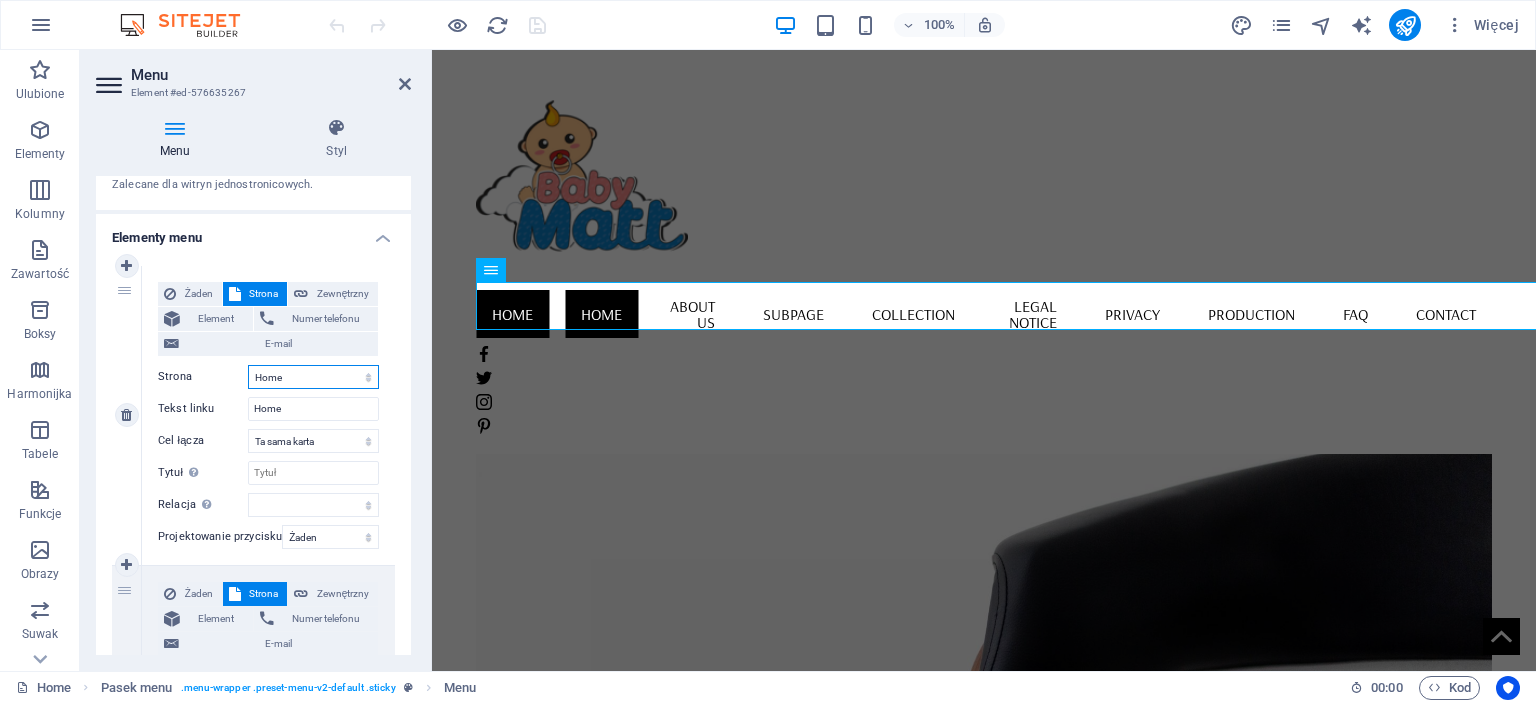 click on "Home Home About us Subpage Collection Legal Notice Privacy Production FAQ Contact Legal Notice Privacy" at bounding box center [313, 377] 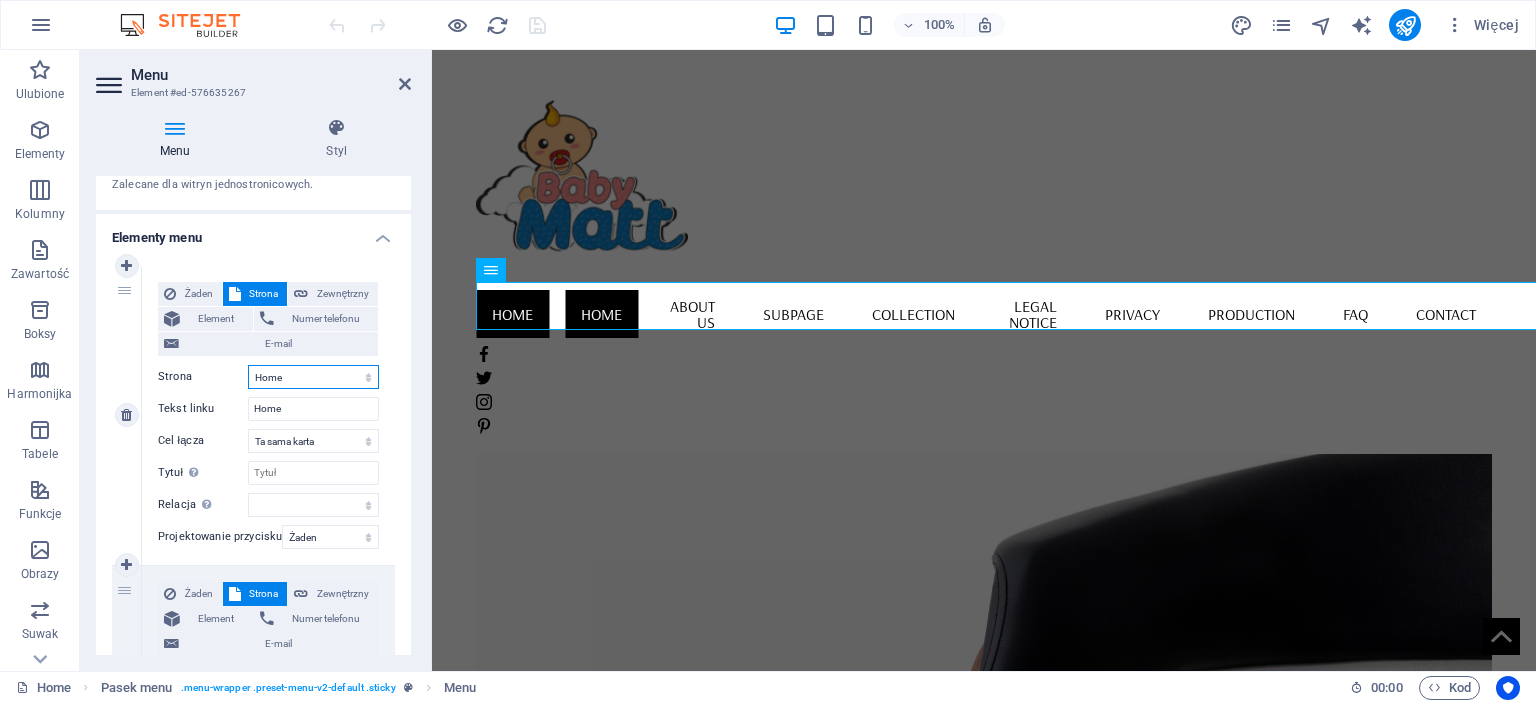 click on "Home Home About us Subpage Collection Legal Notice Privacy Production FAQ Contact Legal Notice Privacy" at bounding box center [313, 377] 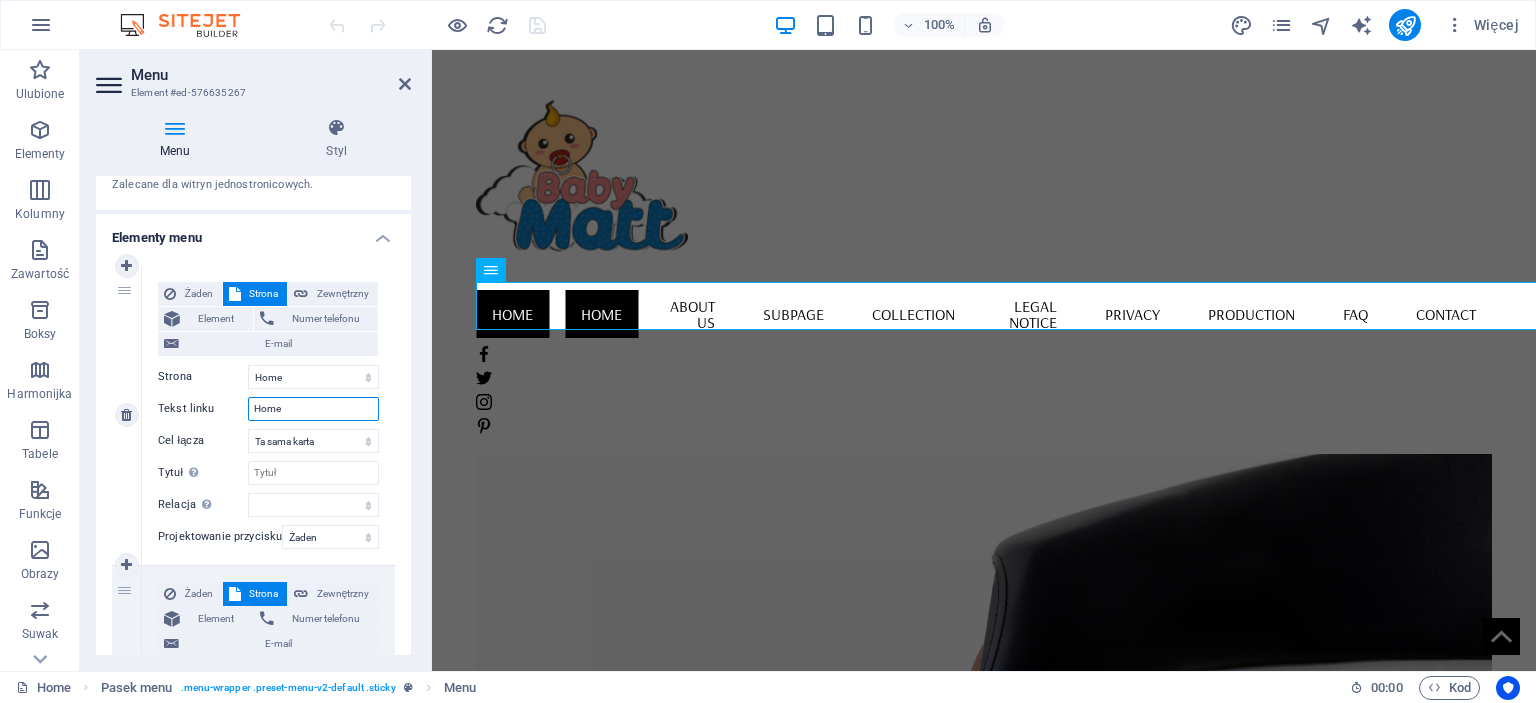 click on "Home" at bounding box center [313, 409] 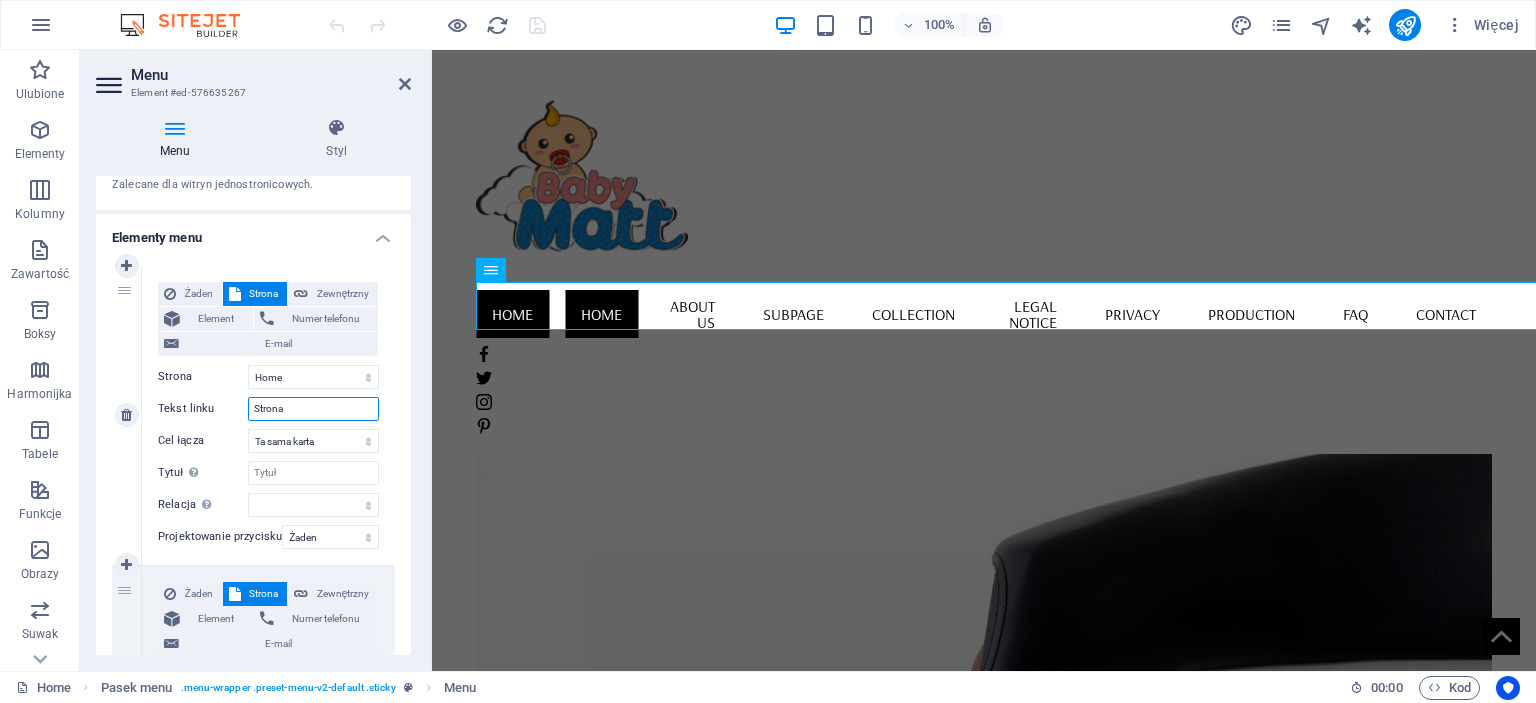 type on "Strona g" 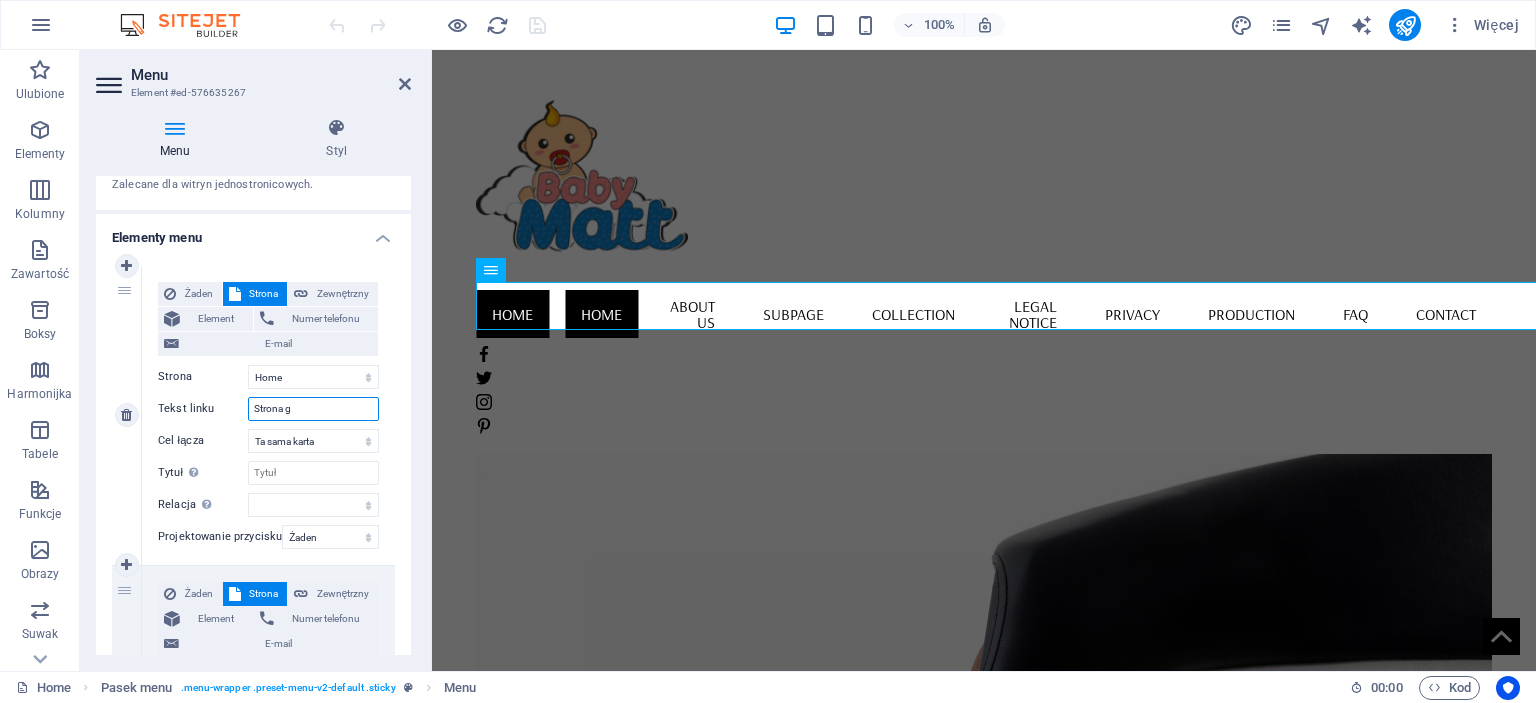 select 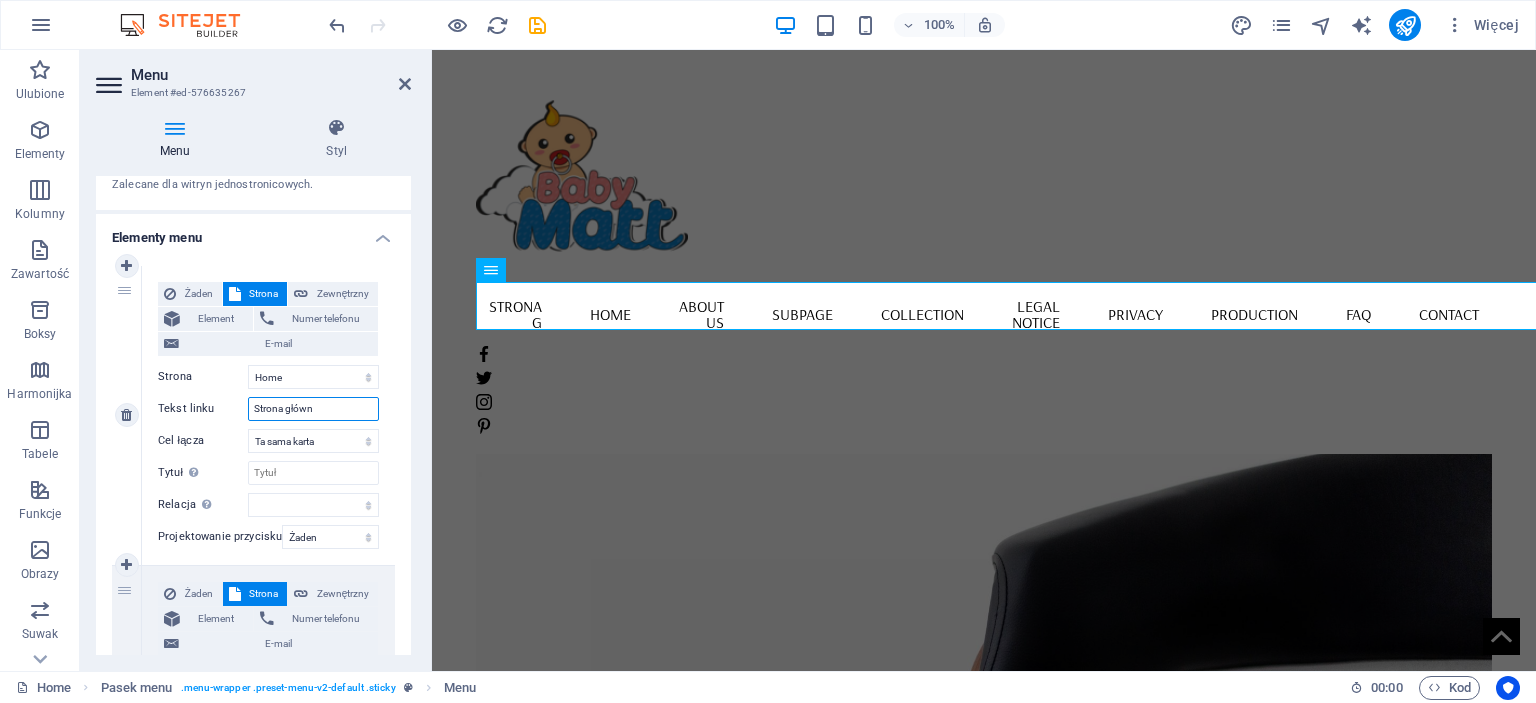 type on "Strona główna" 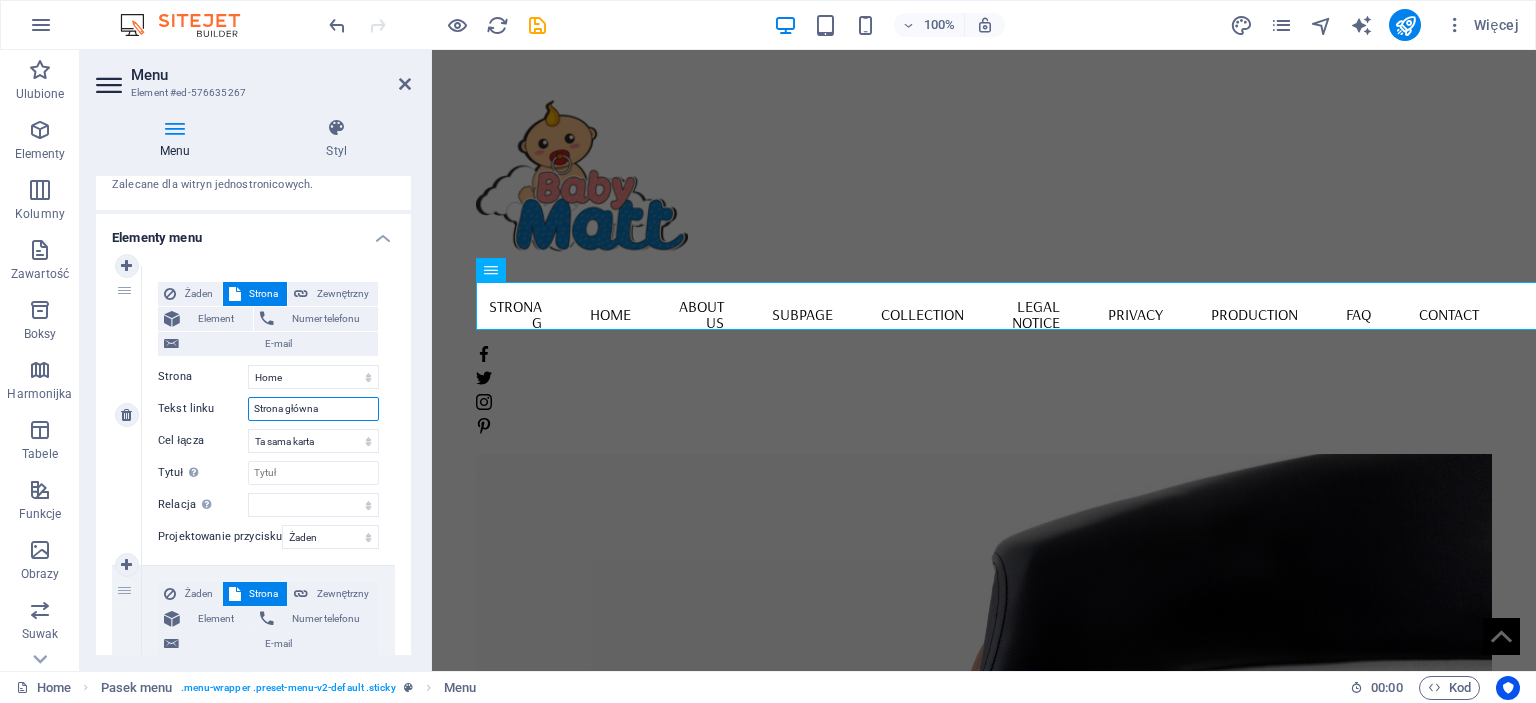 select 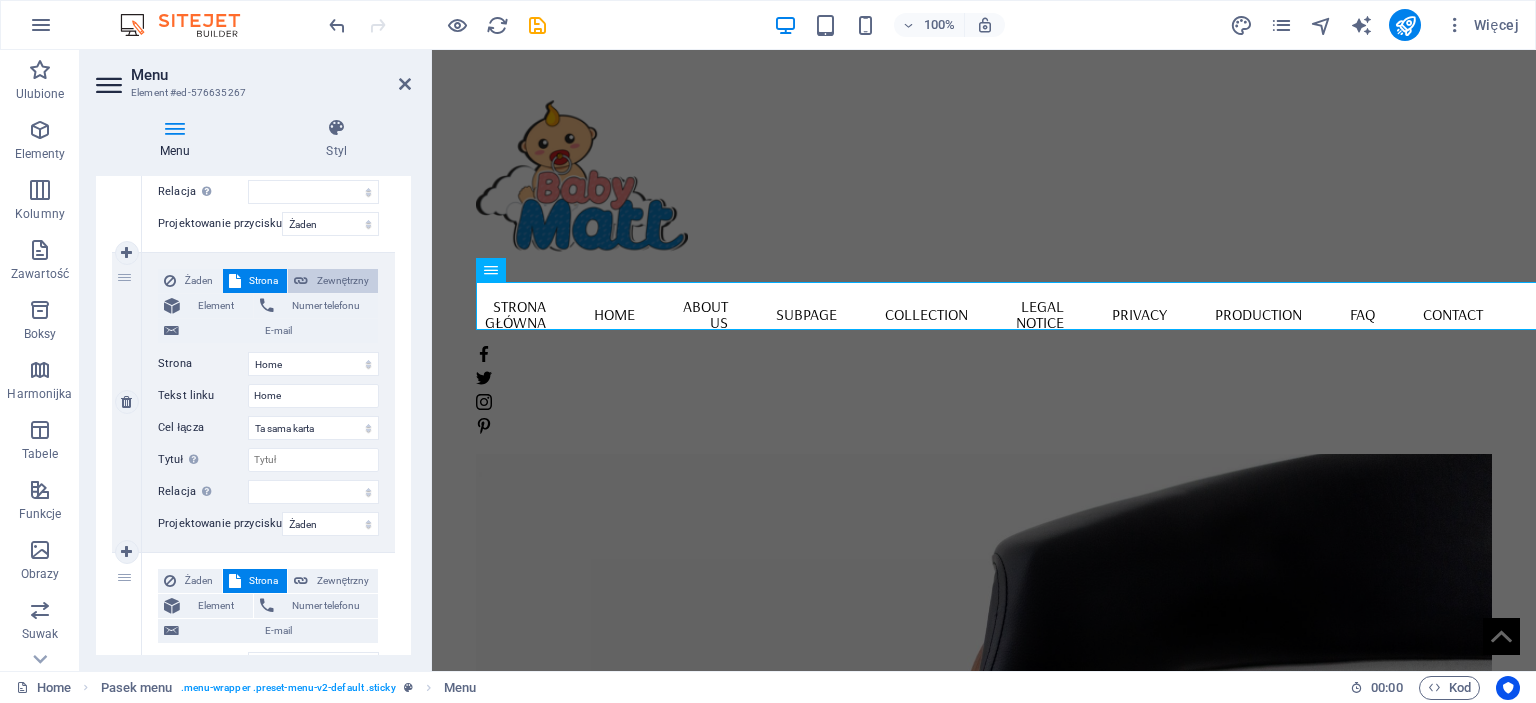 scroll, scrollTop: 400, scrollLeft: 0, axis: vertical 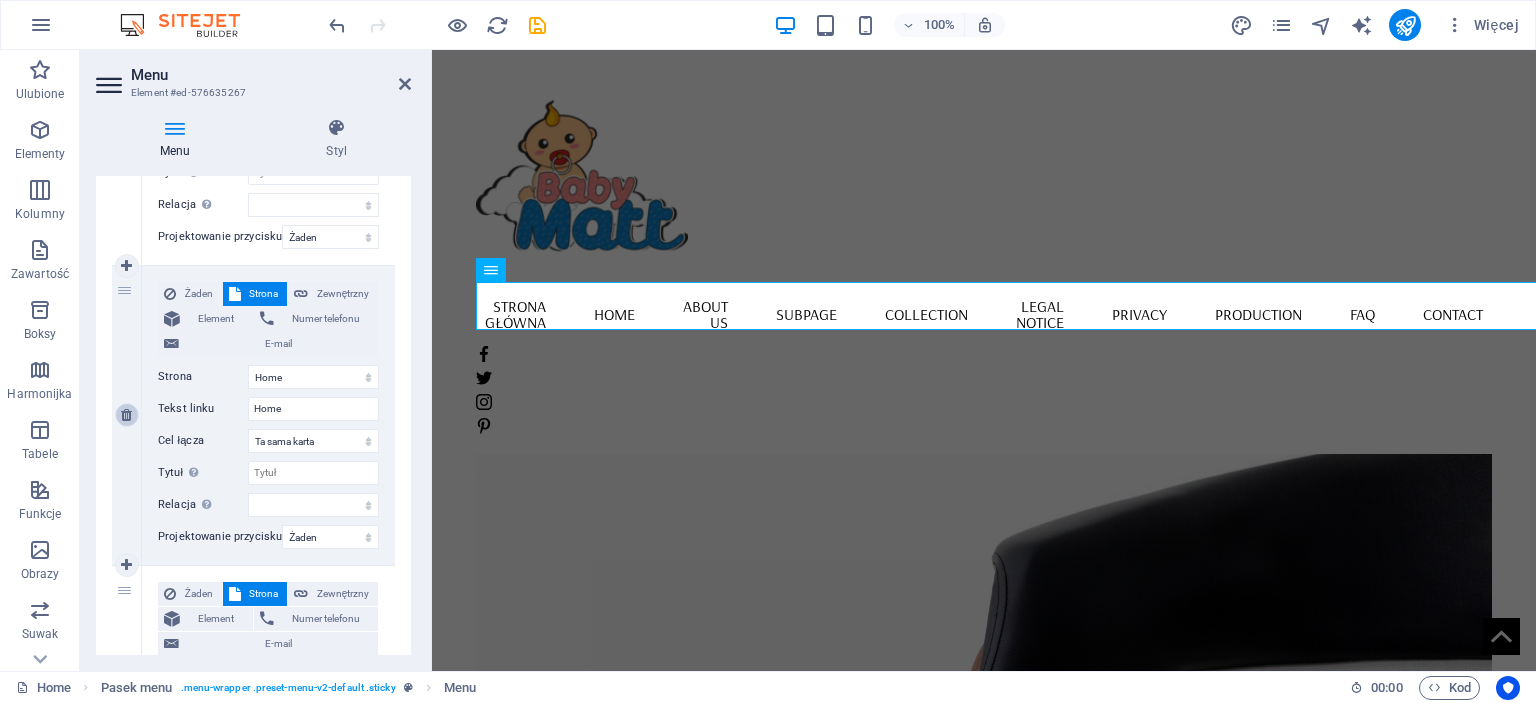 type on "Strona główna" 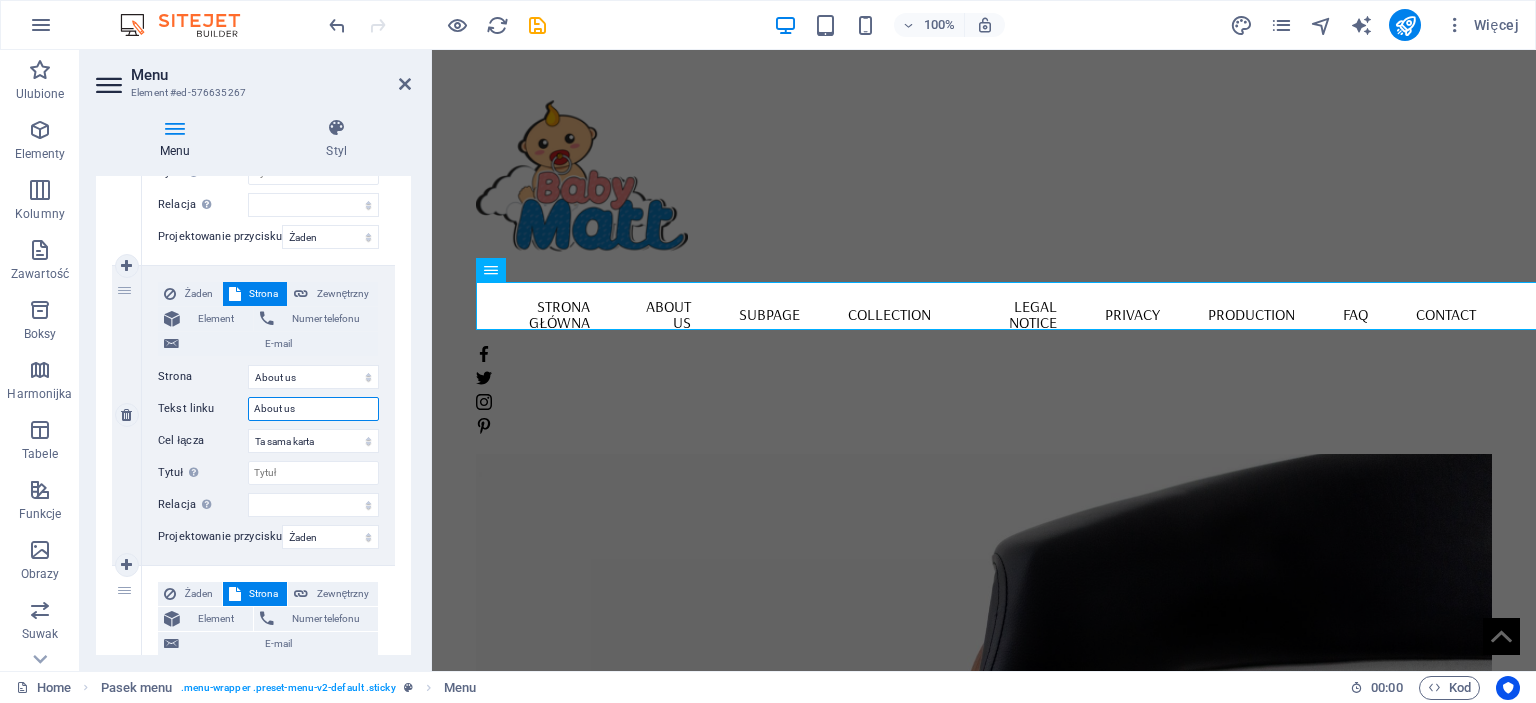 click on "About us" at bounding box center (313, 409) 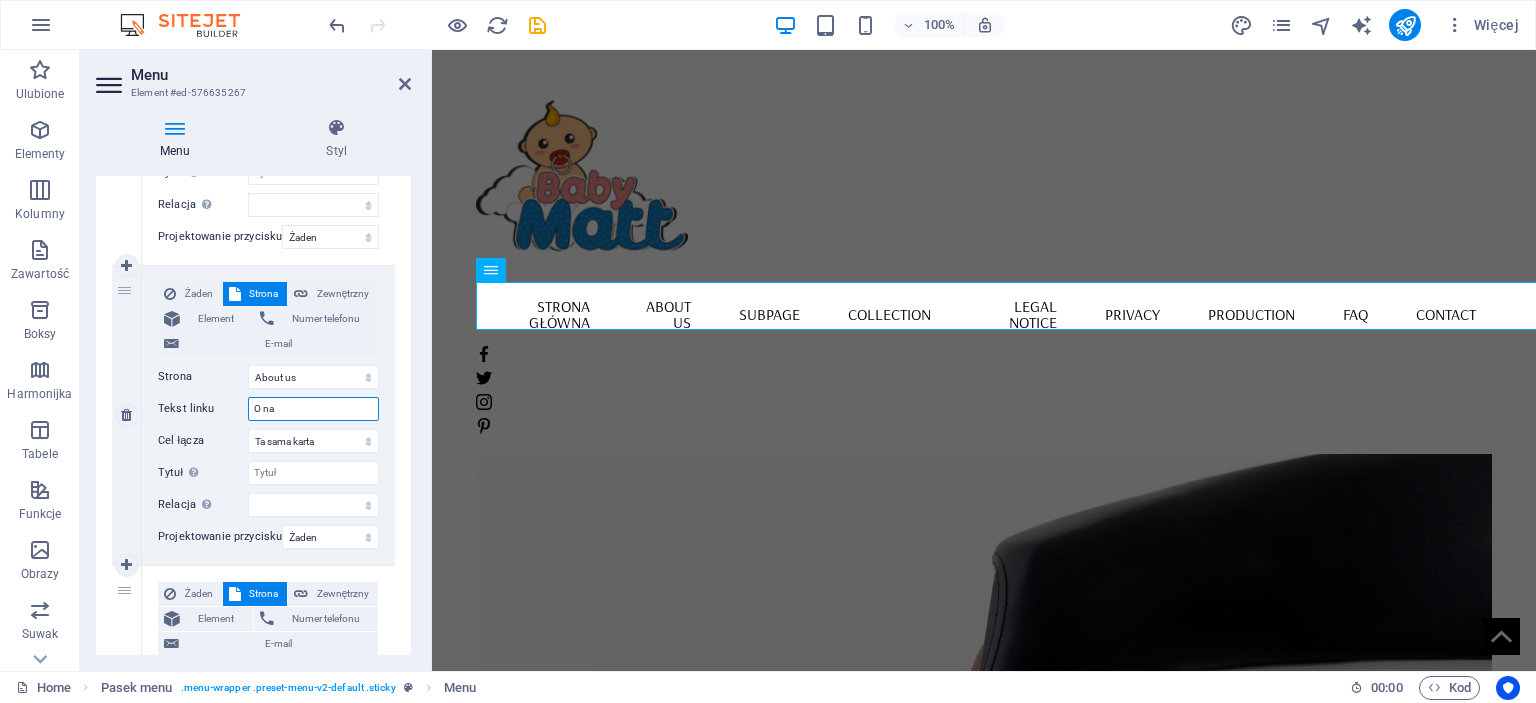 type on "O nas" 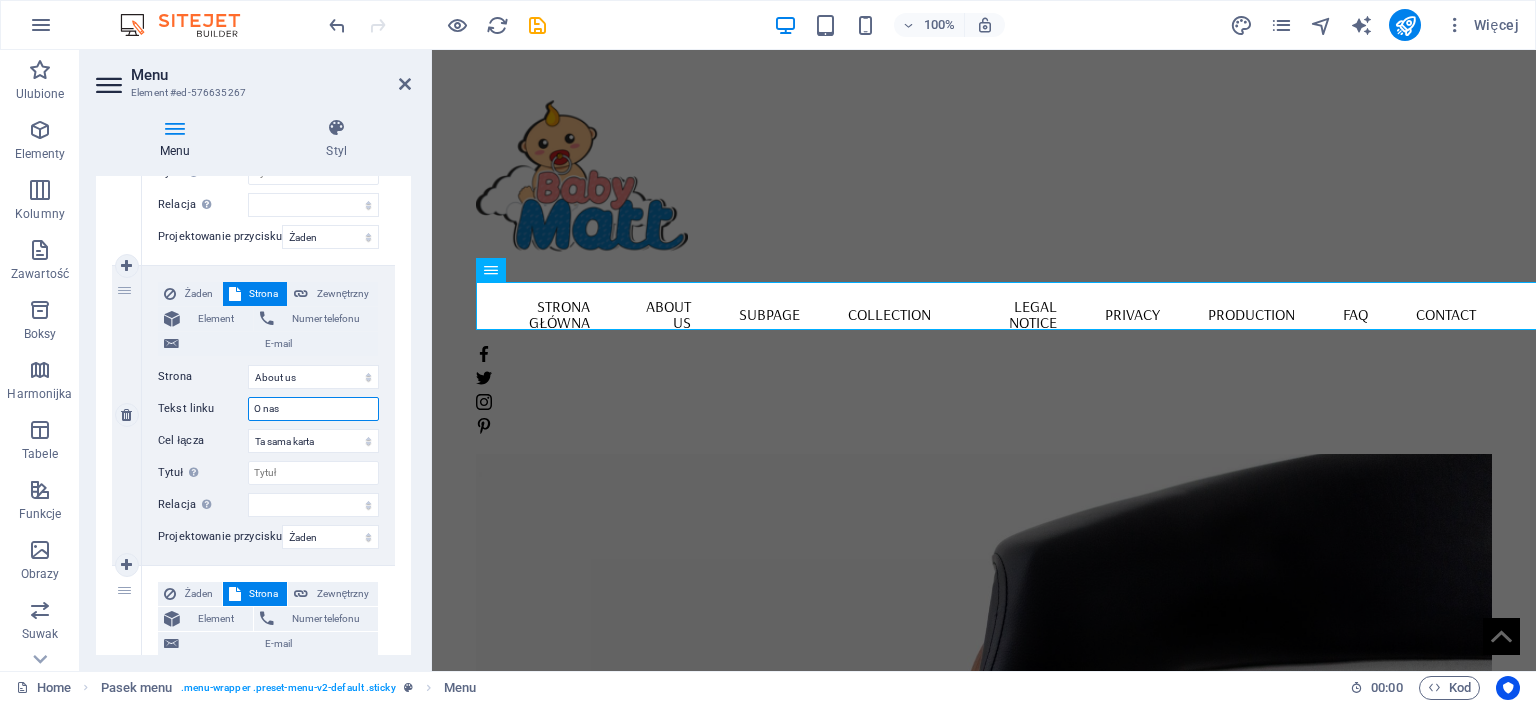 select 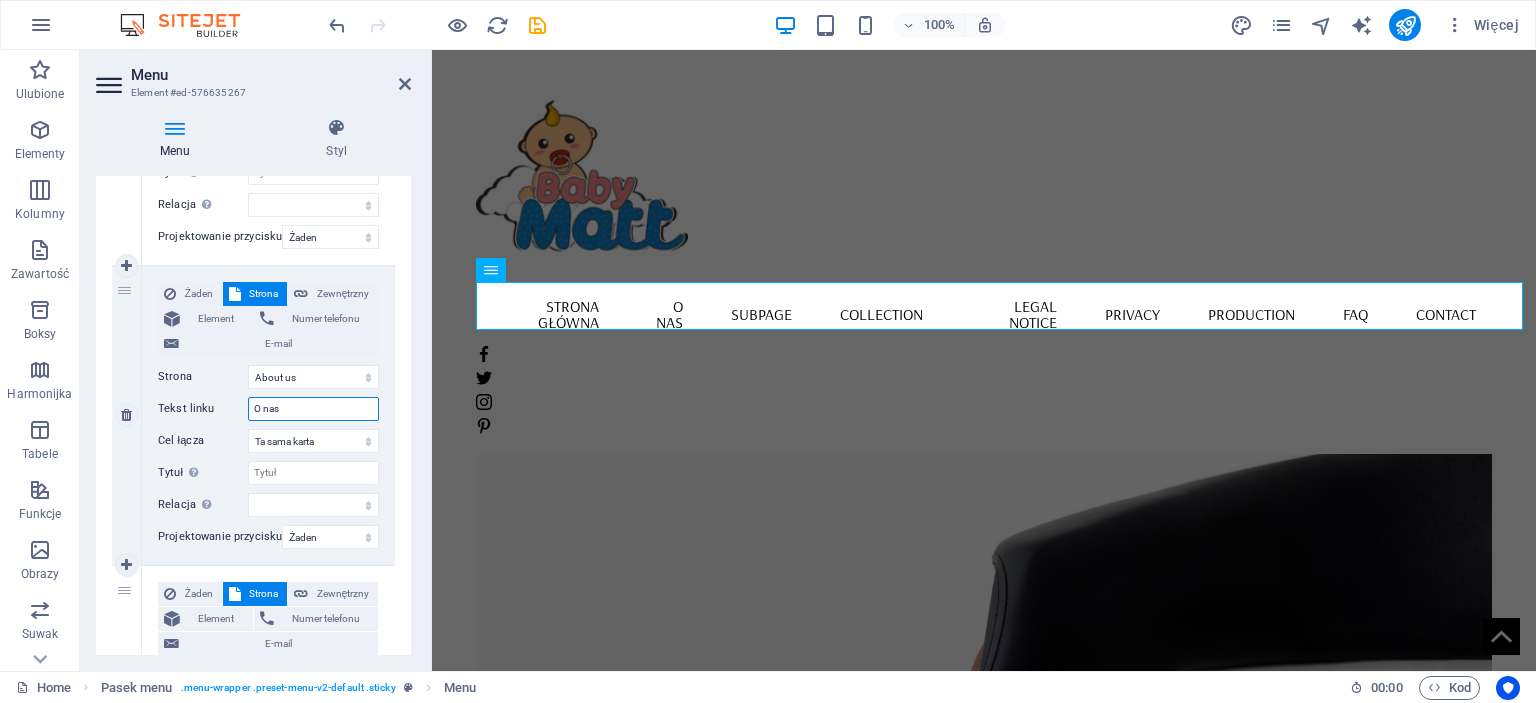 type on "O nas" 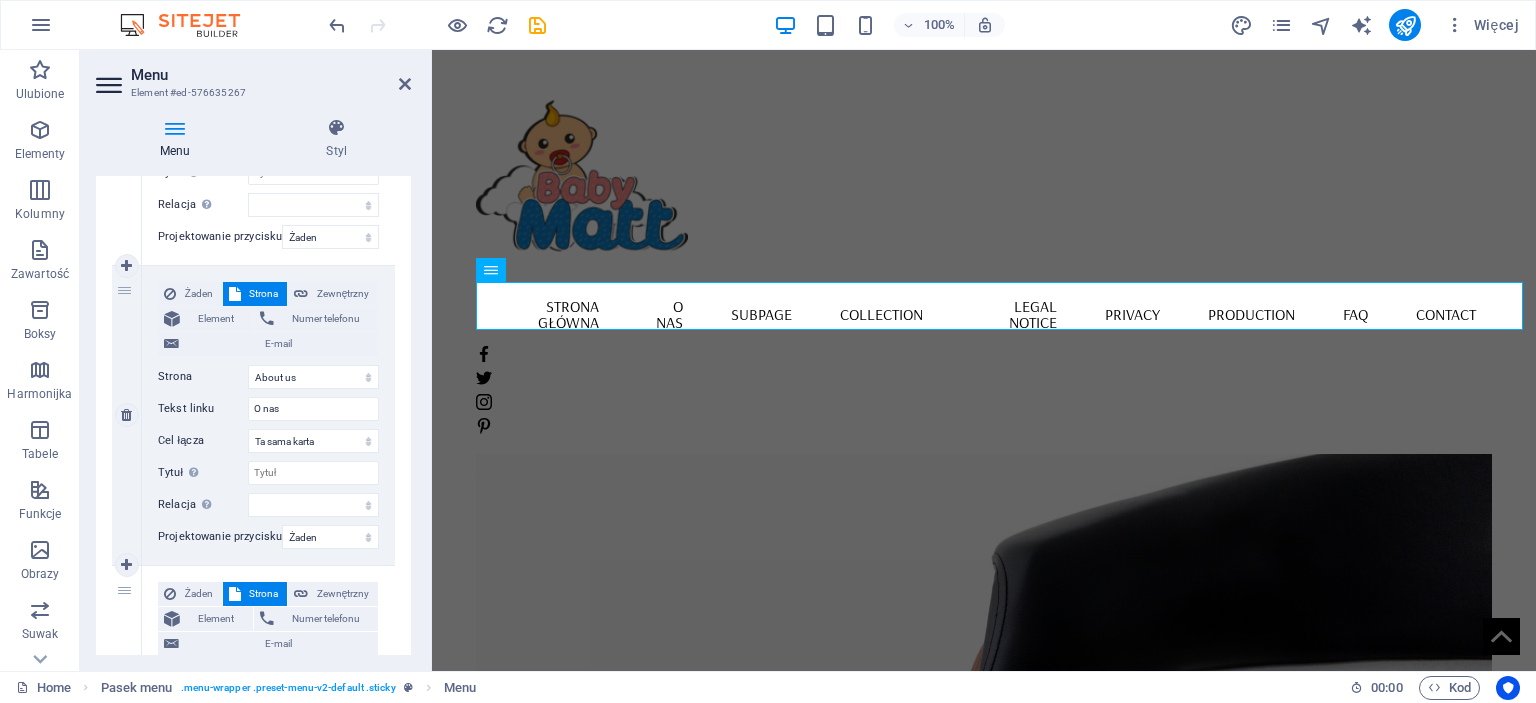 click on "2" at bounding box center (127, 415) 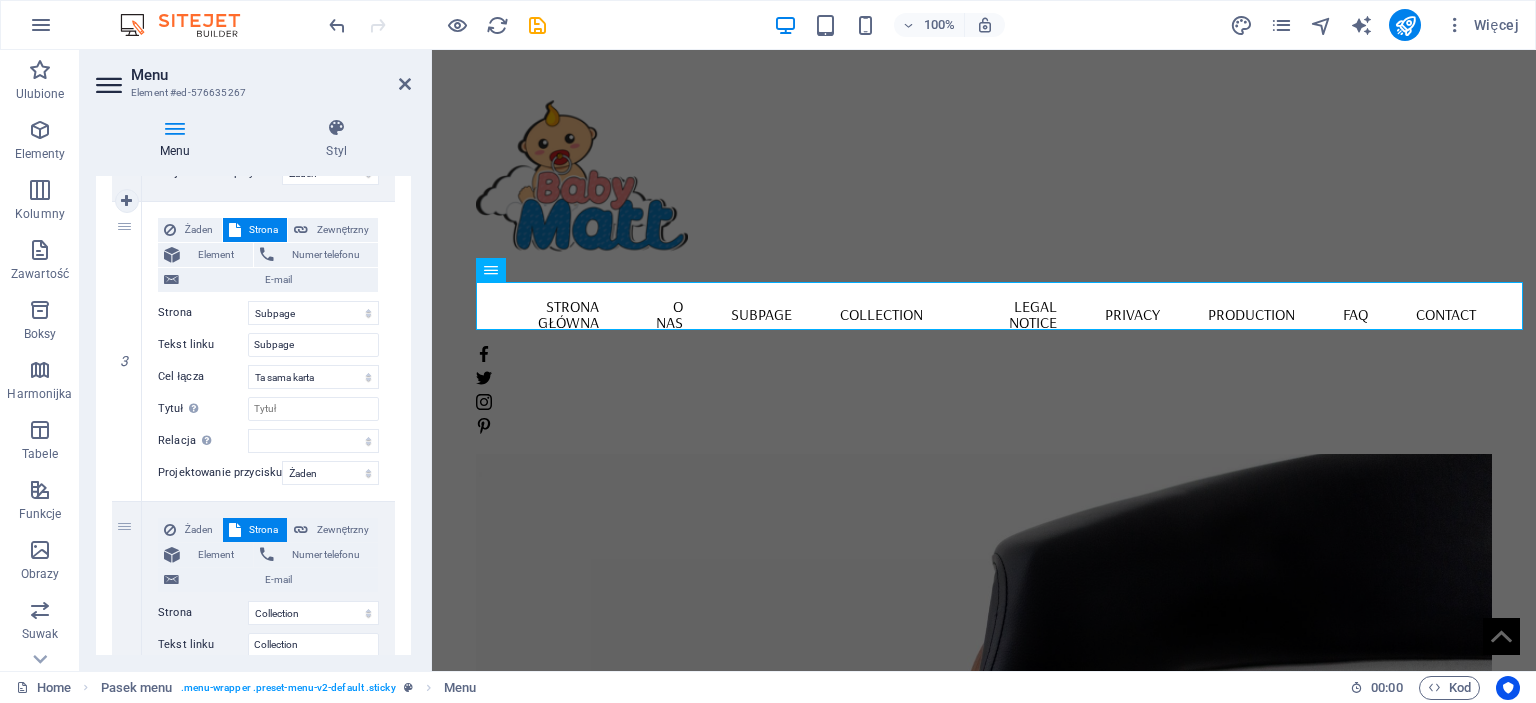 scroll, scrollTop: 800, scrollLeft: 0, axis: vertical 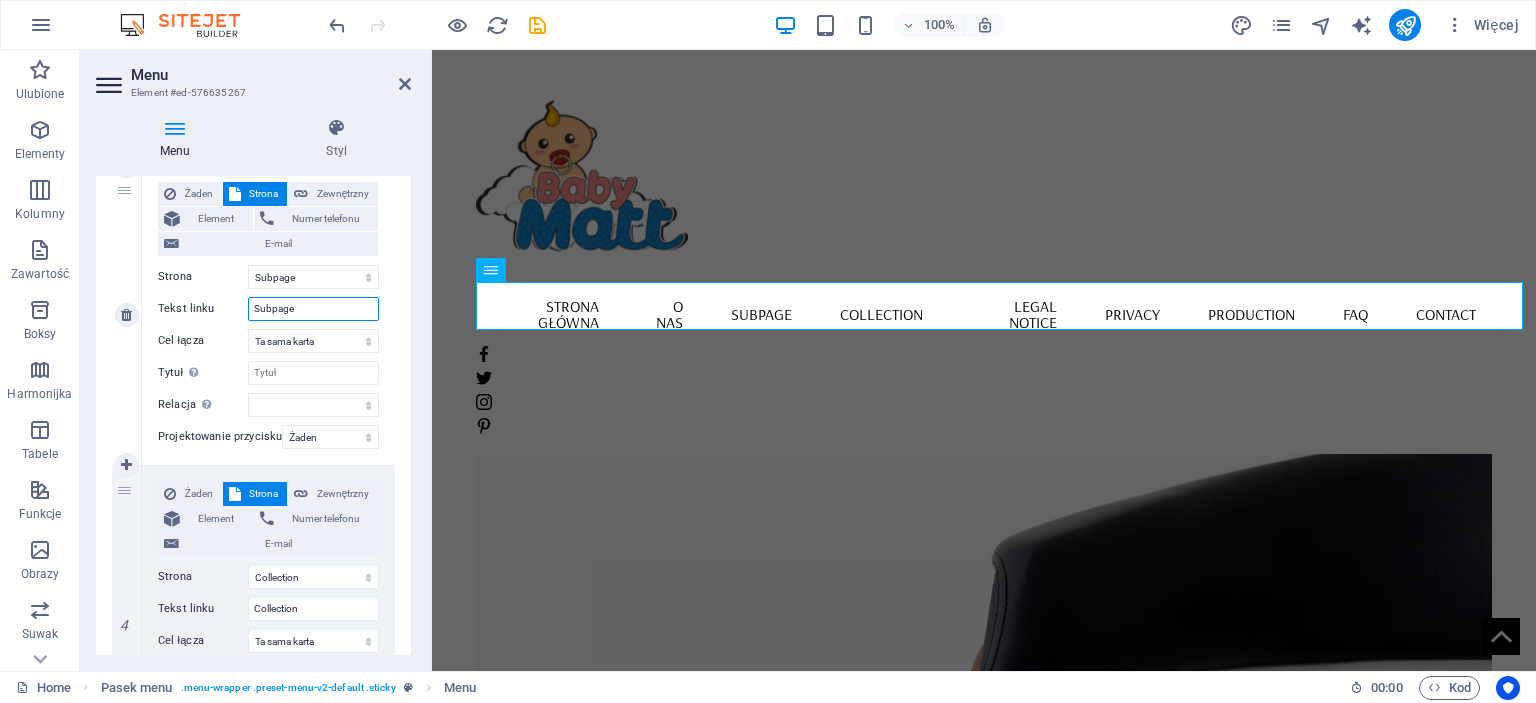 click on "Subpage" at bounding box center (313, 309) 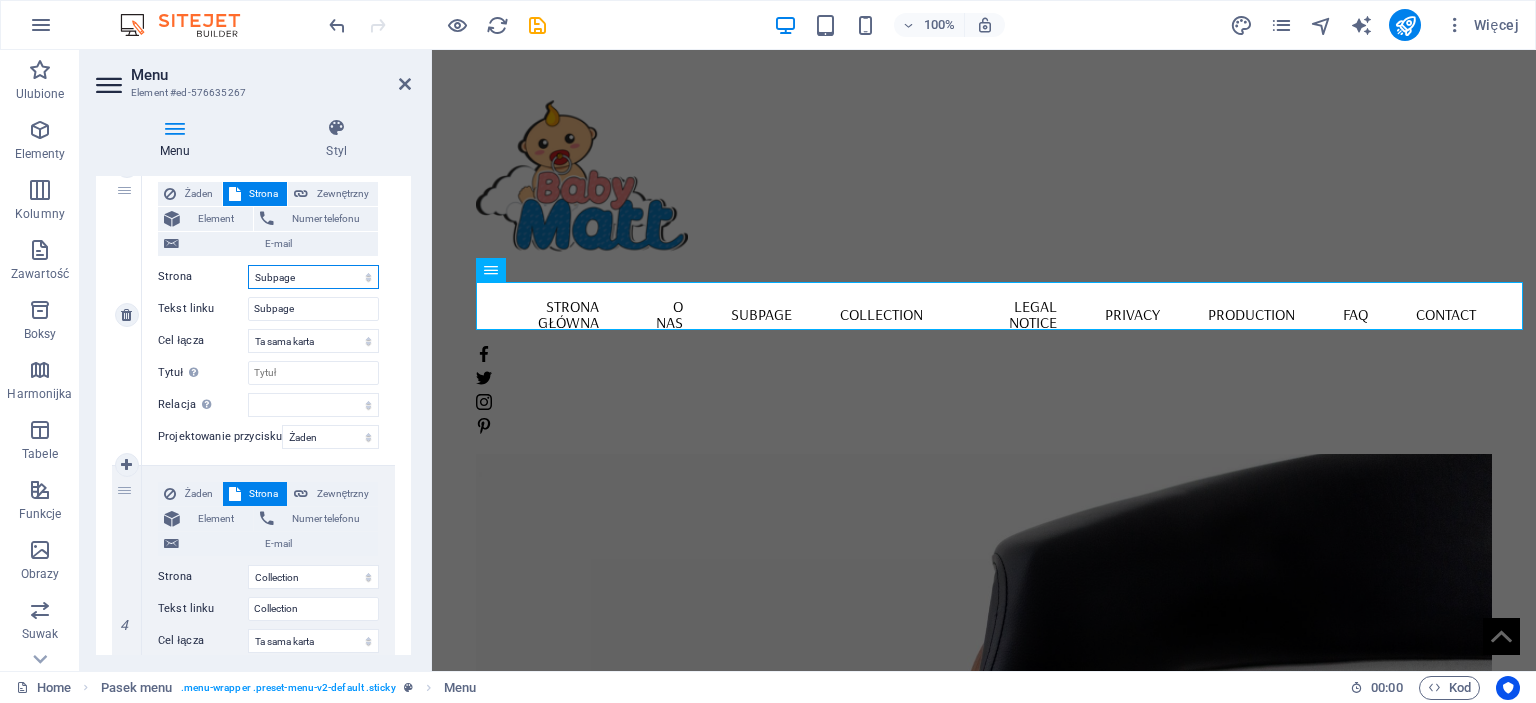 click on "Home Home About us Subpage Collection Legal Notice Privacy Production FAQ Contact Legal Notice Privacy" at bounding box center [313, 277] 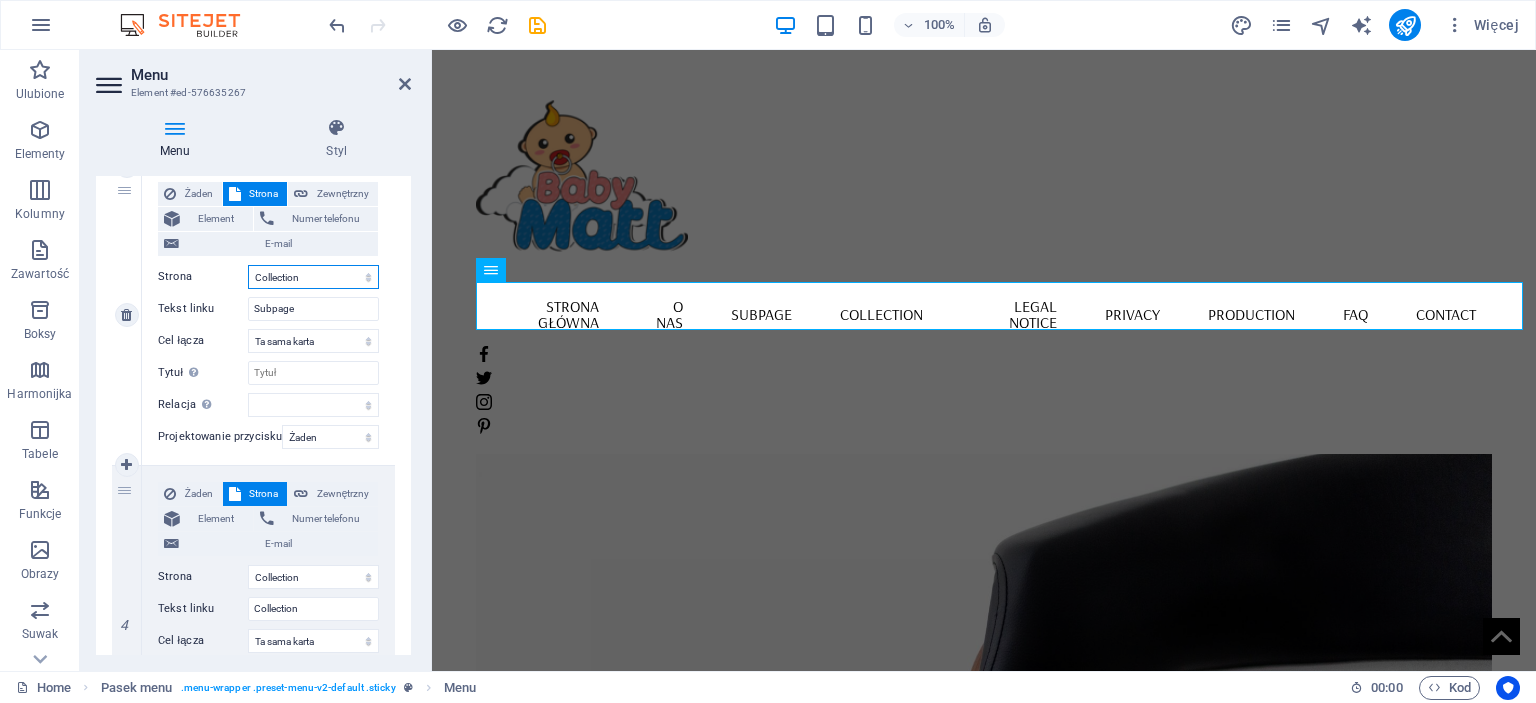 click on "Home Home About us Subpage Collection Legal Notice Privacy Production FAQ Contact Legal Notice Privacy" at bounding box center [313, 277] 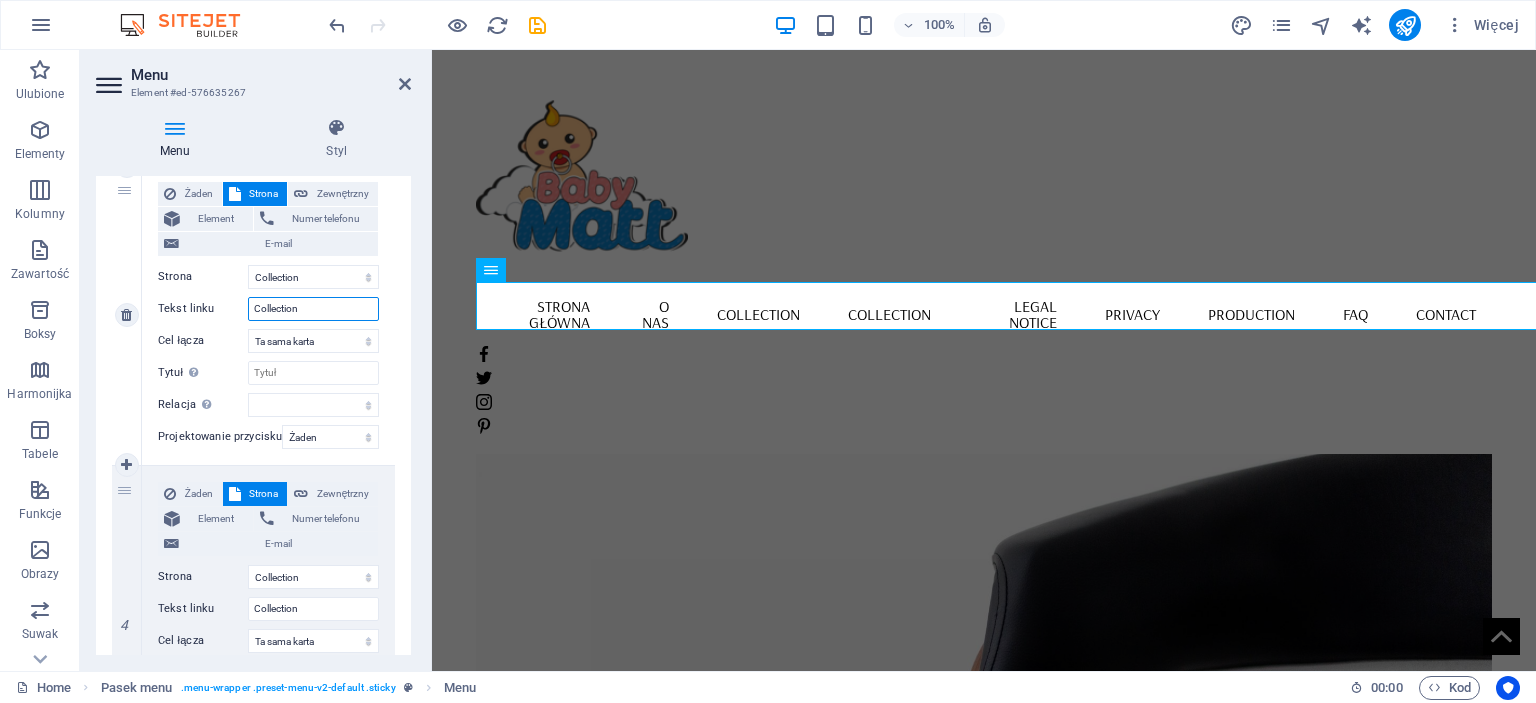 click on "Collection" at bounding box center (313, 309) 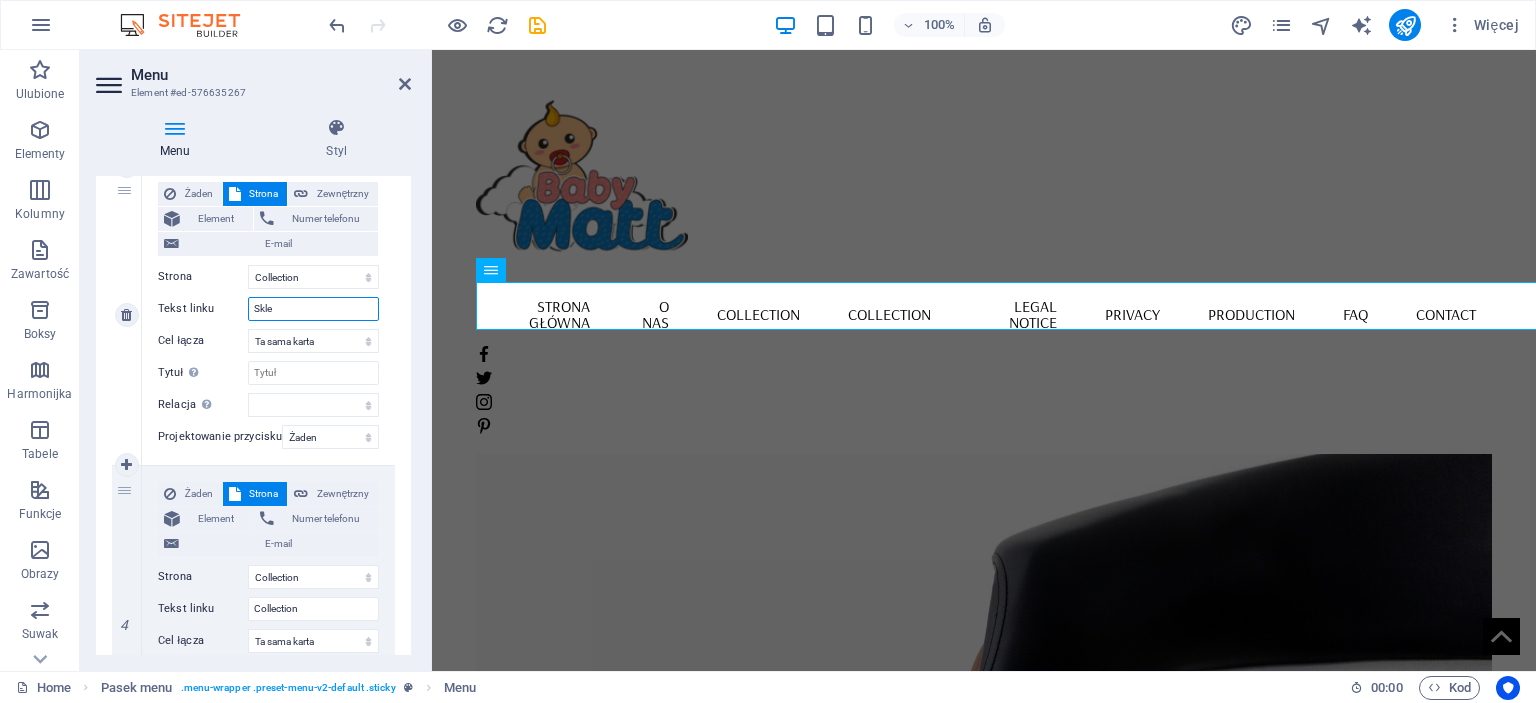 type on "Sklep" 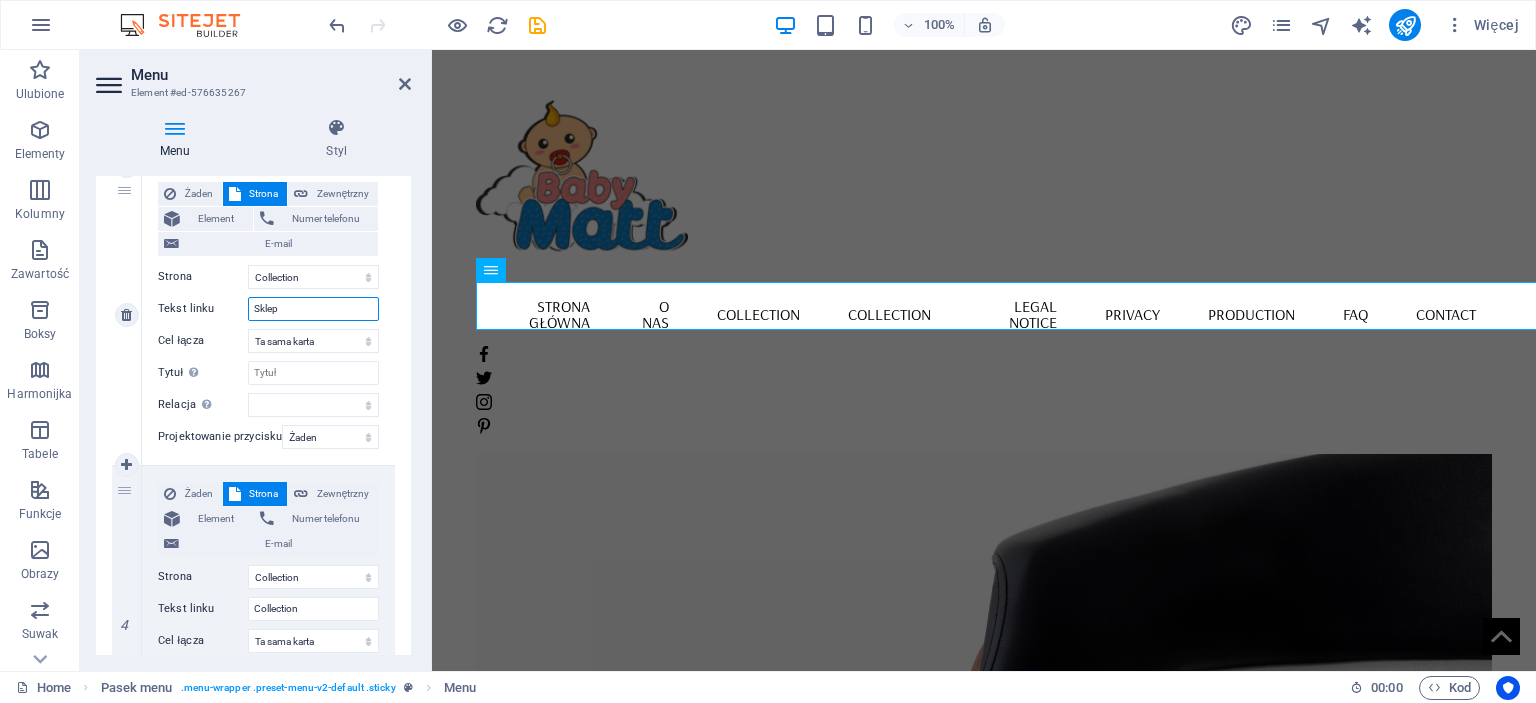 select 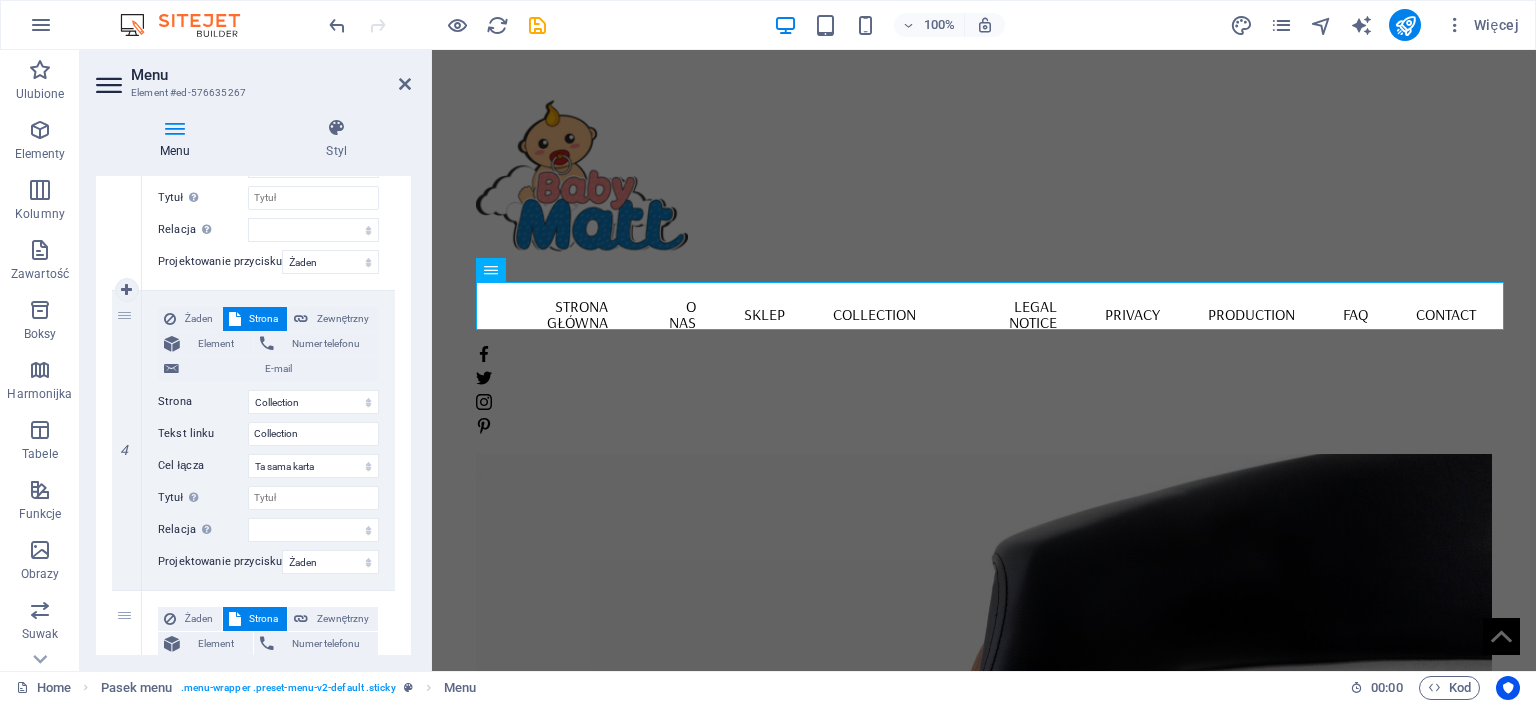 scroll, scrollTop: 1000, scrollLeft: 0, axis: vertical 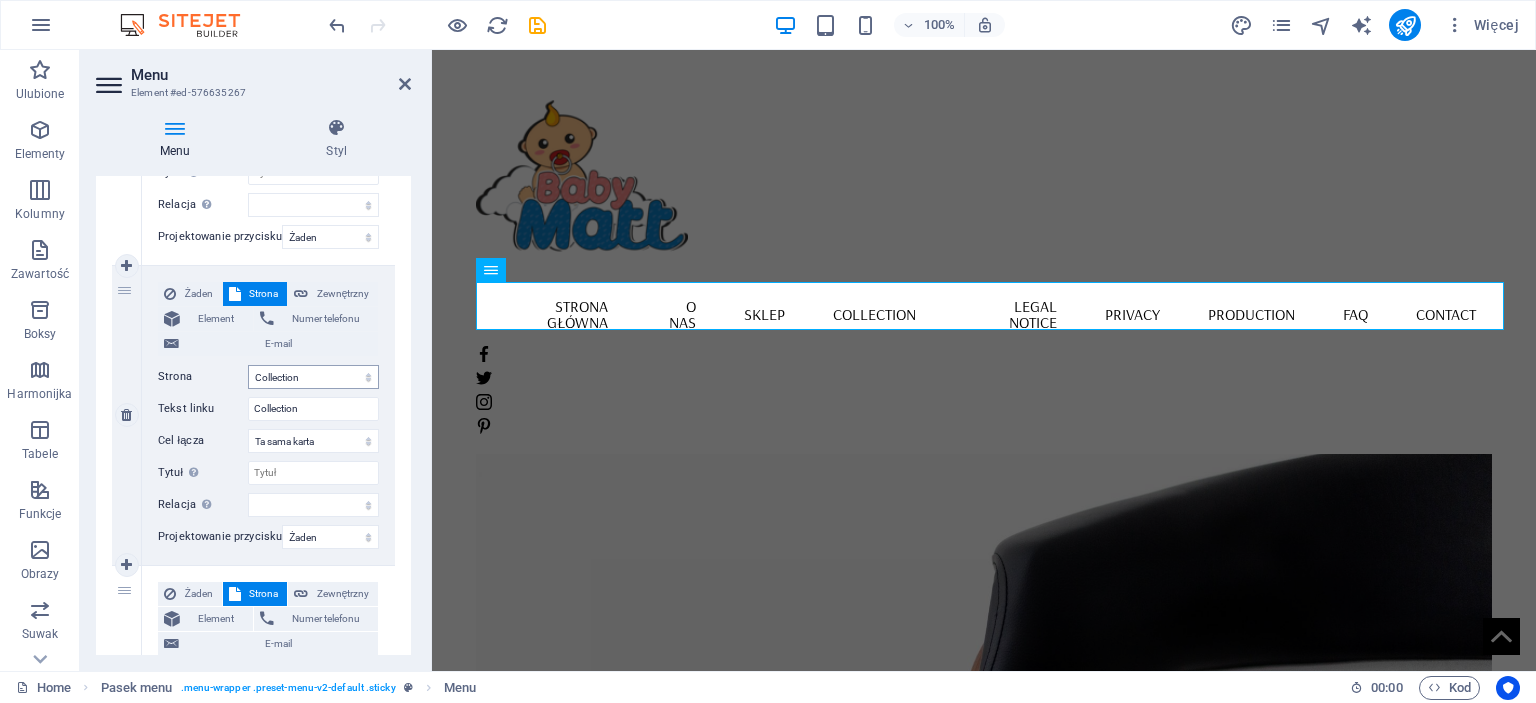 type on "Sklep" 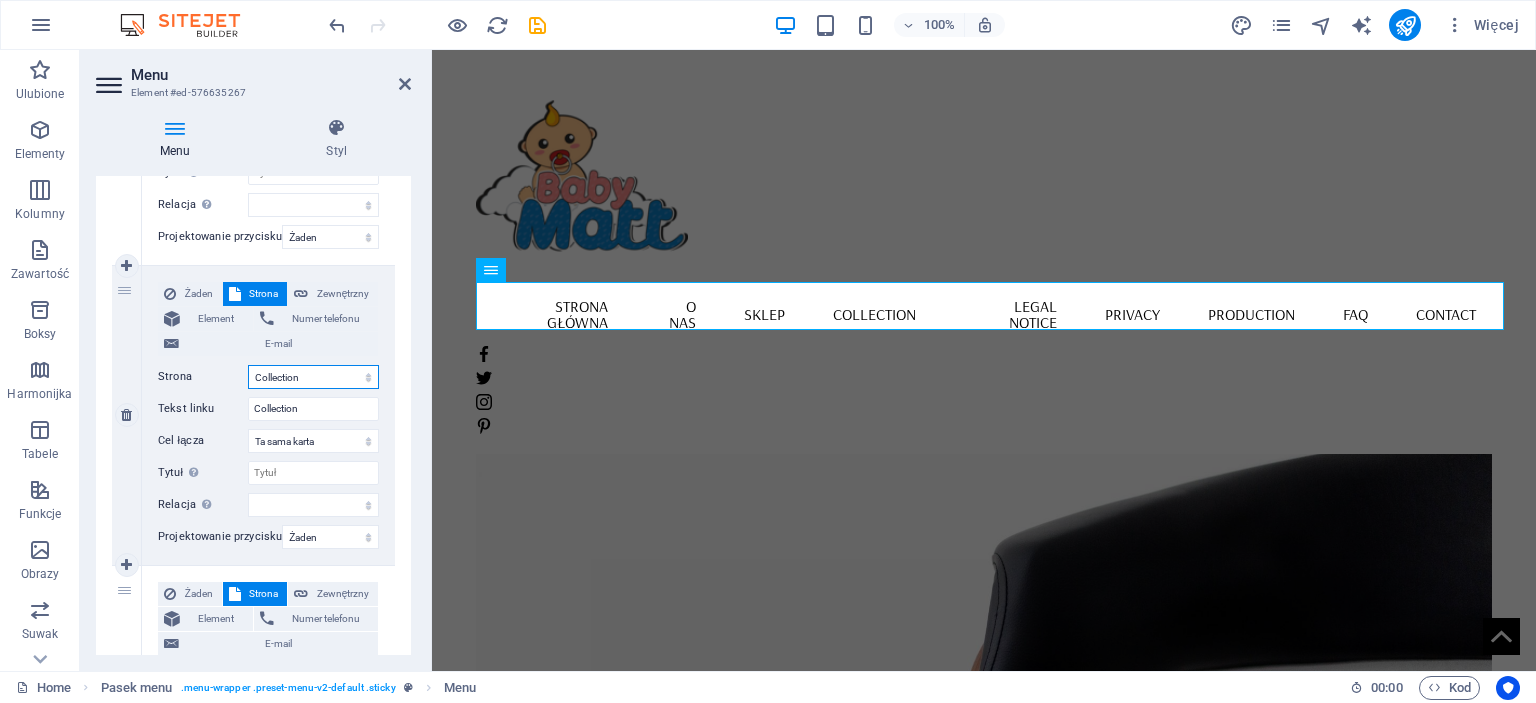click on "Home Home About us Subpage Collection Legal Notice Privacy Production FAQ Contact Legal Notice Privacy" at bounding box center [313, 377] 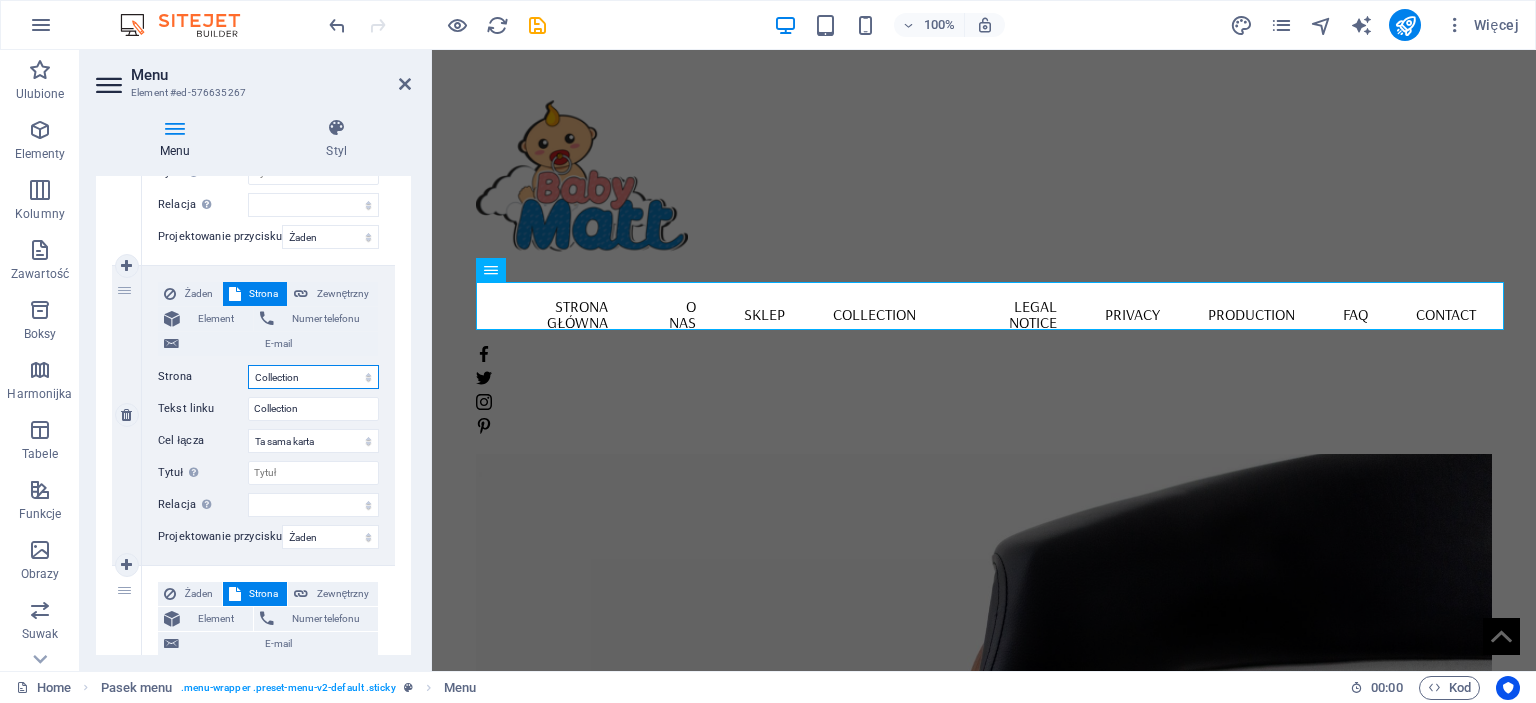 click on "Home Home About us Subpage Collection Legal Notice Privacy Production FAQ Contact Legal Notice Privacy" at bounding box center (313, 377) 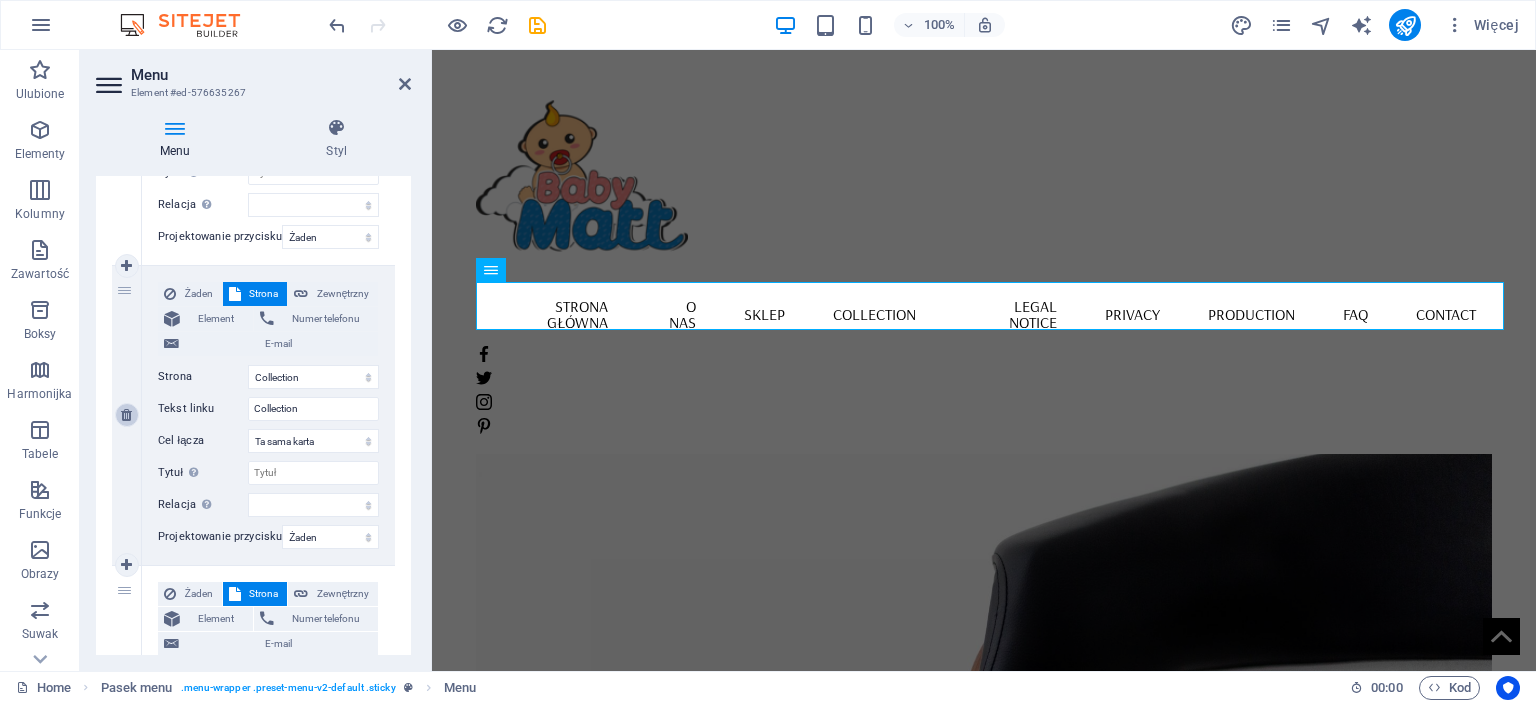 click at bounding box center [126, 415] 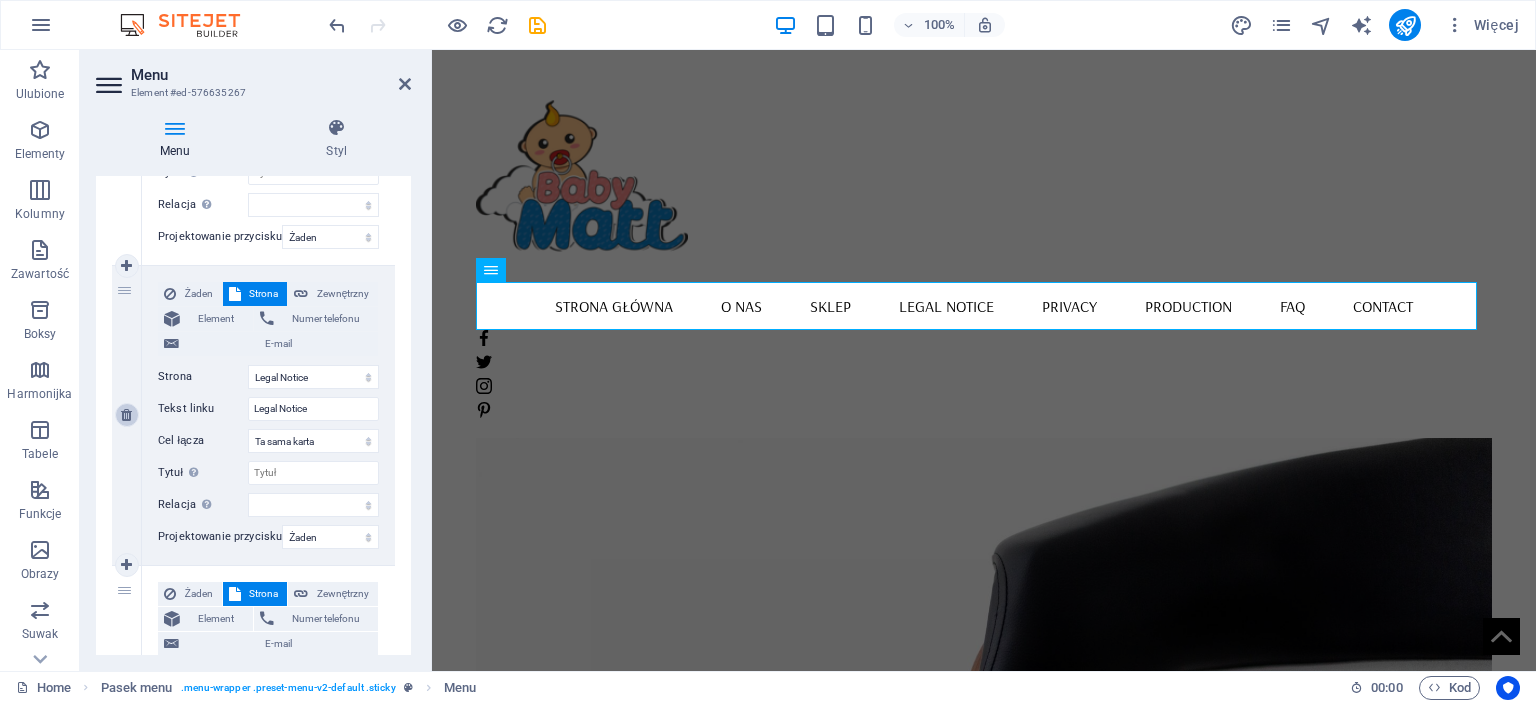 click at bounding box center (127, 415) 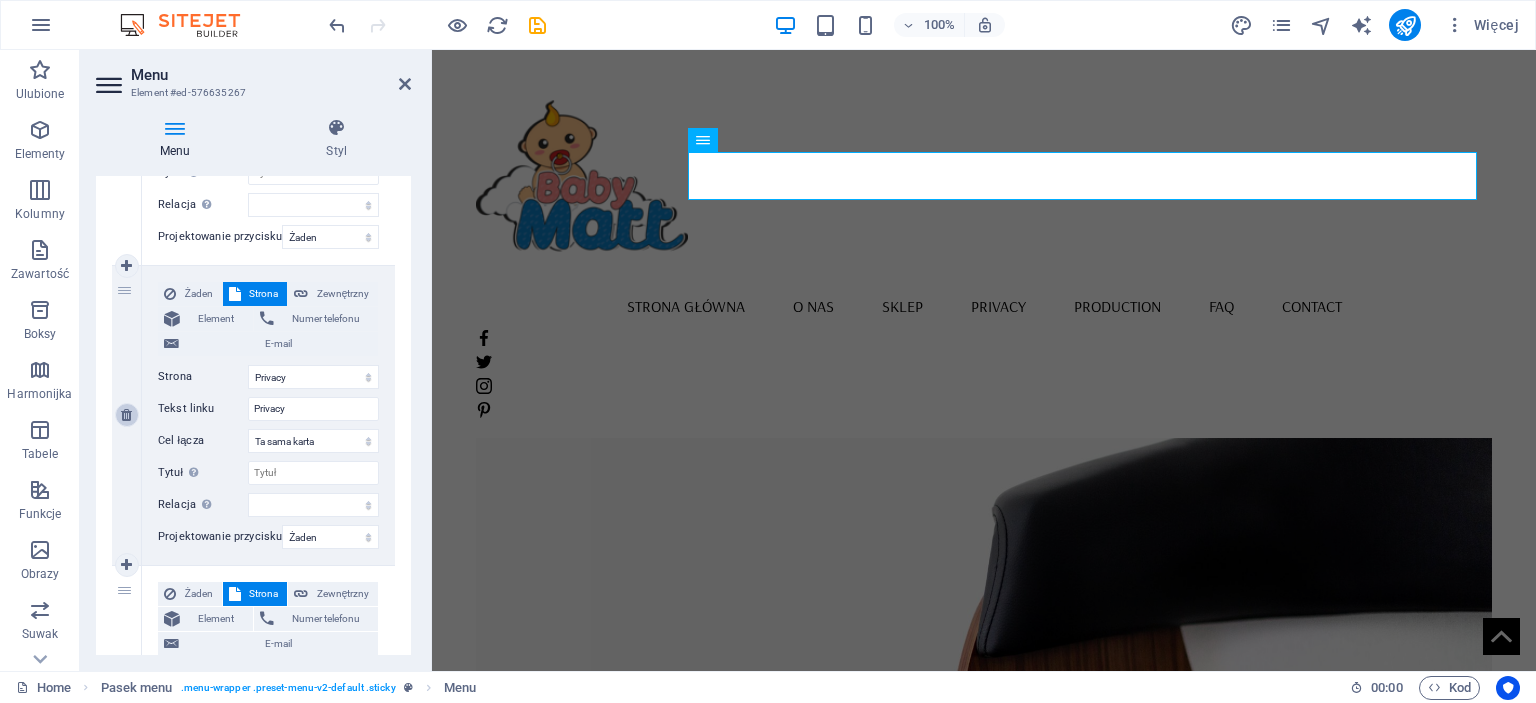 click at bounding box center [127, 415] 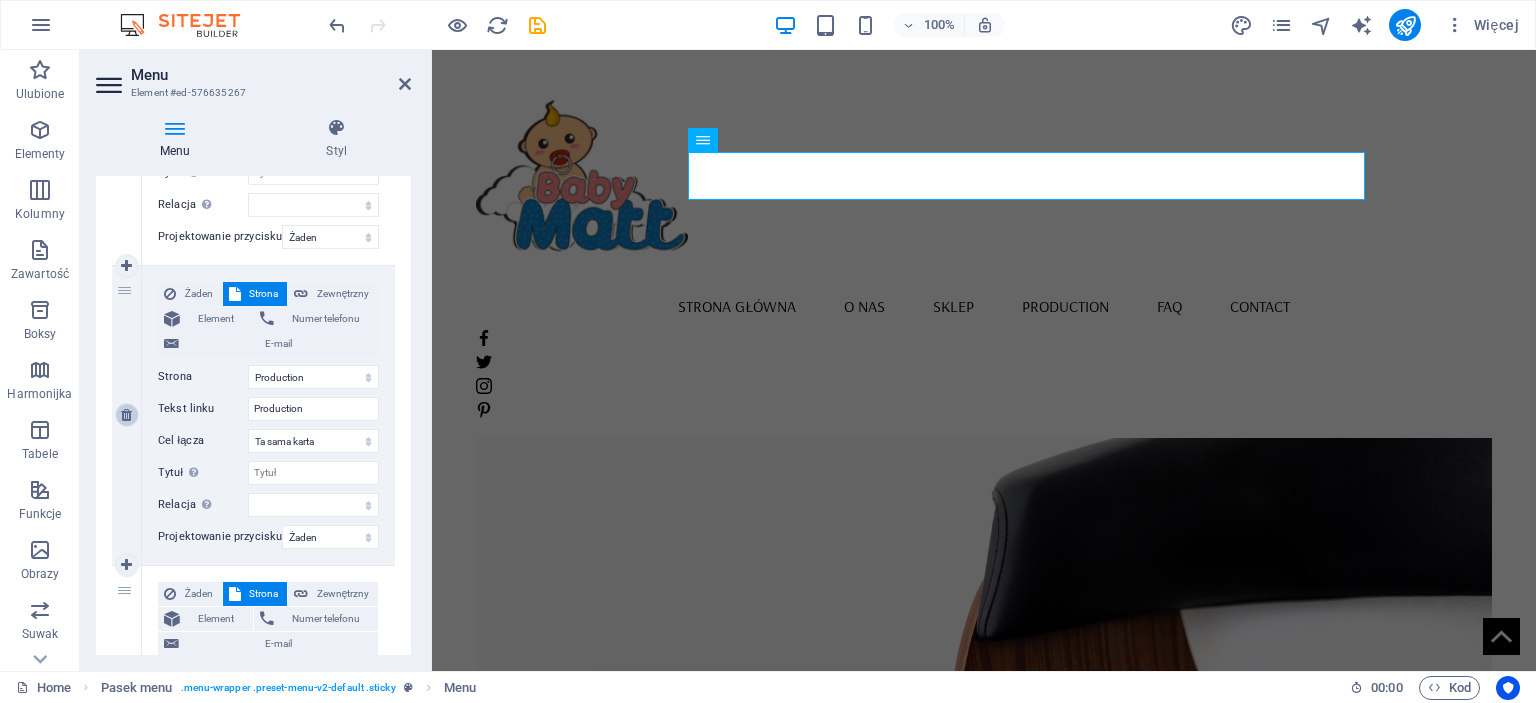 click at bounding box center [127, 415] 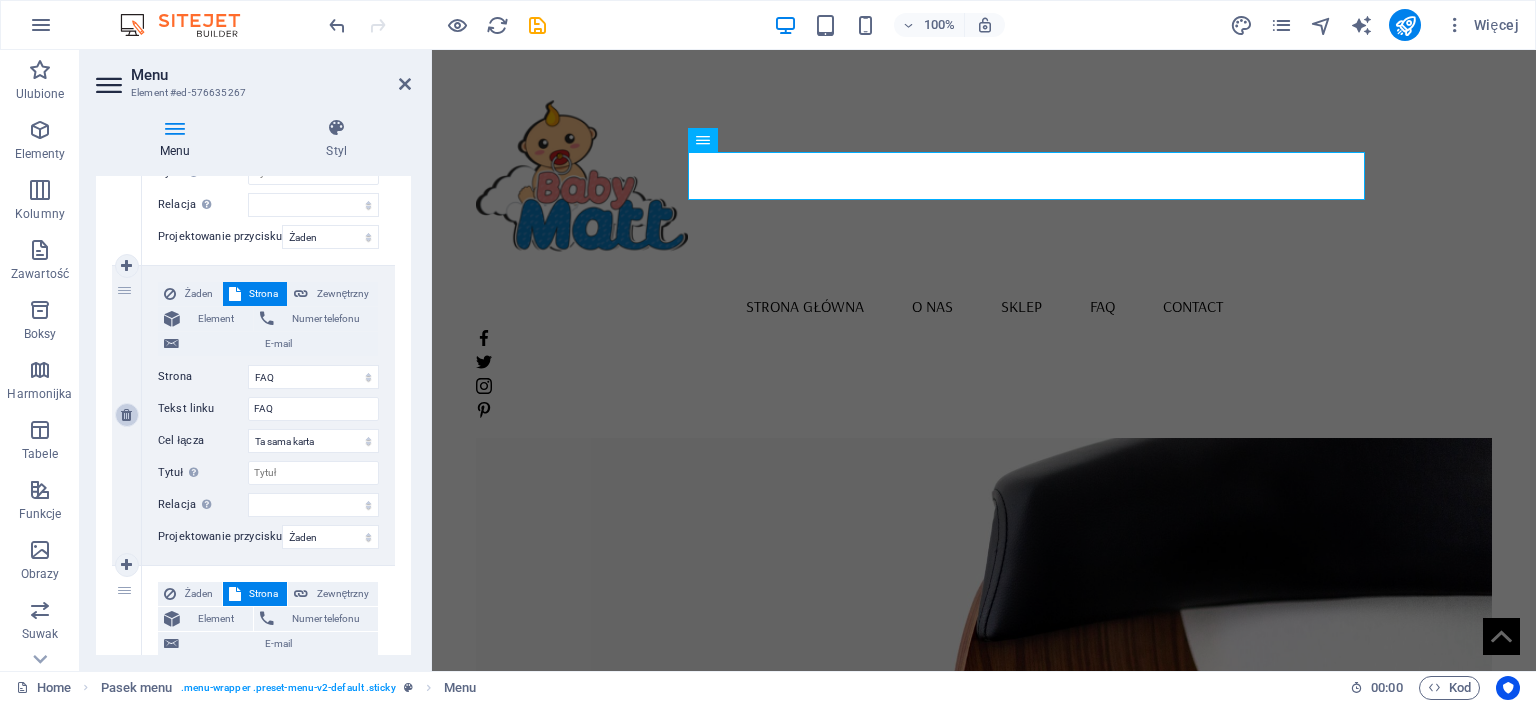 click at bounding box center [127, 415] 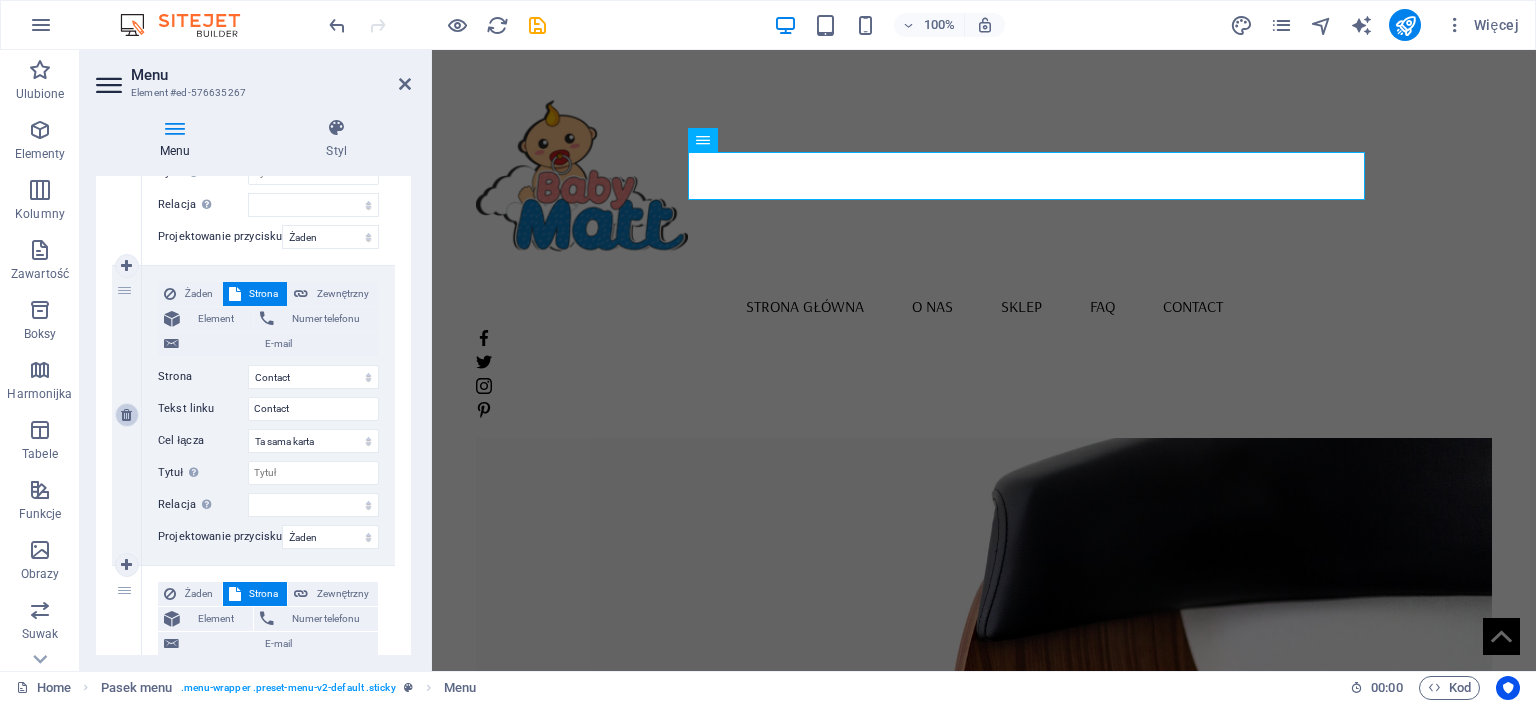 scroll, scrollTop: 964, scrollLeft: 0, axis: vertical 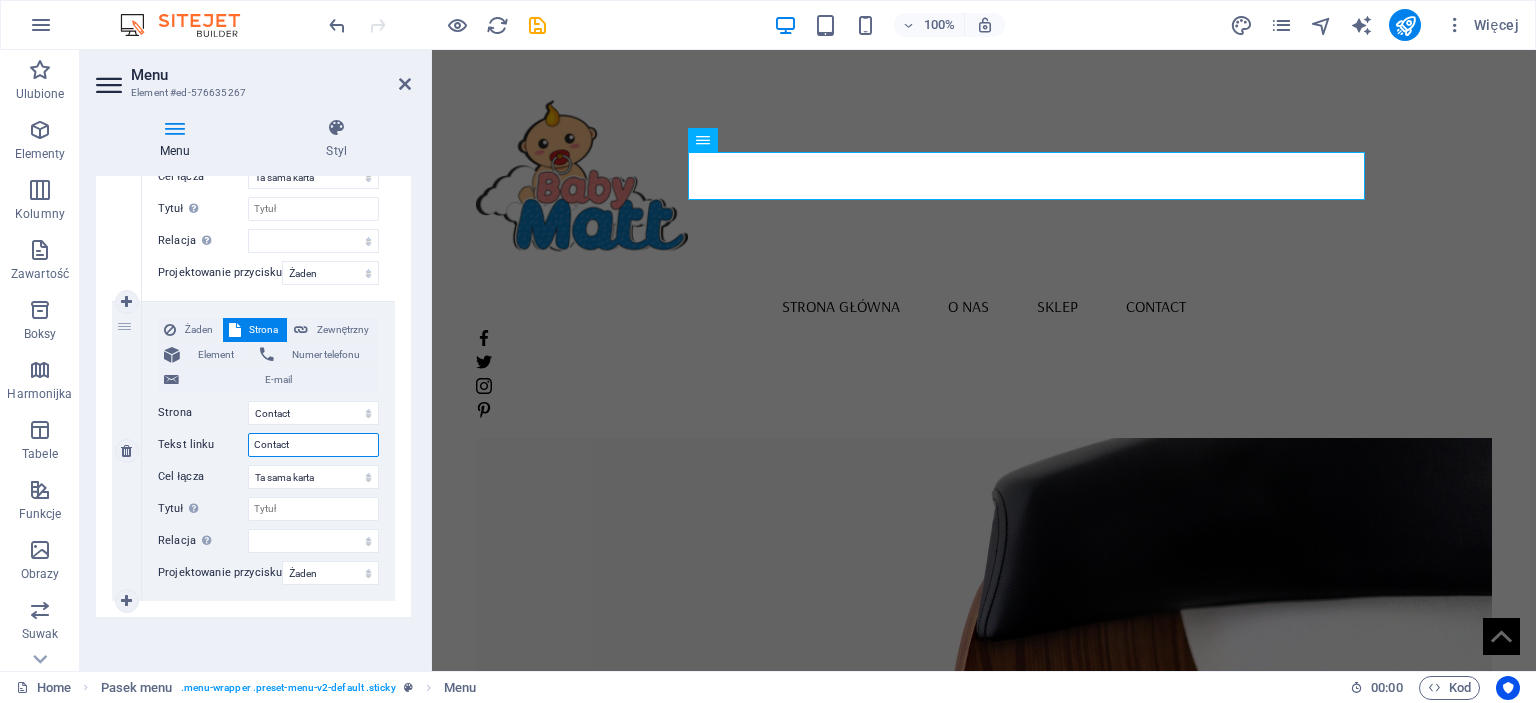 click on "Contact" at bounding box center (313, 445) 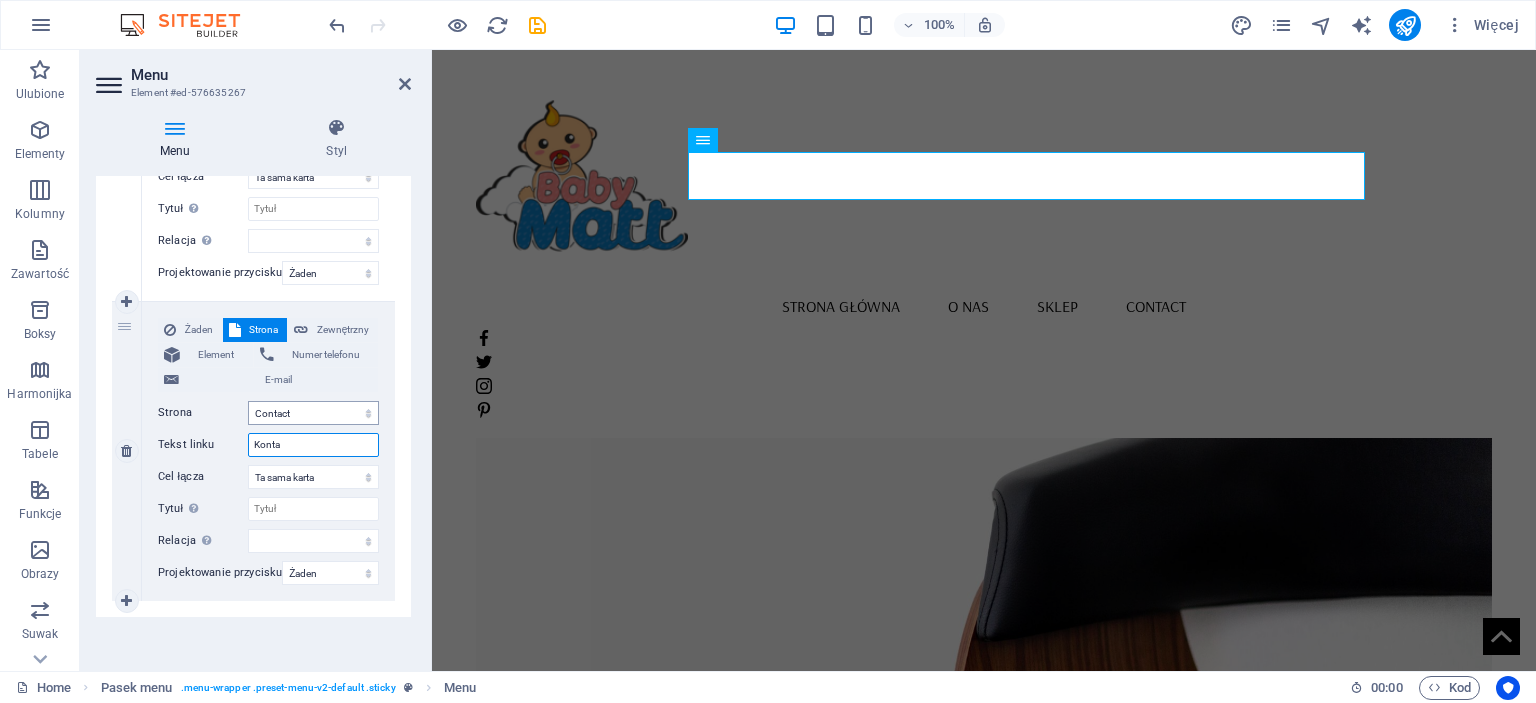 type on "Kontak" 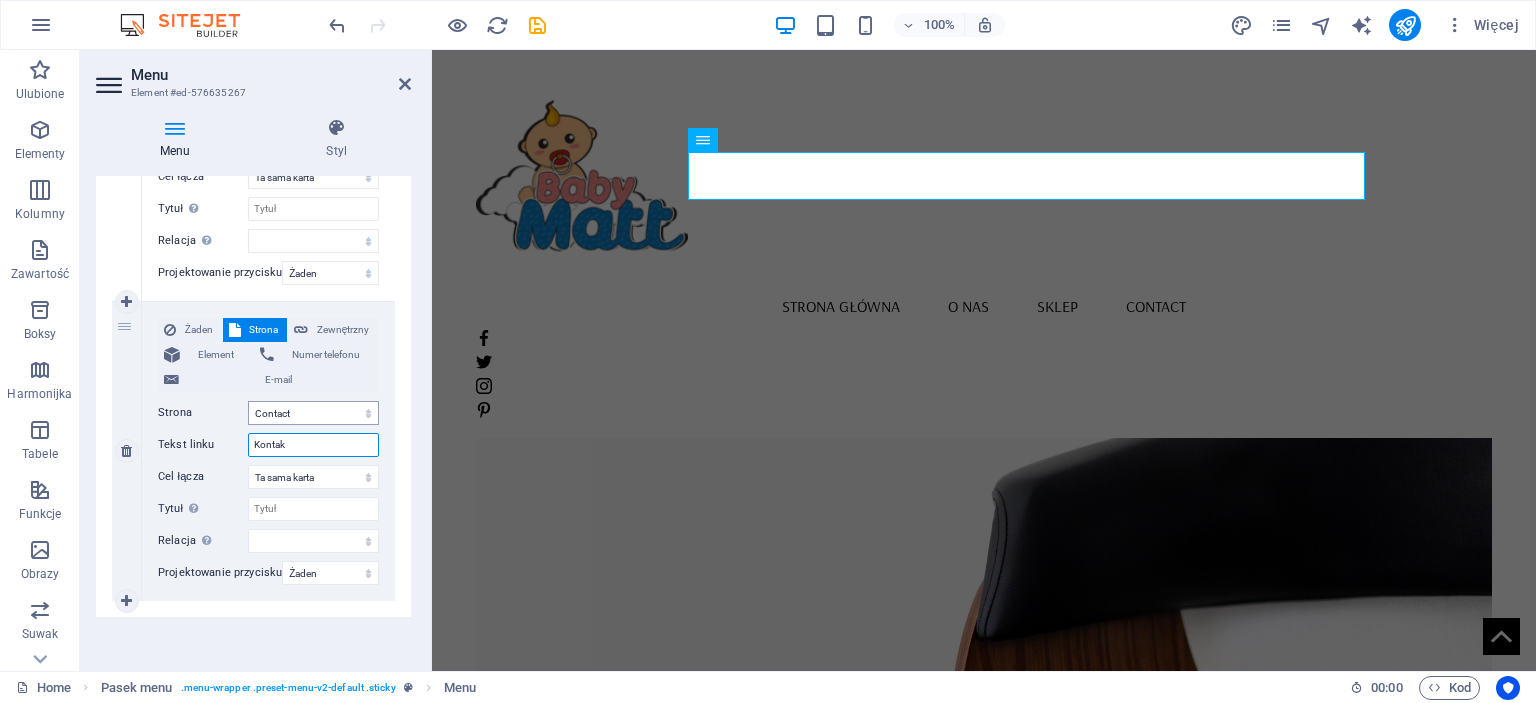 select 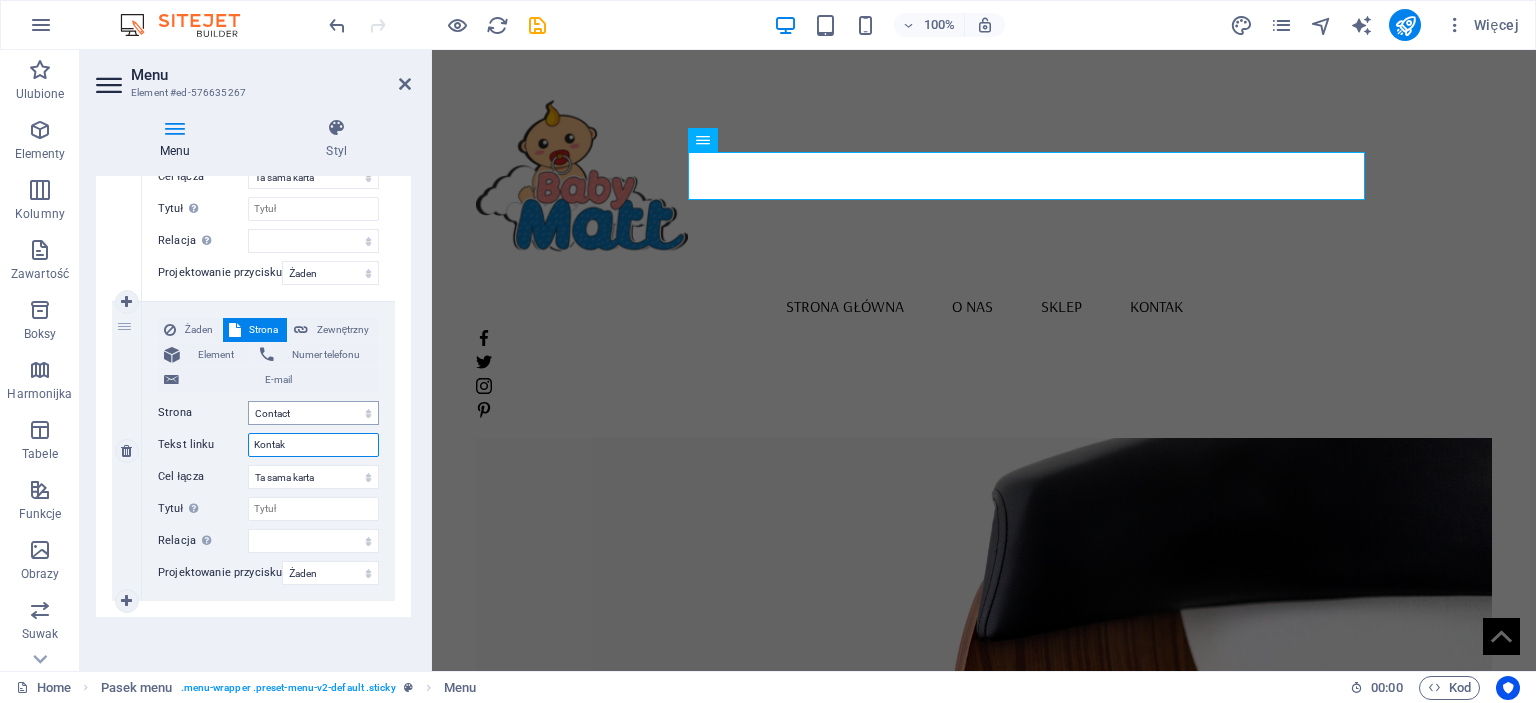 type on "Kontakt" 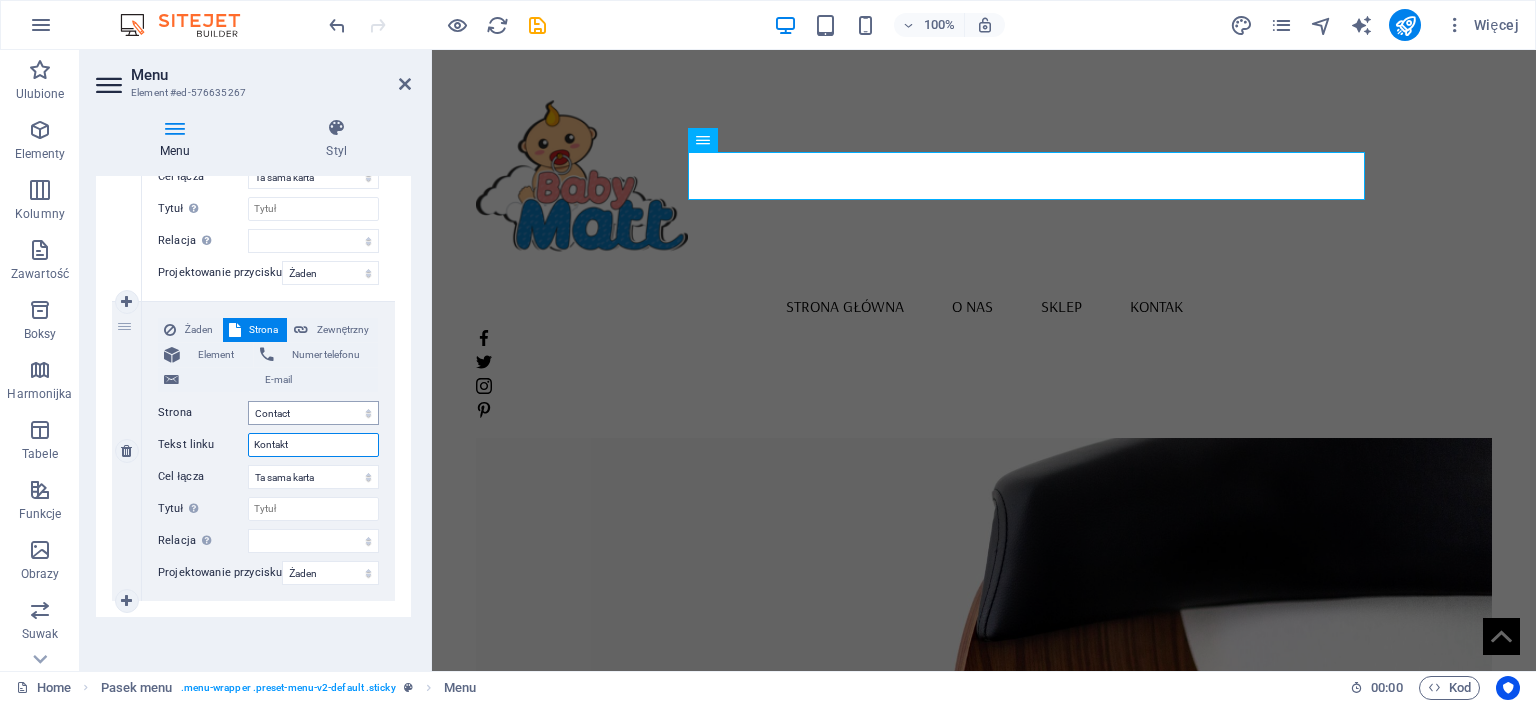 select 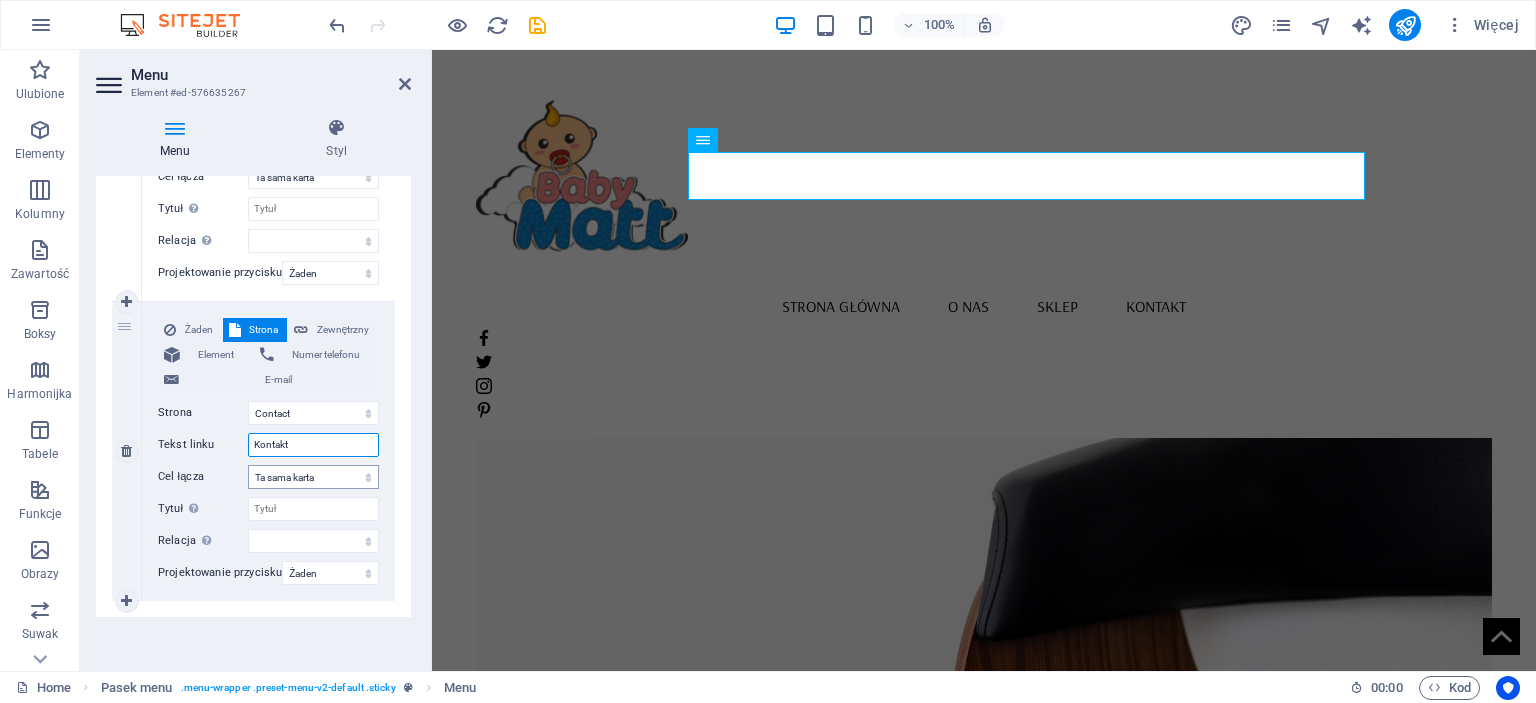type on "Kontakt" 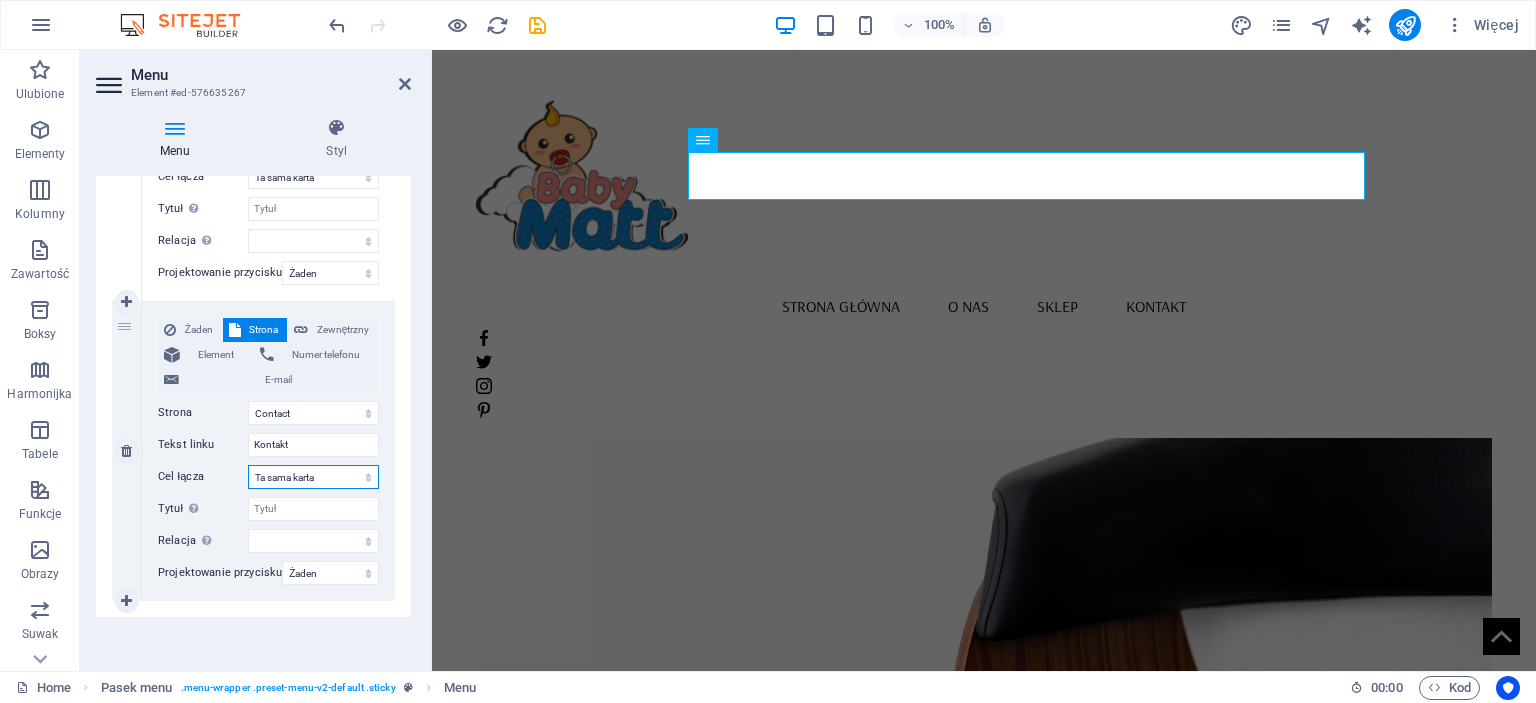 click on "Nowa karta Ta sama karta Nakładka" at bounding box center (313, 477) 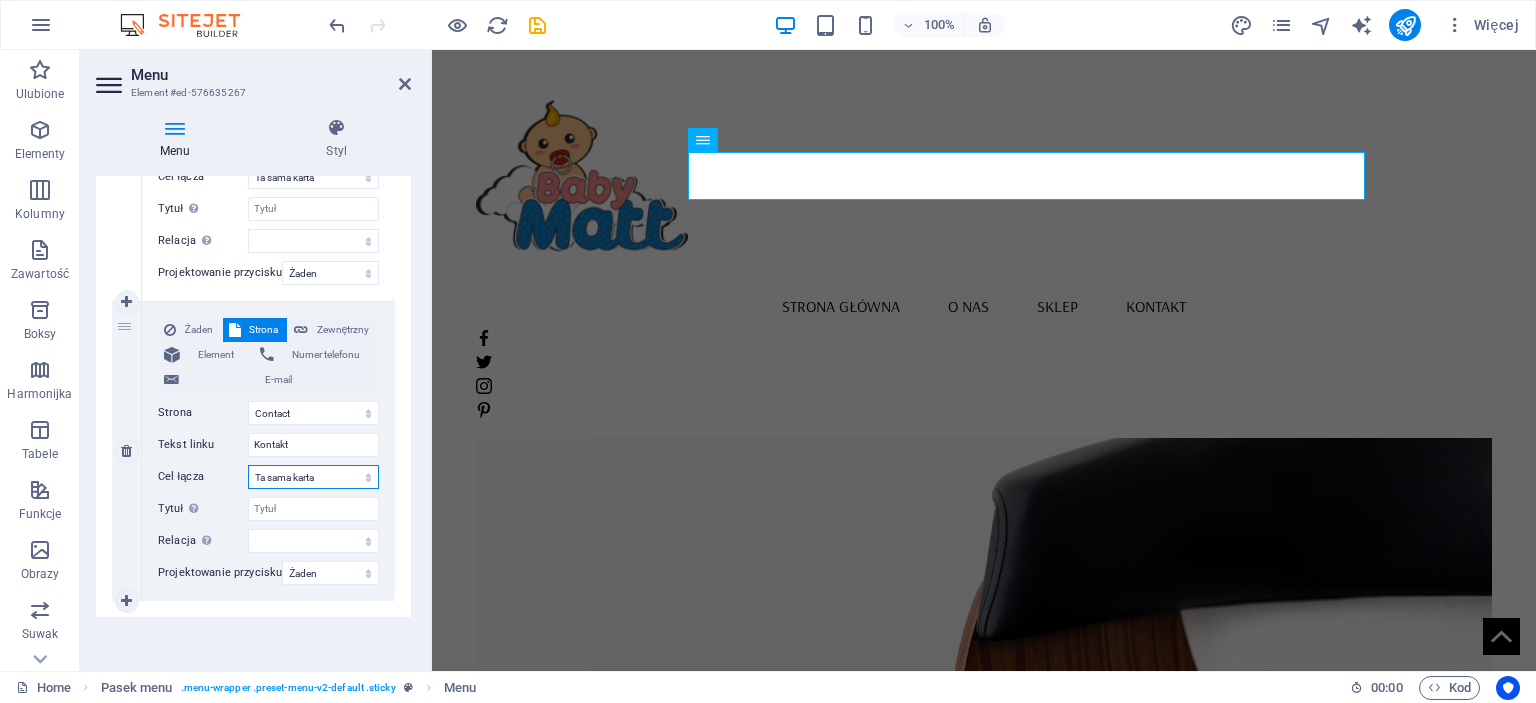 click on "Nowa karta Ta sama karta Nakładka" at bounding box center (313, 477) 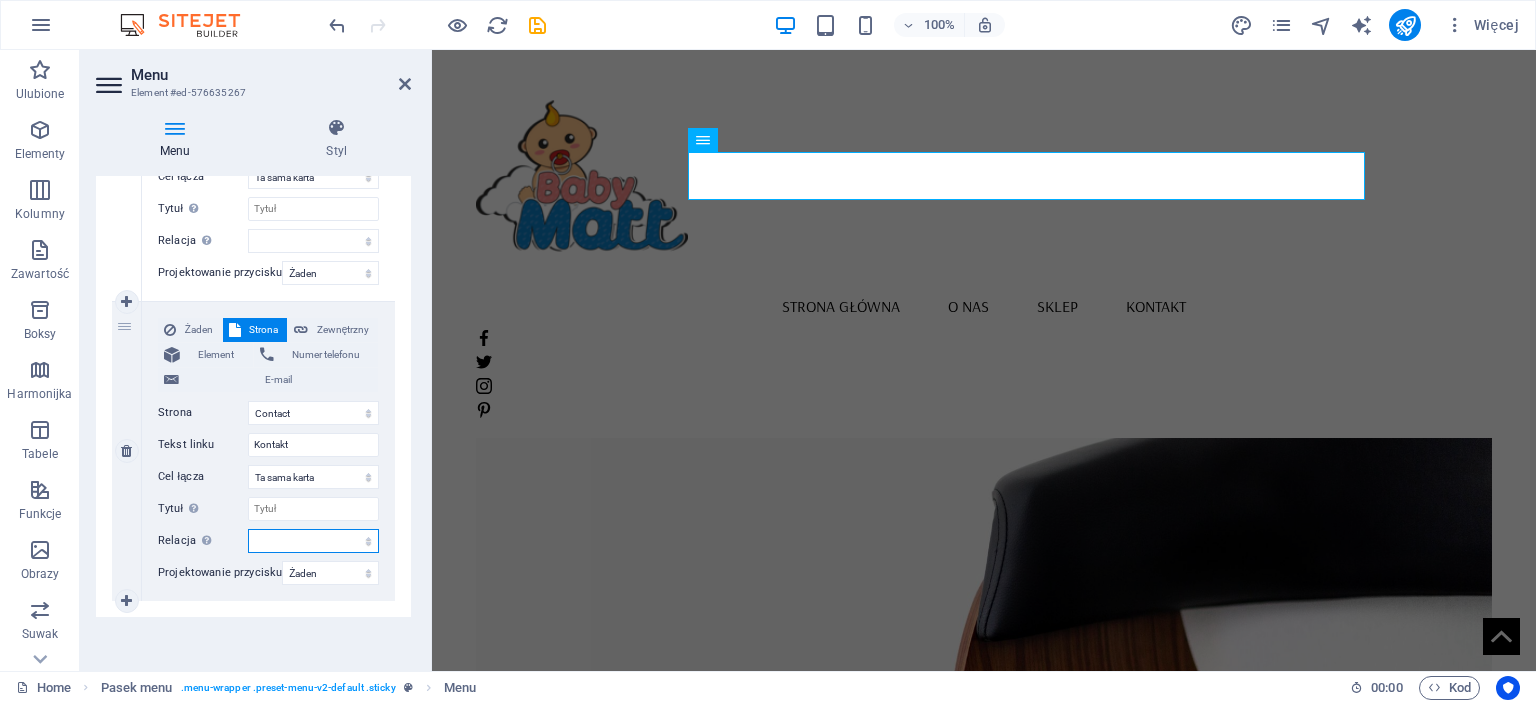 click on "alternate author bookmark external help license next nofollow noreferrer noopener prev search tag" at bounding box center [313, 541] 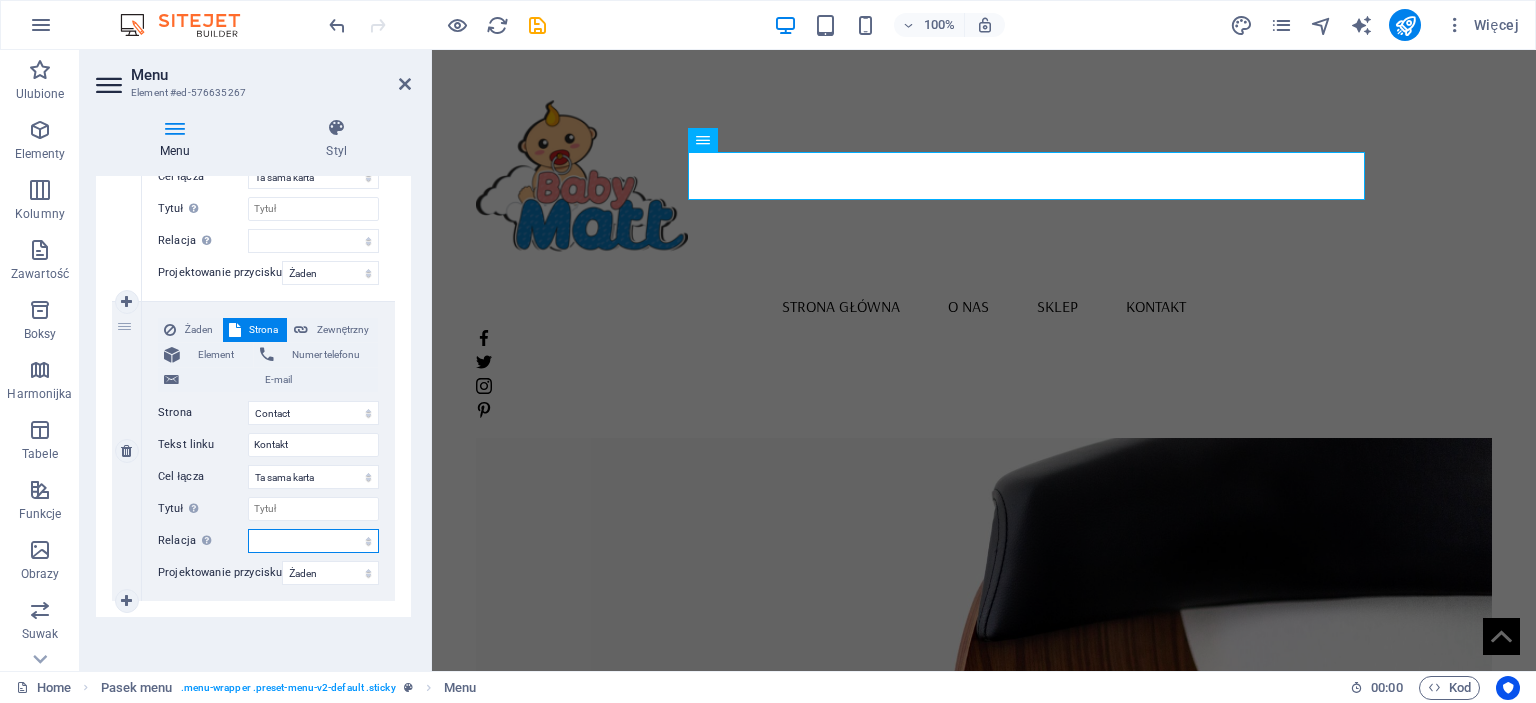 click on "alternate author bookmark external help license next nofollow noreferrer noopener prev search tag" at bounding box center [313, 541] 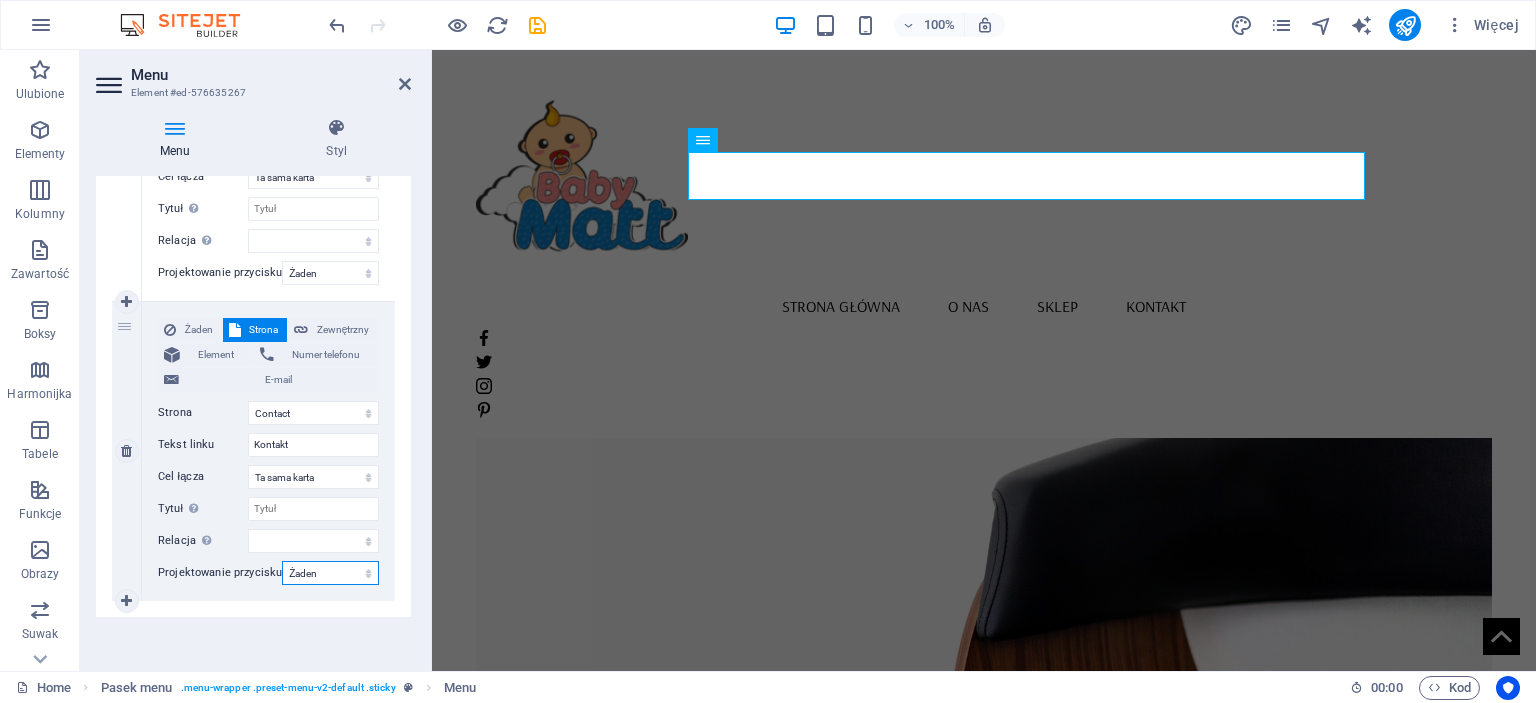 click on "Żaden Domyślny Nadrzędny Podrzędny" at bounding box center [330, 573] 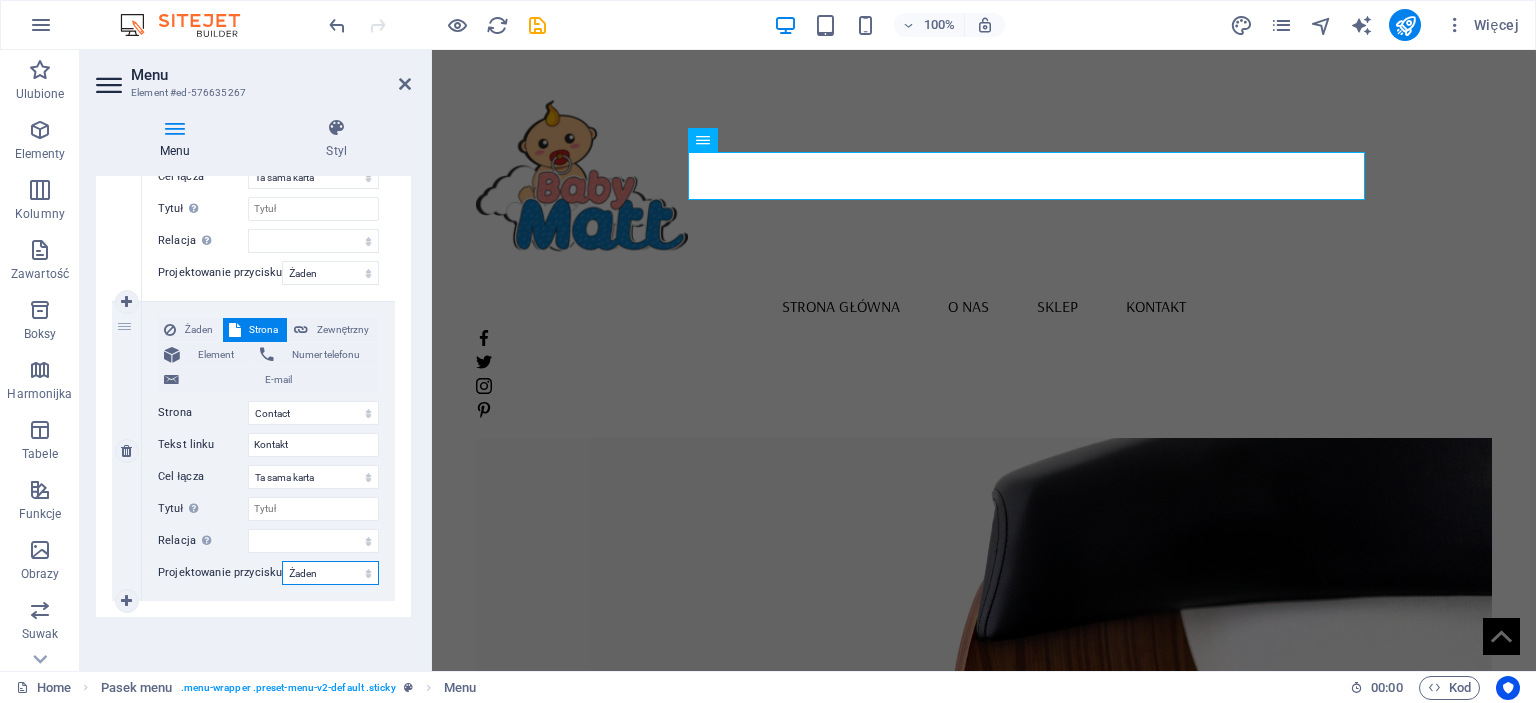 click on "Żaden Domyślny Nadrzędny Podrzędny" at bounding box center (330, 573) 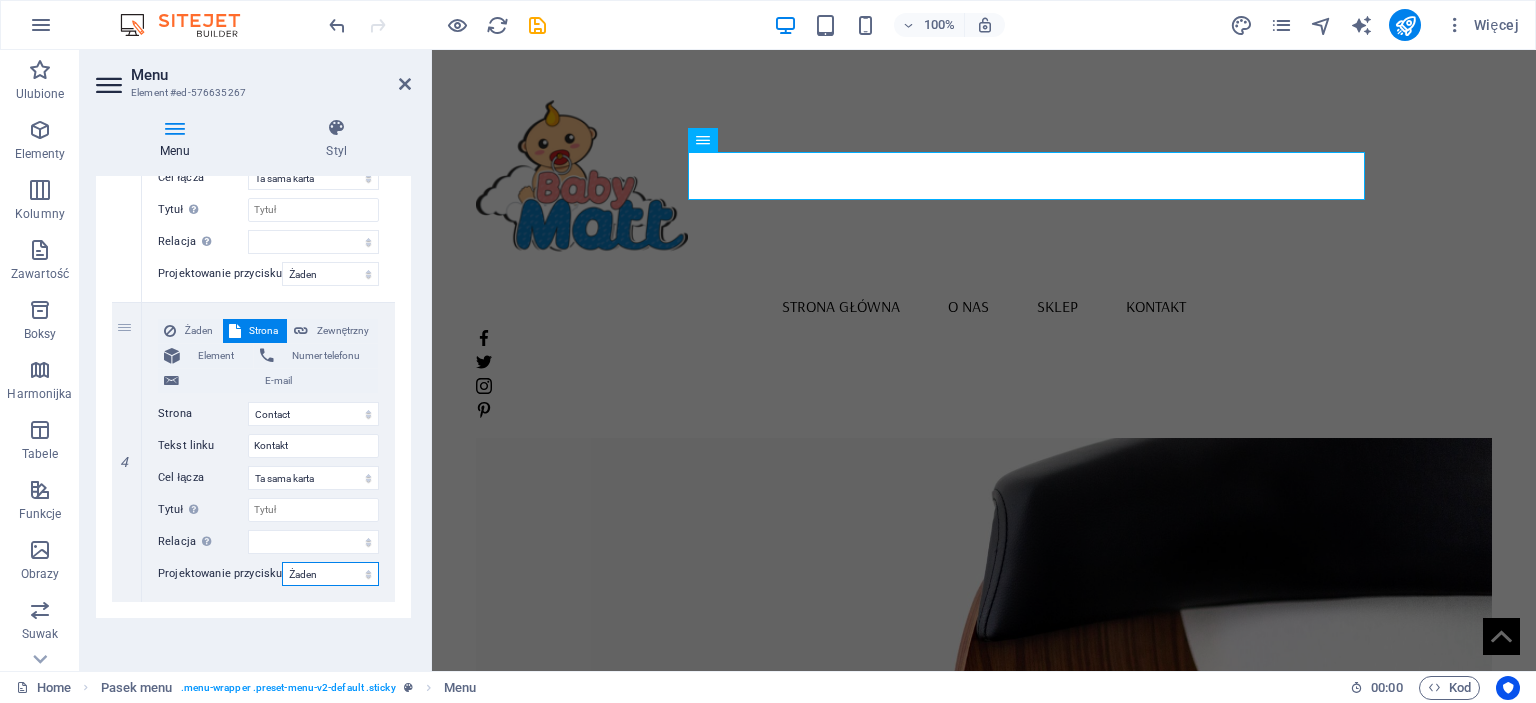 scroll, scrollTop: 964, scrollLeft: 0, axis: vertical 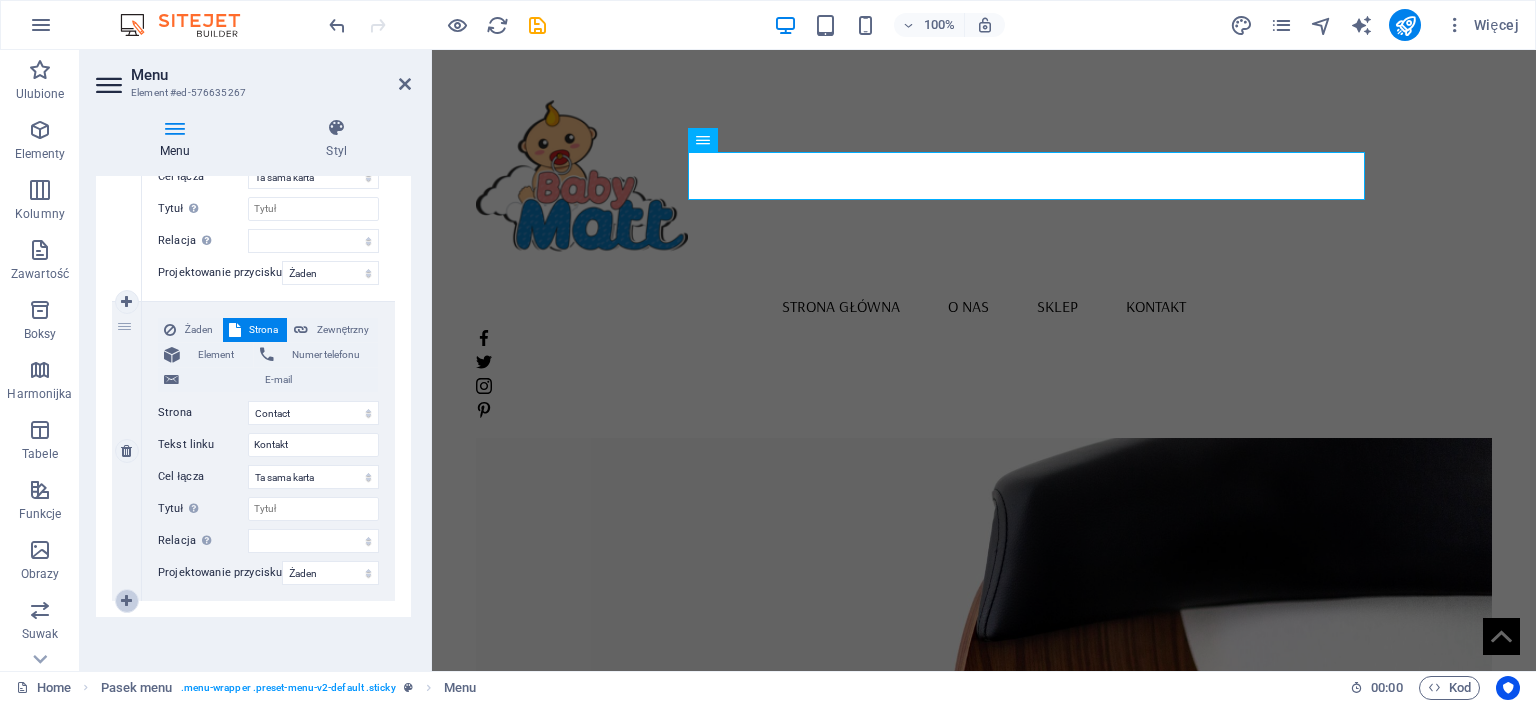 click at bounding box center [126, 601] 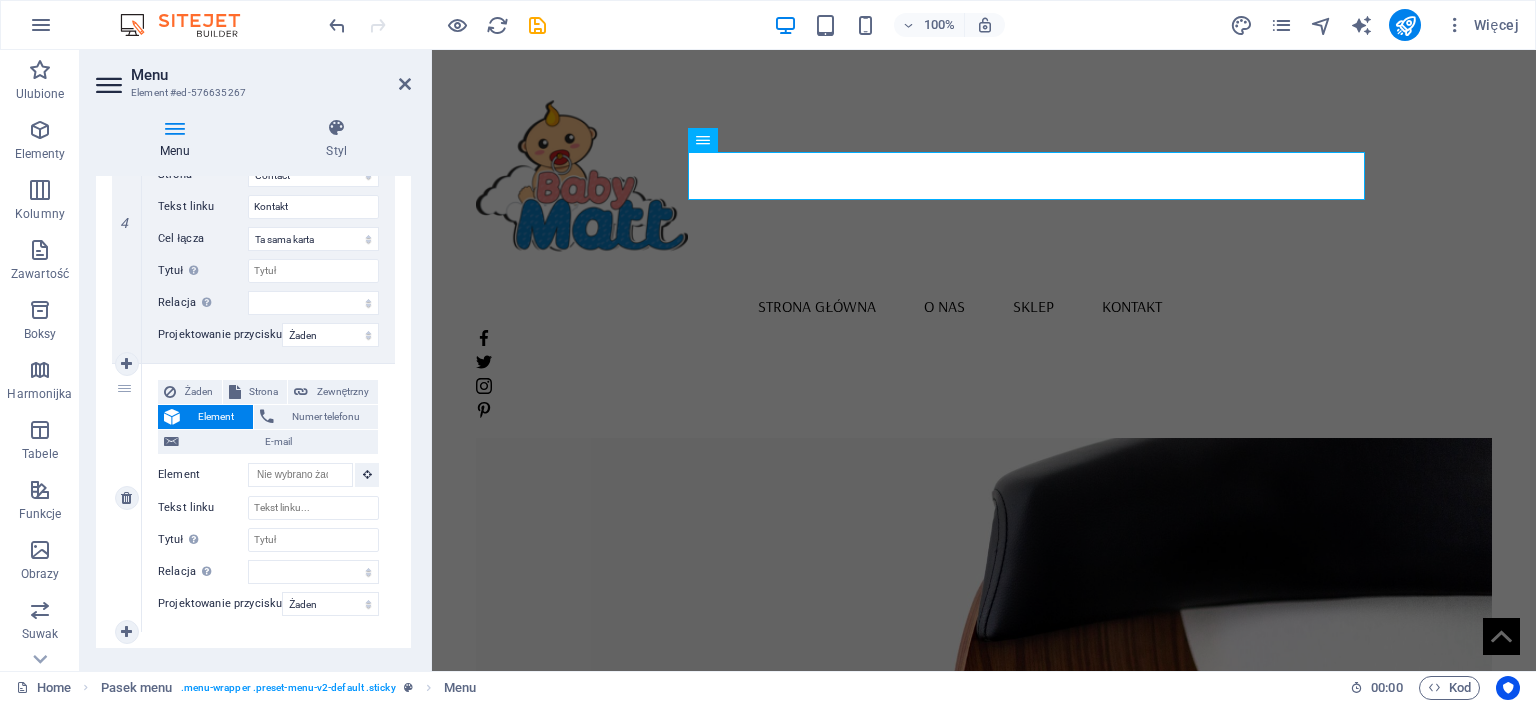 scroll, scrollTop: 1233, scrollLeft: 0, axis: vertical 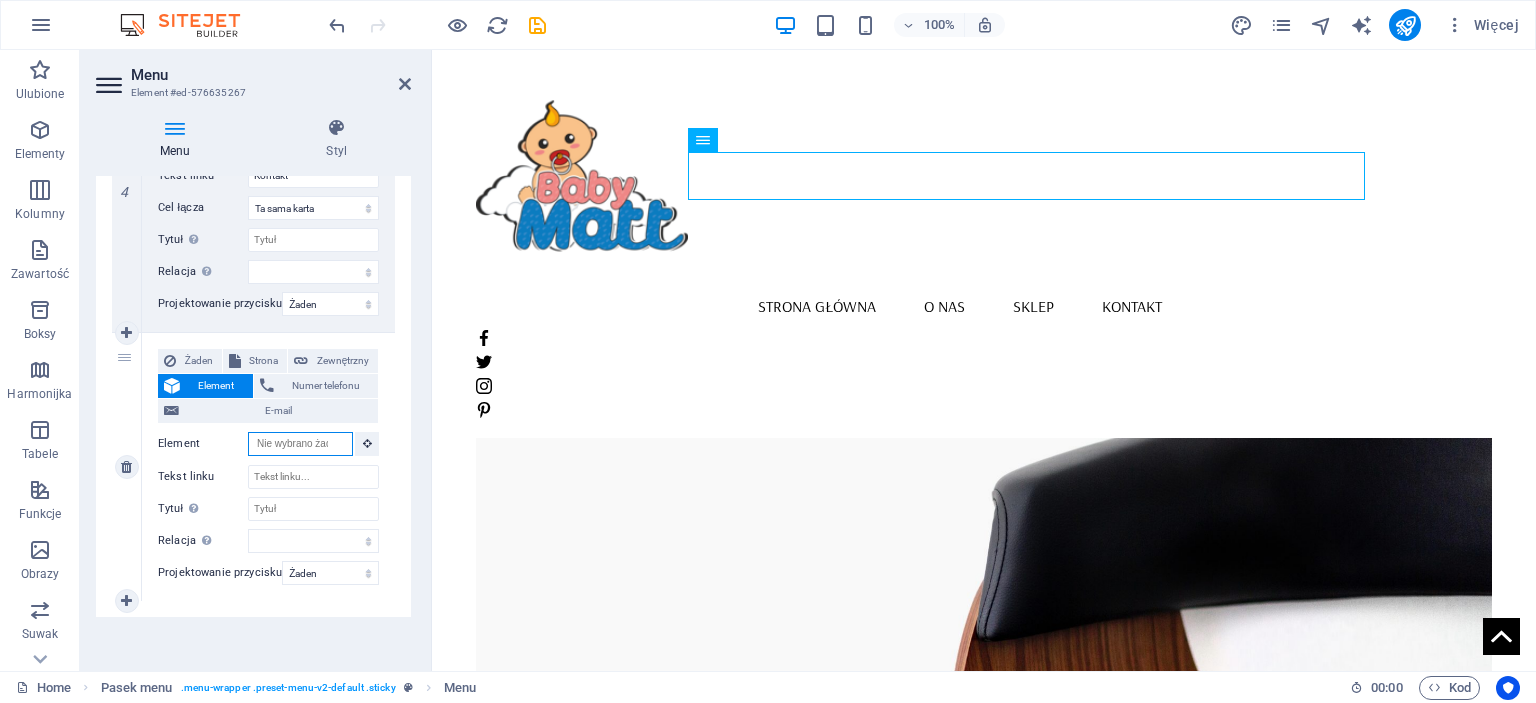 click on "Element" at bounding box center (300, 444) 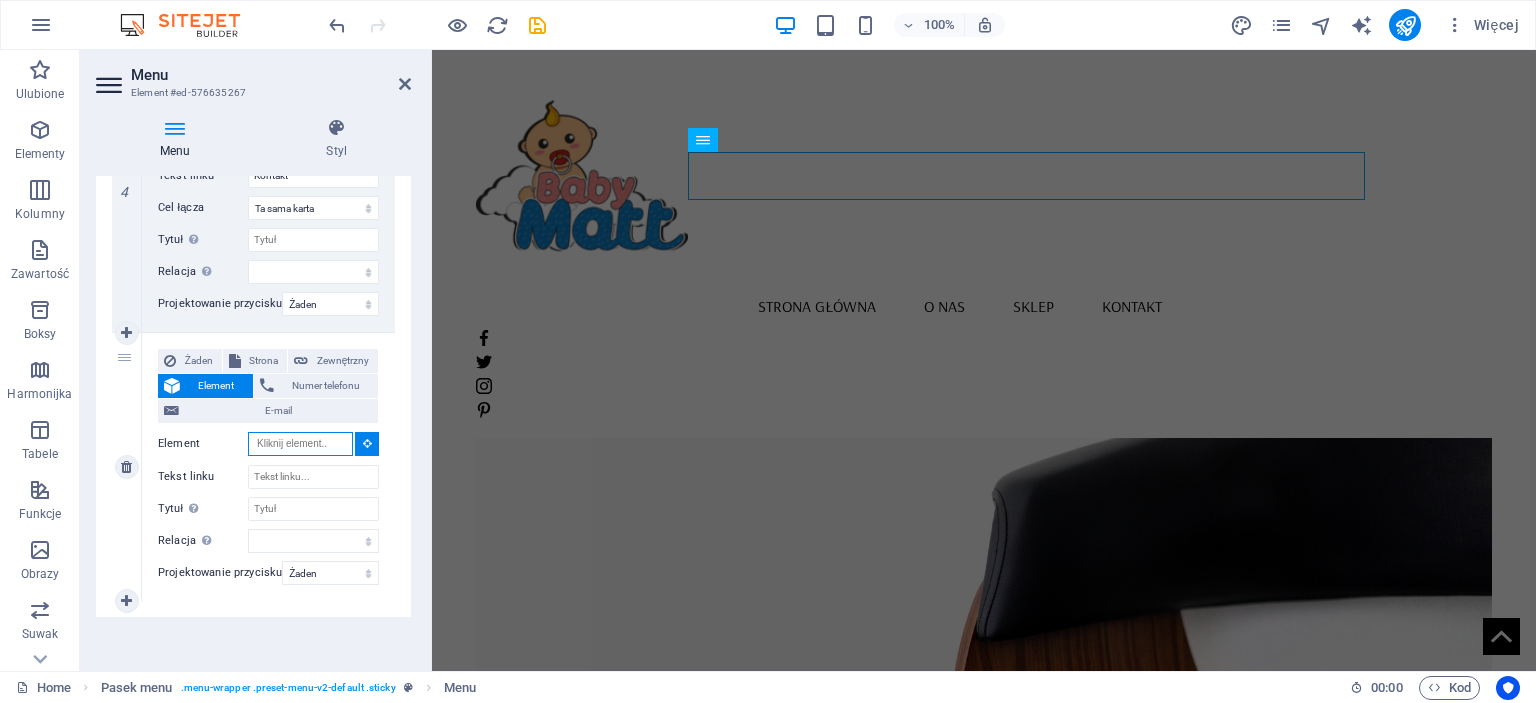 click on "Element" at bounding box center (300, 444) 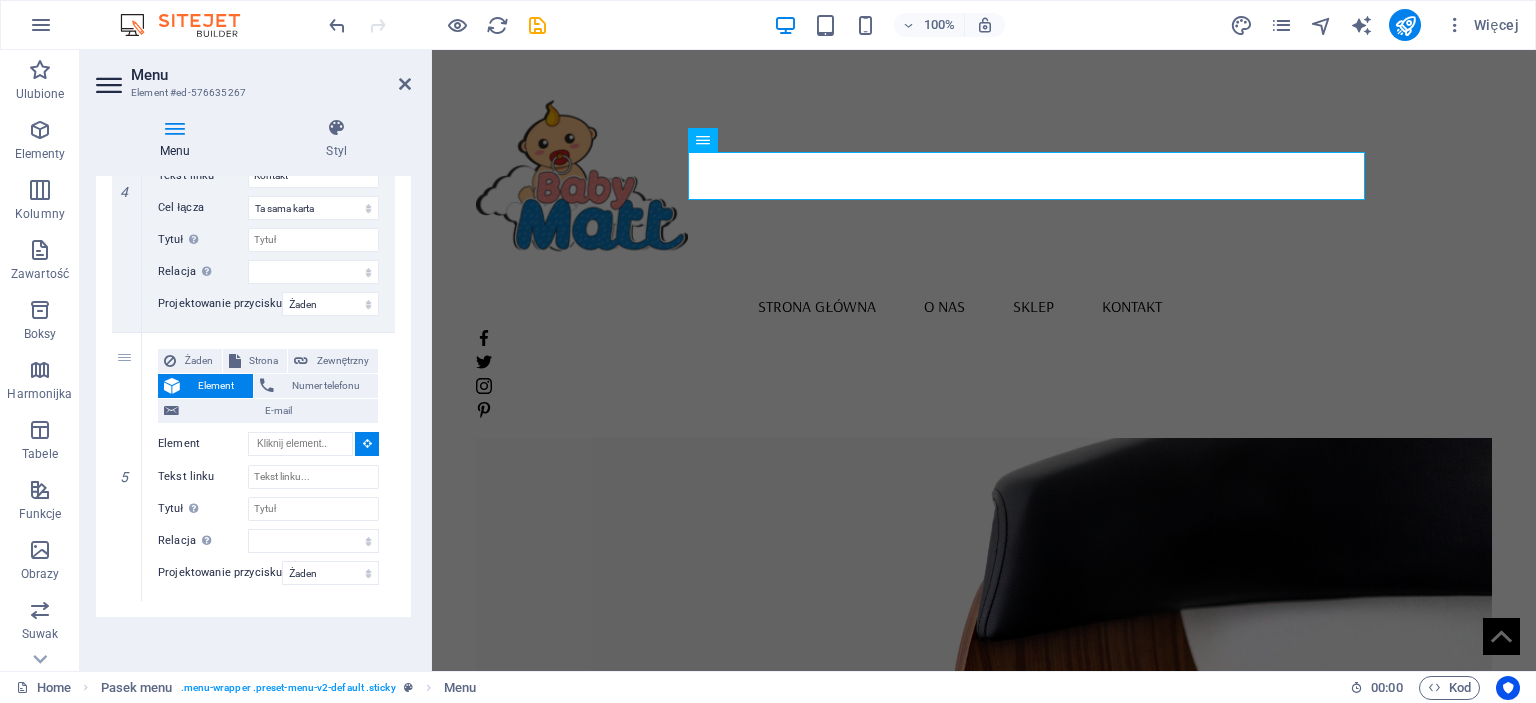 click on "[NUMBER] Żaden Strona Zewnętrzny Element Numer telefonu E-mail Strona Home Home About us Subpage Collection Legal Notice Privacy Production FAQ Contact Legal Notice Privacy Element
URL /[NUMBER] Numer telefonu E-mail Tekst linku Strona główna Cel łącza Nowa karta Ta sama karta Nakładka Tytuł Dodatkowy opis linku nie powinien być taki sam jak treść linku. Tytuł jest najczęściej wyświetlany jako tekst podpowiedzi po najechaniu myszką nad element. Jeśli nie jesteś pewien, pozostaw puste. Relacja Ustawia  powiązanie tego łącza z celem łącza . Na przykład wartość „nofollow” instruuje wyszukiwarki, aby nie podążały za linkiem. Można pozostawić puste. alternate author bookmark external help license next nofollow noreferrer noopener prev search tag Projektowanie przycisku Żaden Domyślny Nadrzędny Podrzędny [NUMBER] Żaden Strona Zewnętrzny Element Numer telefonu E-mail Strona Home Home About us Subpage Collection Legal Notice Privacy Production FAQ Contact Privacy URL" at bounding box center (253, -133) 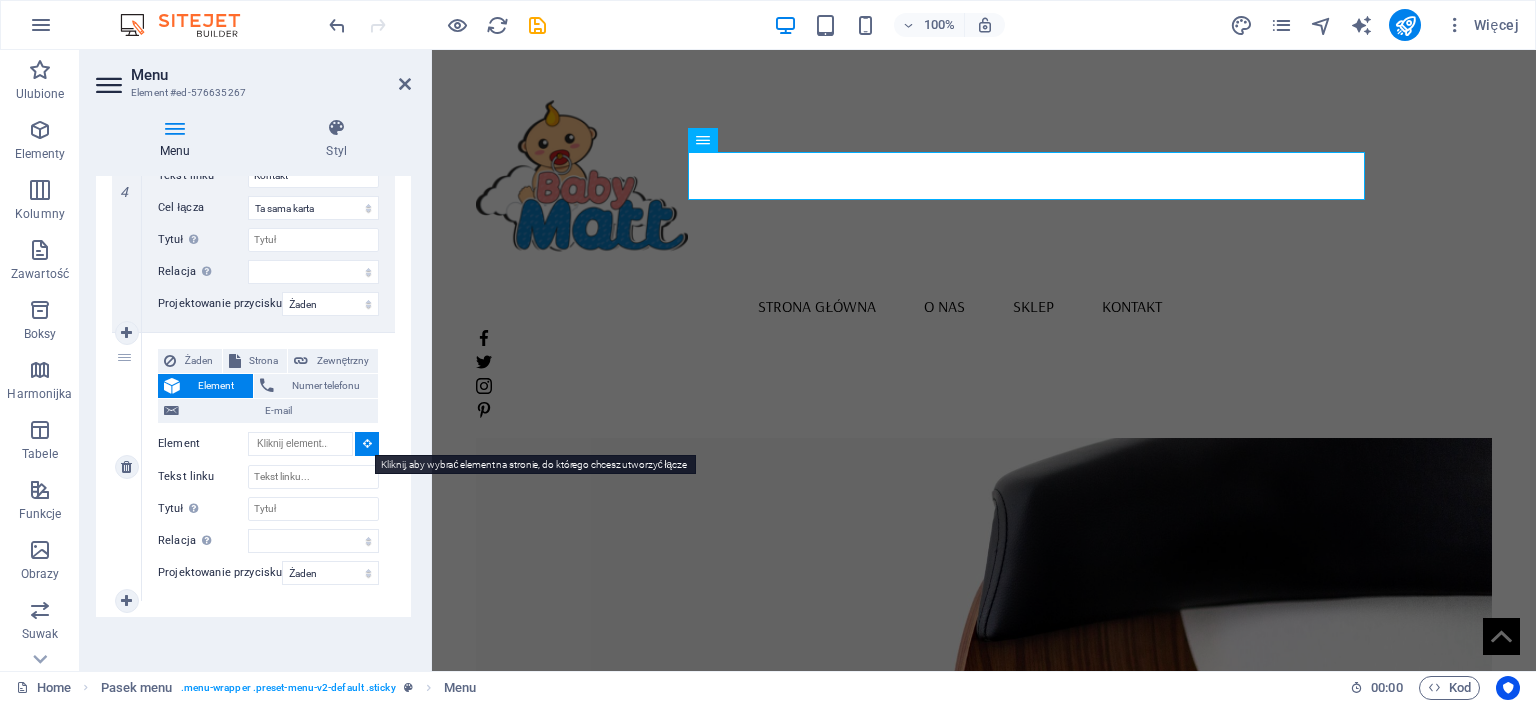 click at bounding box center [367, 443] 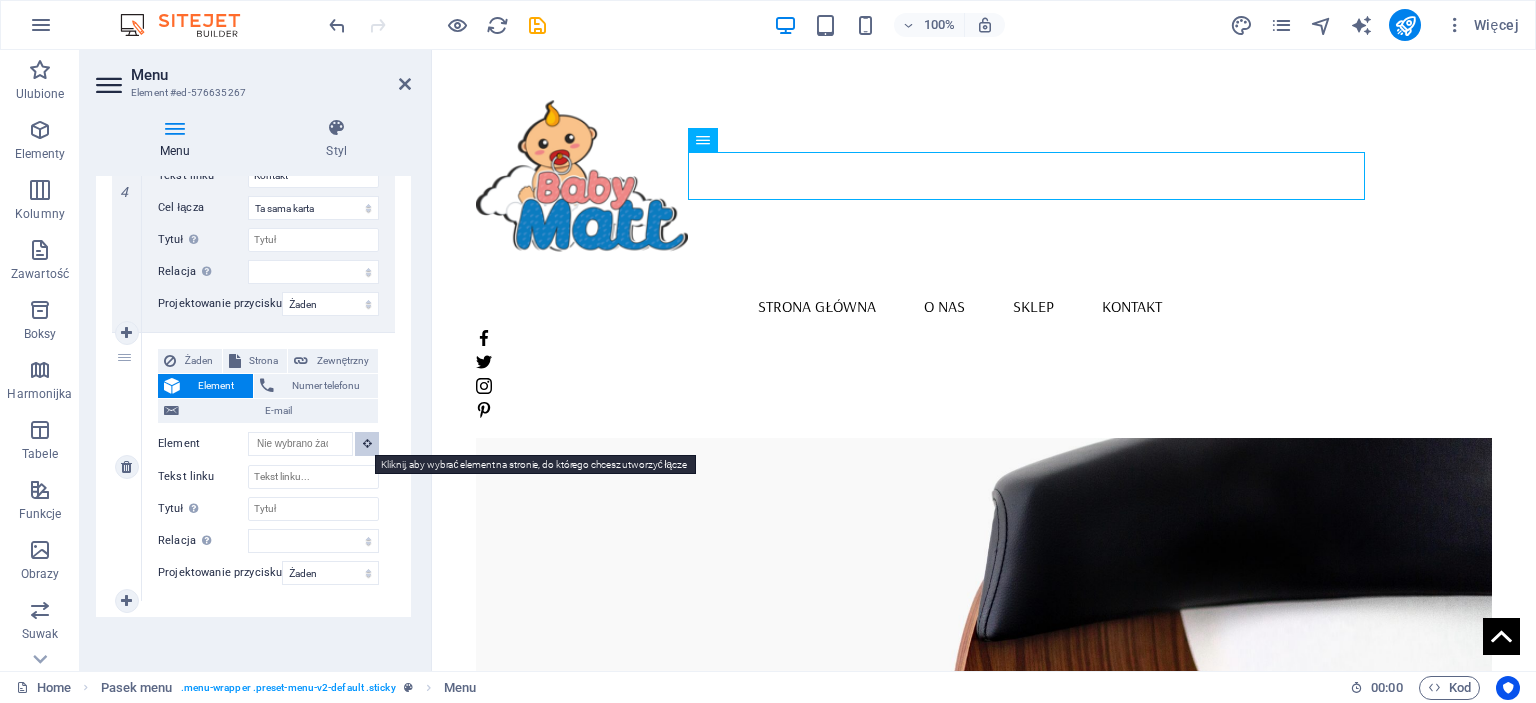 click at bounding box center (367, 443) 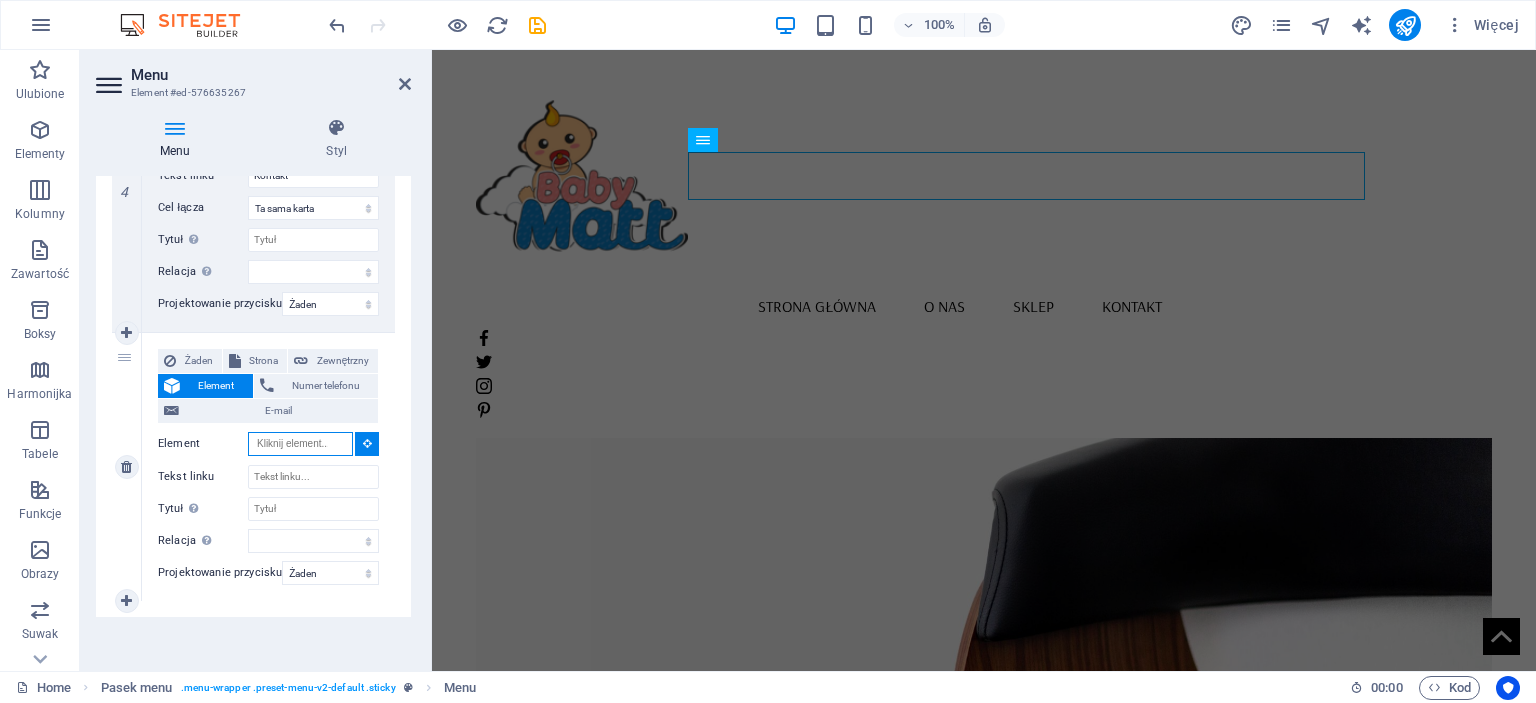 click on "Element" at bounding box center [300, 444] 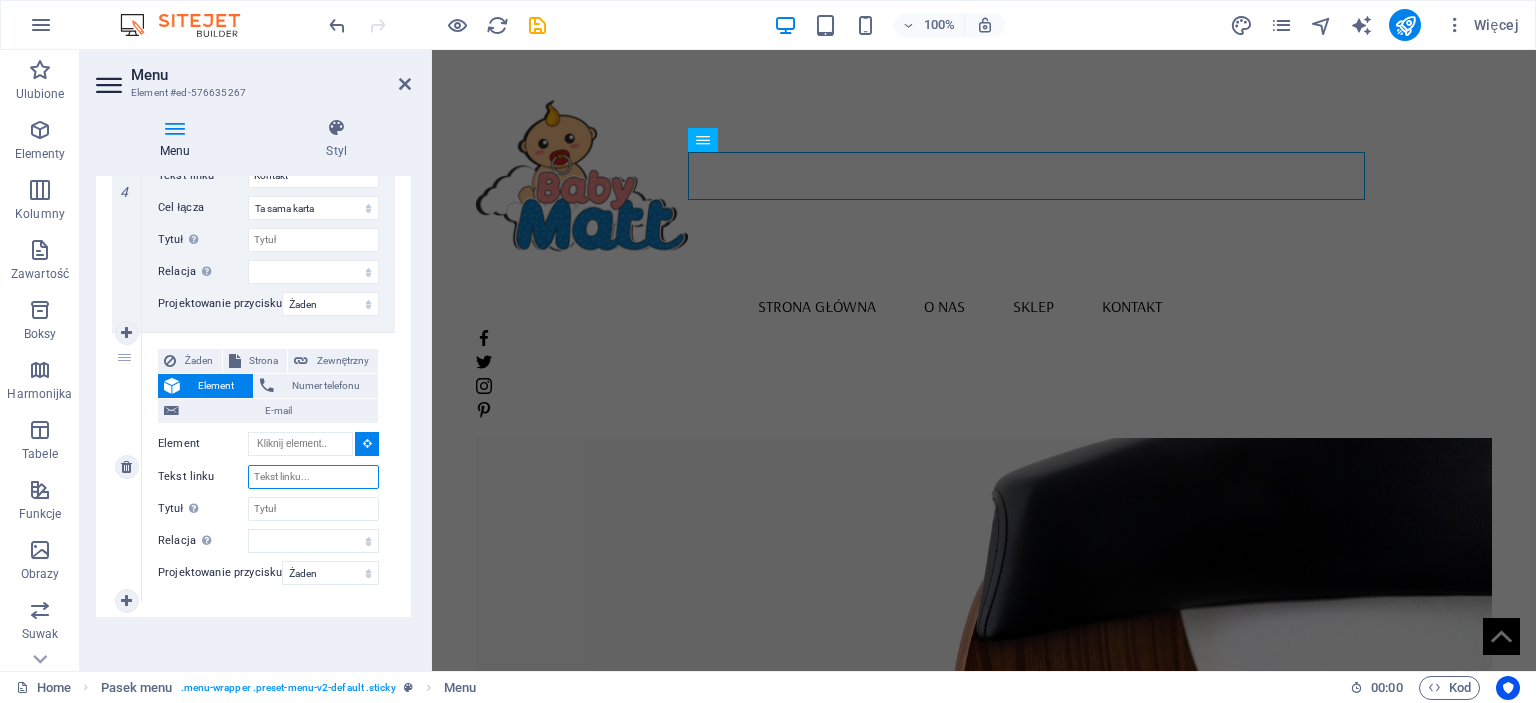 click on "Tekst linku" at bounding box center (313, 477) 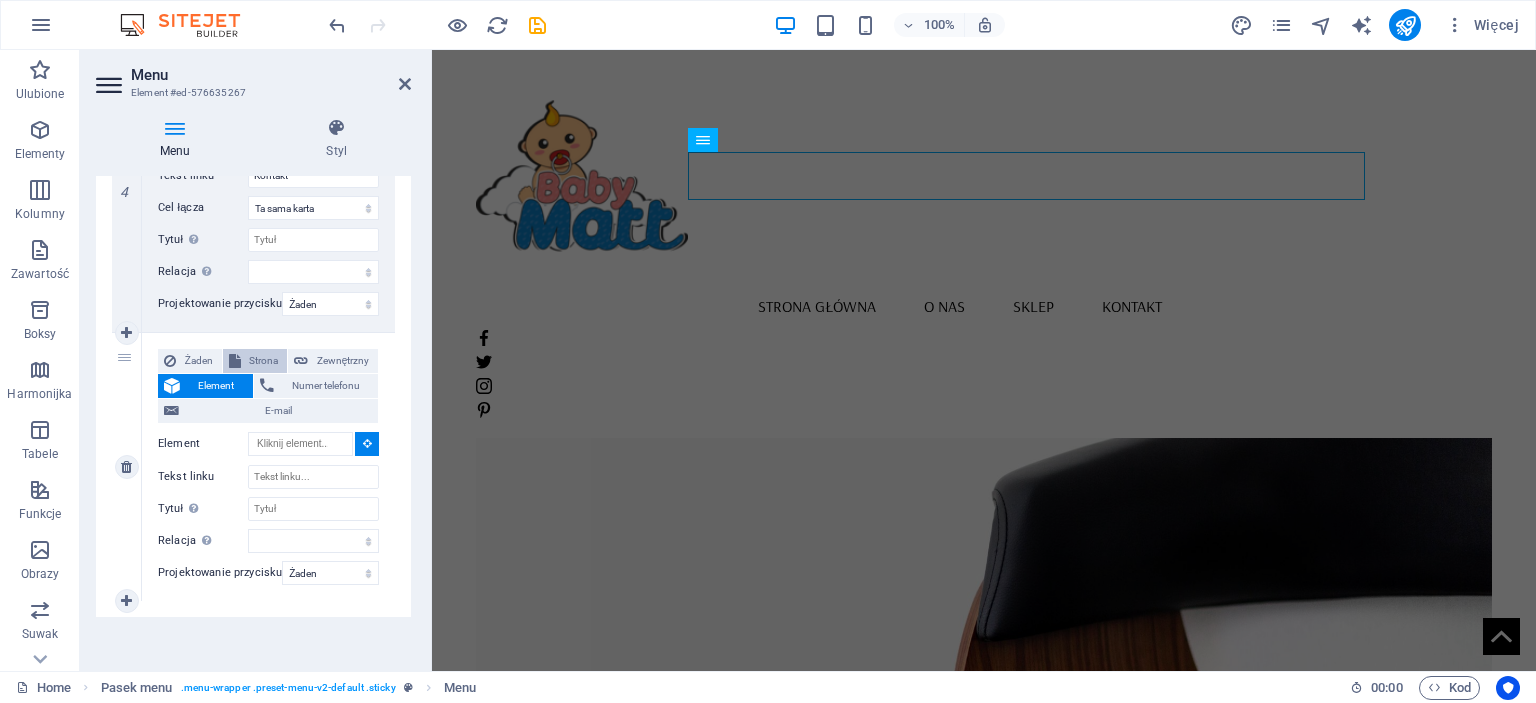 click on "Strona" at bounding box center (264, 361) 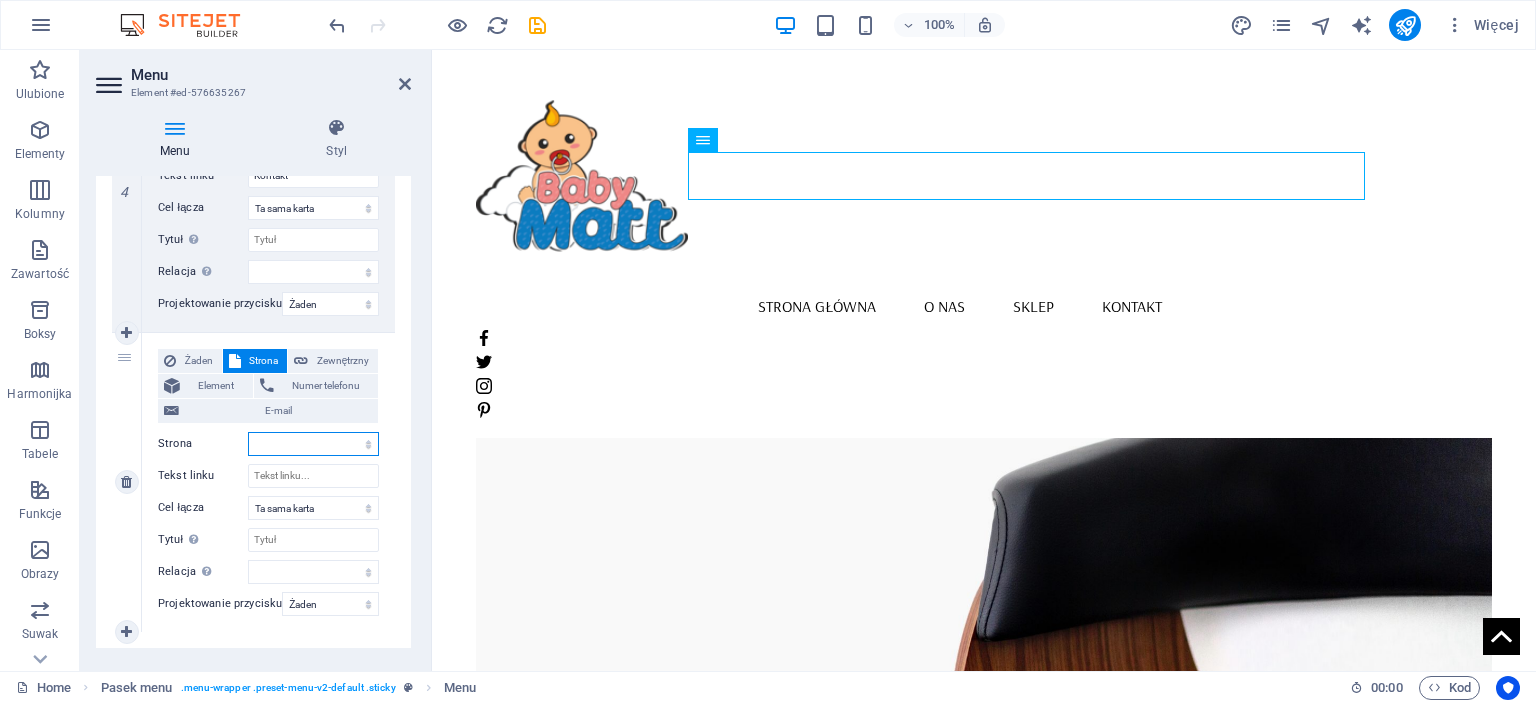 click on "Home Home About us Subpage Collection Legal Notice Privacy Production FAQ Contact Legal Notice Privacy" at bounding box center (313, 444) 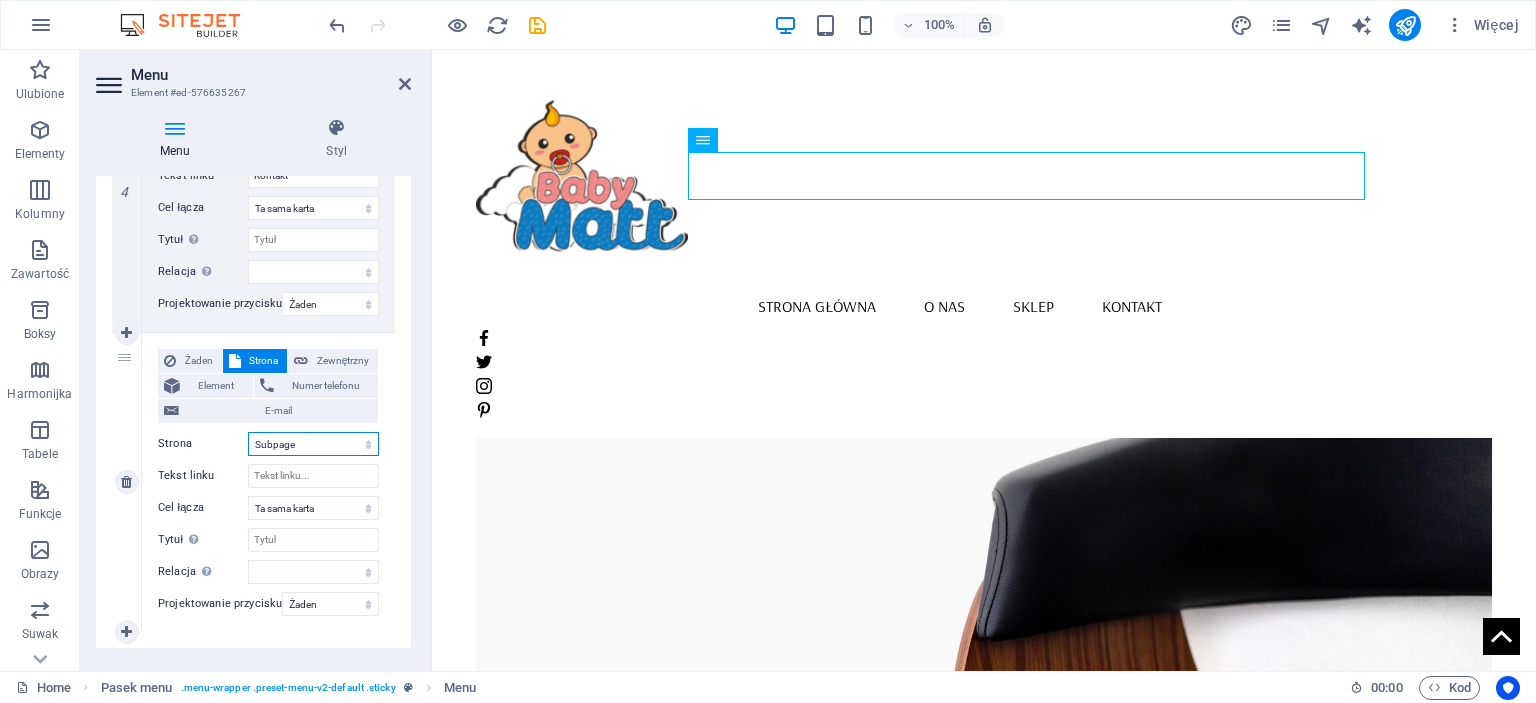 click on "Home Home About us Subpage Collection Legal Notice Privacy Production FAQ Contact Legal Notice Privacy" at bounding box center (313, 444) 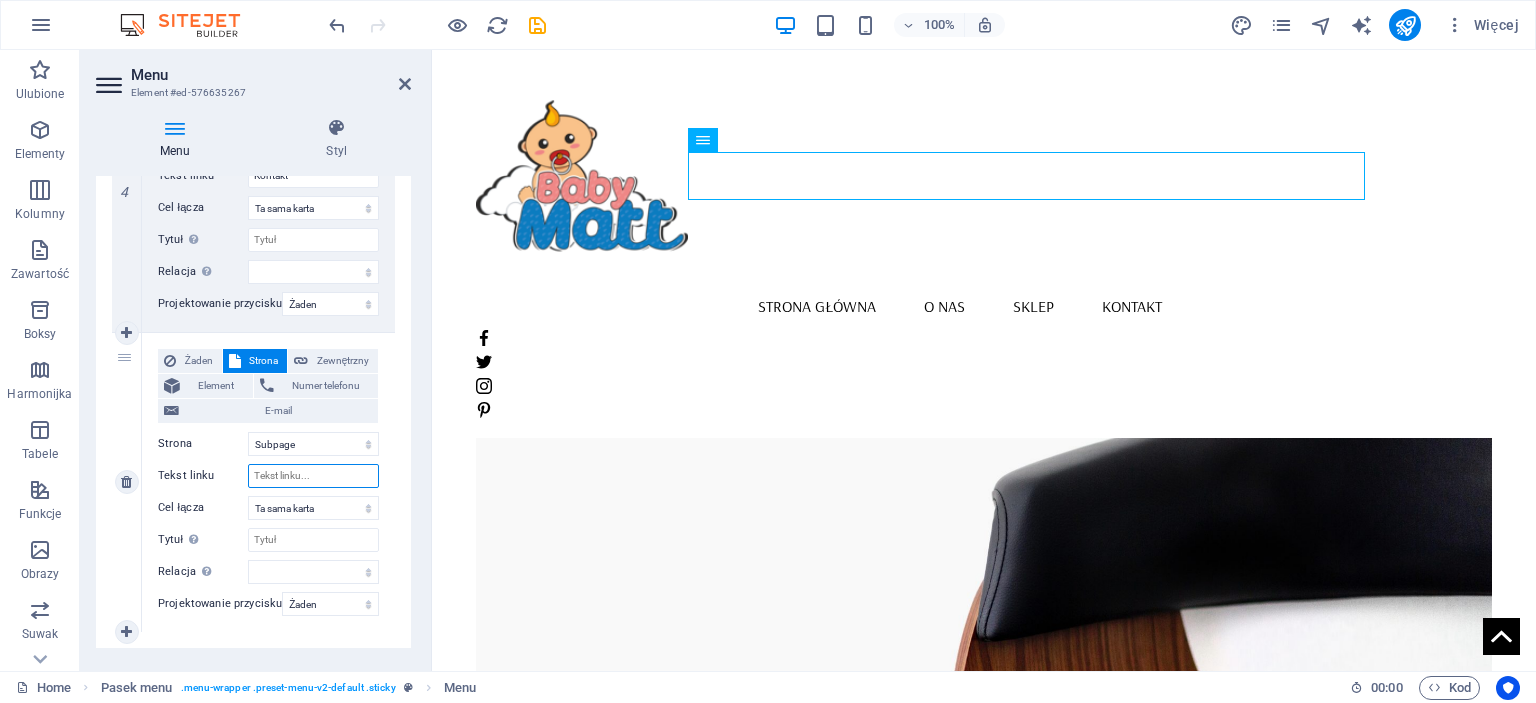 click on "Tekst linku" at bounding box center [313, 476] 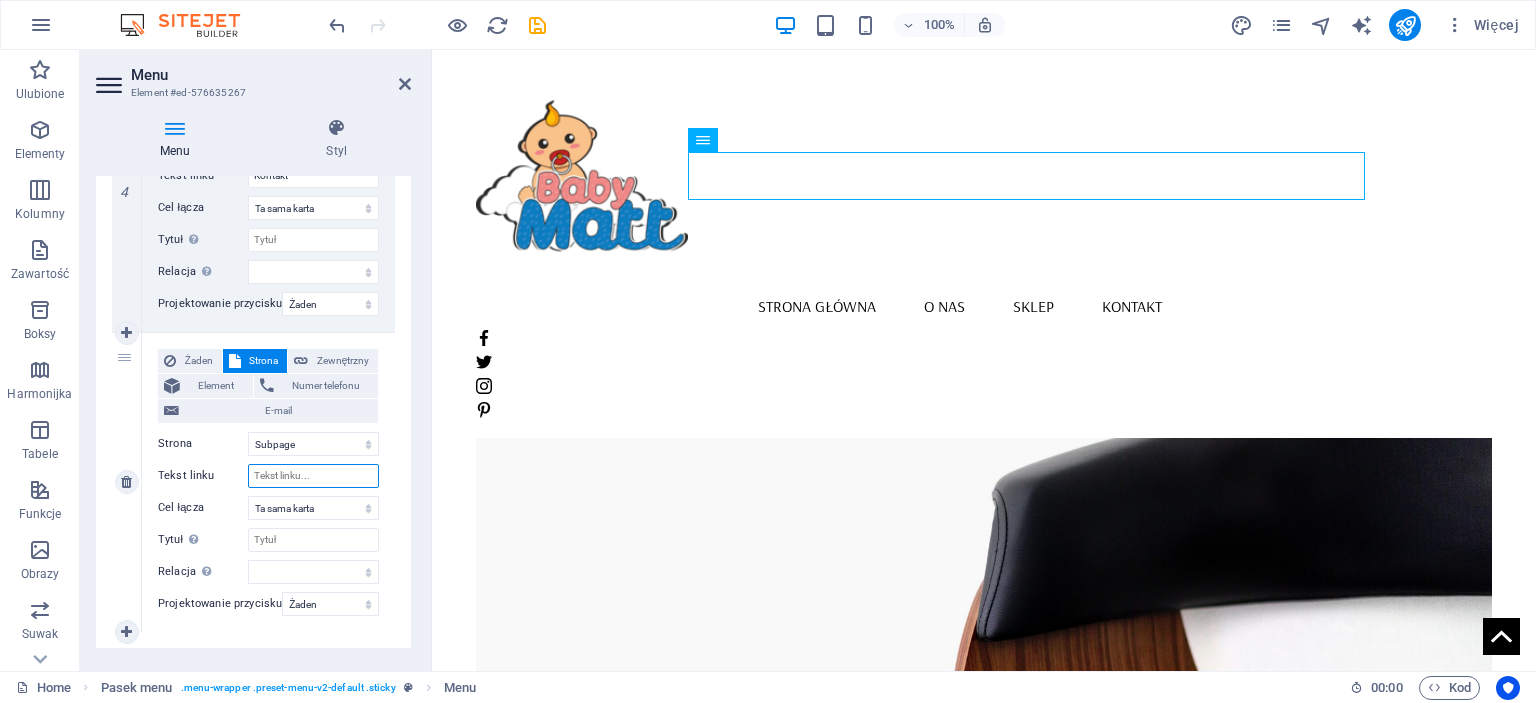 type on "D" 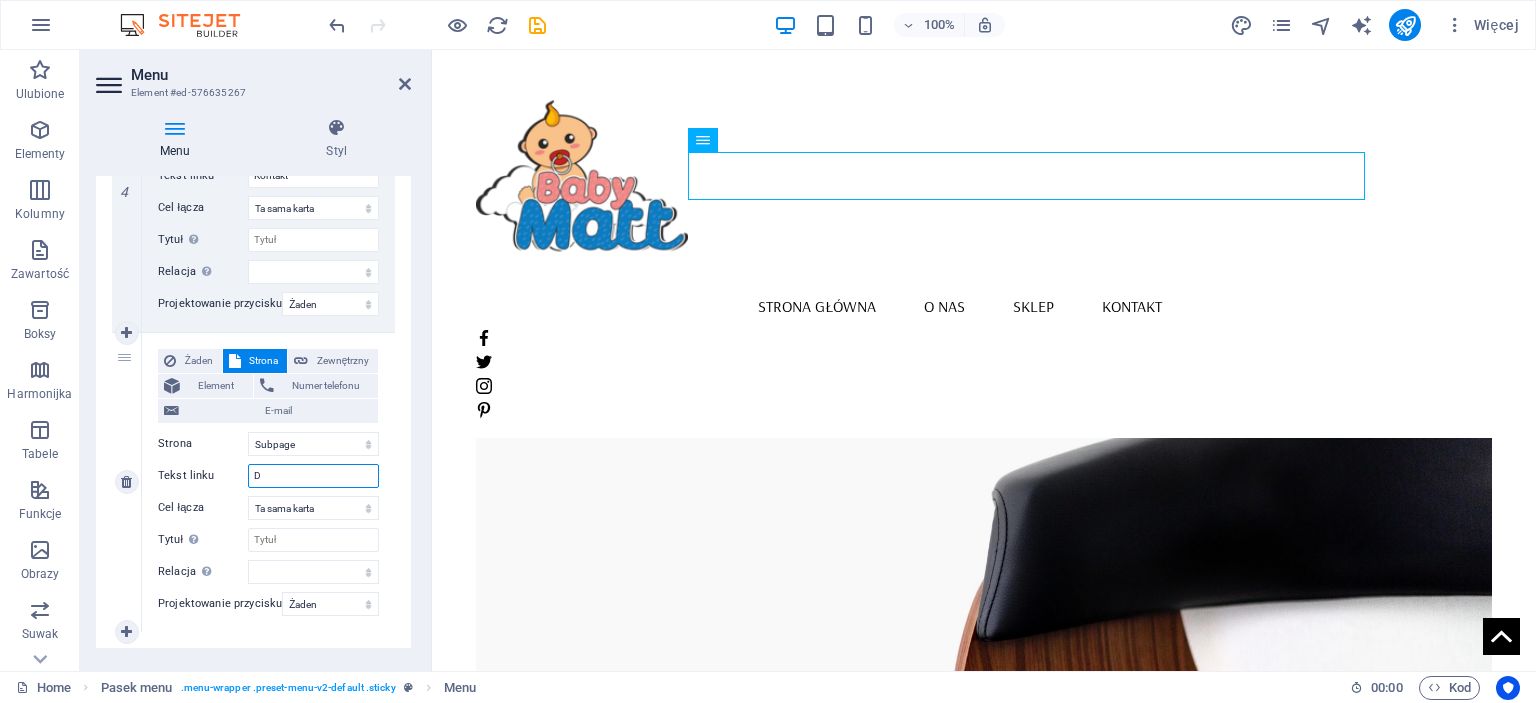 select 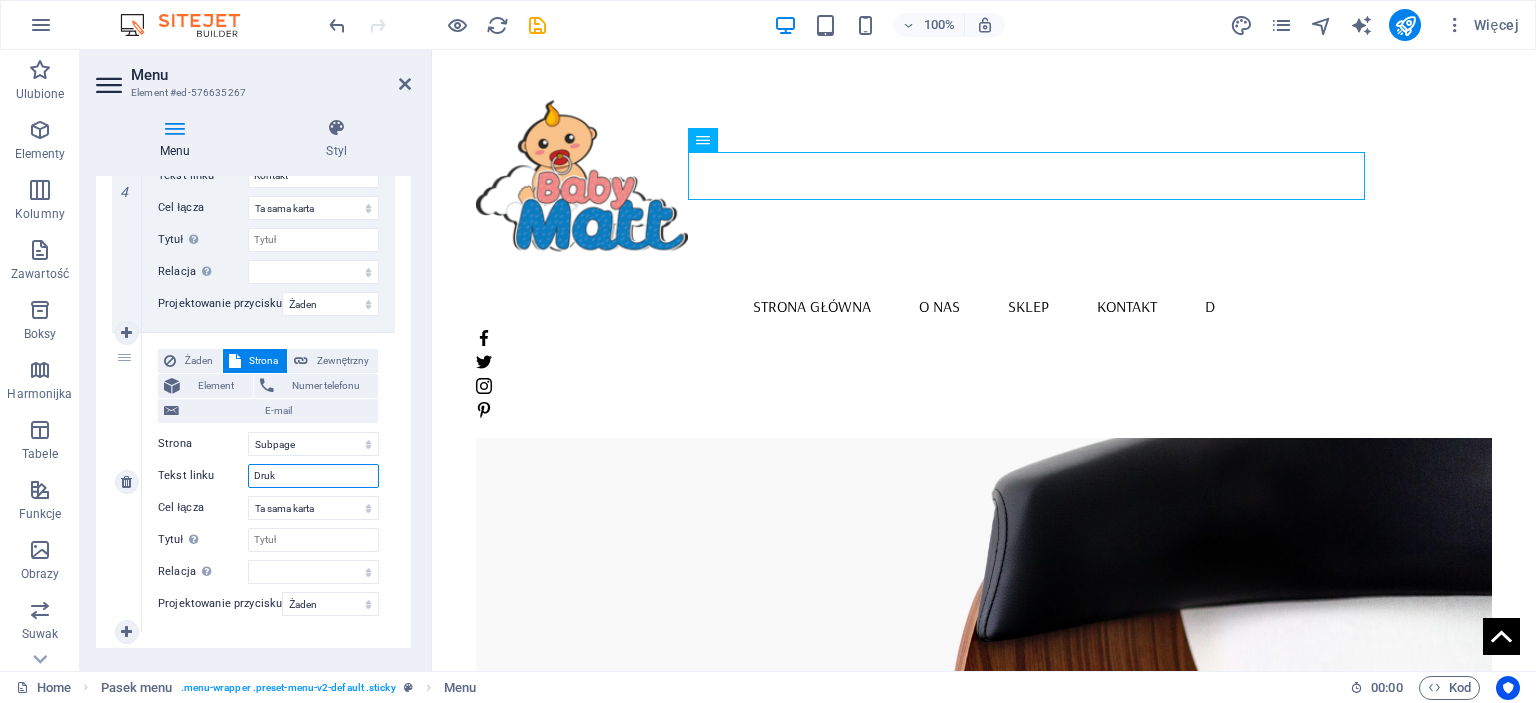 type on "Druk" 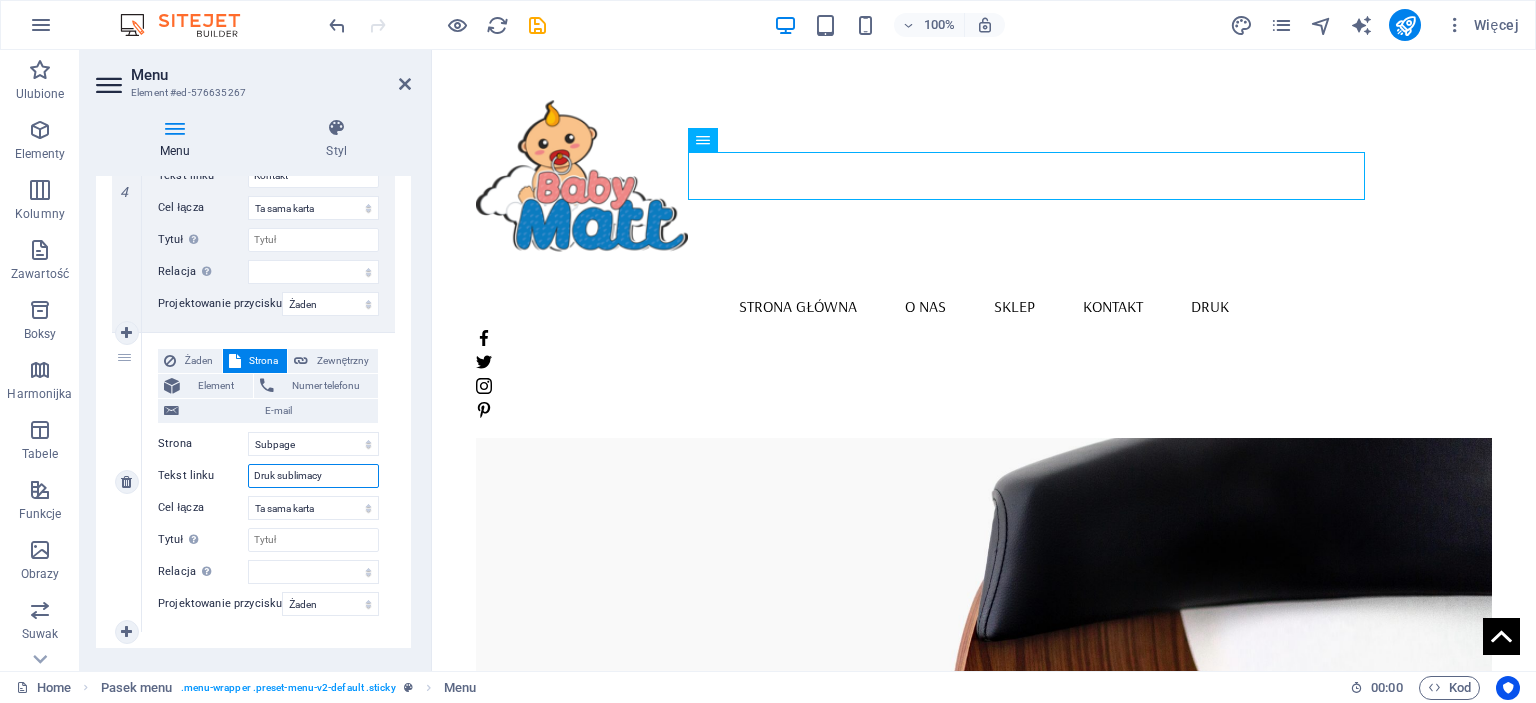 type on "Druk sublimacyn" 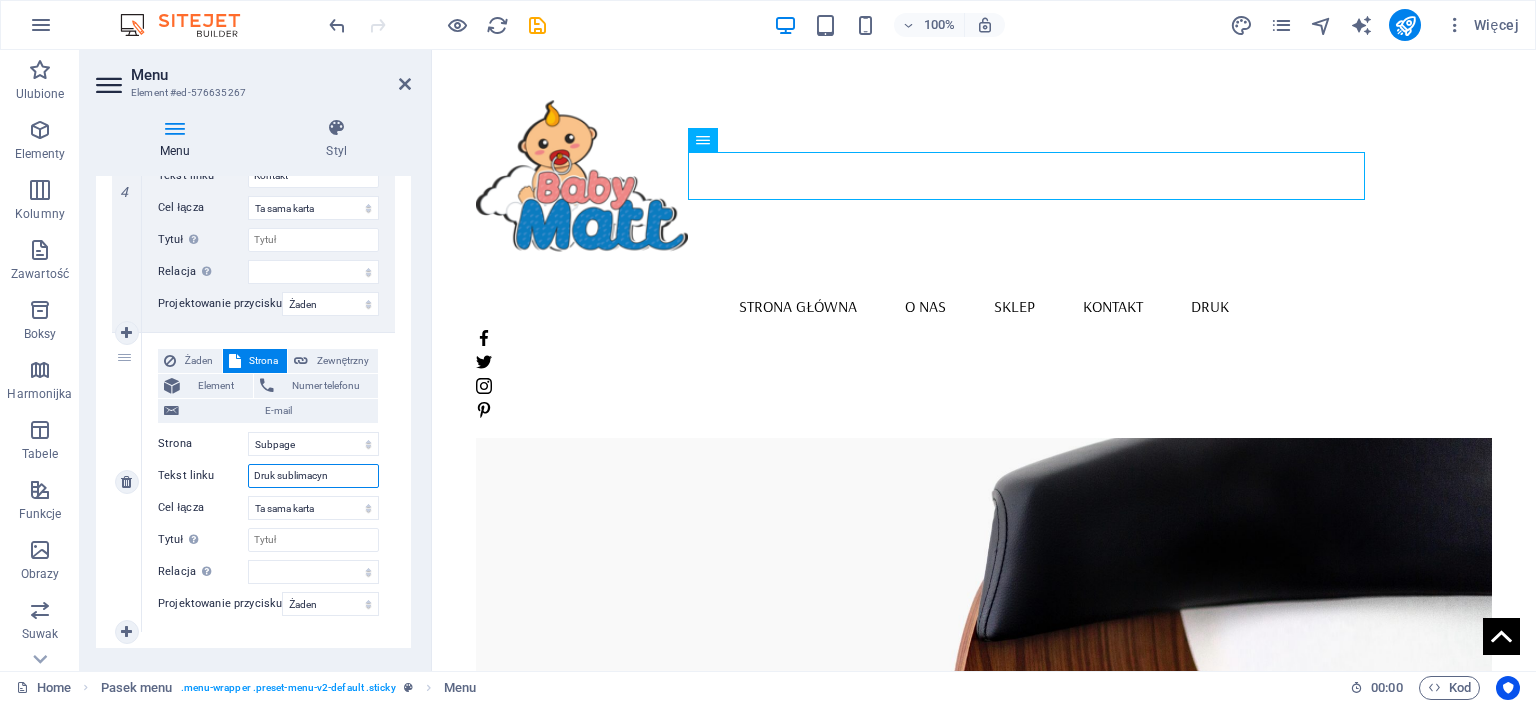 select 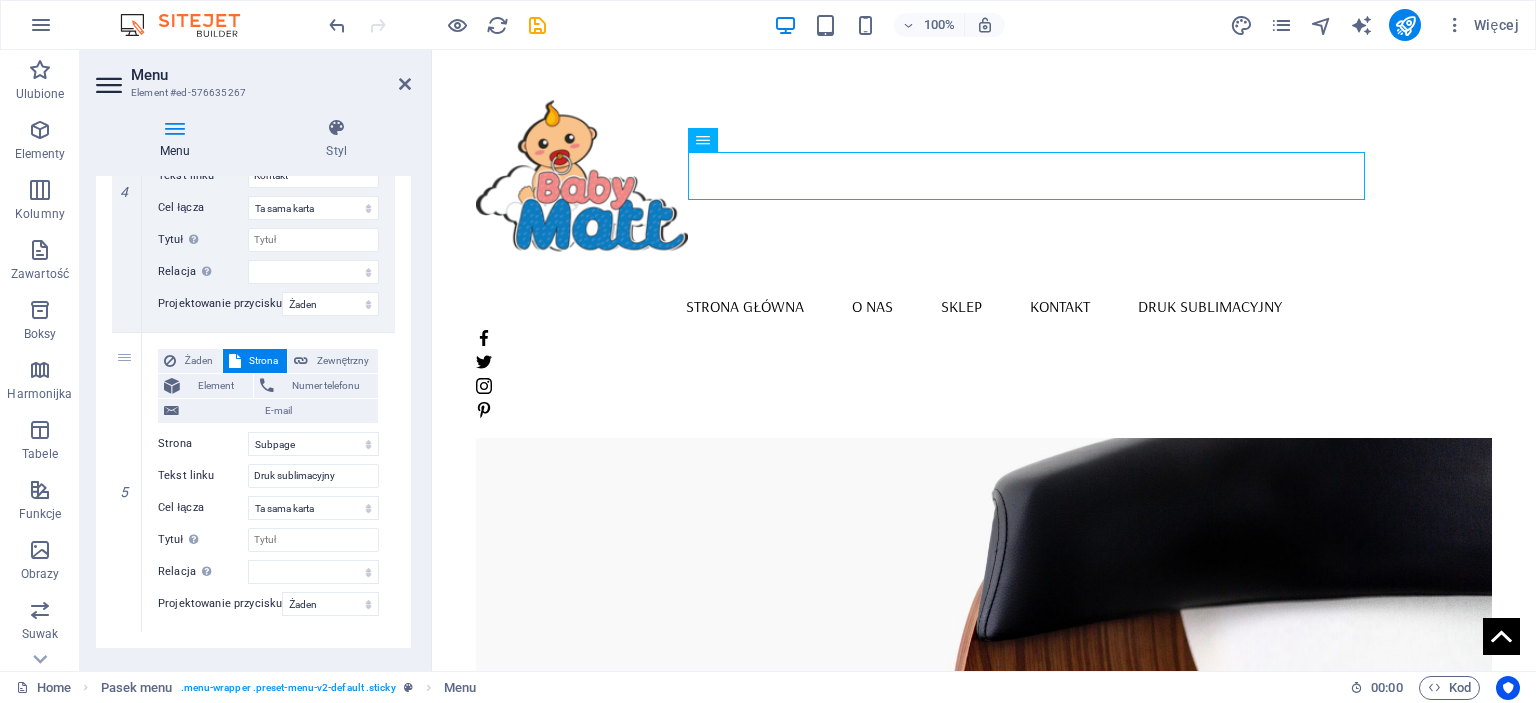 click on "[NUMBER] Żaden Strona Zewnętrzny Element Numer telefonu E-mail Strona Home Home About us Subpage Collection Legal Notice Privacy Production FAQ Contact Legal Notice Privacy Element
URL /[NUMBER] Numer telefonu E-mail Tekst linku Strona główna Cel łącza Nowa karta Ta sama karta Nakładka Tytuł Dodatkowy opis linku nie powinien być taki sam jak treść linku. Tytuł jest najczęściej wyświetlany jako tekst podpowiedzi po najechaniu myszką nad element. Jeśli nie jesteś pewien, pozostaw puste. Relacja Ustawia  powiązanie tego łącza z celem łącza . Na przykład wartość „nofollow” instruuje wyszukiwarki, aby nie podążały za linkiem. Można pozostawić puste. alternate author bookmark external help license next nofollow noreferrer noopener prev search tag Projektowanie przycisku Żaden Domyślny Nadrzędny Podrzędny [NUMBER] Żaden Strona Zewnętrzny Element Numer telefonu E-mail Strona Home Home About us Subpage Collection Legal Notice Privacy Production FAQ Contact Privacy URL" at bounding box center [253, -118] 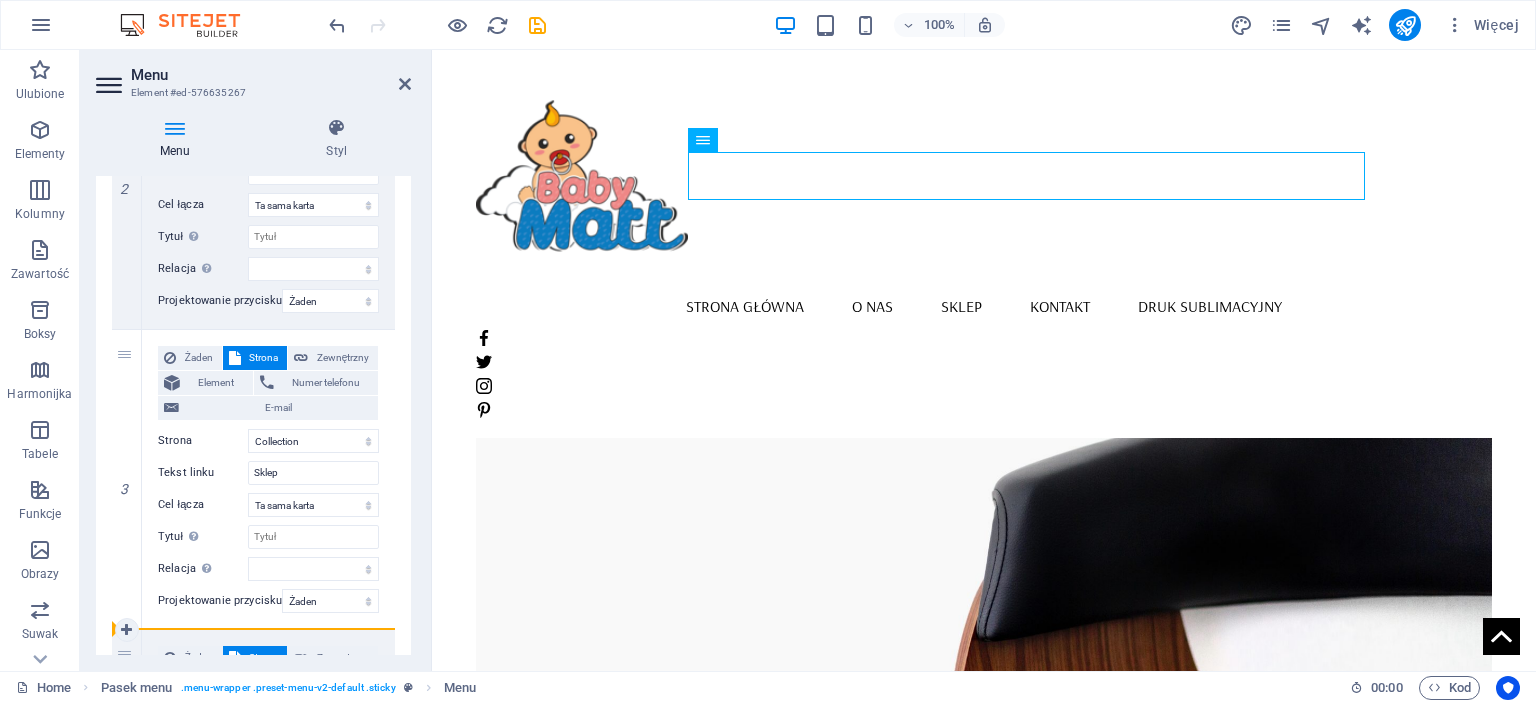 scroll, scrollTop: 533, scrollLeft: 0, axis: vertical 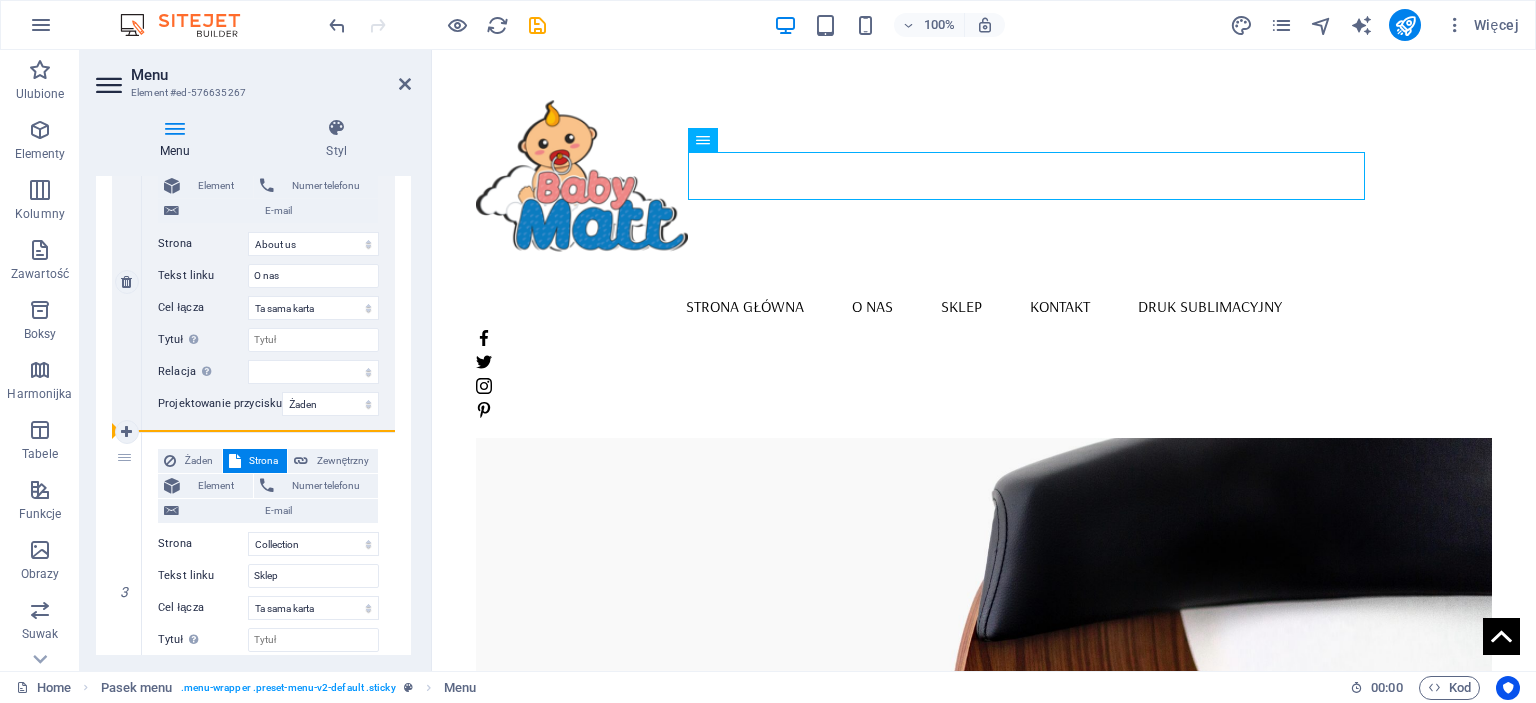 click on "[NUMBER] Żaden Strona Zewnętrzny Element Numer telefonu E-mail Strona Home Home About us Subpage Collection Legal Notice Privacy Production FAQ Contact Legal Notice Privacy Element
URL /[NUMBER] Numer telefonu E-mail Tekst linku Strona główna Cel łącza Nowa karta Ta sama karta Nakładka Tytuł Dodatkowy opis linku nie powinien być taki sam jak treść linku. Tytuł jest najczęściej wyświetlany jako tekst podpowiedzi po najechaniu myszką nad element. Jeśli nie jesteś pewien, pozostaw puste. Relacja Ustawia  powiązanie tego łącza z celem łącza . Na przykład wartość „nofollow” instruuje wyszukiwarki, aby nie podążały za linkiem. Można pozostawić puste. alternate author bookmark external help license next nofollow noreferrer noopener prev search tag Projektowanie przycisku Żaden Domyślny Nadrzędny Podrzędny [NUMBER] Żaden Strona Zewnętrzny Element Numer telefonu E-mail Strona Home Home About us Subpage Collection Legal Notice Privacy Production FAQ Contact Privacy URL" at bounding box center (253, 583) 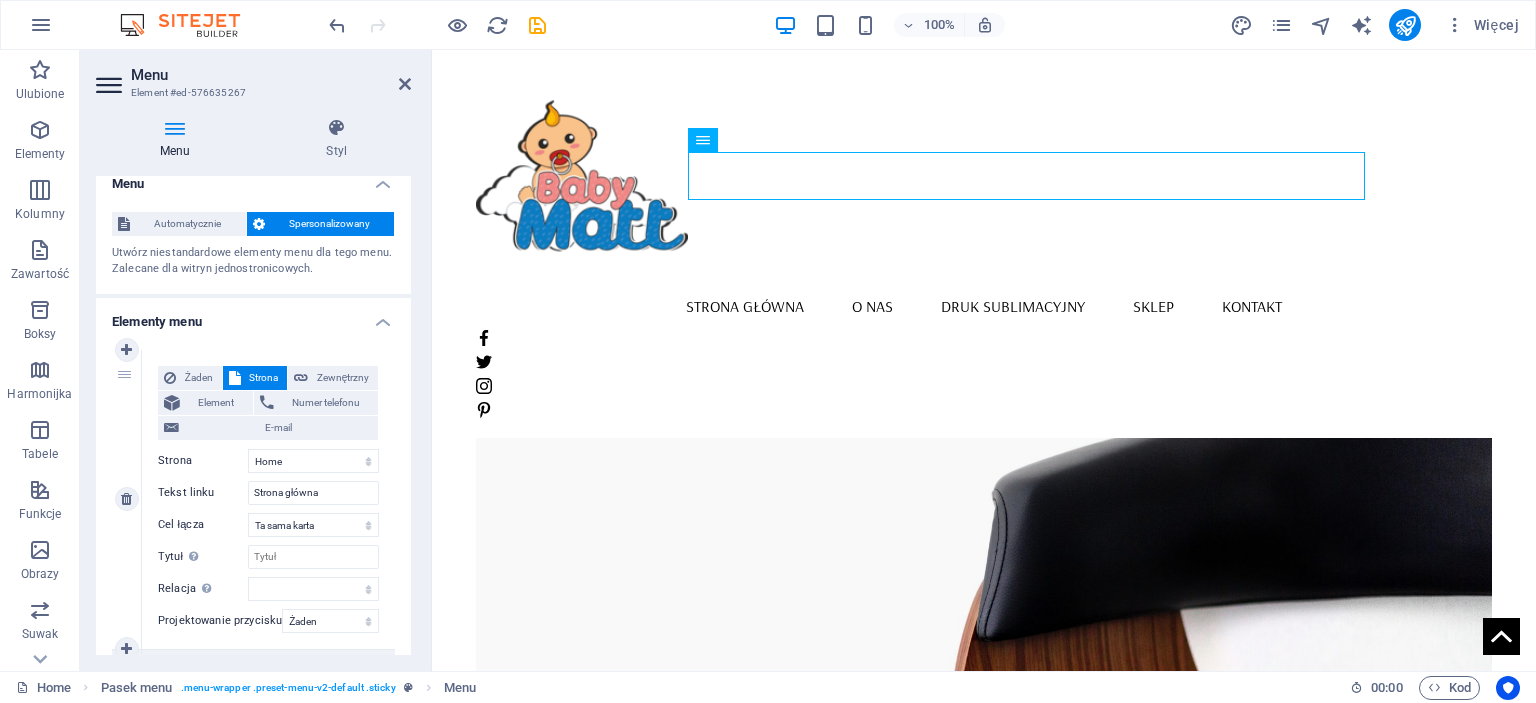 scroll, scrollTop: 0, scrollLeft: 0, axis: both 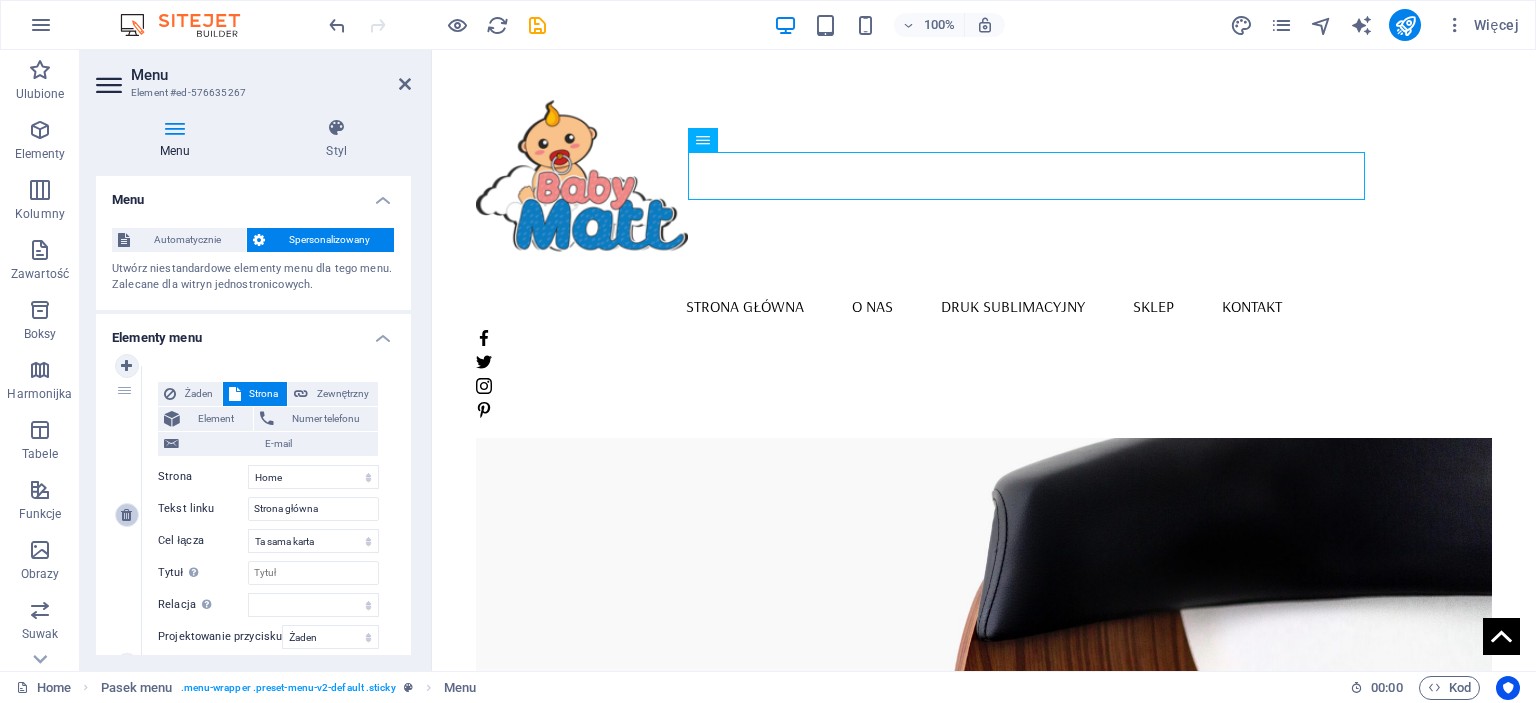 click at bounding box center (126, 515) 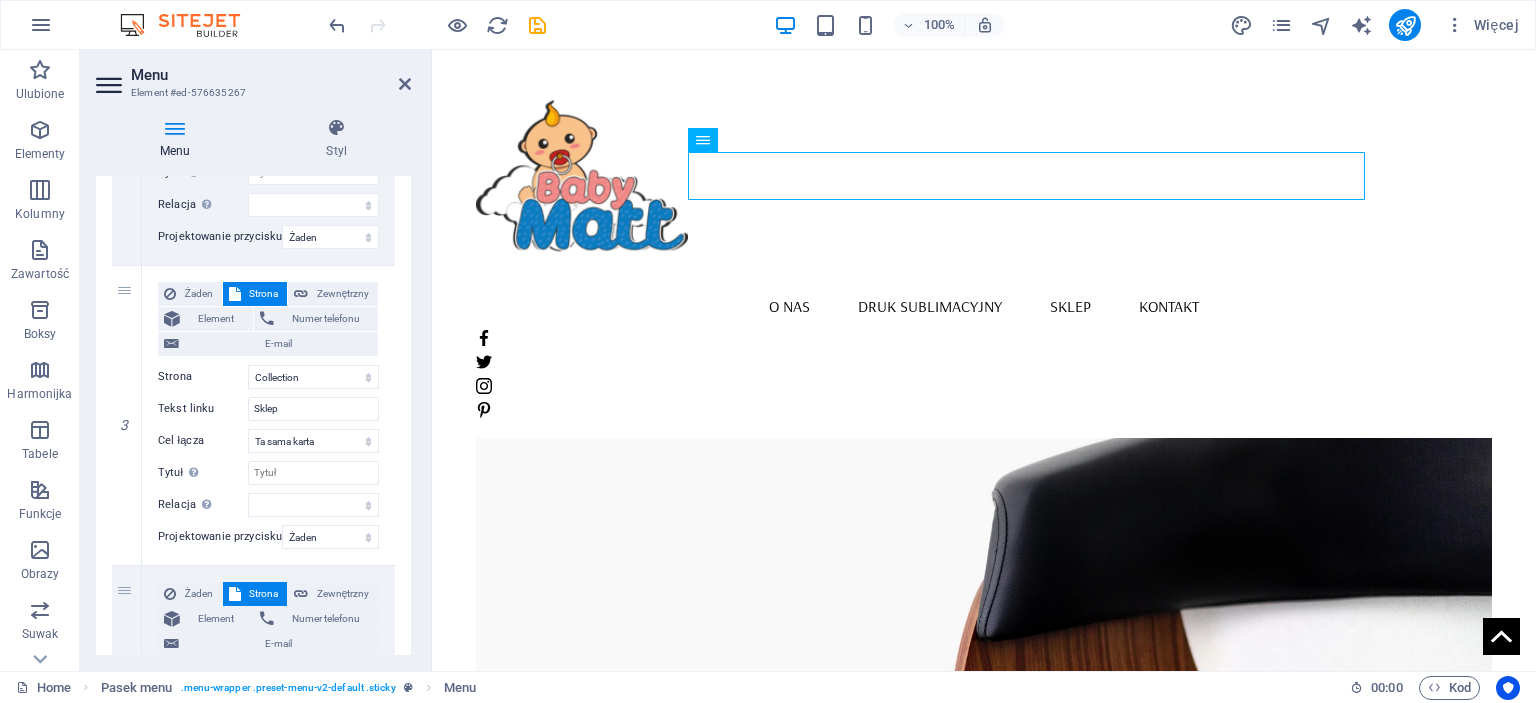 scroll, scrollTop: 800, scrollLeft: 0, axis: vertical 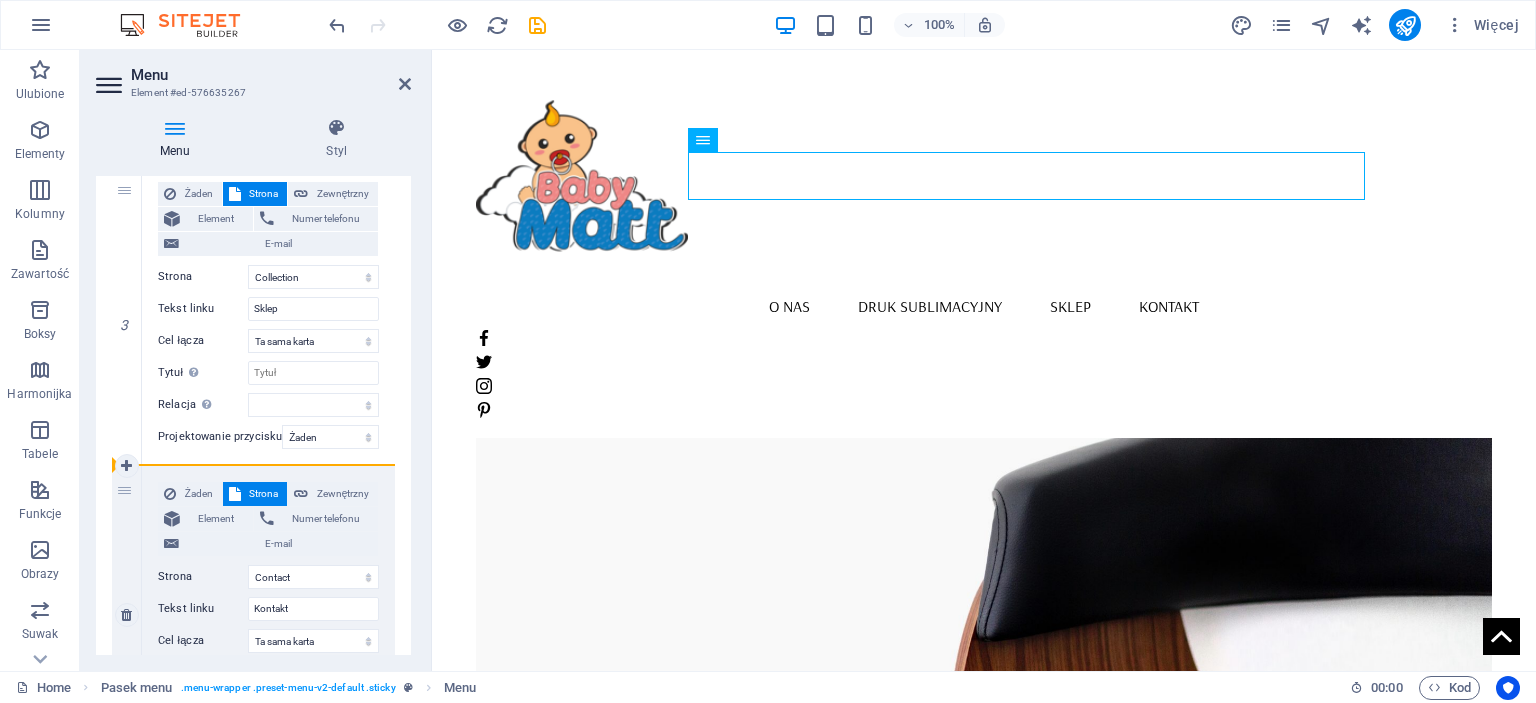 drag, startPoint x: 118, startPoint y: 455, endPoint x: 113, endPoint y: 476, distance: 21.587032 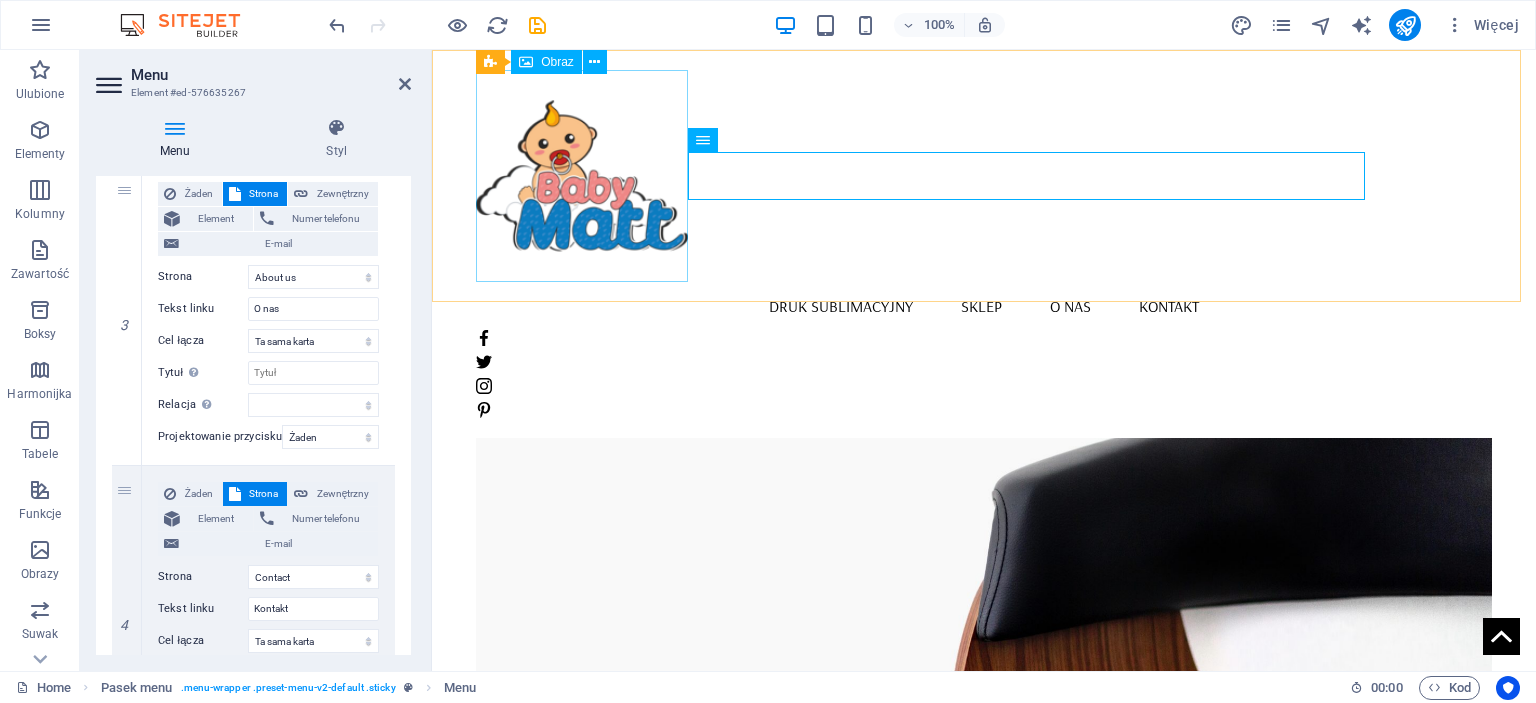 click on "Obraz" at bounding box center (557, 62) 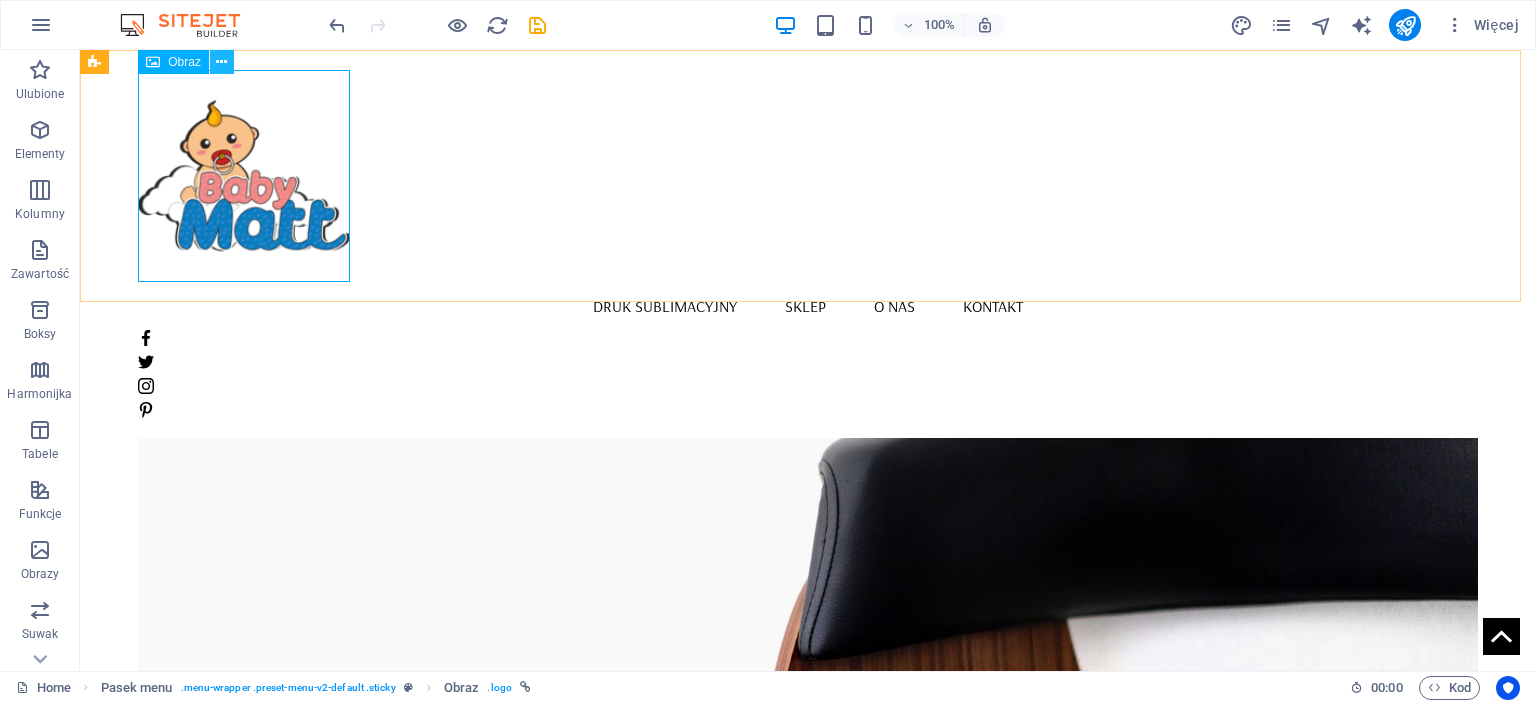 click at bounding box center [221, 62] 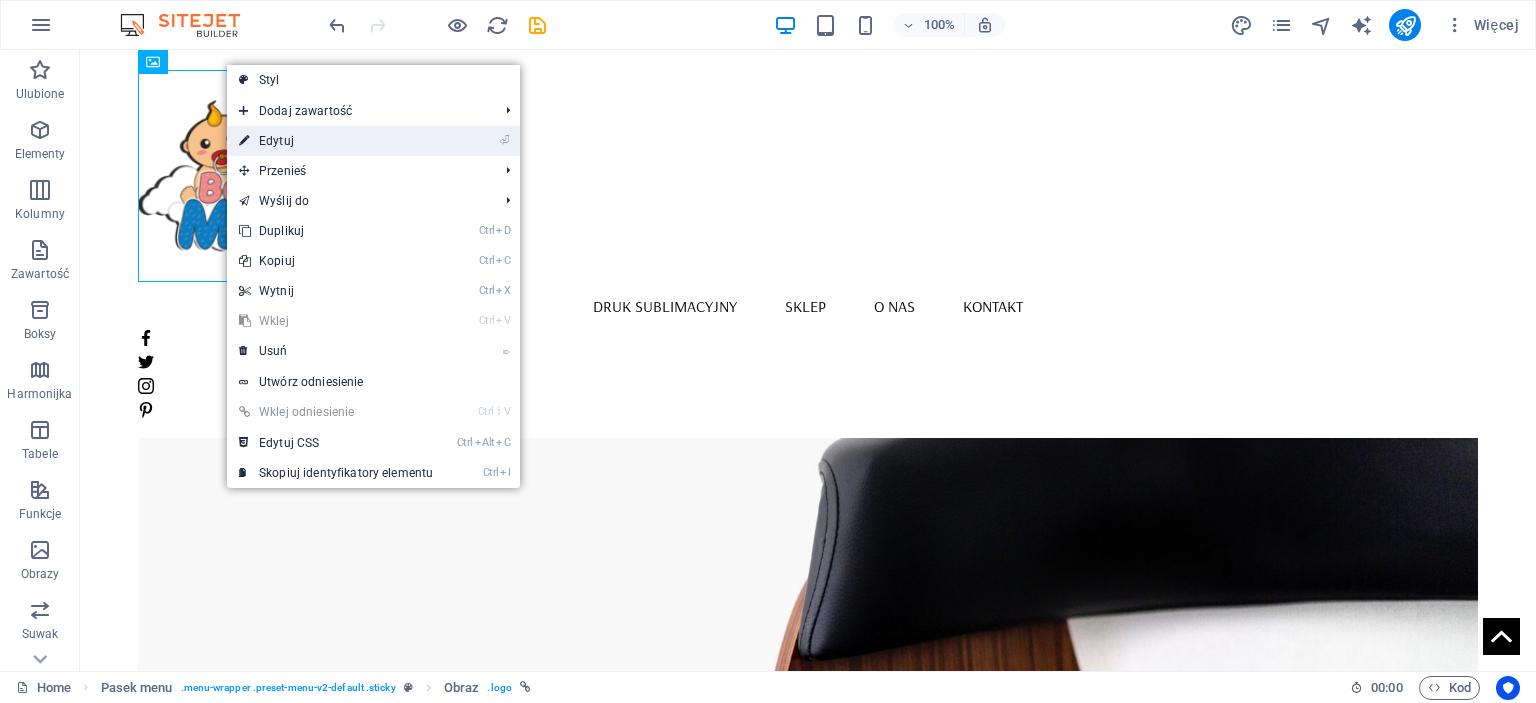 click on "⏎  Edytuj" at bounding box center [336, 141] 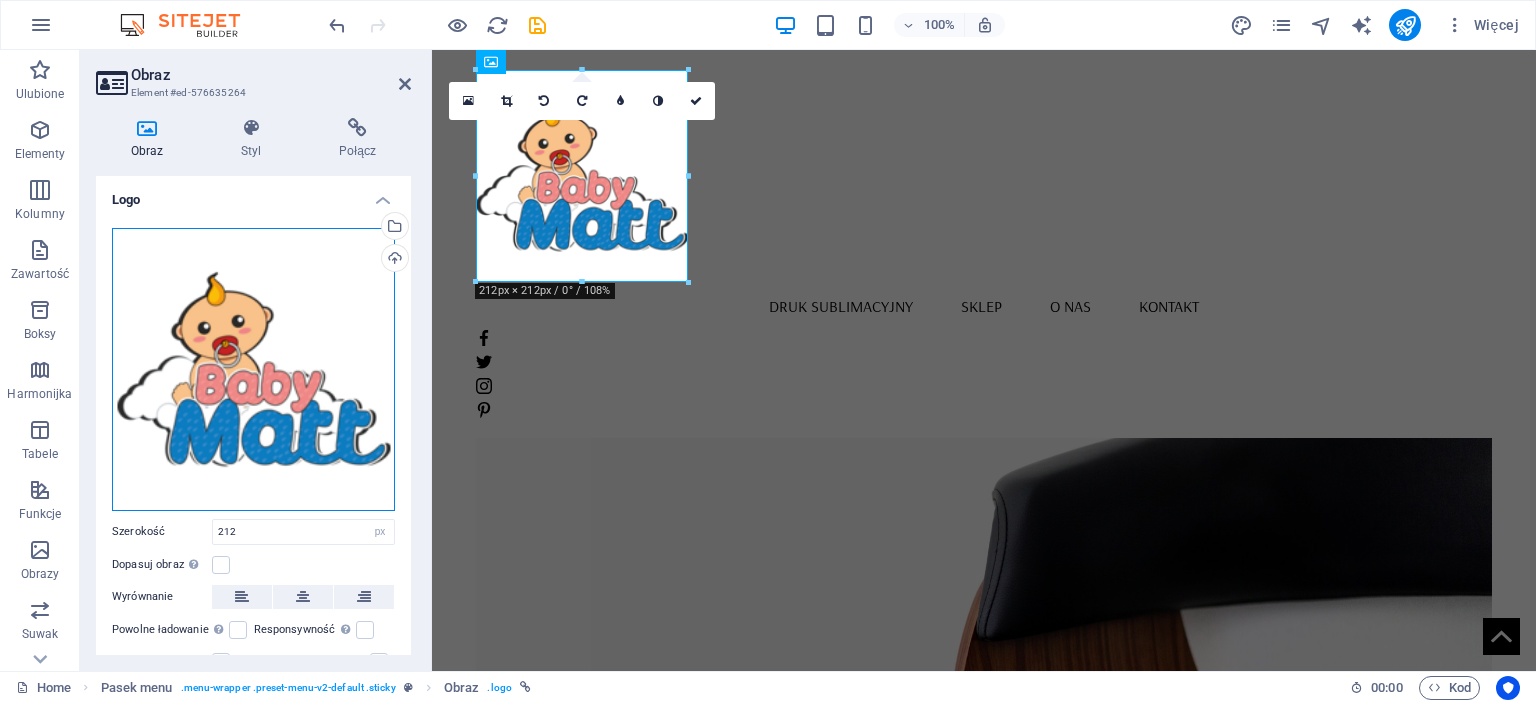 click on "Przeciągnij pliki tutaj, kliknij, aby wybrać pliki lub wybierz pliki z Plików lub naszych bezpłatnych zdjęć i filmów" at bounding box center [253, 369] 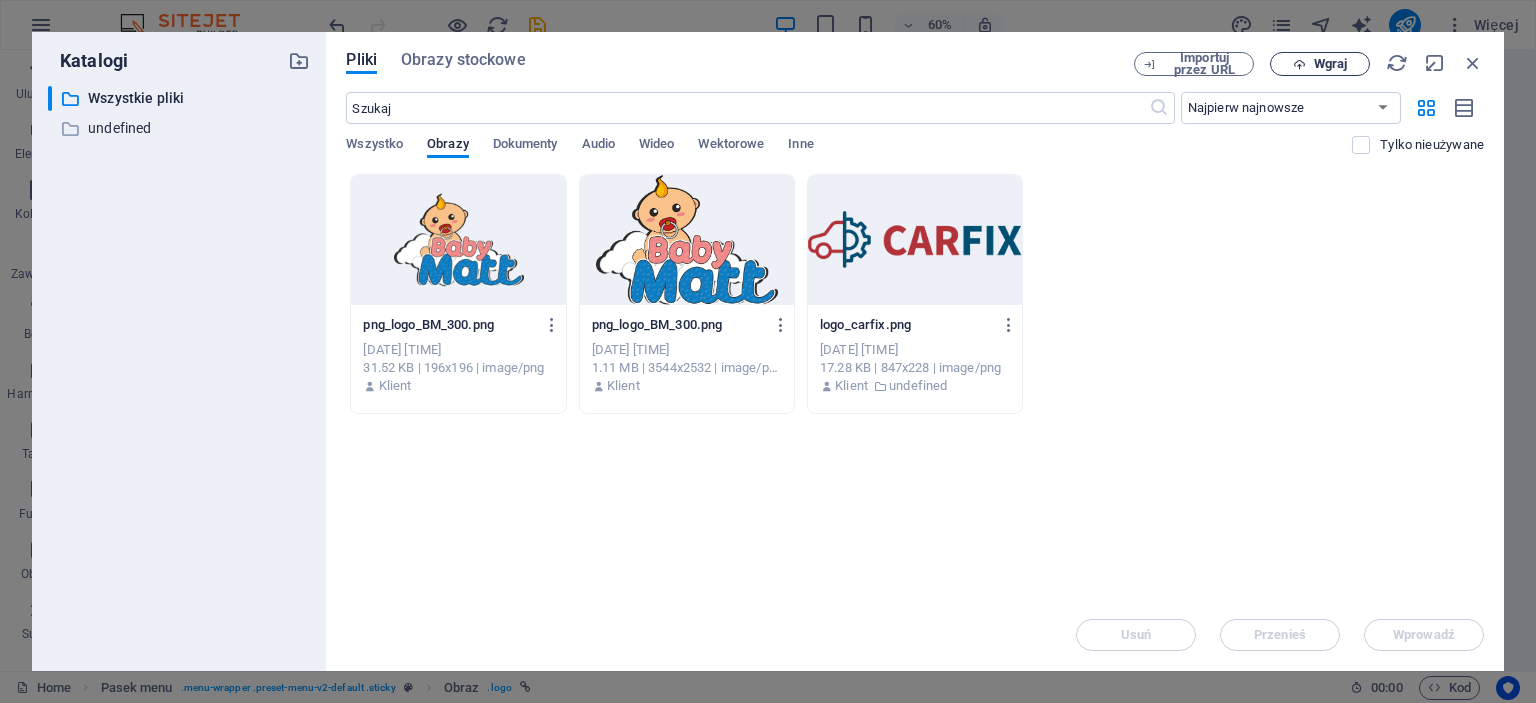 click on "Wgraj" at bounding box center (1320, 64) 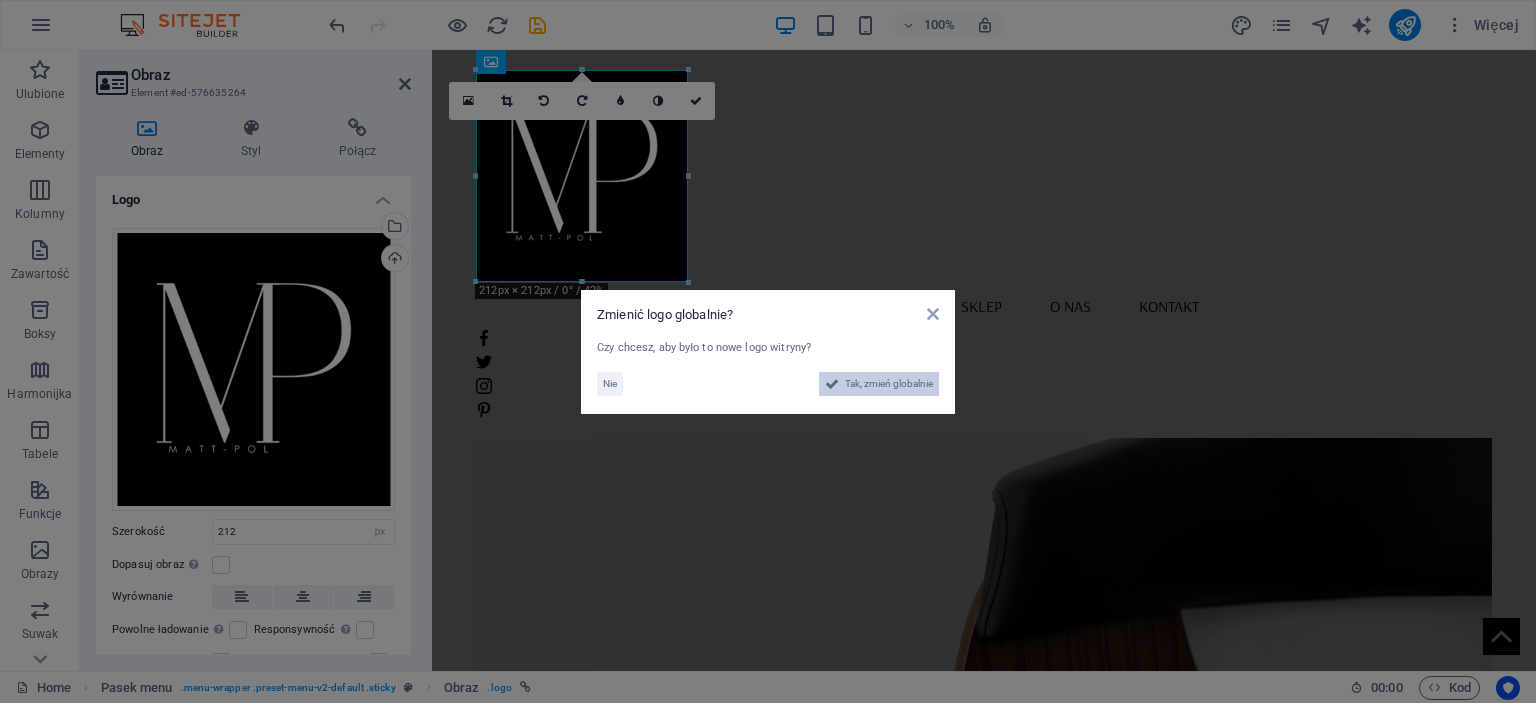 click on "Tak, zmień globalnie" at bounding box center [889, 384] 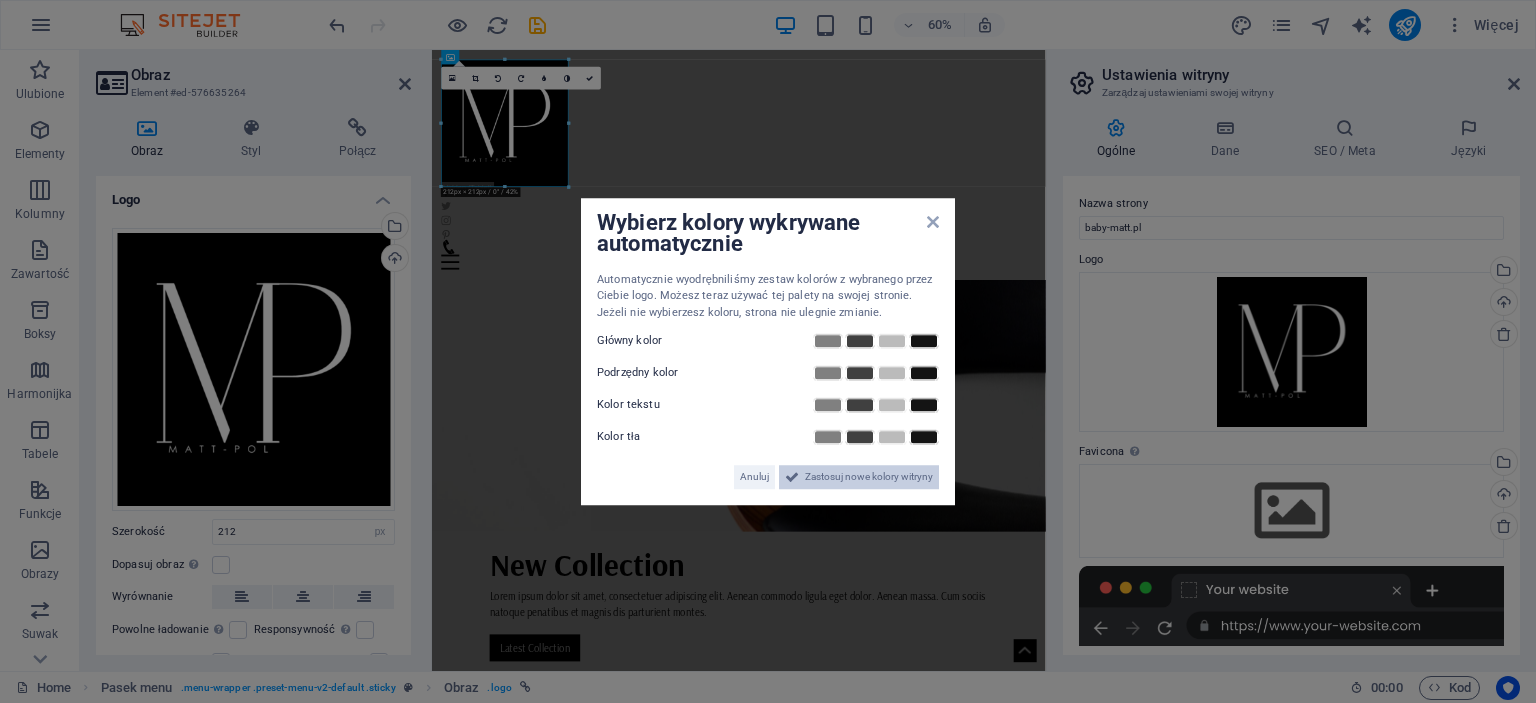 click on "Zastosuj nowe kolory witryny" at bounding box center [869, 477] 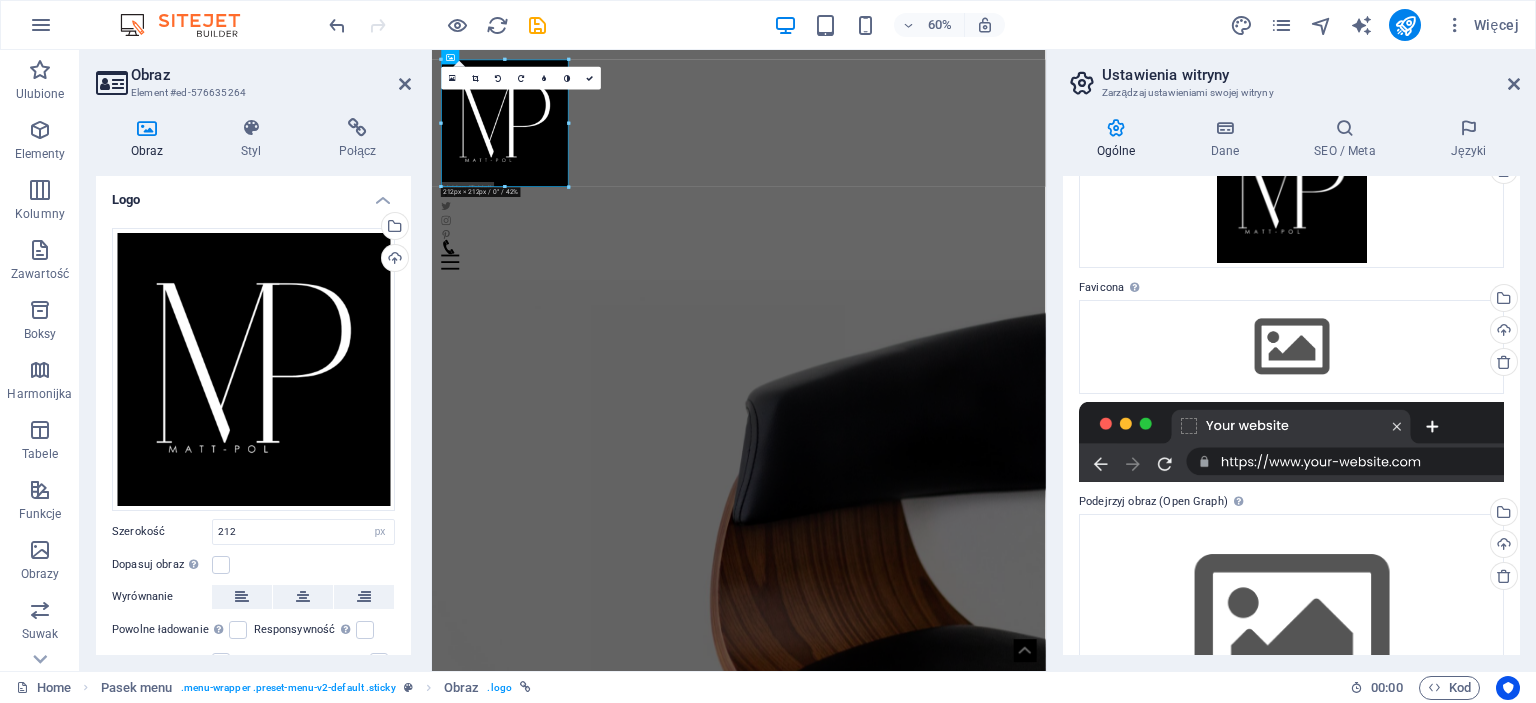 scroll, scrollTop: 200, scrollLeft: 0, axis: vertical 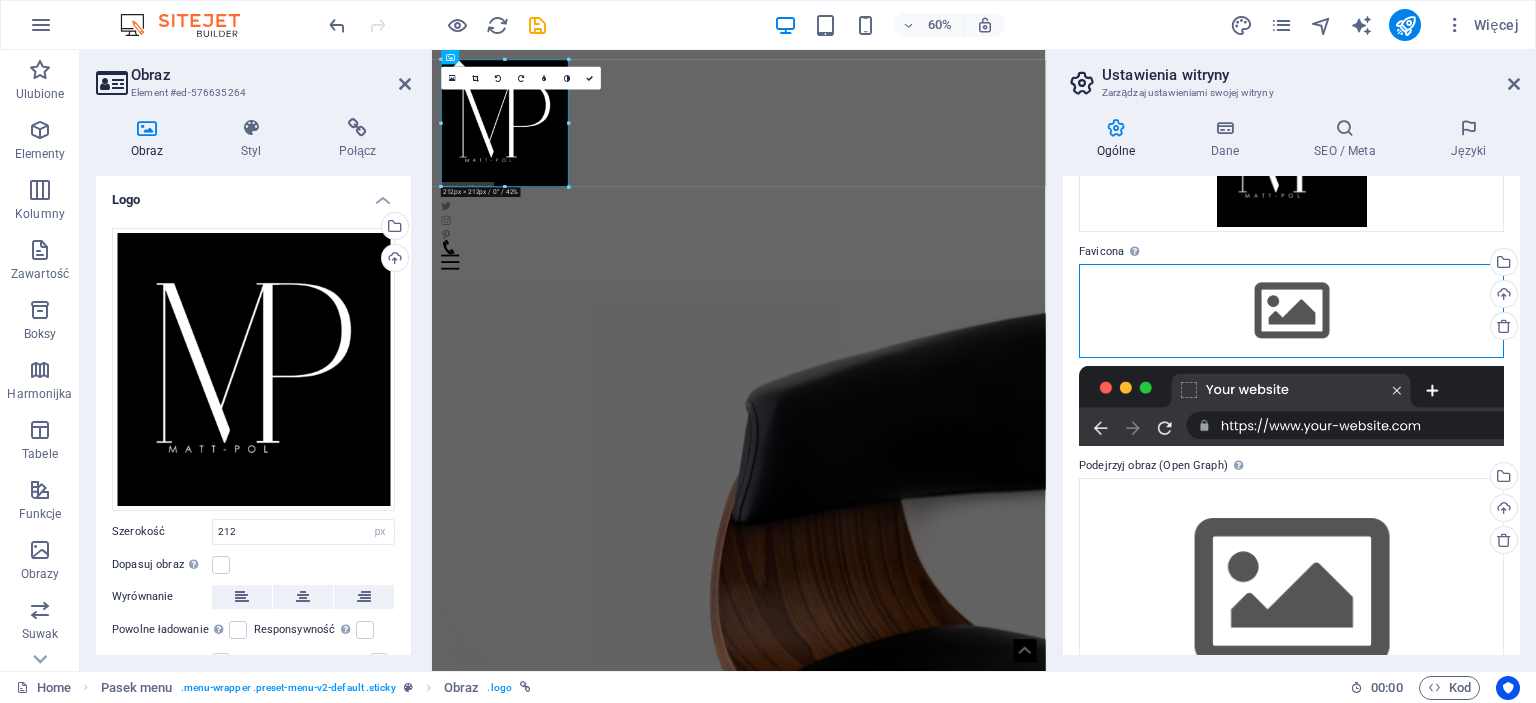 click on "Przeciągnij pliki tutaj, kliknij, aby wybrać pliki lub wybierz pliki z Plików lub naszych bezpłatnych zdjęć i filmów" at bounding box center (1291, 311) 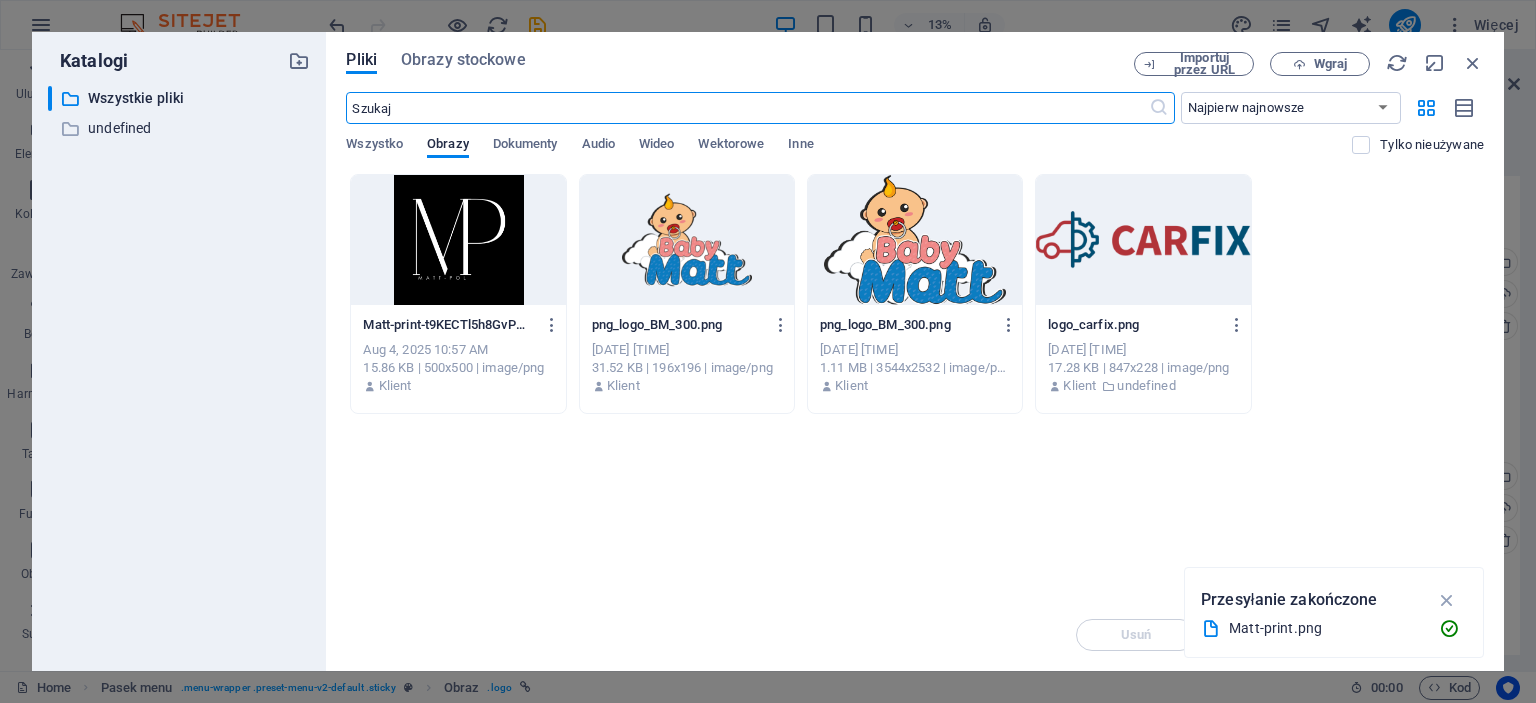 click at bounding box center [458, 240] 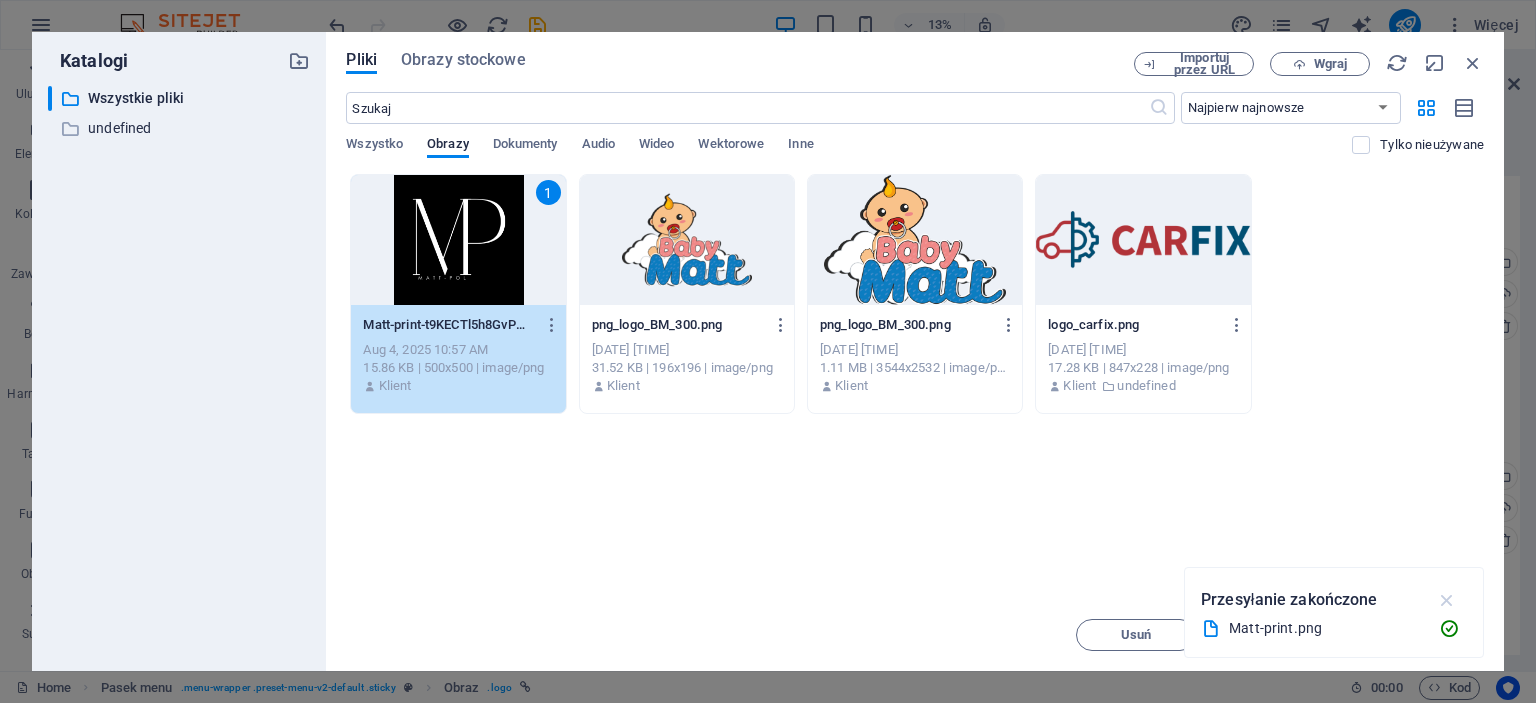 click at bounding box center [1447, 600] 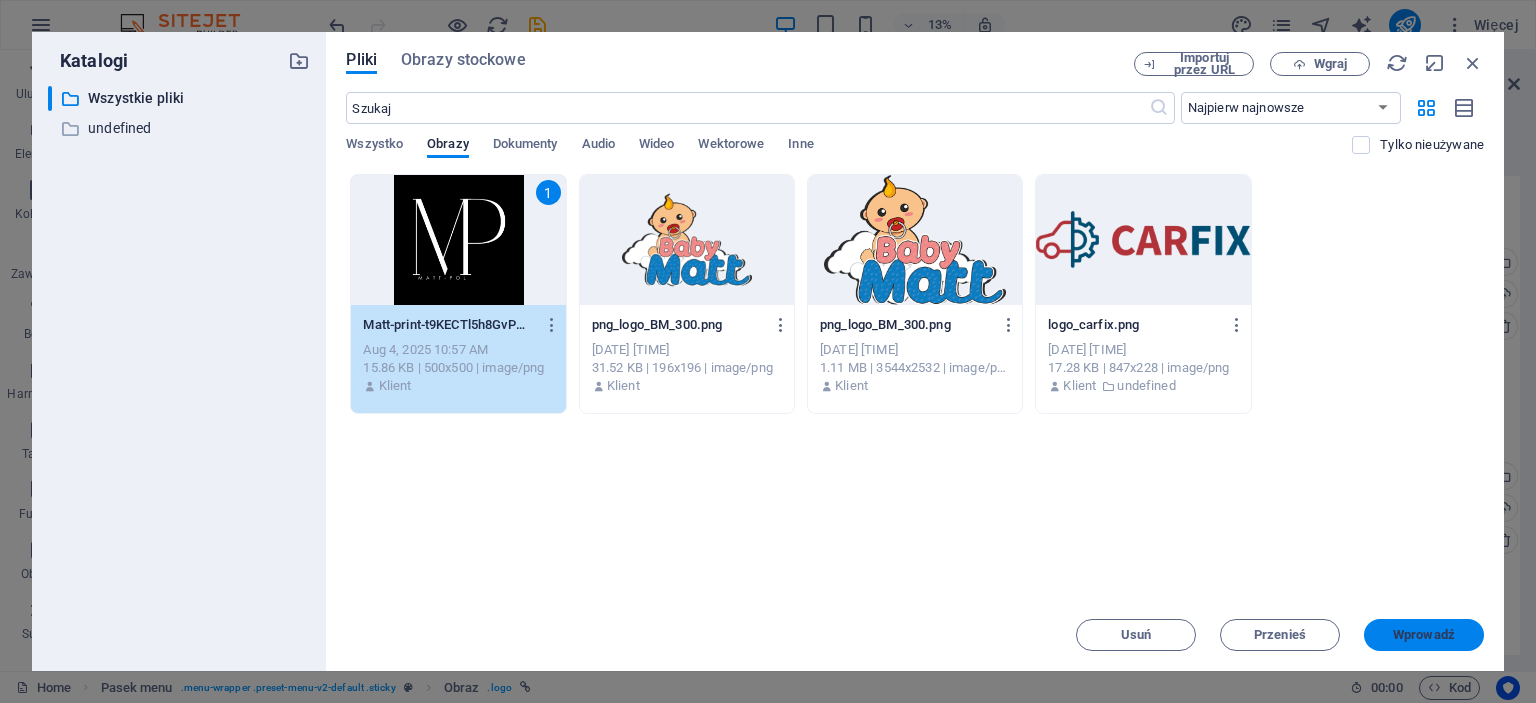 click on "Wprowadź" at bounding box center [1424, 635] 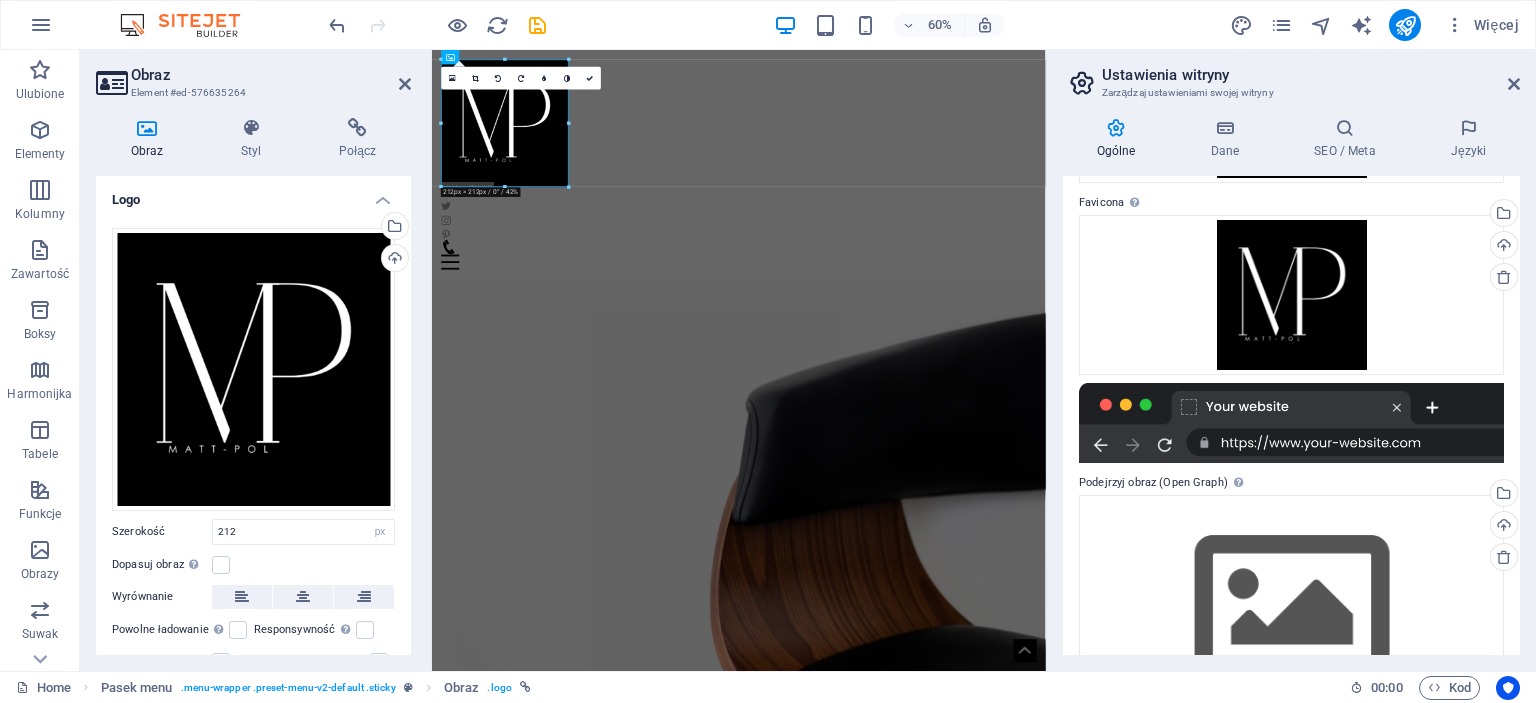 scroll, scrollTop: 300, scrollLeft: 0, axis: vertical 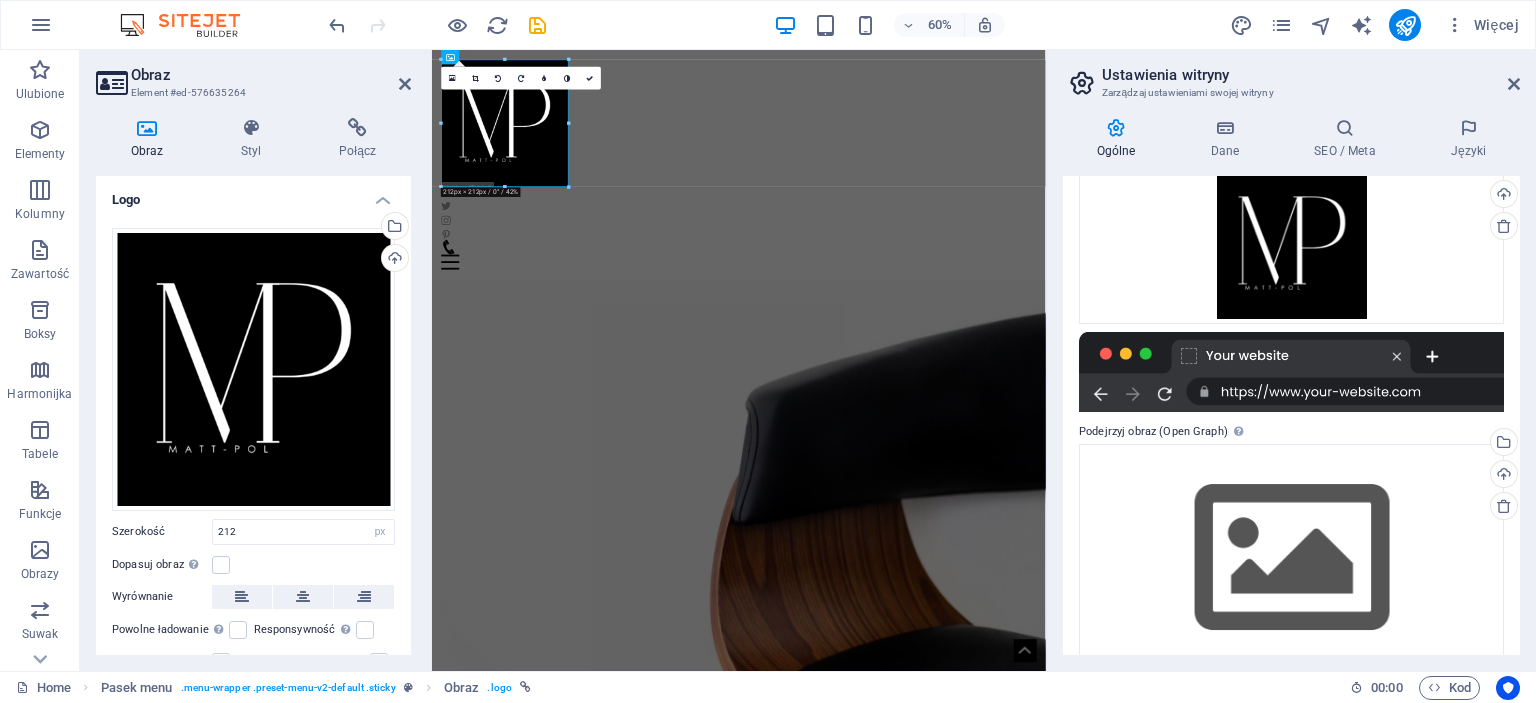 click at bounding box center [1291, 372] 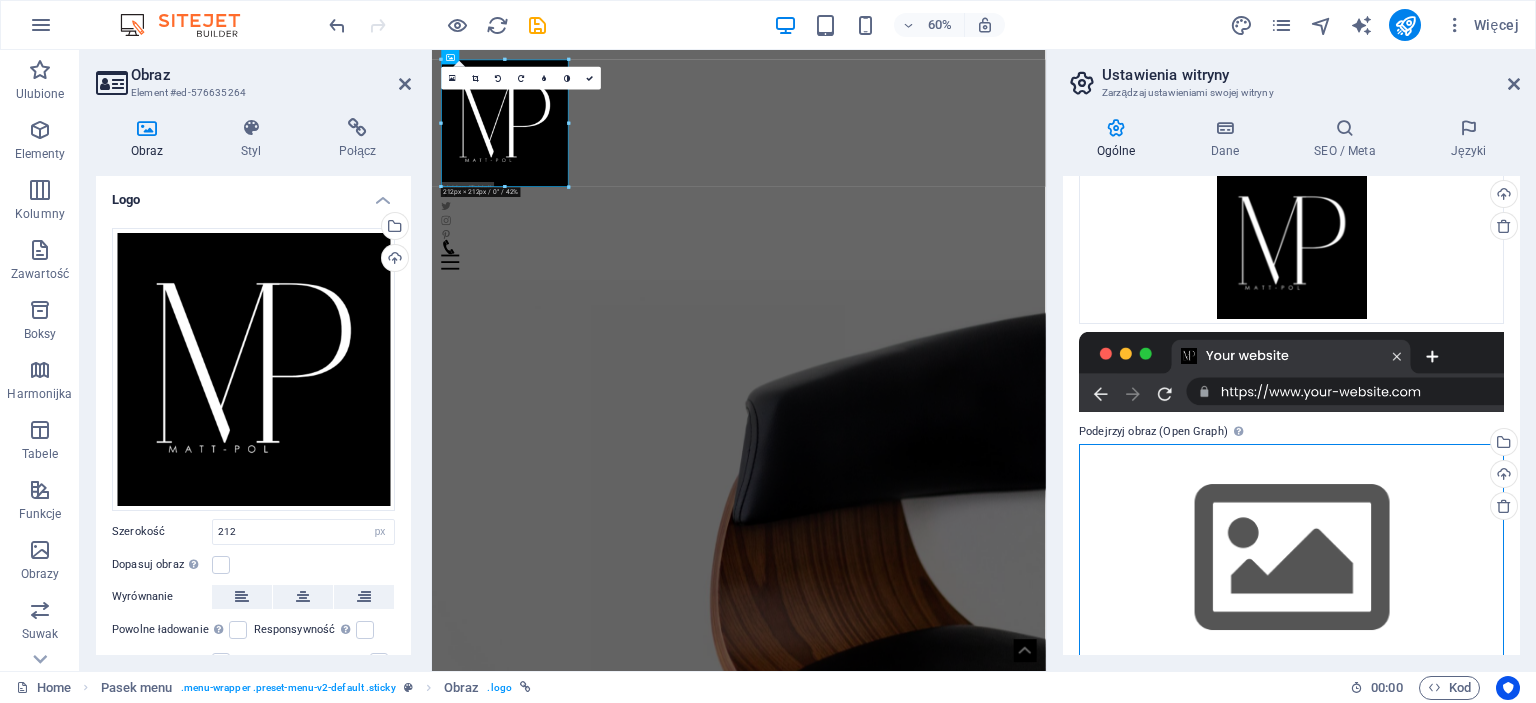 click on "Przeciągnij pliki tutaj, kliknij, aby wybrać pliki lub wybierz pliki z Plików lub naszych bezpłatnych zdjęć i filmów" at bounding box center (1291, 558) 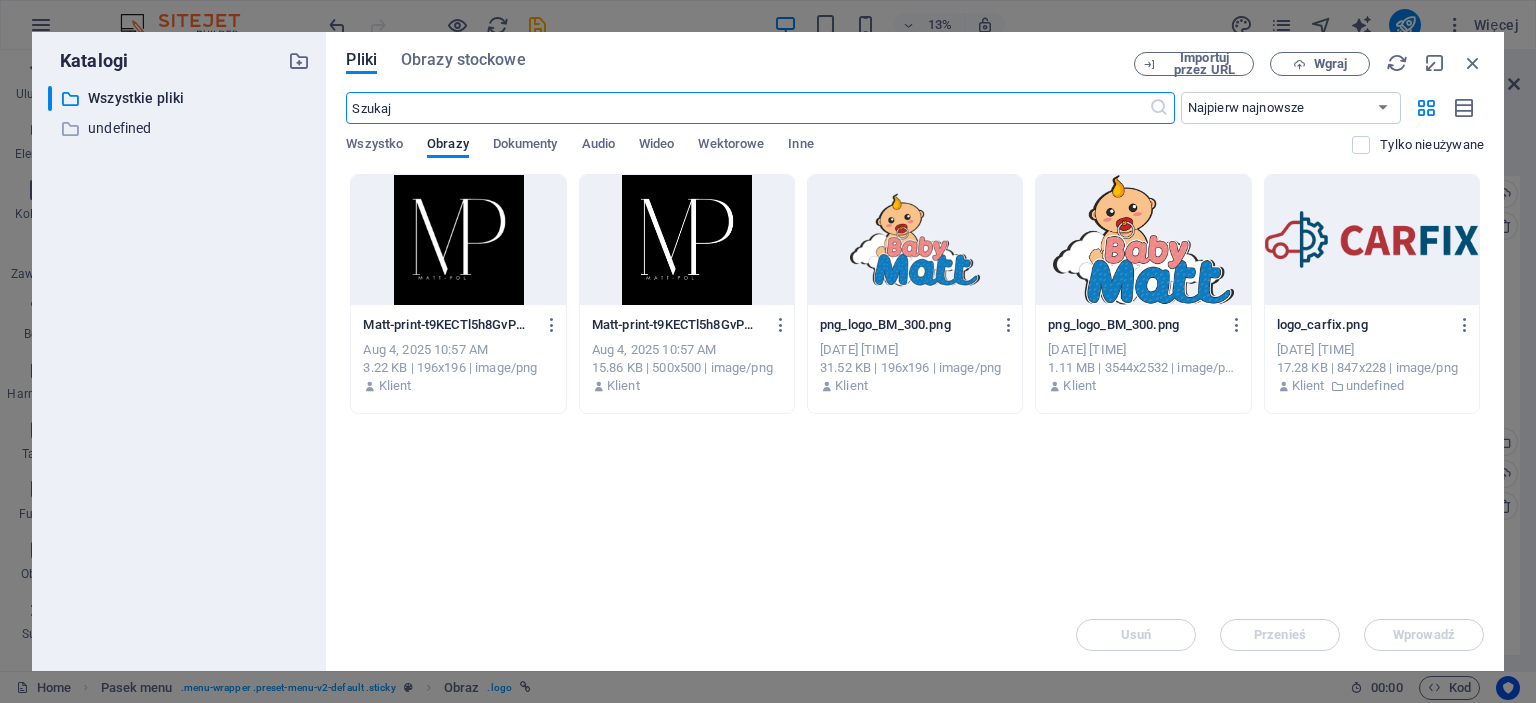 click at bounding box center (687, 240) 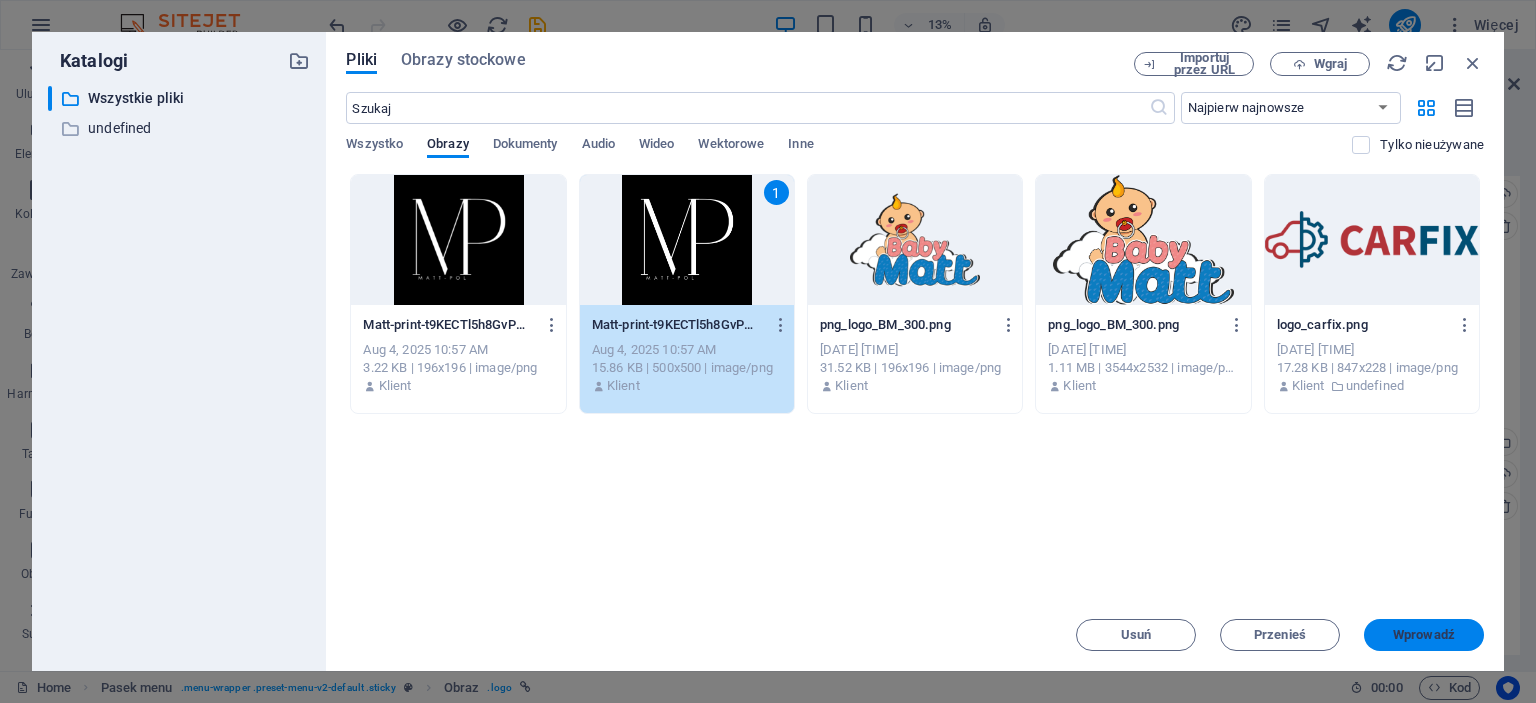 click on "Wprowadź" at bounding box center (1424, 635) 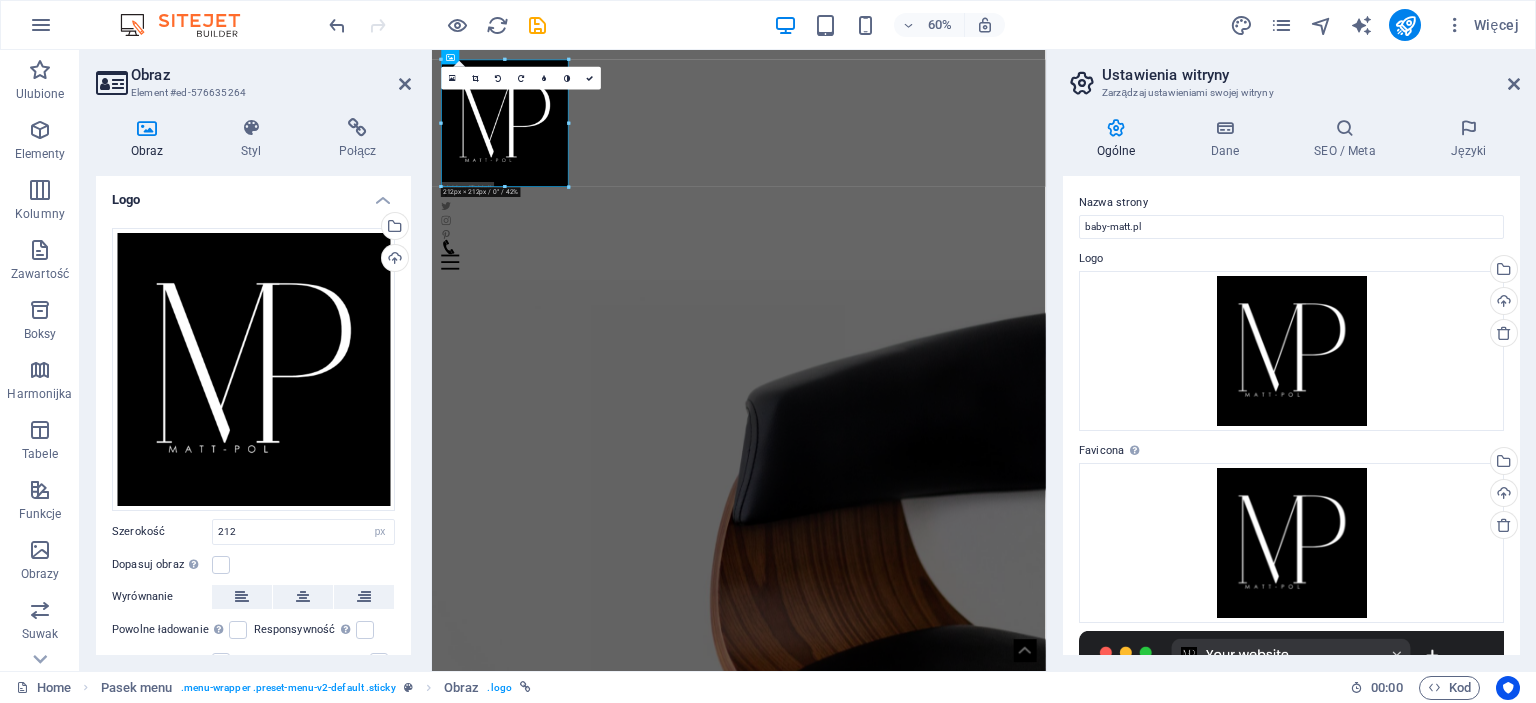 scroll, scrollTop: 0, scrollLeft: 0, axis: both 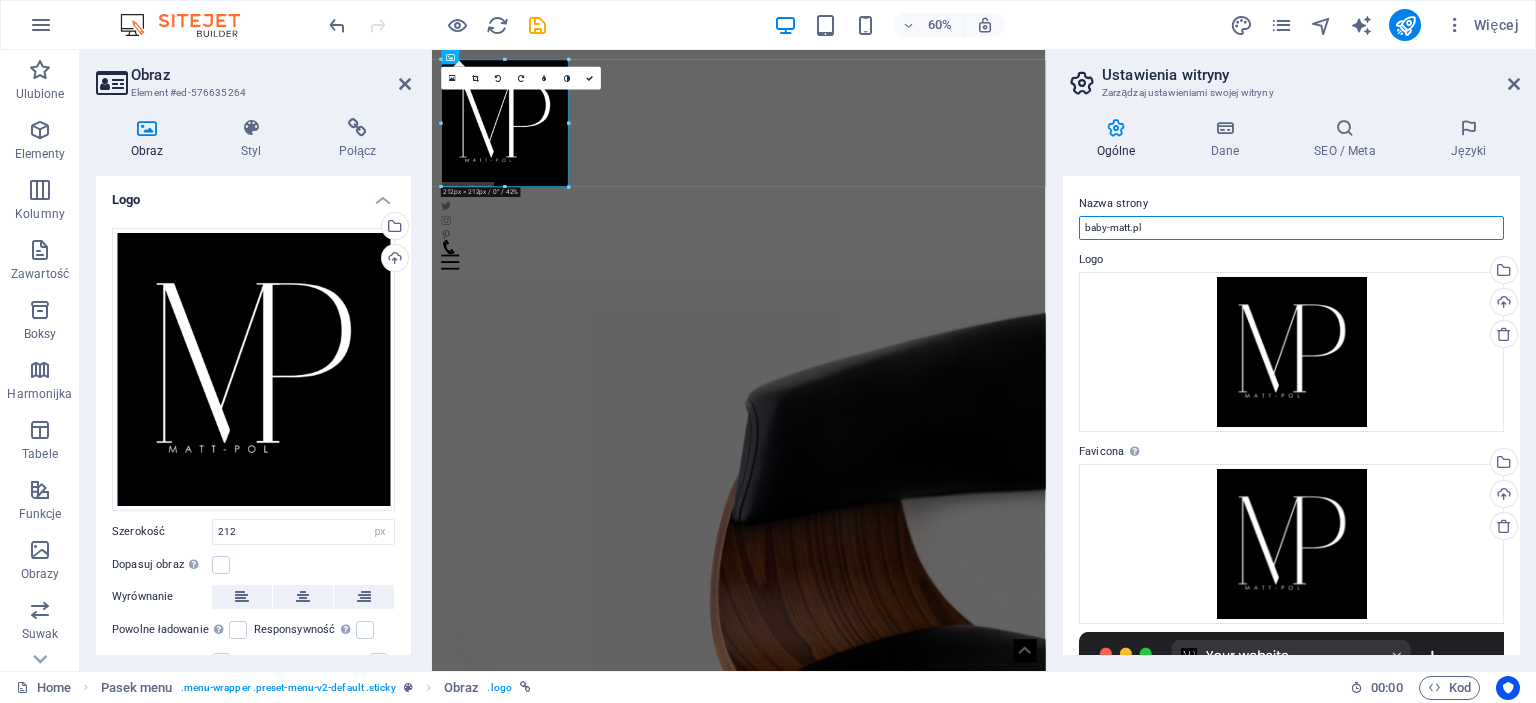 click on "baby-matt.pl" at bounding box center [1291, 228] 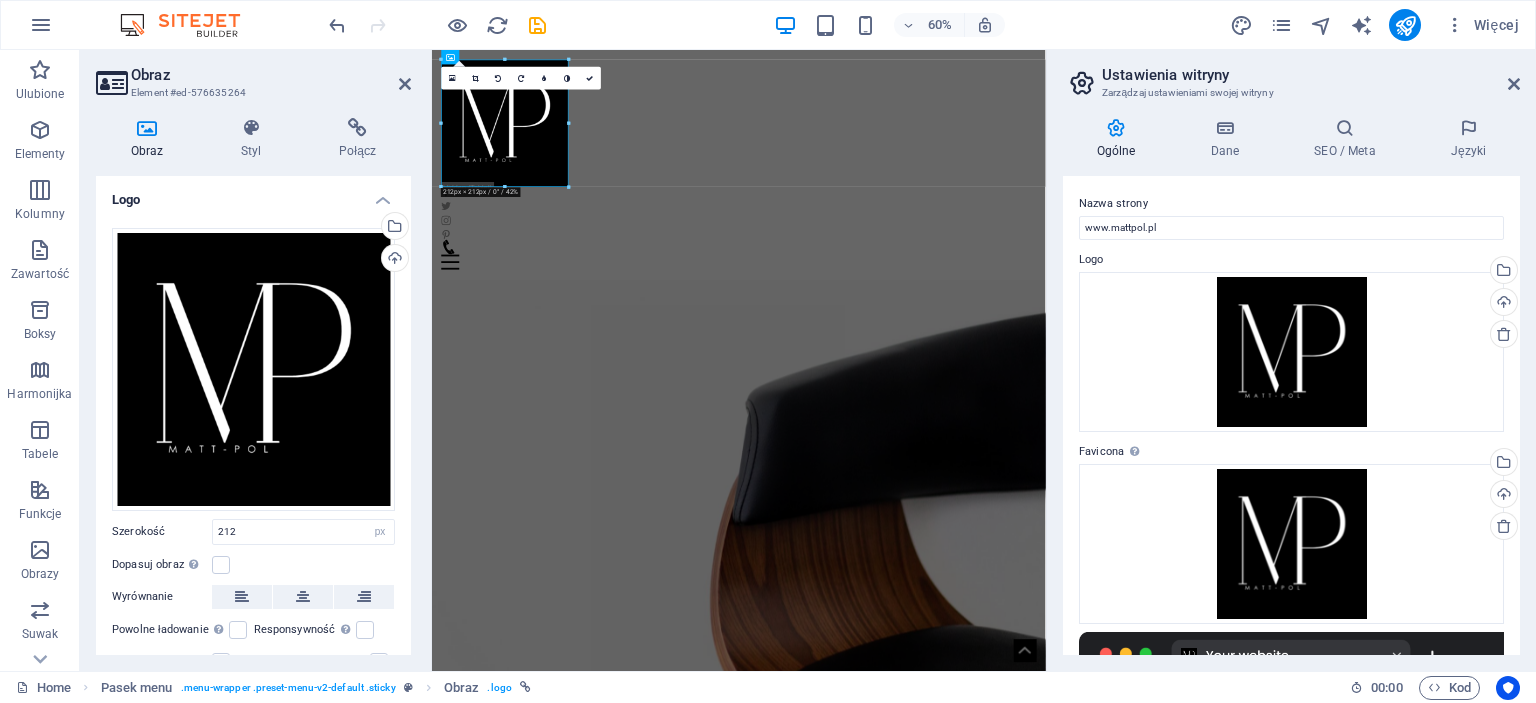 click on "Nazwa strony" at bounding box center (1291, 204) 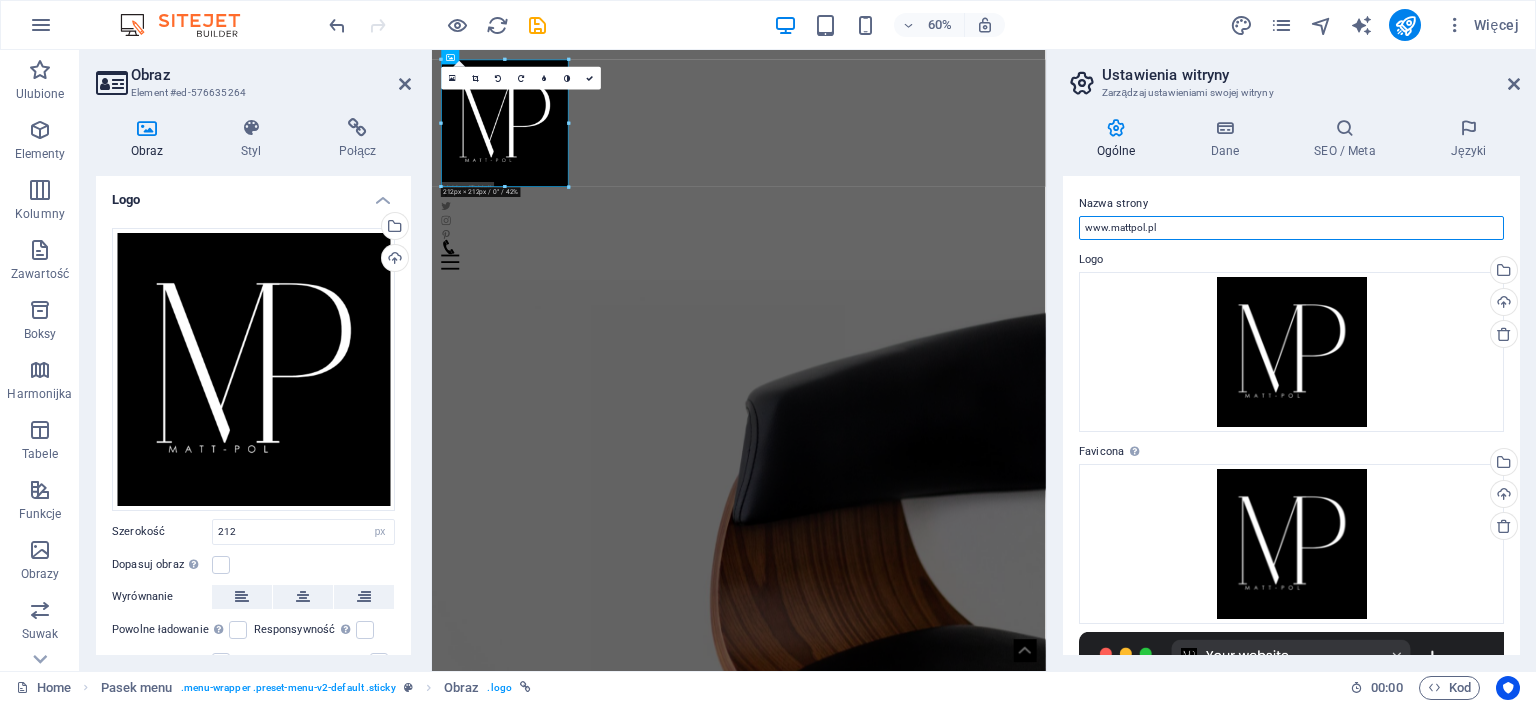 click on "www.mattpol.pl" at bounding box center (1291, 228) 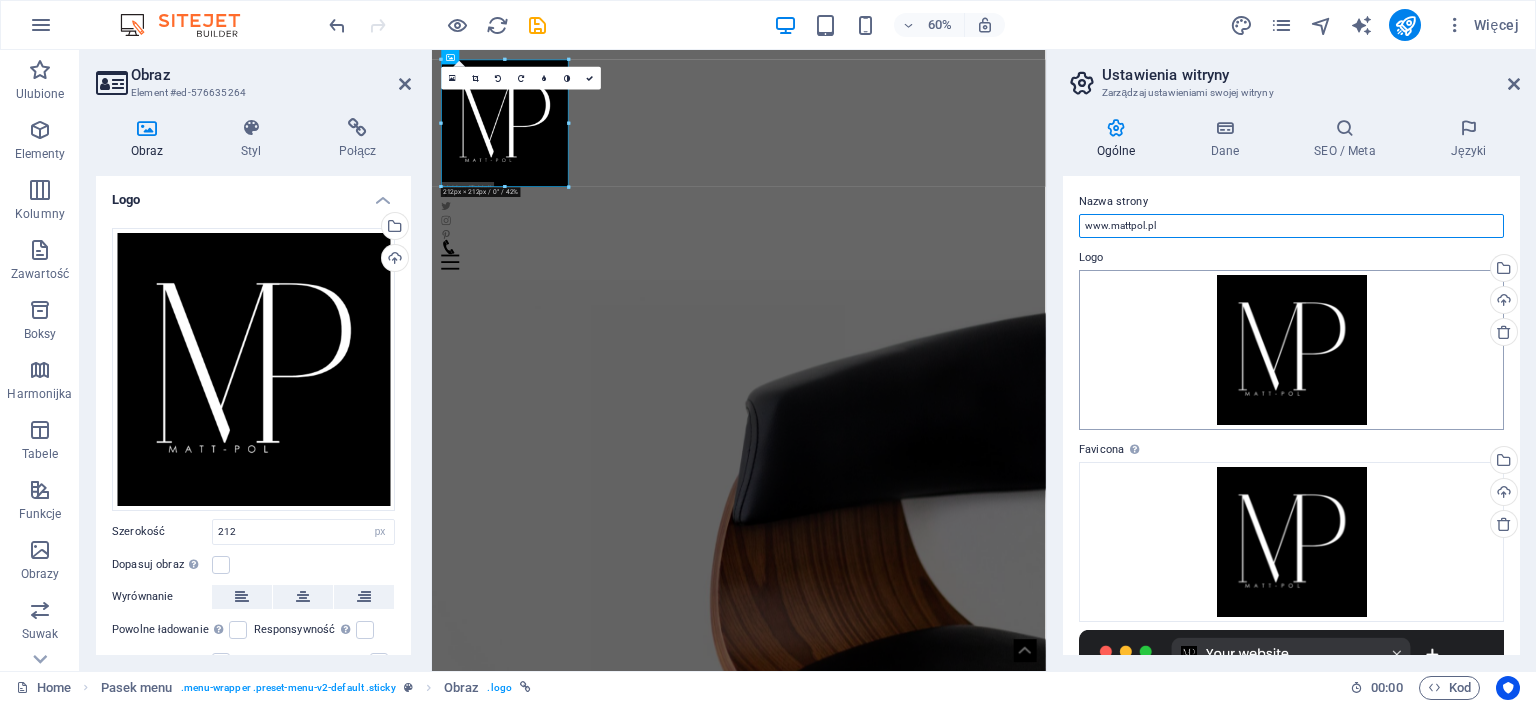 scroll, scrollTop: 0, scrollLeft: 0, axis: both 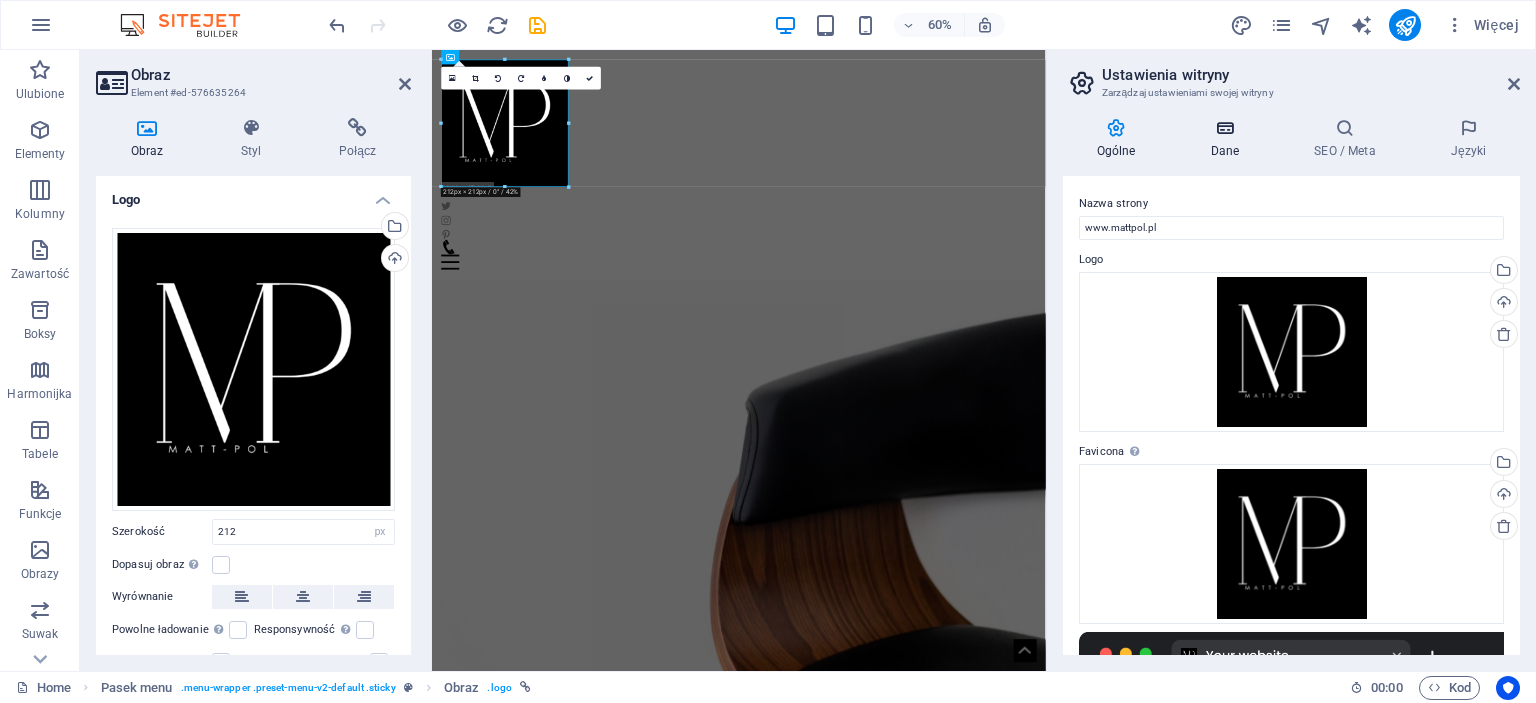 click on "Dane" at bounding box center (1229, 139) 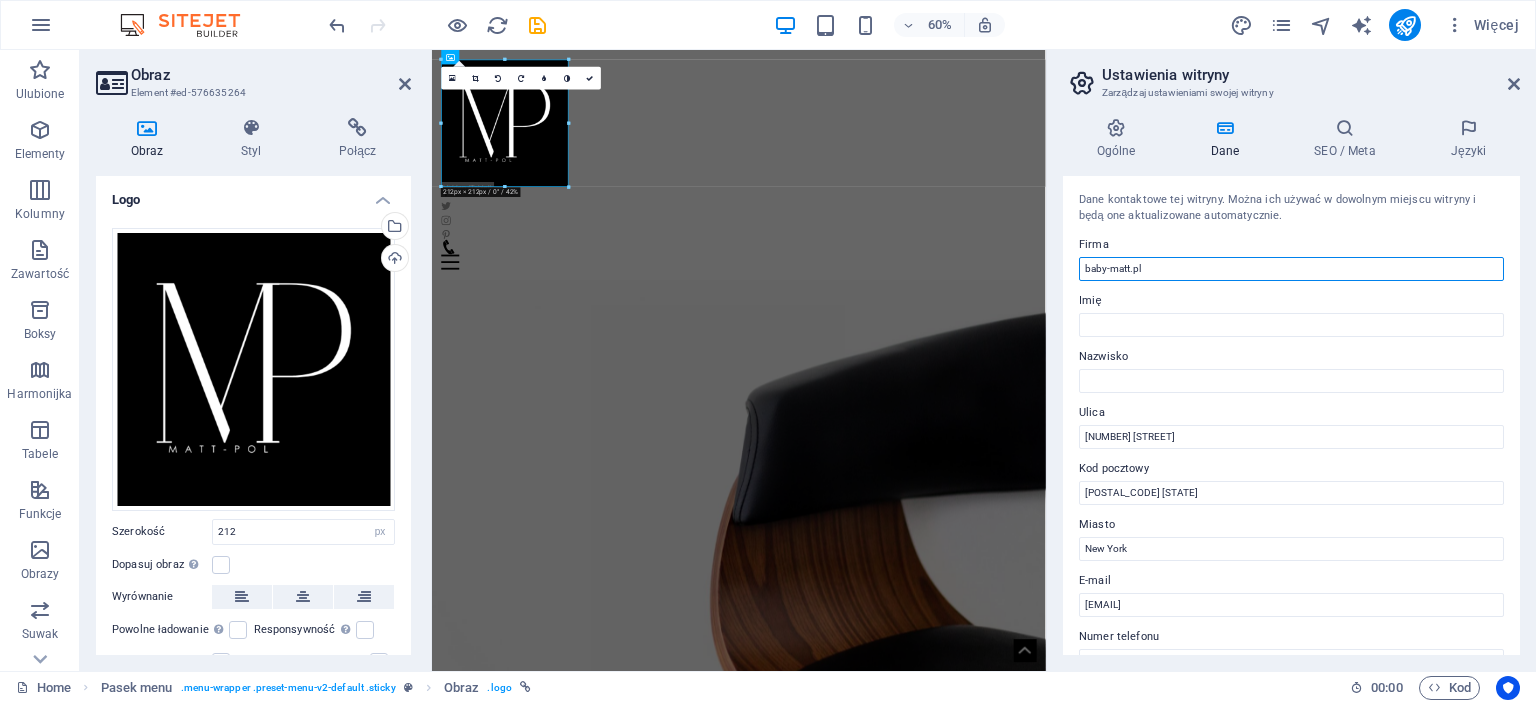 click on "baby-matt.pl" at bounding box center [1291, 269] 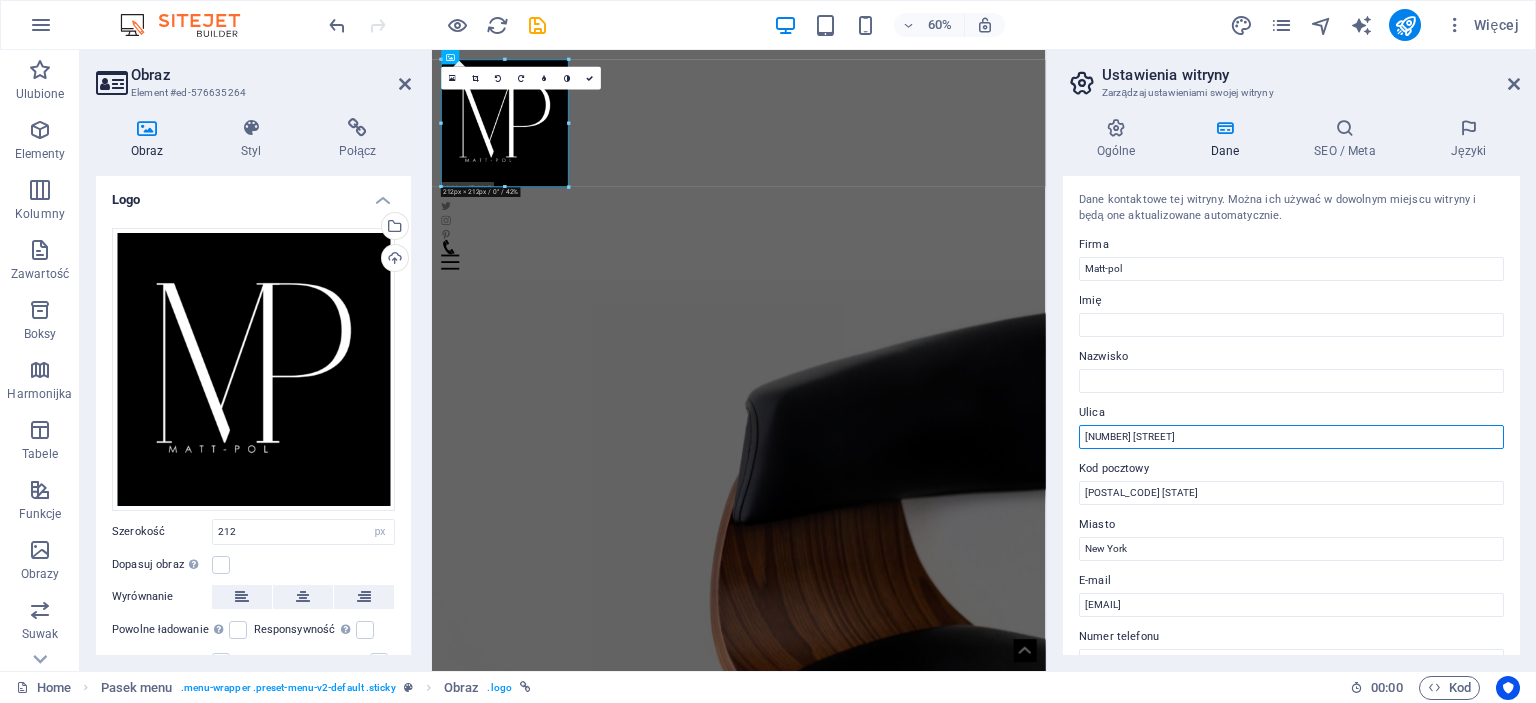 click on "[NUMBER] [STREET]" at bounding box center (1291, 437) 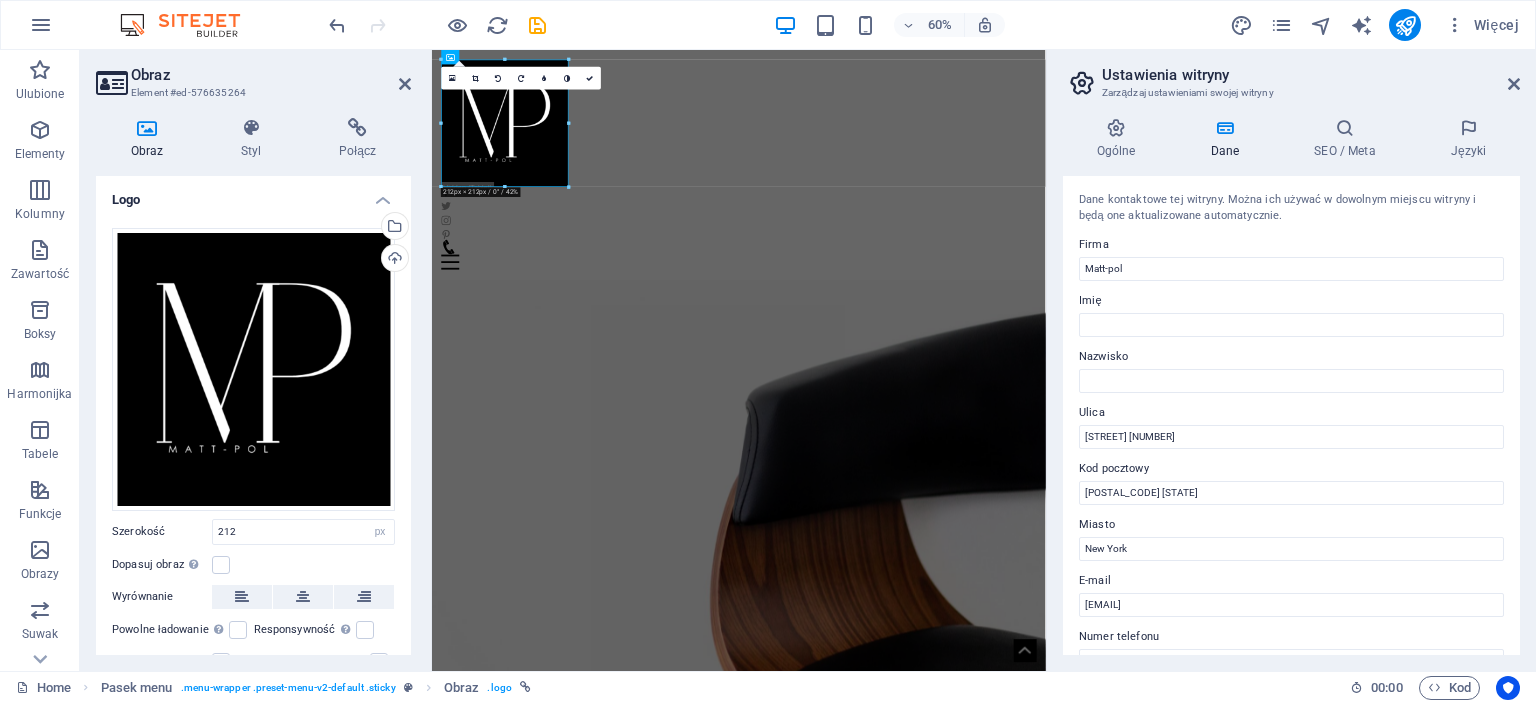 click on "Kod pocztowy" at bounding box center [1291, 469] 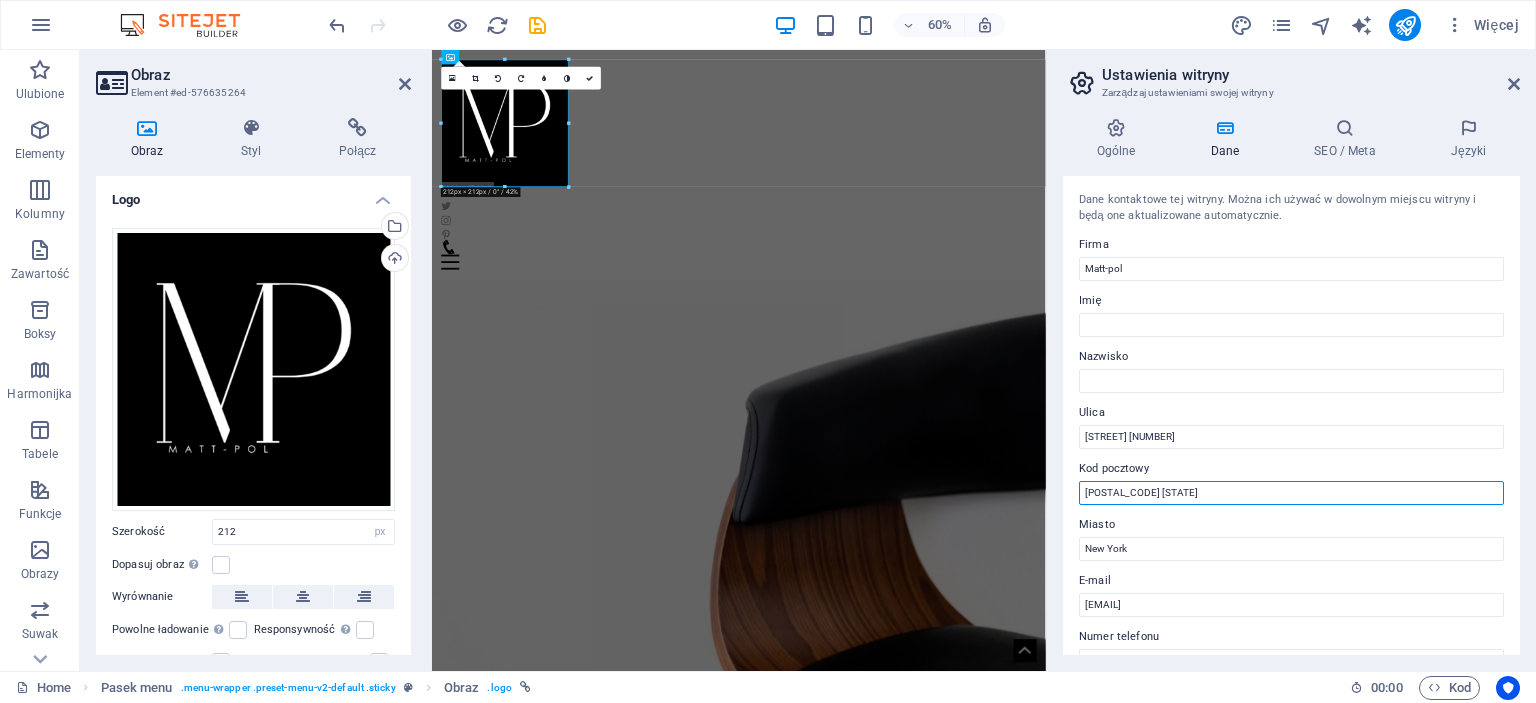click on "[POSTAL_CODE] [STATE]" at bounding box center [1291, 493] 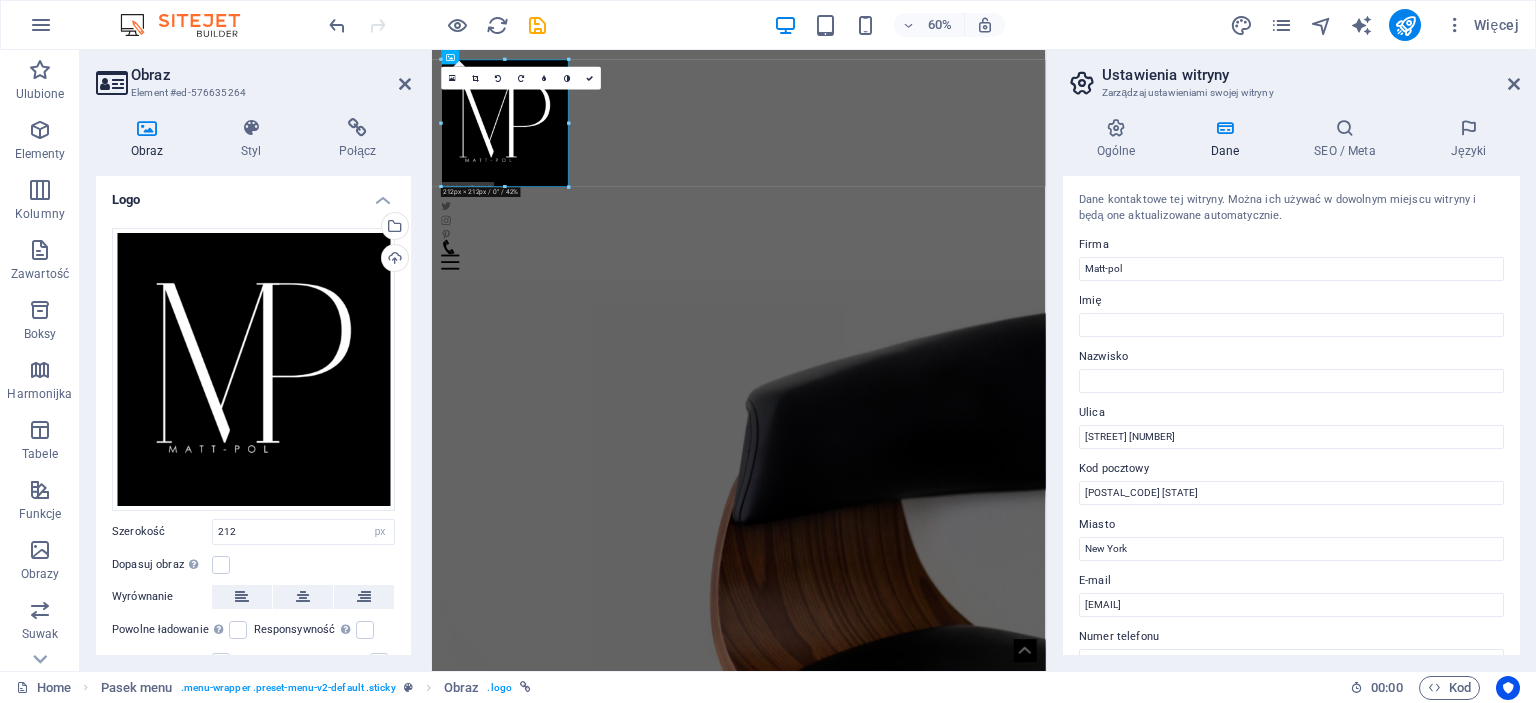 click on "Kod pocztowy" at bounding box center (1291, 469) 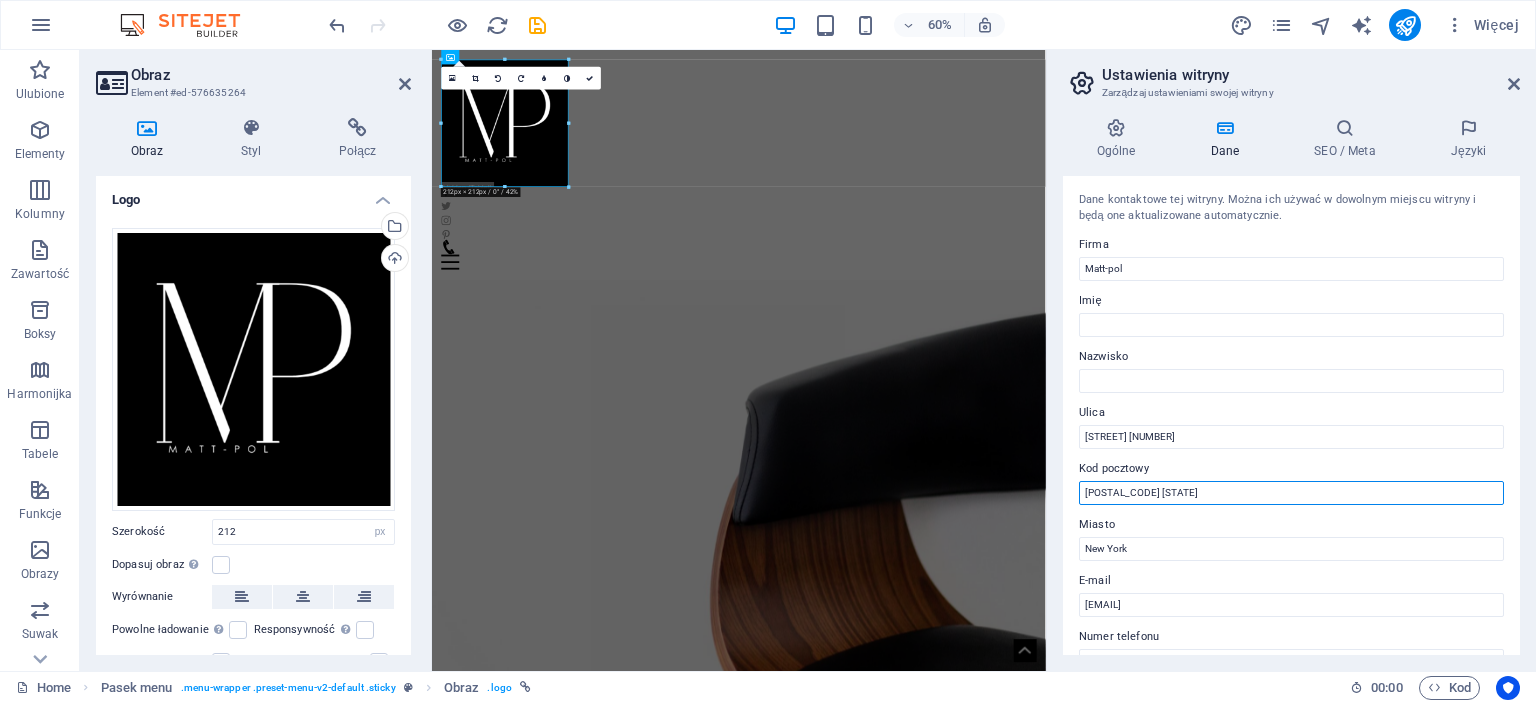 click on "[POSTAL_CODE] [STATE]" at bounding box center (1291, 493) 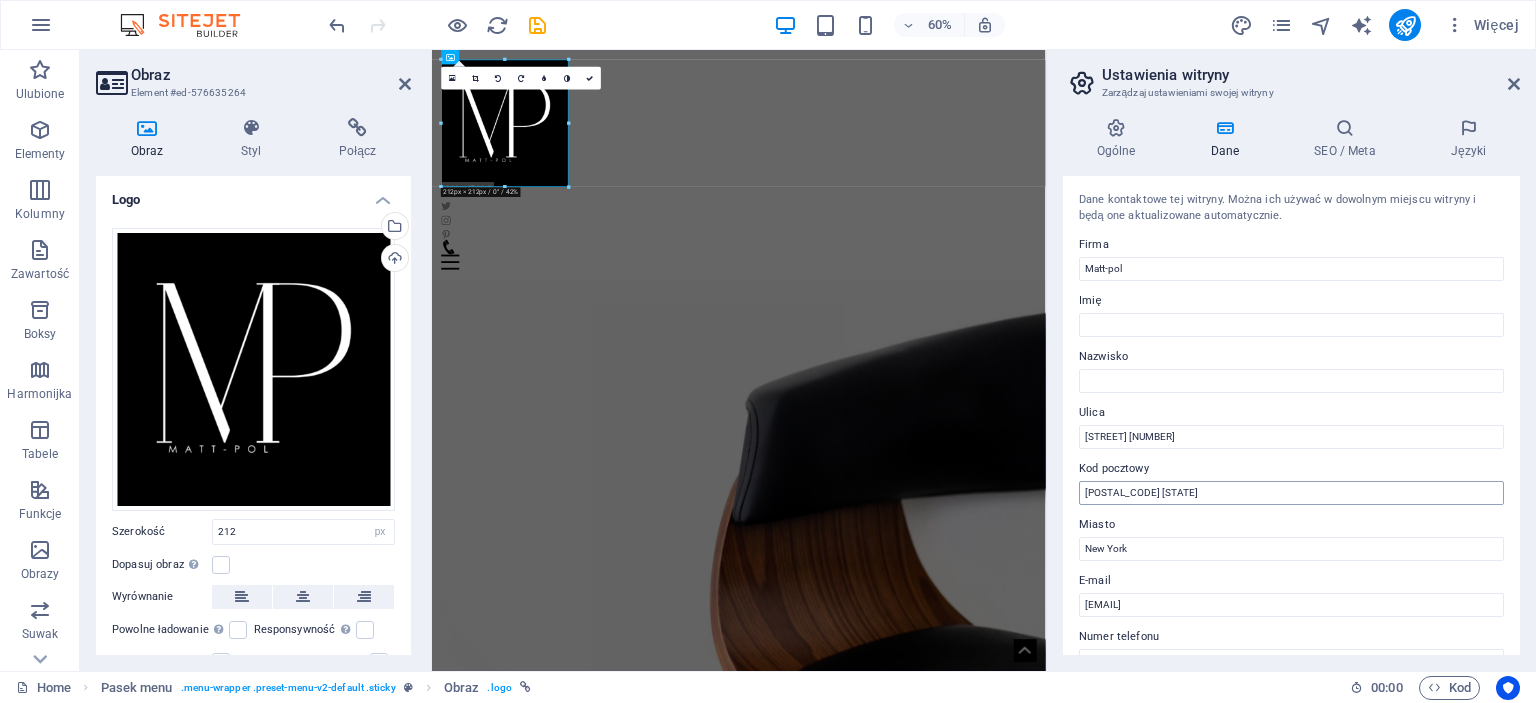click on "Kod pocztowy [POSTAL_CODE] [STATE]" at bounding box center [1291, 481] 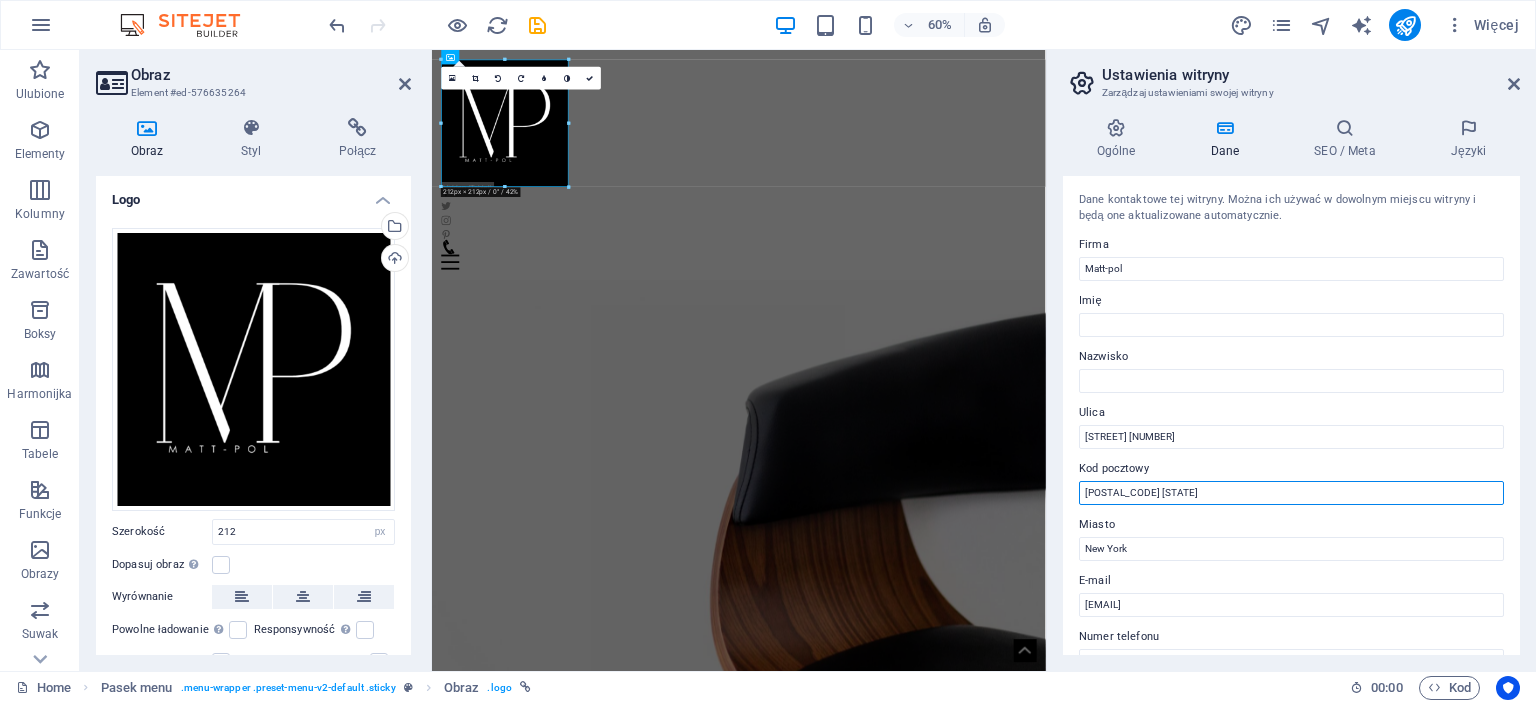 click on "[POSTAL_CODE] [STATE]" at bounding box center (1291, 493) 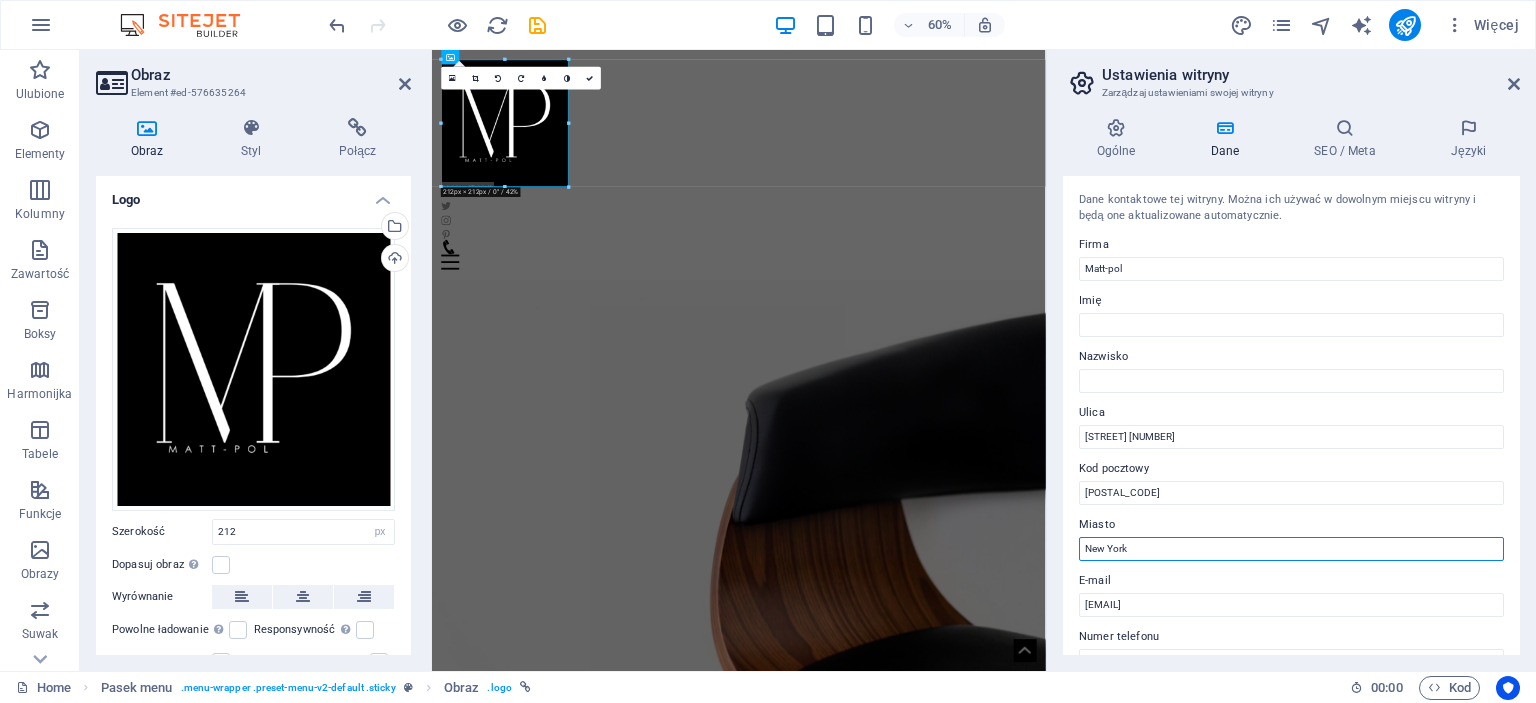 click on "New York" at bounding box center (1291, 549) 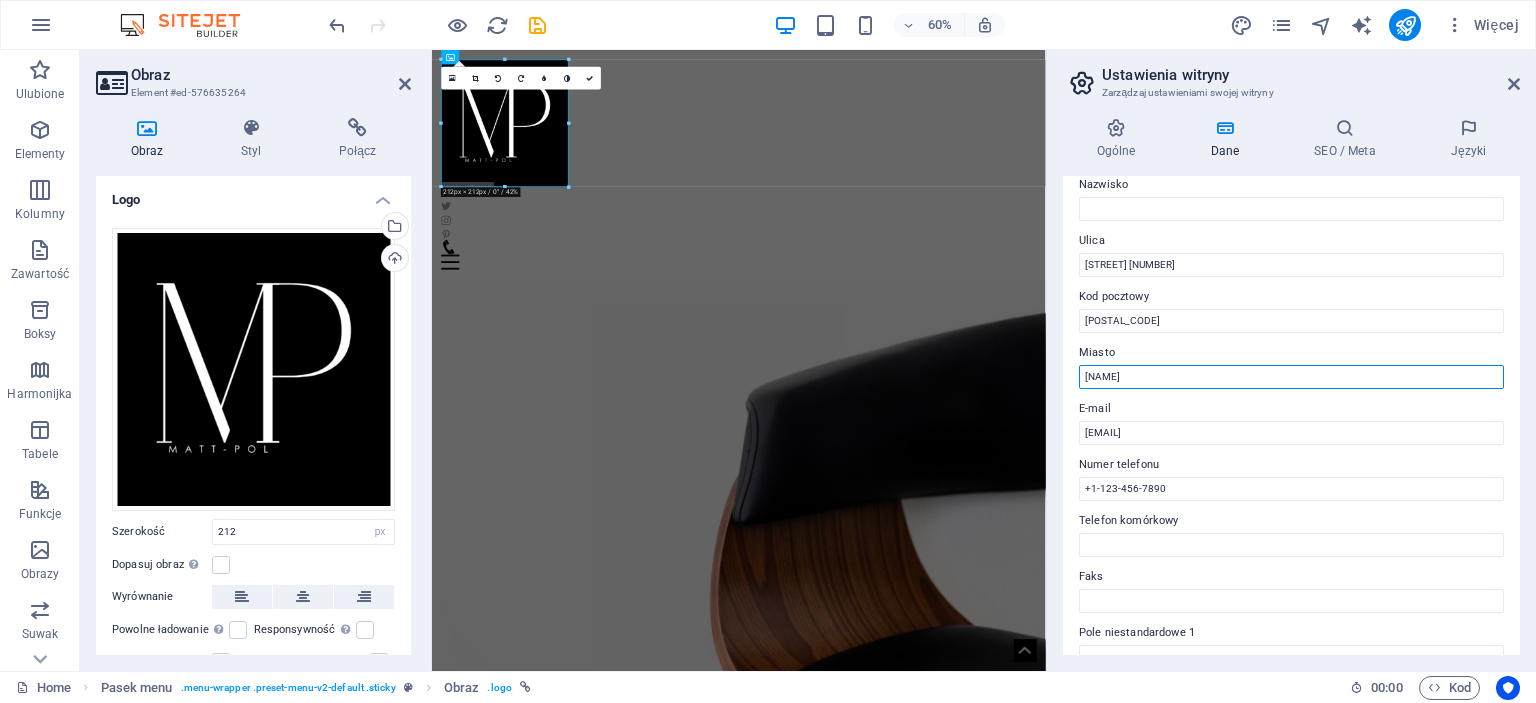 scroll, scrollTop: 200, scrollLeft: 0, axis: vertical 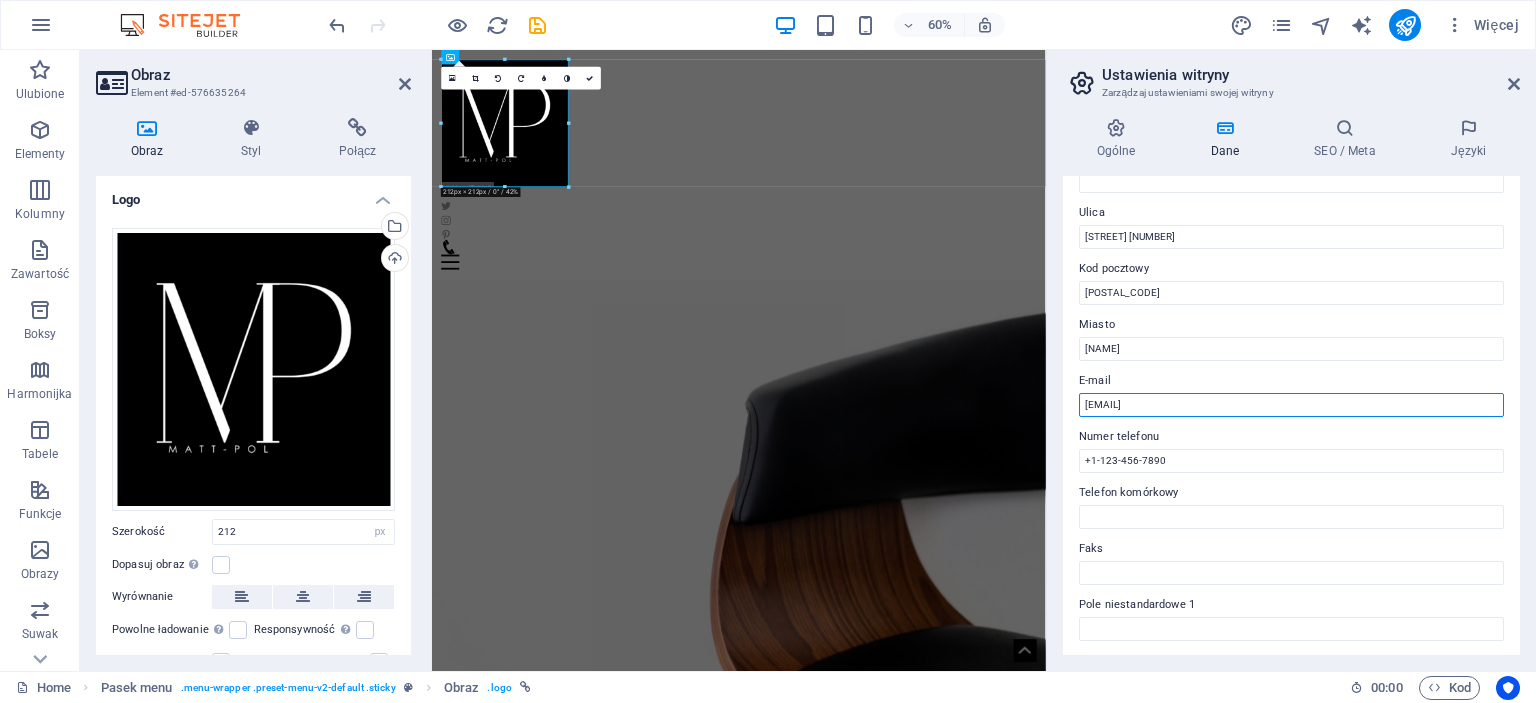 click on "[EMAIL]" at bounding box center (1291, 405) 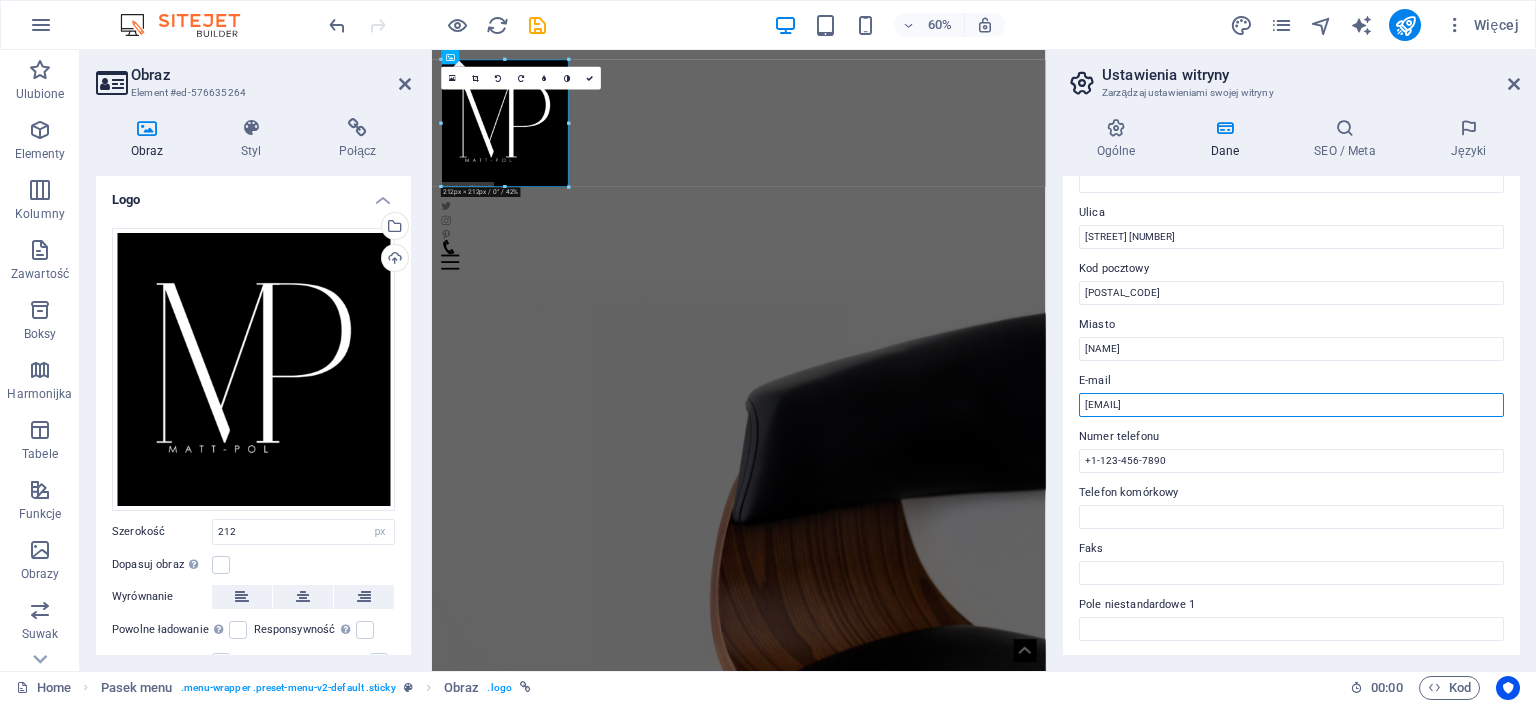 paste on "mattpol.spzoo@[EXAMPLE.COM]" 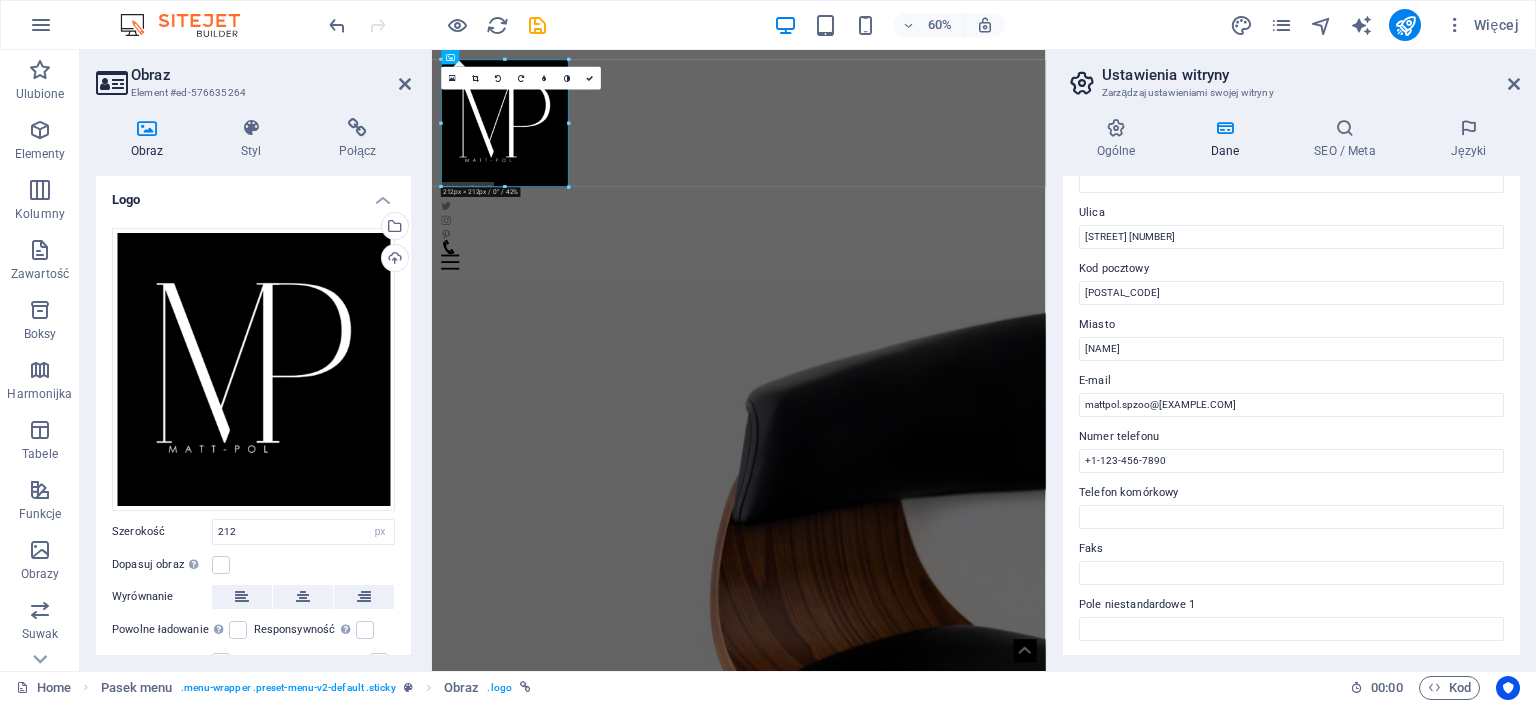 click on "Numer telefonu" at bounding box center (1291, 437) 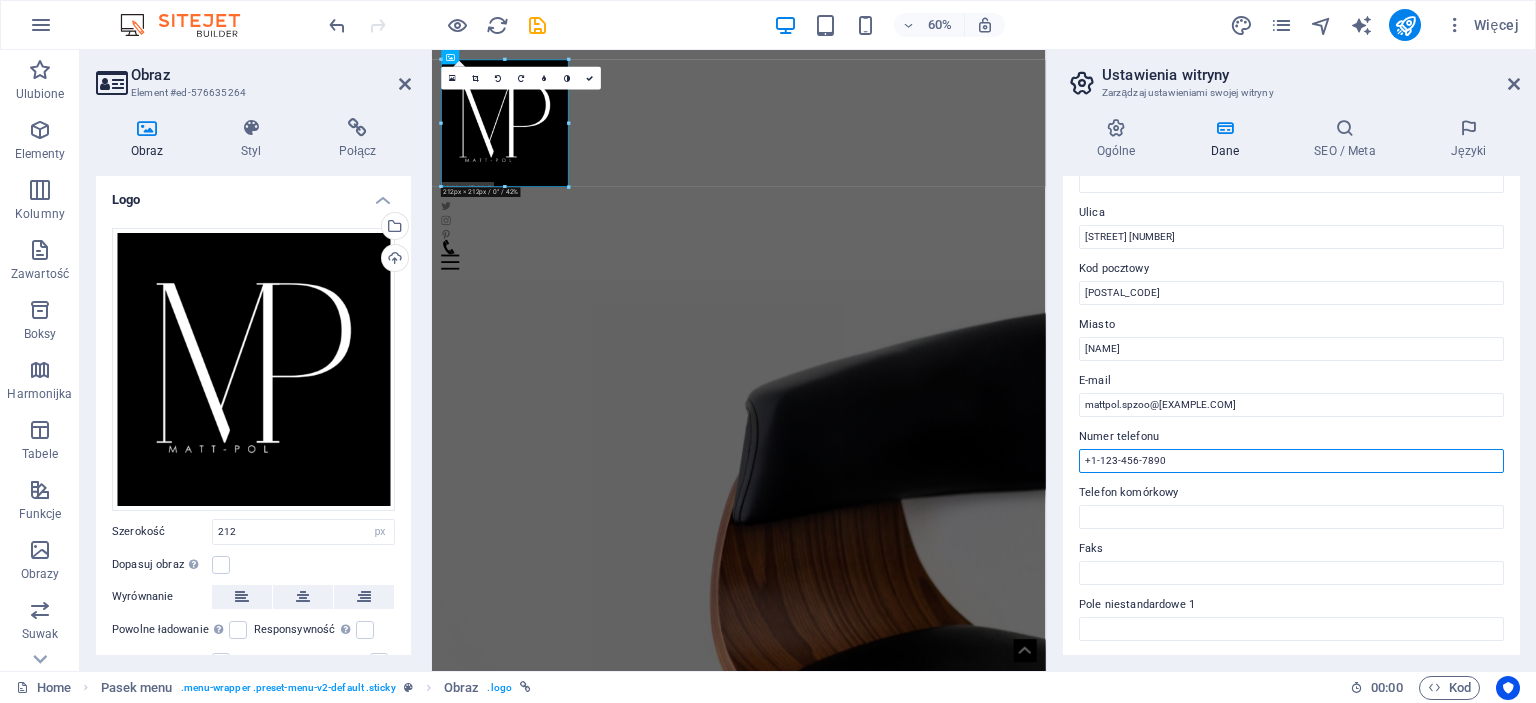 click on "+1-123-456-7890" at bounding box center (1291, 461) 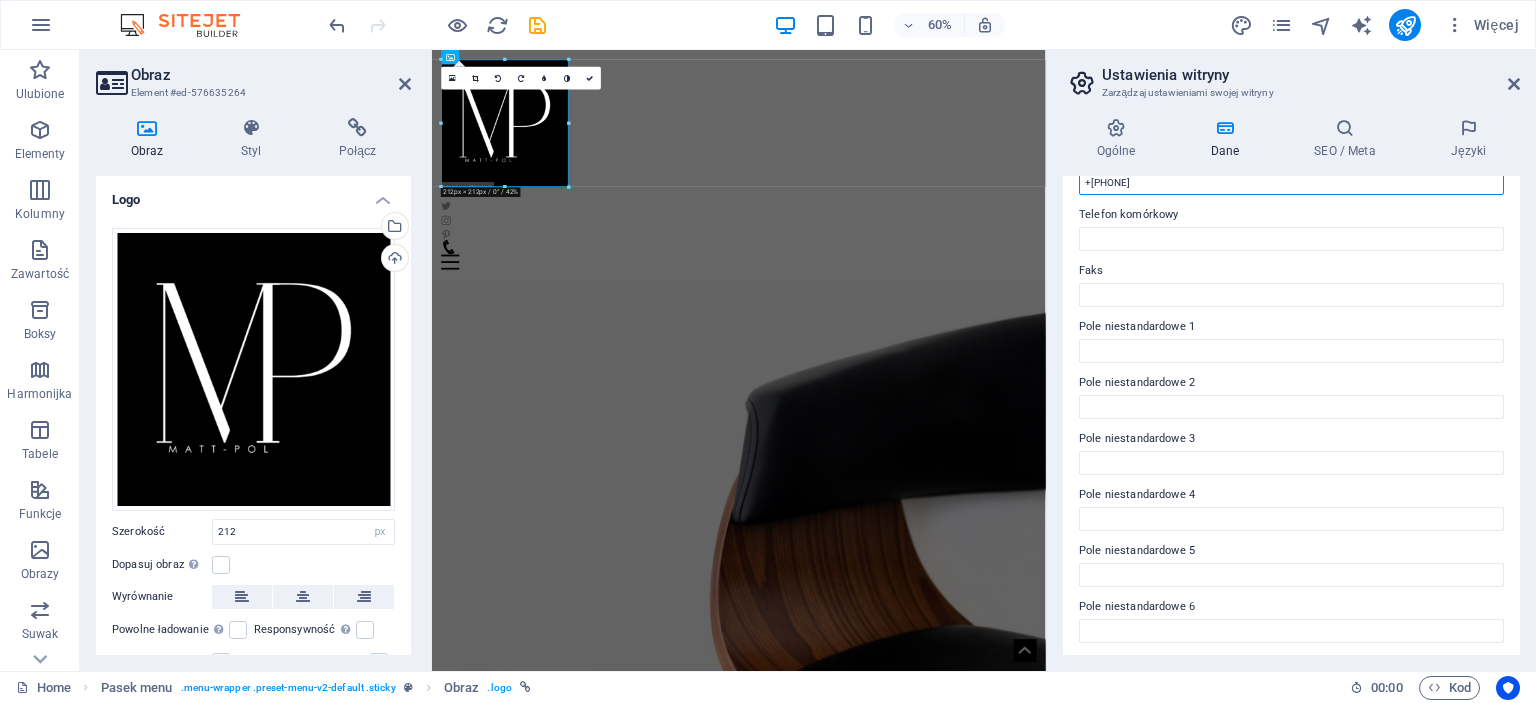 scroll, scrollTop: 480, scrollLeft: 0, axis: vertical 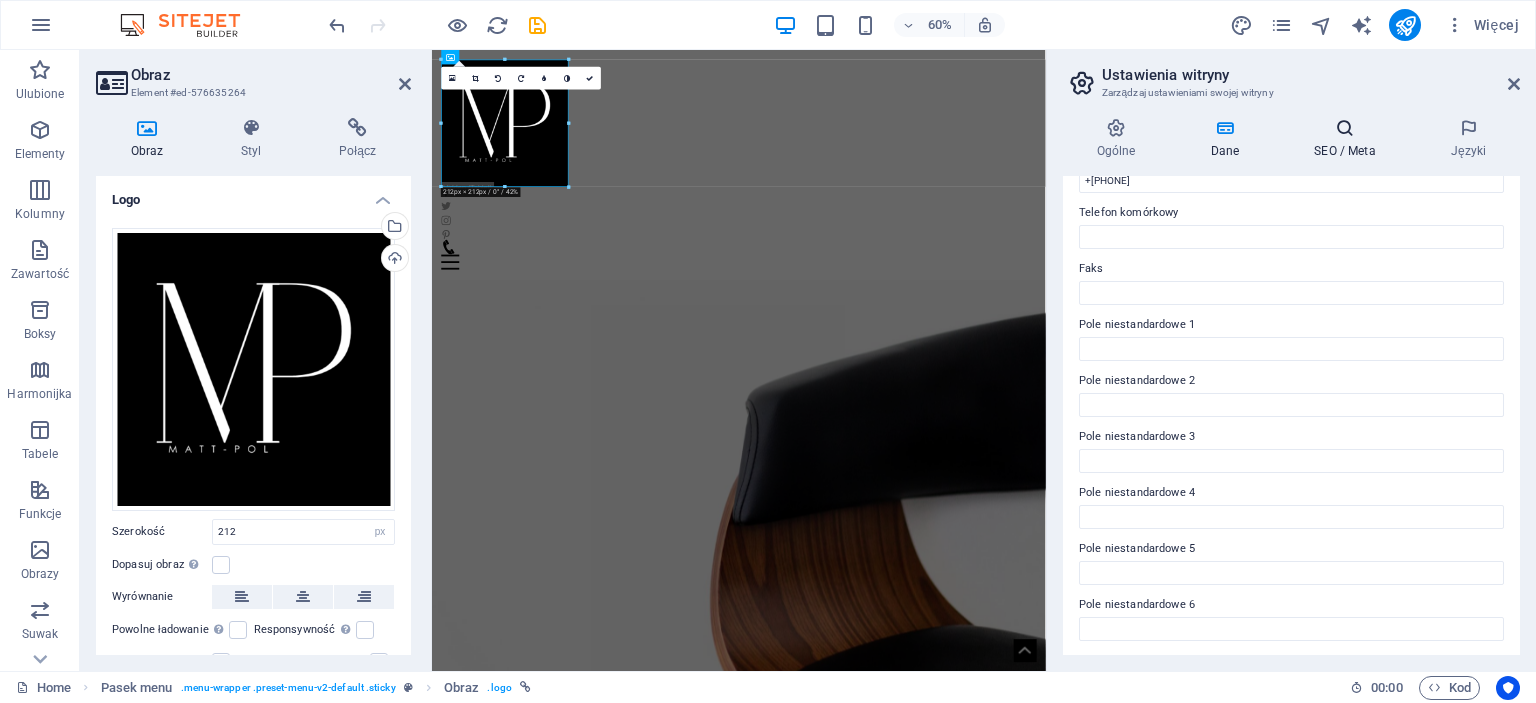 click at bounding box center [1345, 128] 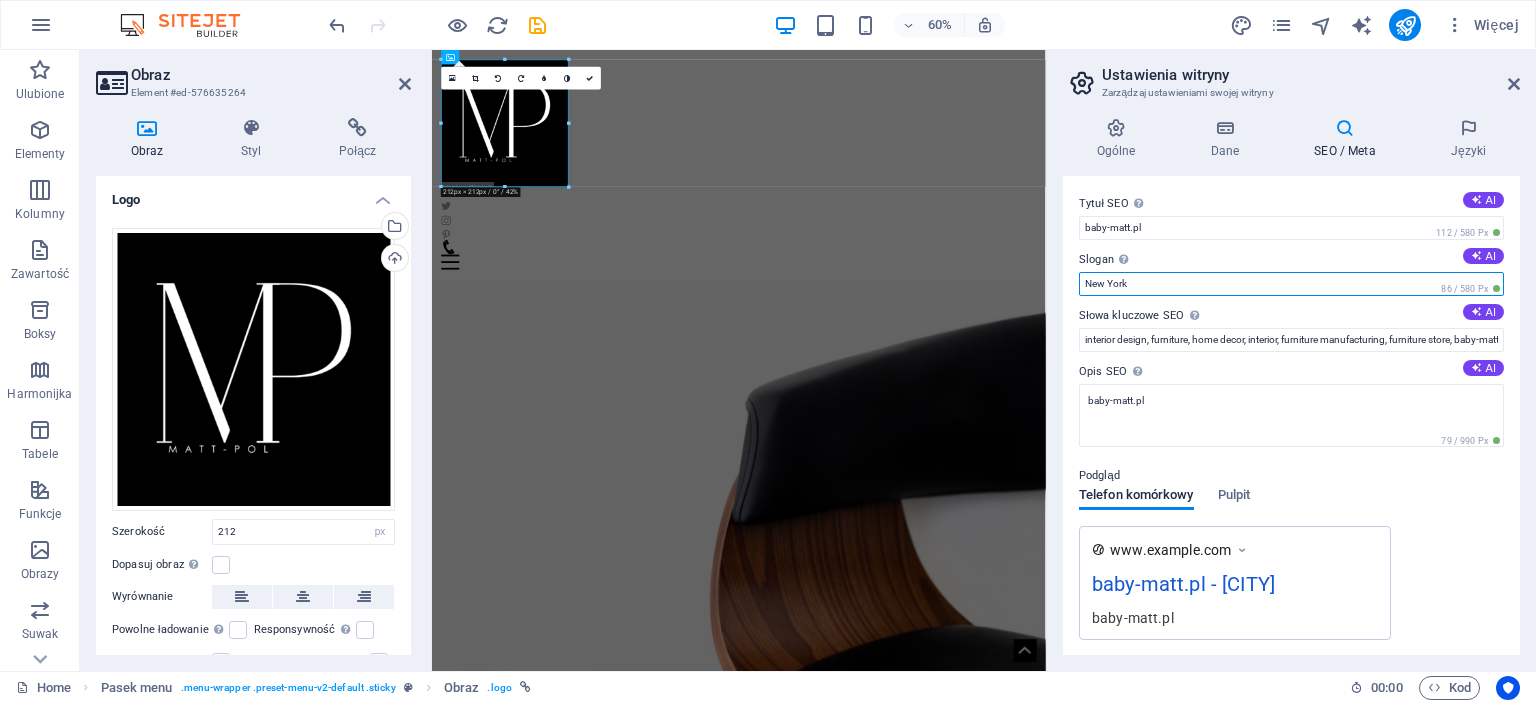 click on "New York" at bounding box center (1291, 284) 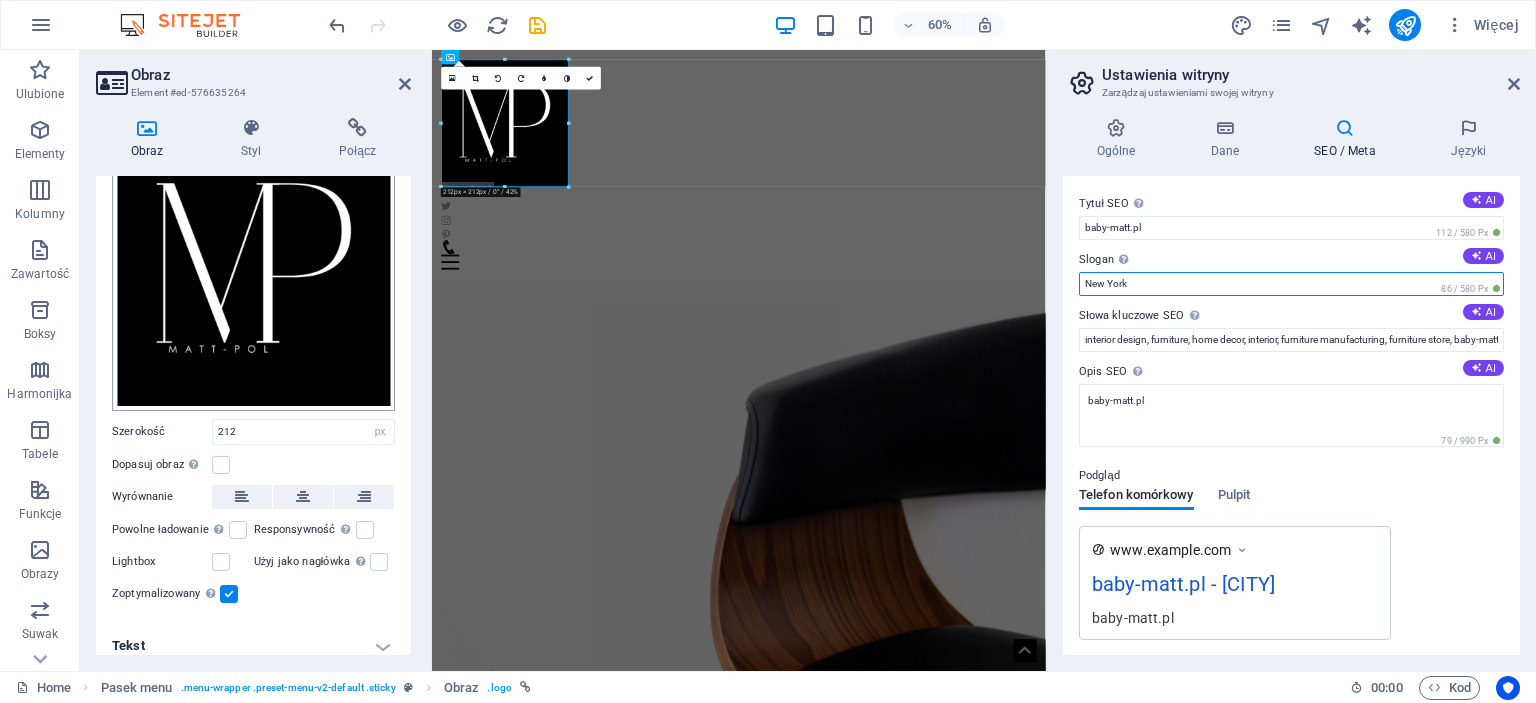 scroll, scrollTop: 109, scrollLeft: 0, axis: vertical 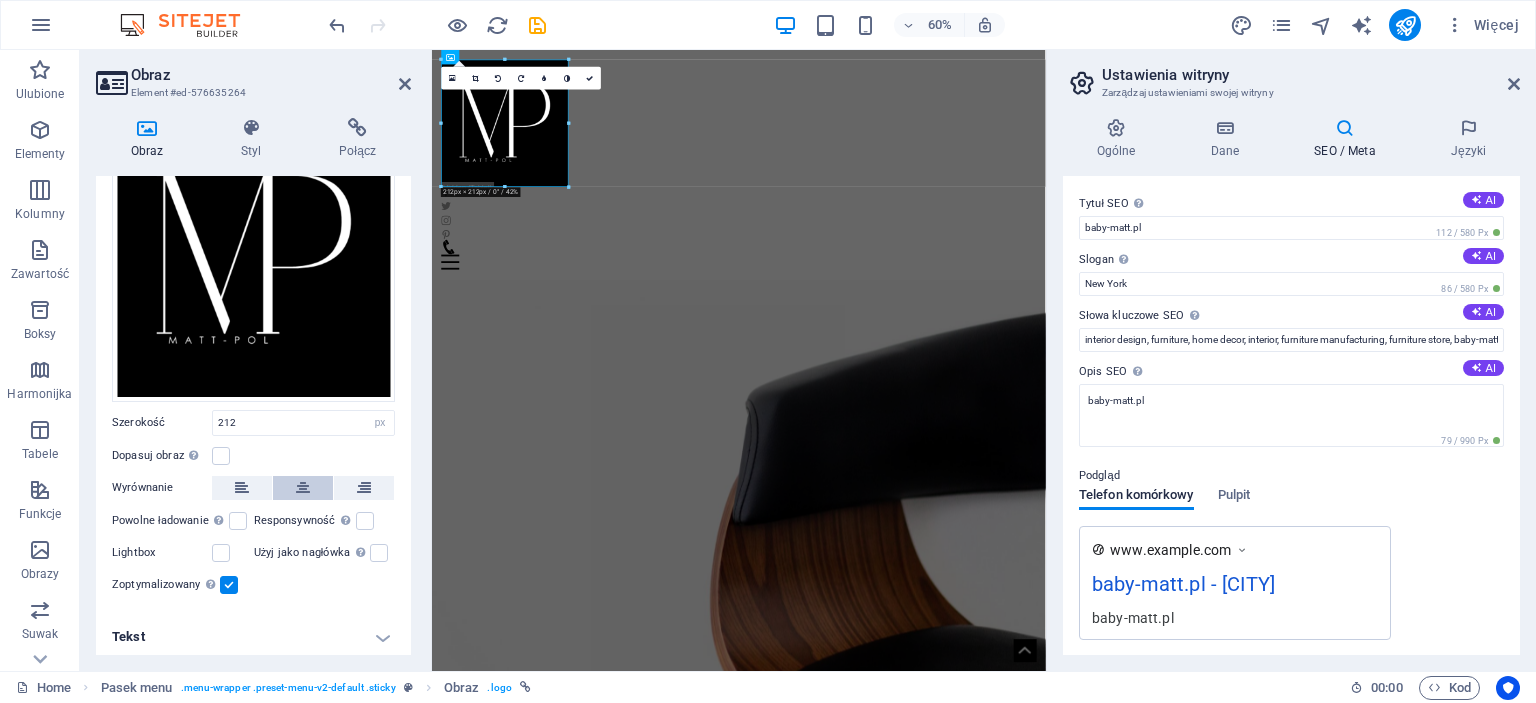 click at bounding box center [303, 488] 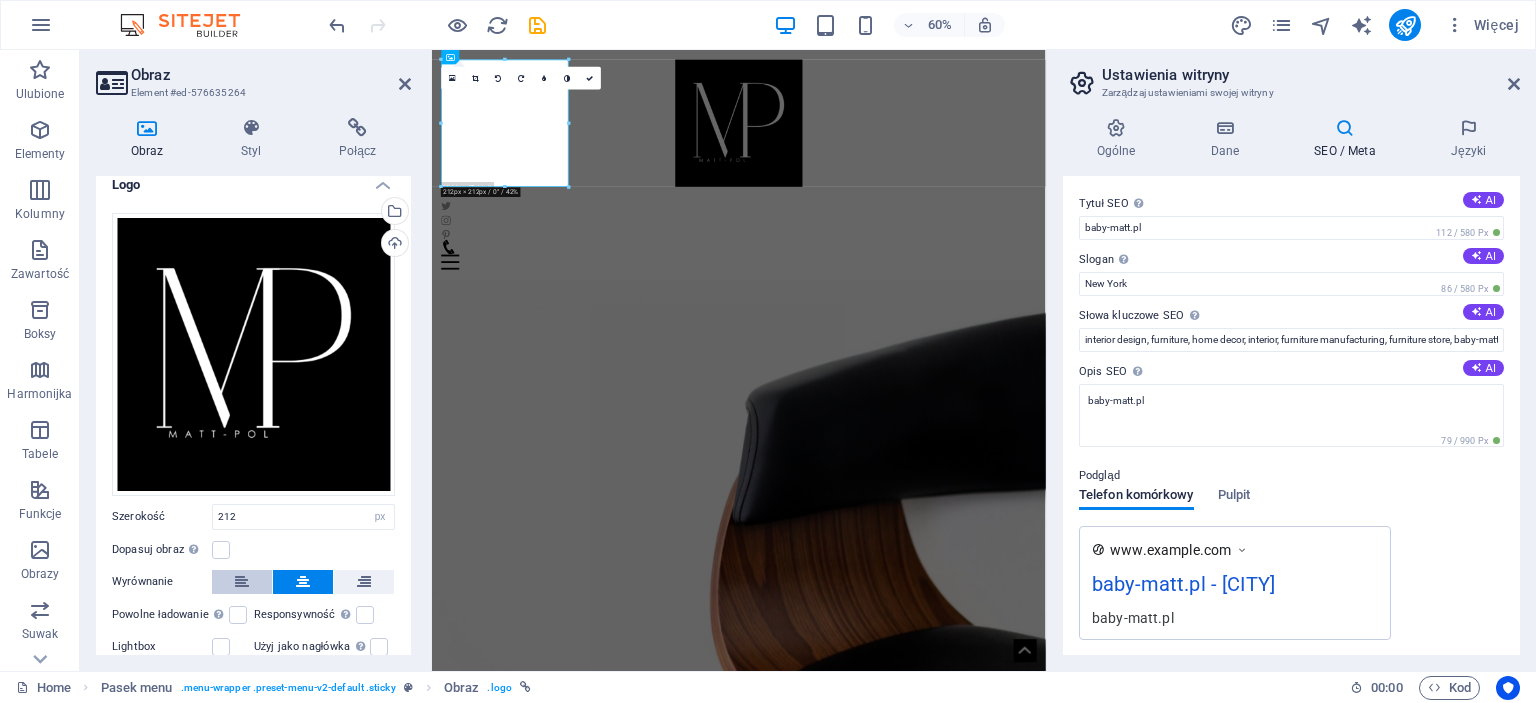 scroll, scrollTop: 0, scrollLeft: 0, axis: both 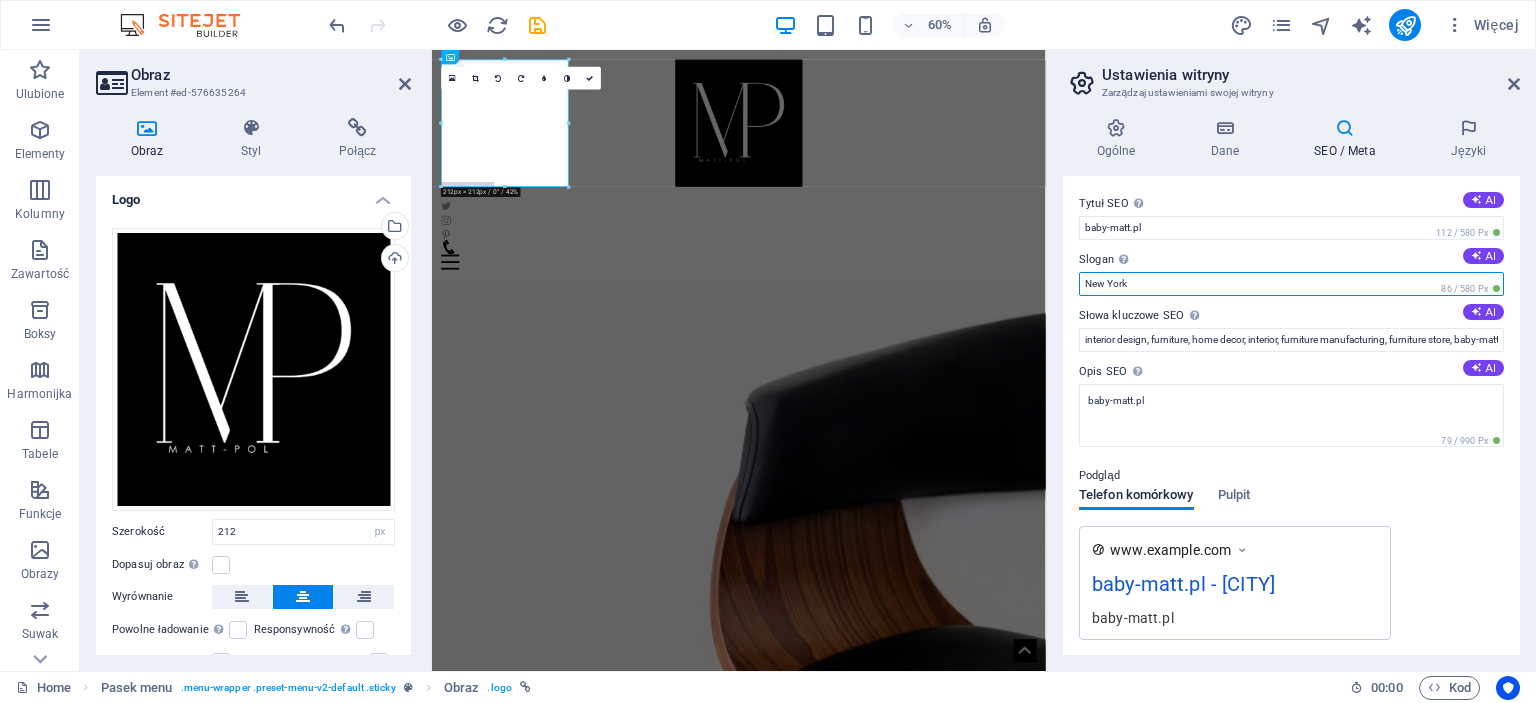 click on "New York" at bounding box center (1291, 284) 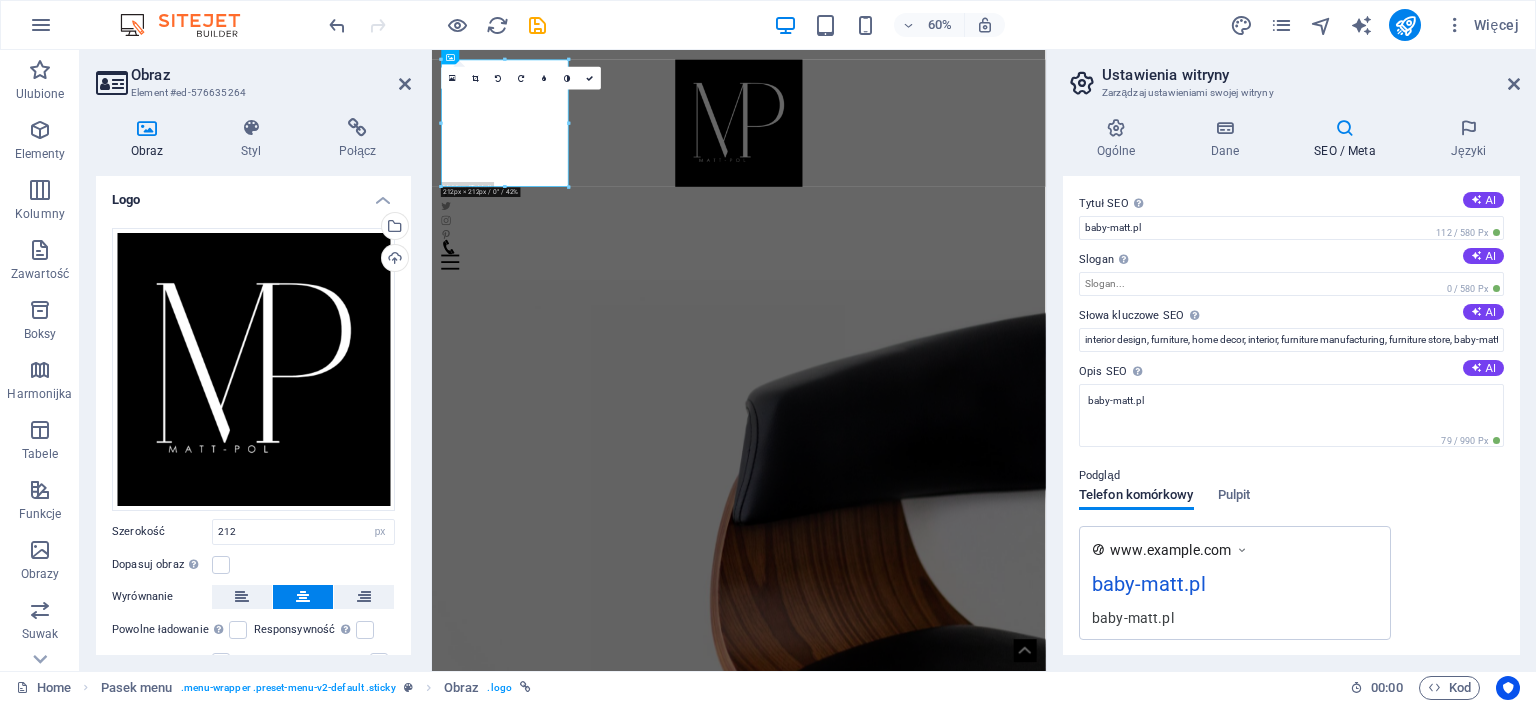 click on "Słowa kluczowe SEO Rozdzielana przecinkami lista słów kluczowych reprezentujących Twoją witrynę. AI" at bounding box center [1291, 316] 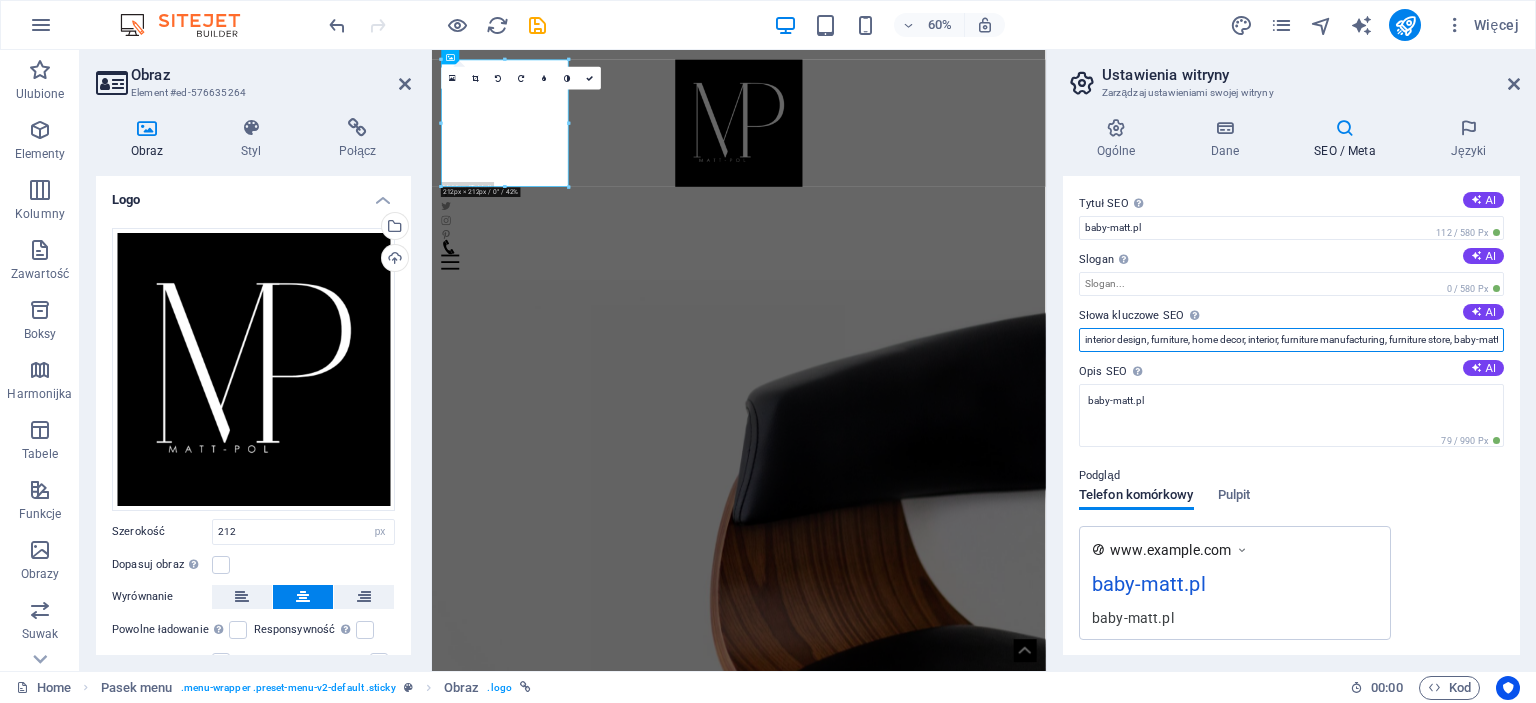 click on "interior design, furniture, home decor, interior, furniture manufacturing, furniture store, baby-matt.pl, [CITY]" at bounding box center [1291, 340] 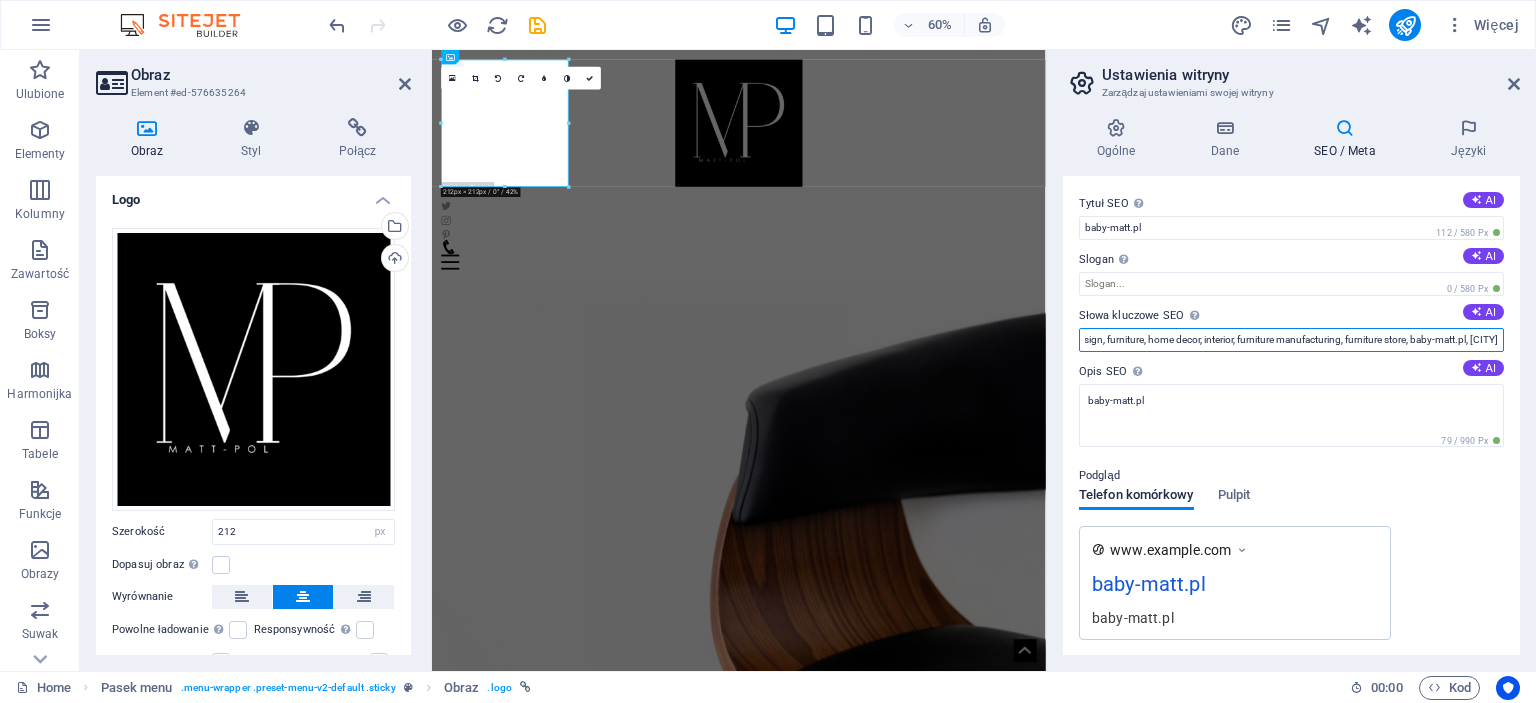 click on "interior design, furniture, home decor, interior, furniture manufacturing, furniture store, baby-matt.pl, [CITY]" at bounding box center (1291, 340) 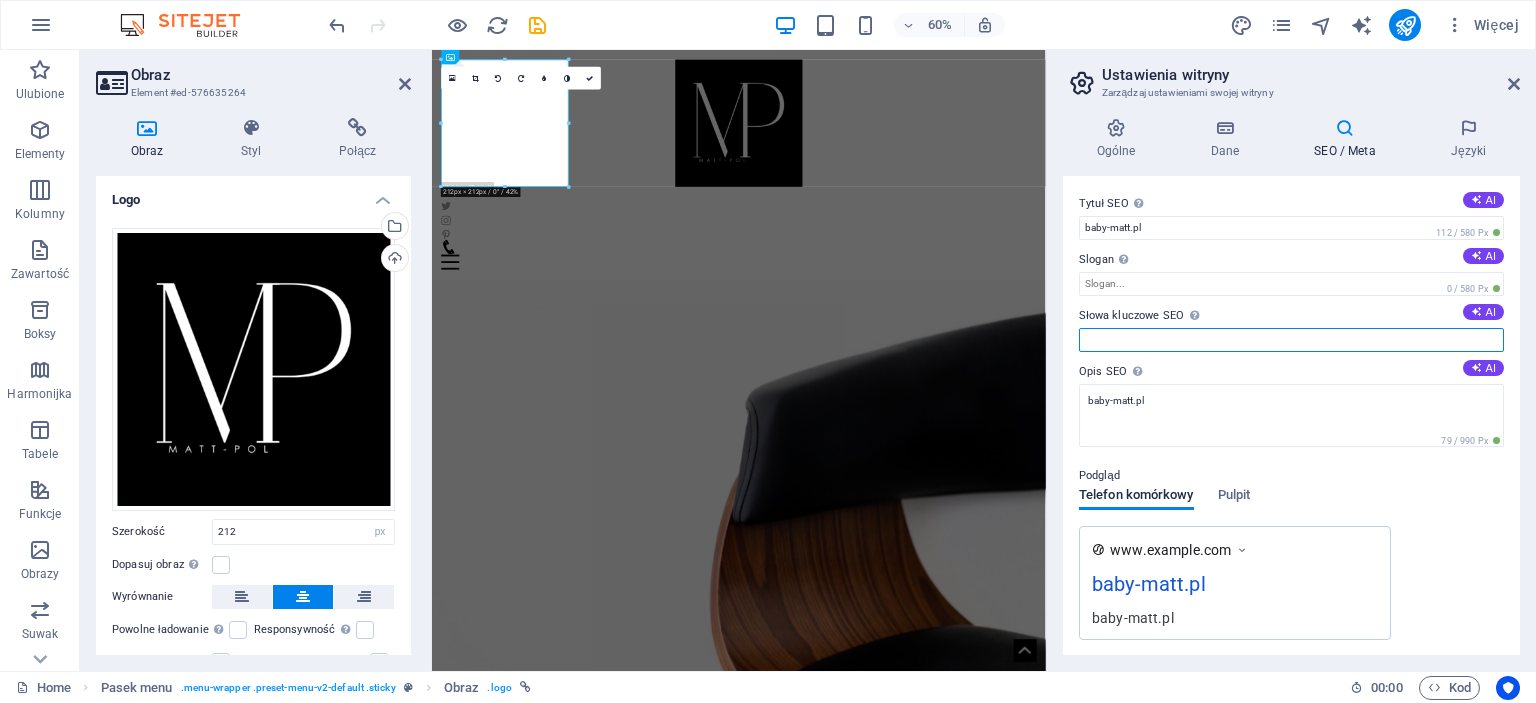 scroll, scrollTop: 0, scrollLeft: 0, axis: both 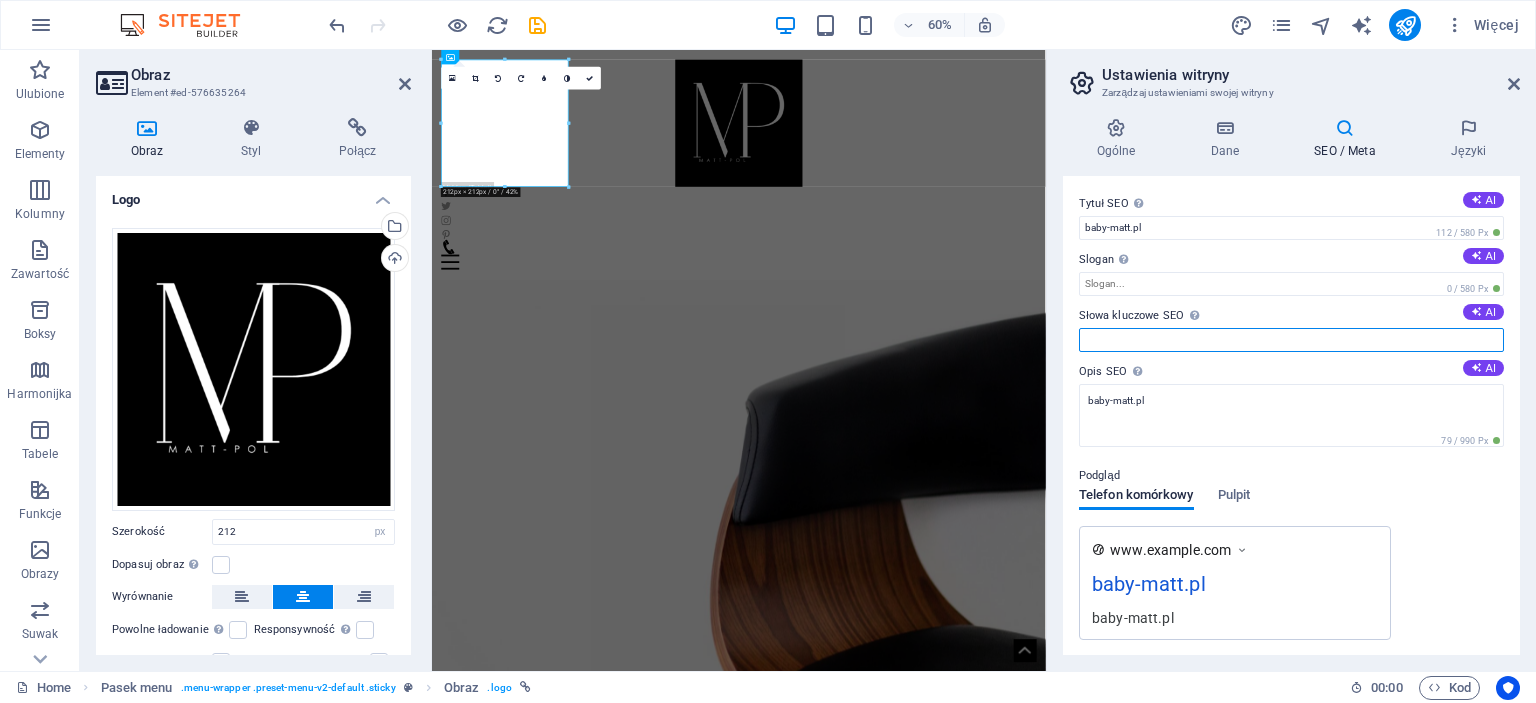 paste on "druk sublimacyjny  personalizacja tekstyliów  nadruki na kocach  nadruki na ręcznikach  druk reklamowy  druk sublimacyjny na tkaninach  personalizowane koce  personalizowane ręczniki  gadżety reklamowe  tekstylia z nadrukiem" 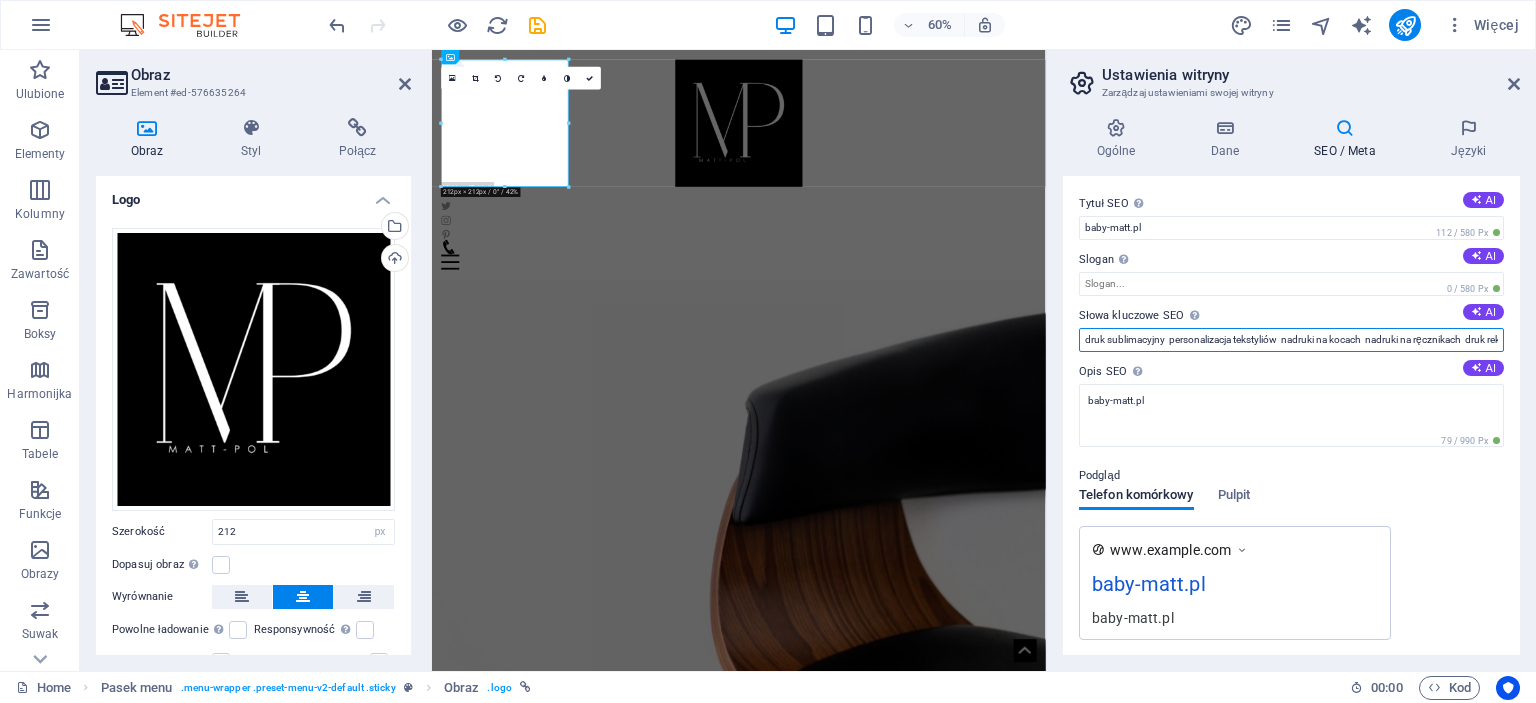 scroll, scrollTop: 0, scrollLeft: 605, axis: horizontal 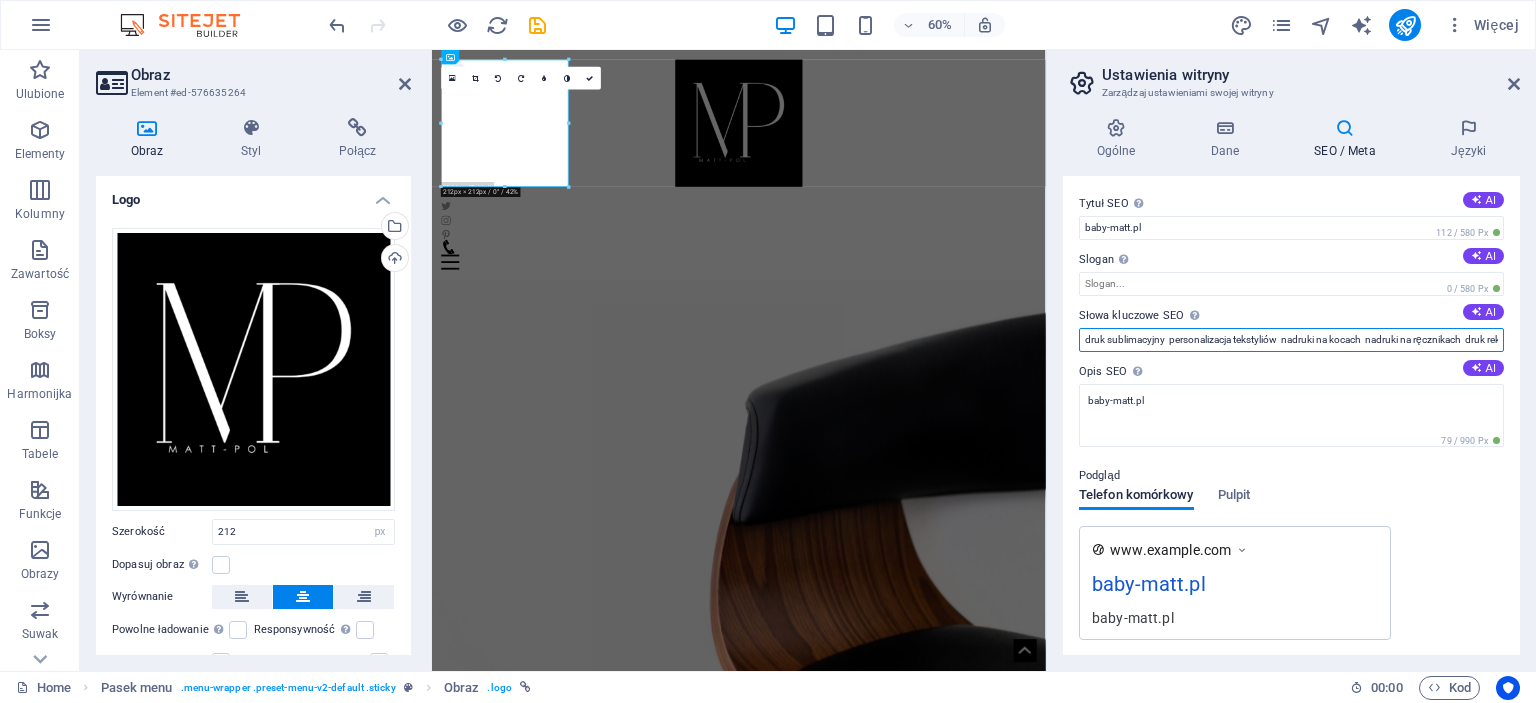 click on "druk sublimacyjny  personalizacja tekstyliów  nadruki na kocach  nadruki na ręcznikach  druk reklamowy  druk sublimacyjny na tkaninach  personalizowane koce  personalizowane ręczniki  gadżety reklamowe  tekstylia z nadrukiem" at bounding box center [1291, 340] 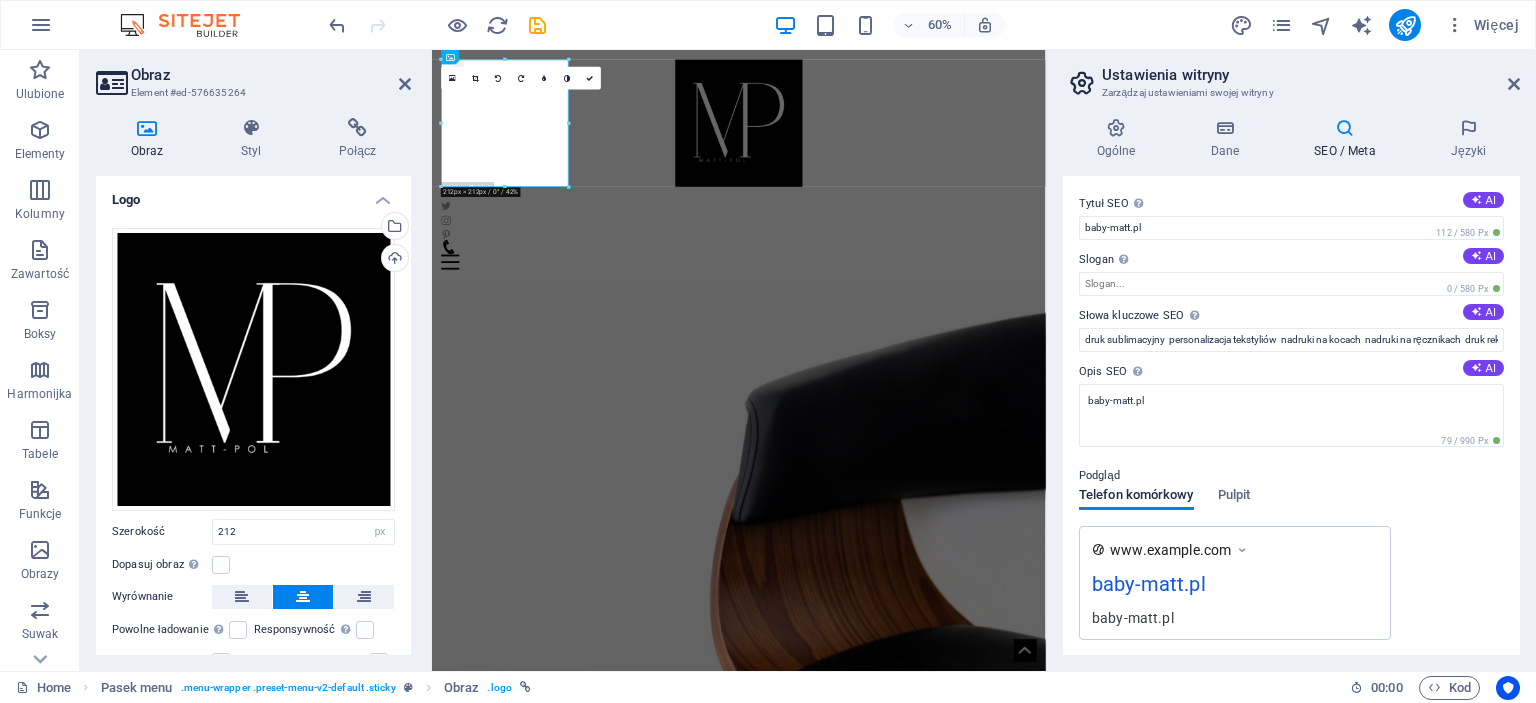 click on "Tytuł SEO Tytuł Twojej witryny - spraw, aby wyróżniała się w wynikach wyszukiwania. AI baby-matt.pl [NUMBER] / [NUMBER] Px Slogan Slogan Twojej witryny. AI [NUMBER] / [NUMBER] Px Słowa kluczowe SEO Rozdzielana przecinkami lista słów kluczowych reprezentujących Twoją witrynę. AI druk sublimacyjny  personalizacja tekstyliów  nadruki na kocach  nadruki na ręcznikach  druk reklamowy  druk sublimacyjny na tkaninach  personalizowane koce  personalizowane ręczniki  gadżety reklamowe  tekstylia z nadrukiem Opis SEO Opisz zawartość swojej witryny - ma to kluczowe znaczenie dla wyszukiwarek i SEO! AI baby-matt.pl [NUMBER] / [NUMBER] Px Podgląd Telefon komórkowy Pulpit www.example.com baby-matt.pl baby-matt.pl Ustawienia Noindex Poinstruuj wyszukiwarki, aby wykluczyły tę witrynę z wyników wyszukiwania. Responsywność Określ, czy witryna powinna być responsywna w oparciu o rozdzielczość ekranu. Metatagi Identyfikator Google Analytics Klucz API Map Google" at bounding box center (1291, 415) 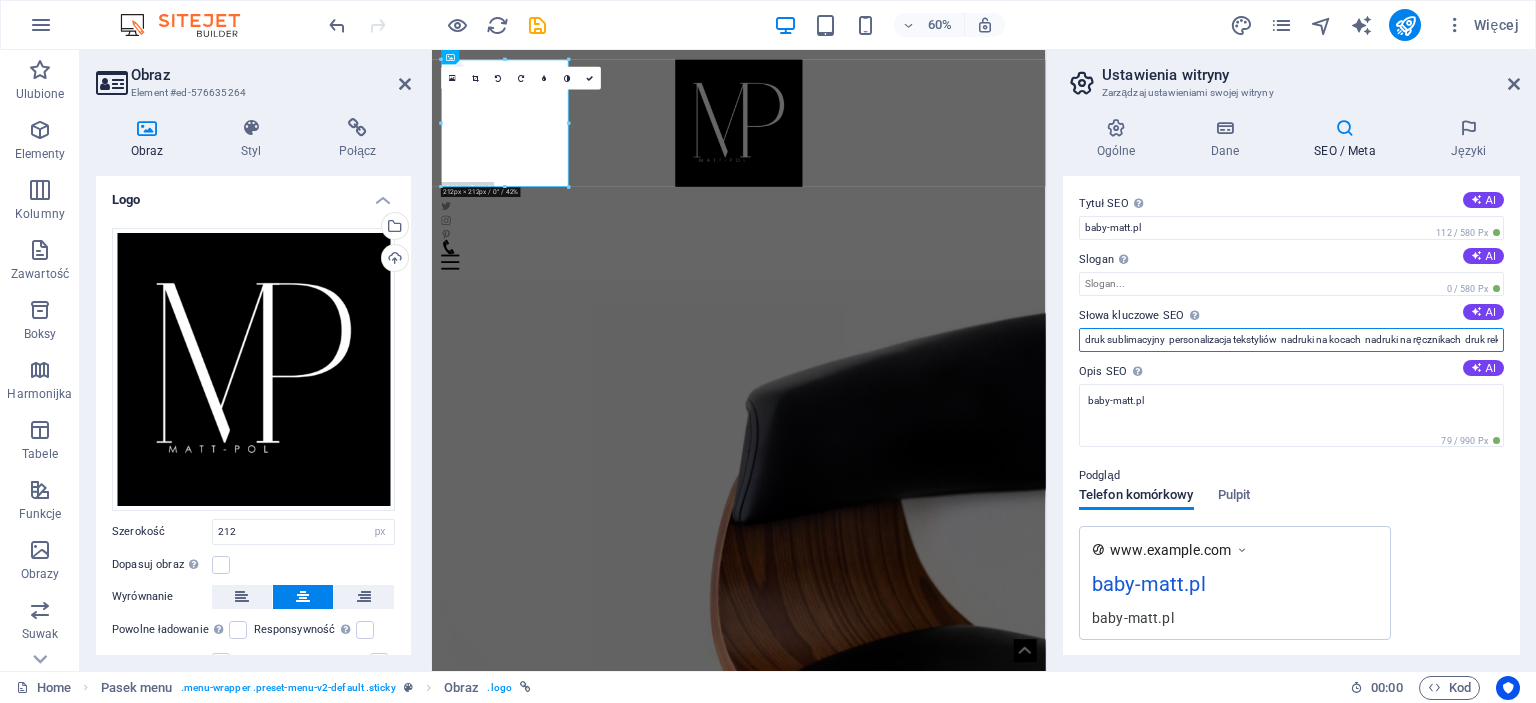 click on "druk sublimacyjny  personalizacja tekstyliów  nadruki na kocach  nadruki na ręcznikach  druk reklamowy  druk sublimacyjny na tkaninach  personalizowane koce  personalizowane ręczniki  gadżety reklamowe  tekstylia z nadrukiem" at bounding box center (1291, 340) 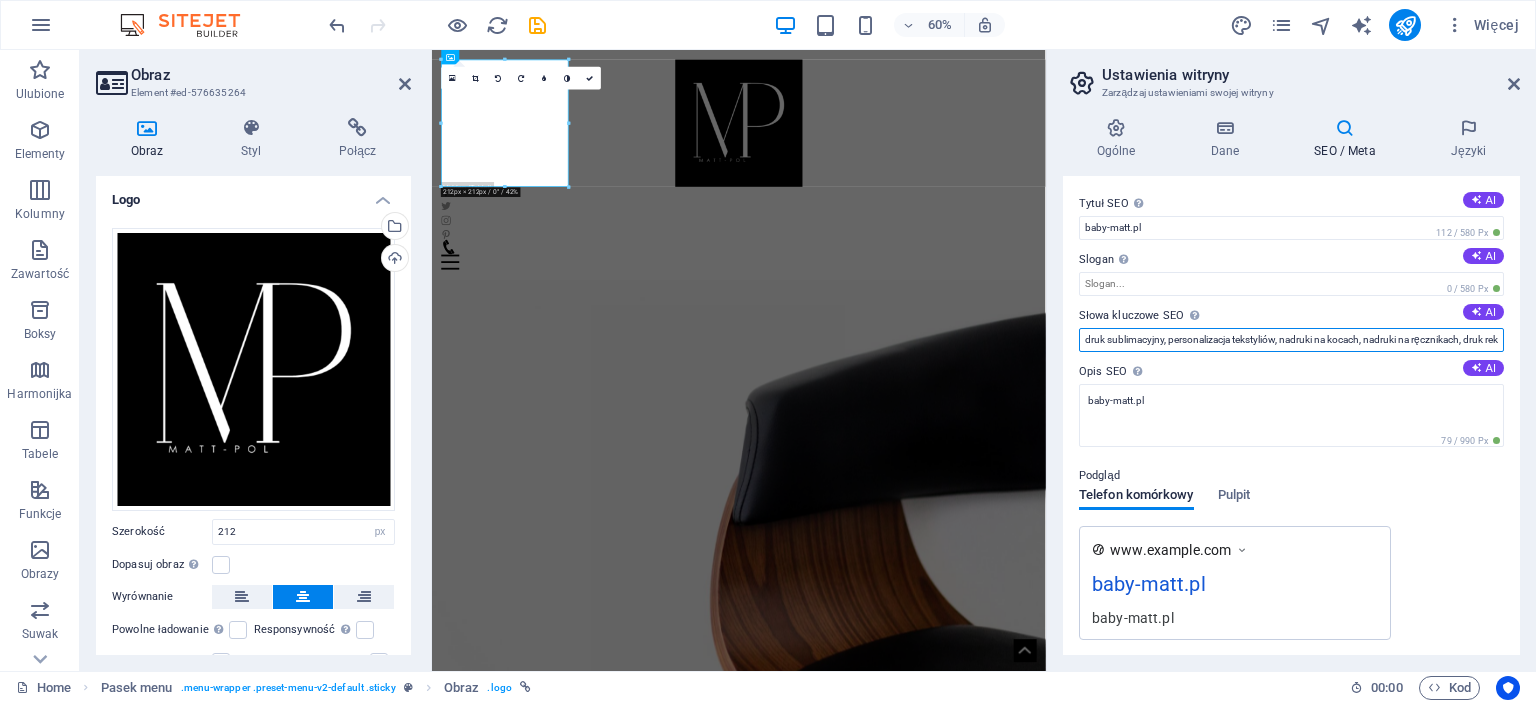 click on "druk sublimacyjny, personalizacja tekstyliów, nadruki na kocach, nadruki na ręcznikach, druk reklamowy  druk sublimacyjny na tkaninach  personalizowane koce  personalizowane ręczniki  gadżety reklamowe  tekstylia z nadrukiem" at bounding box center [1291, 340] 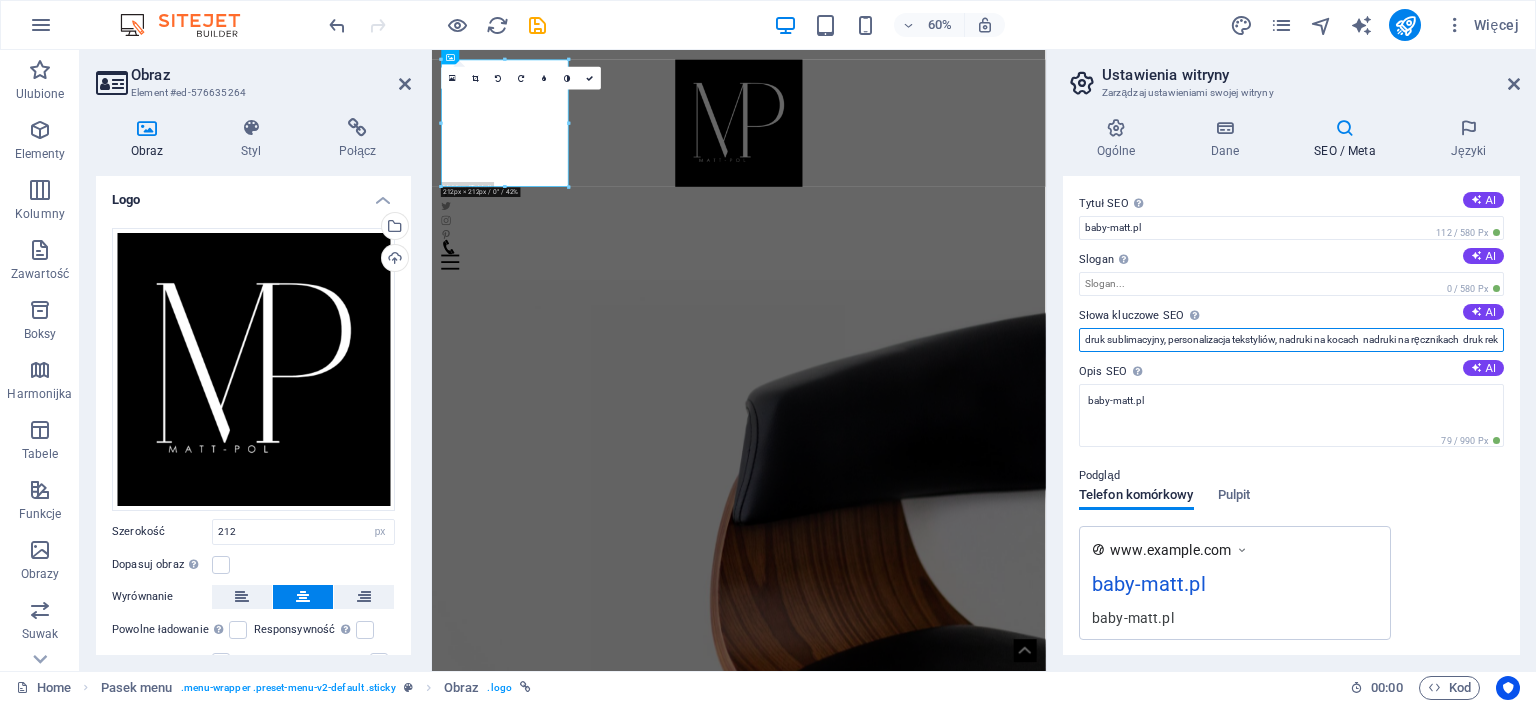 click on "druk sublimacyjny, personalizacja tekstyliów, nadruki na kocach  nadruki na ręcznikach  druk reklamowy  druk sublimacyjny na tkaninach  personalizowane koce  personalizowane ręczniki  gadżety reklamowe  tekstylia z nadrukiem" at bounding box center (1291, 340) 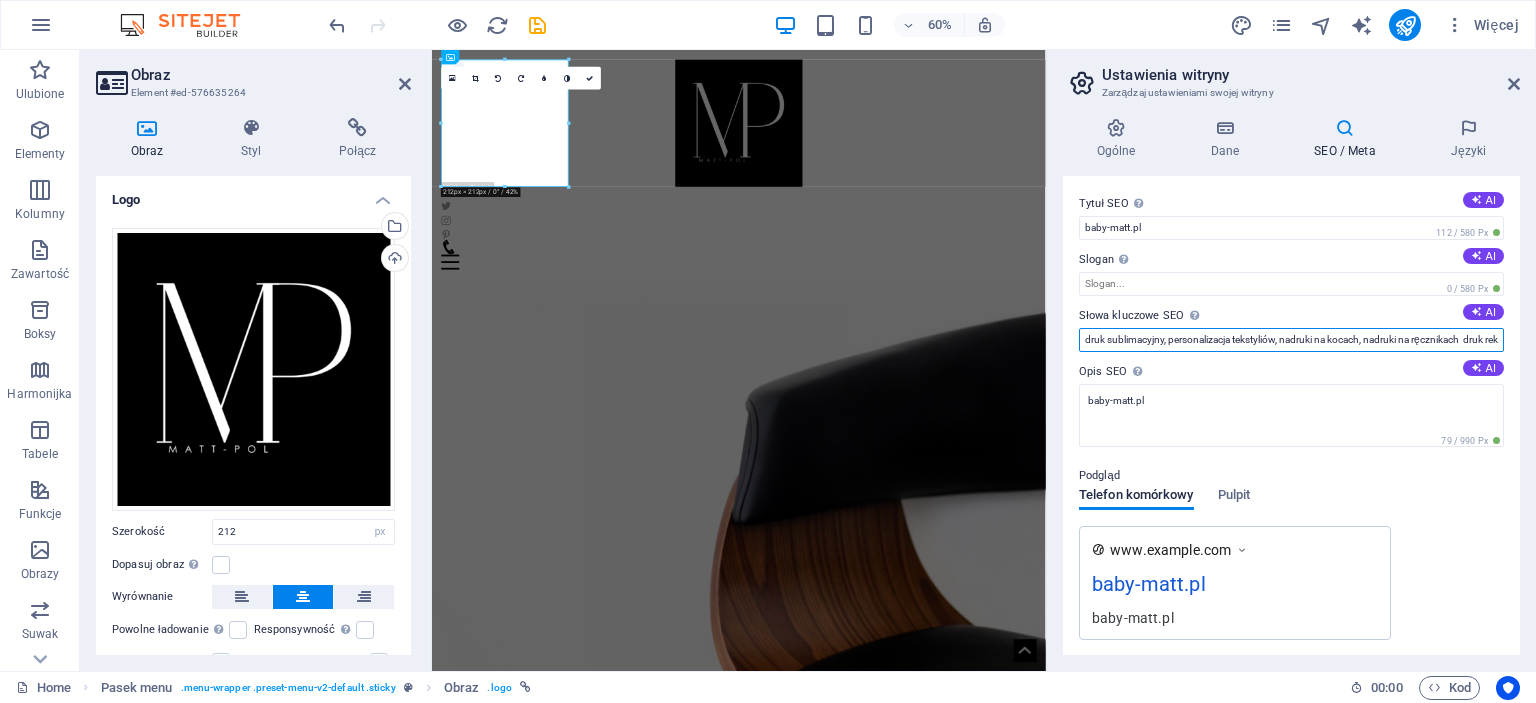 click on "druk sublimacyjny, personalizacja tekstyliów, nadruki na kocach, nadruki na ręcznikach  druk reklamowy  druk sublimacyjny na tkaninach  personalizowane koce  personalizowane ręczniki  gadżety reklamowe  tekstylia z nadrukiem" at bounding box center (1291, 340) 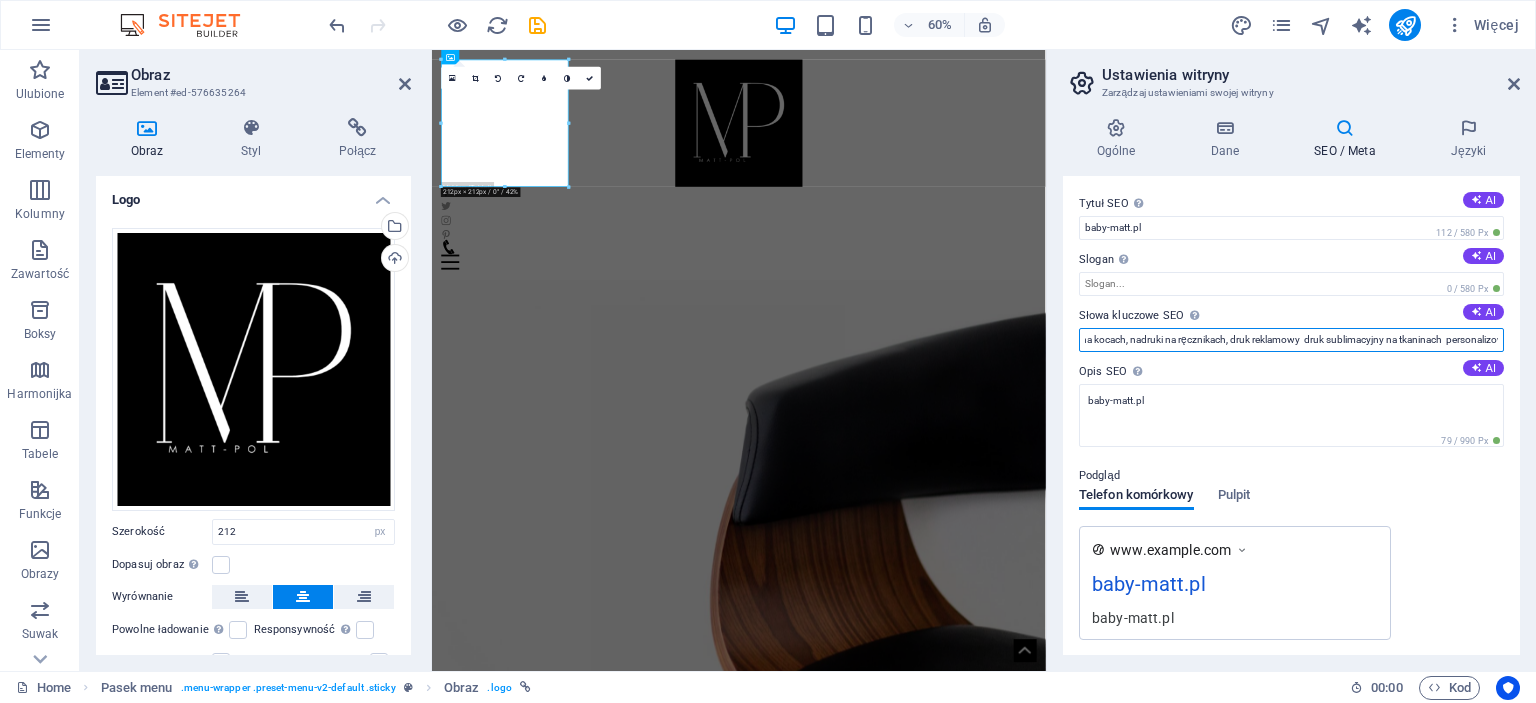 scroll, scrollTop: 0, scrollLeft: 603, axis: horizontal 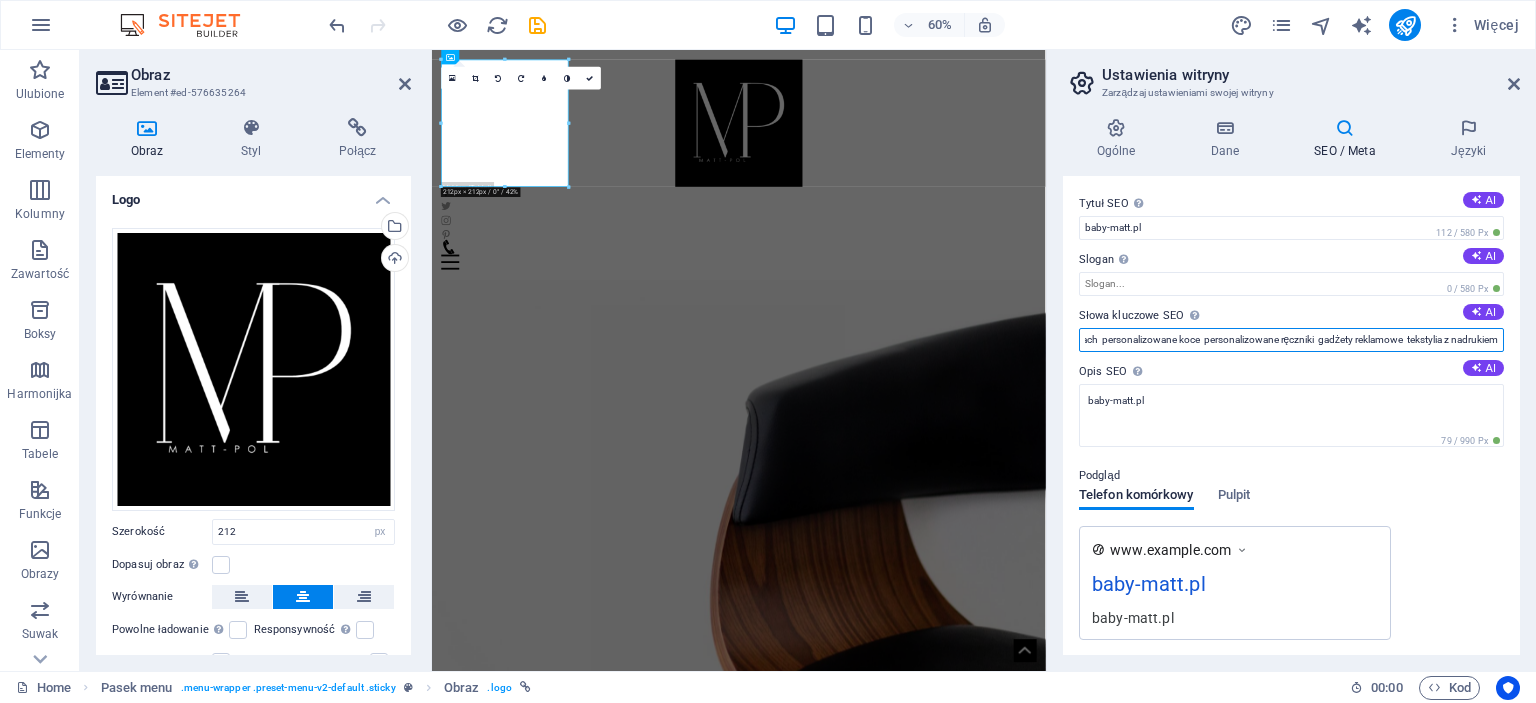 click on "Tytuł SEO Tytuł Twojej witryny - spraw, aby wyróżniała się w wynikach wyszukiwania. AI baby-matt.pl [NUMBER] / [NUMBER] Px Slogan Slogan Twojej witryny. AI [NUMBER] / [NUMBER] Px Słowa kluczowe SEO Rozdzielana przecinkami lista słów kluczowych reprezentujących Twoją witrynę. AI druk sublimacyjny, personalizacja tekstyliów, nadruki na kocach, nadruki na ręcznikach, druk reklamowy  druk sublimacyjny na tkaninach  personalizowane koce  personalizowane ręczniki  gadżety reklamowe  tekstylia z nadrukiem Opis SEO Opisz zawartość swojej witryny - ma to kluczowe znaczenie dla wyszukiwarek i SEO! AI baby-matt.pl [NUMBER] / [NUMBER] Px Podgląd Telefon komórkowy Pulpit www.example.com baby-matt.pl baby-matt.pl Ustawienia Noindex Poinstruuj wyszukiwarki, aby wykluczyły tę witrynę z wyników wyszukiwania. Responsywność Określ, czy witryna powinna być responsywna w oparciu o rozdzielczość ekranu. Metatagi Identyfikator Google Analytics Klucz API Map Google" at bounding box center (1291, 415) 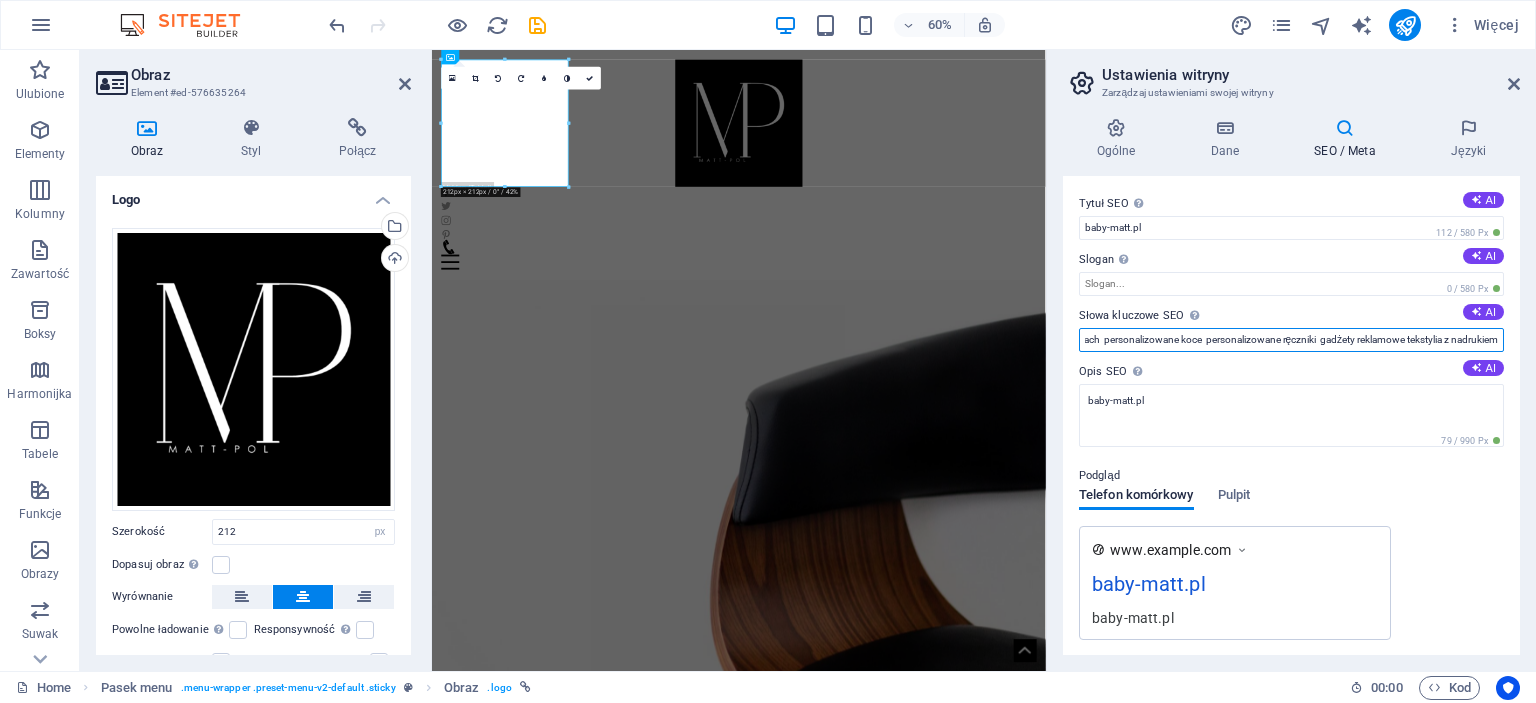 scroll, scrollTop: 0, scrollLeft: 598, axis: horizontal 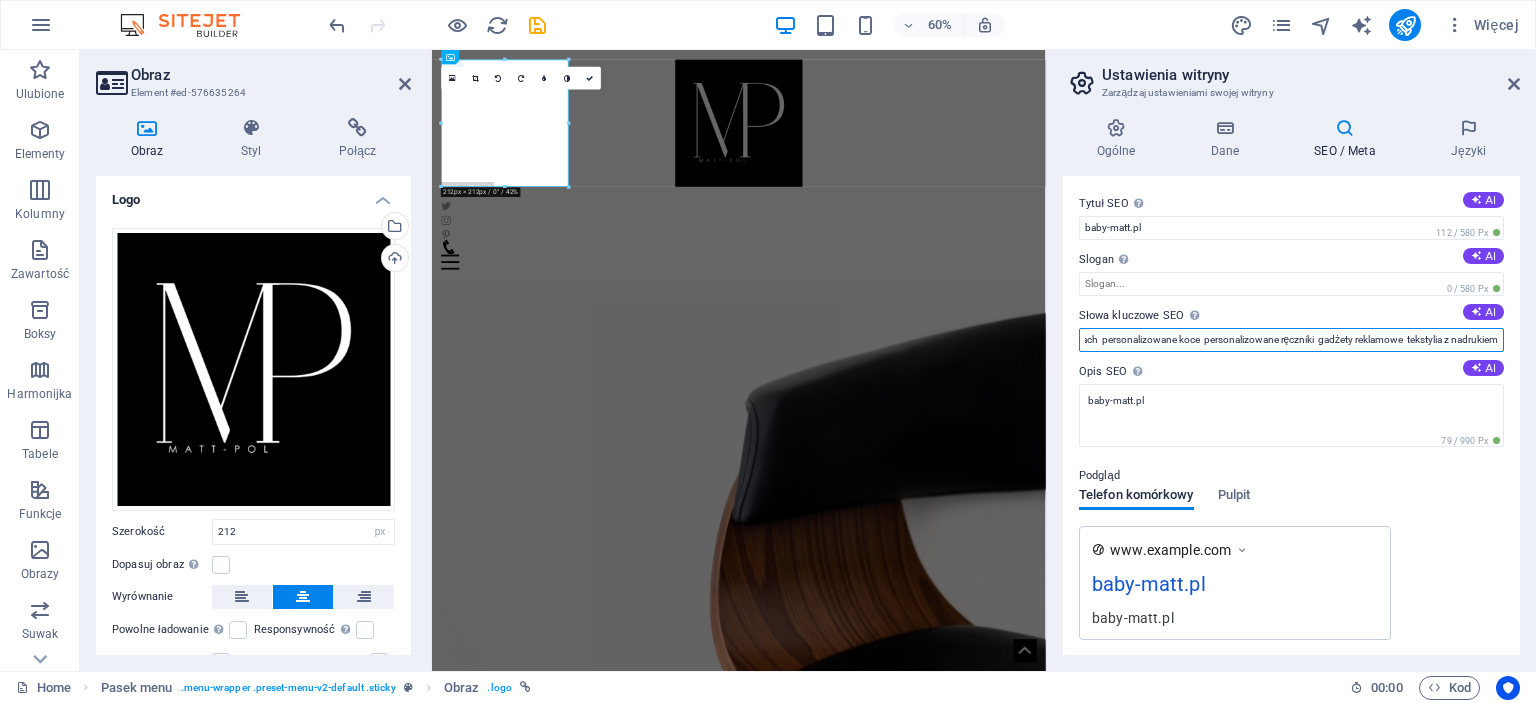 click on "druk sublimacyjny, personalizacja tekstyliów, nadruki na kocach, nadruki na ręcznikach, druk reklamowy  druk sublimacyjny na tkaninach  personalizowane koce  personalizowane ręczniki  gadżety reklamowe  tekstylia z nadrukiem" at bounding box center [1291, 340] 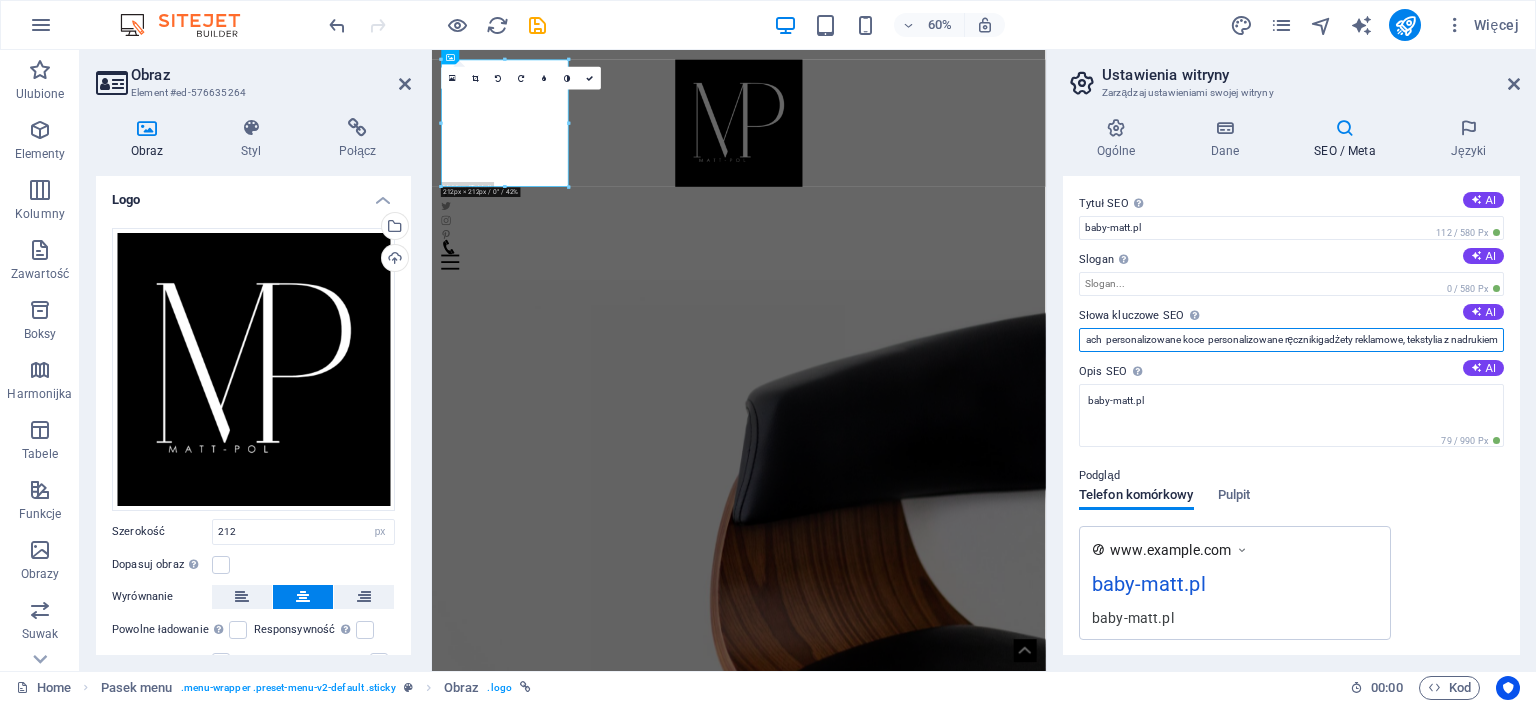 scroll, scrollTop: 0, scrollLeft: 597, axis: horizontal 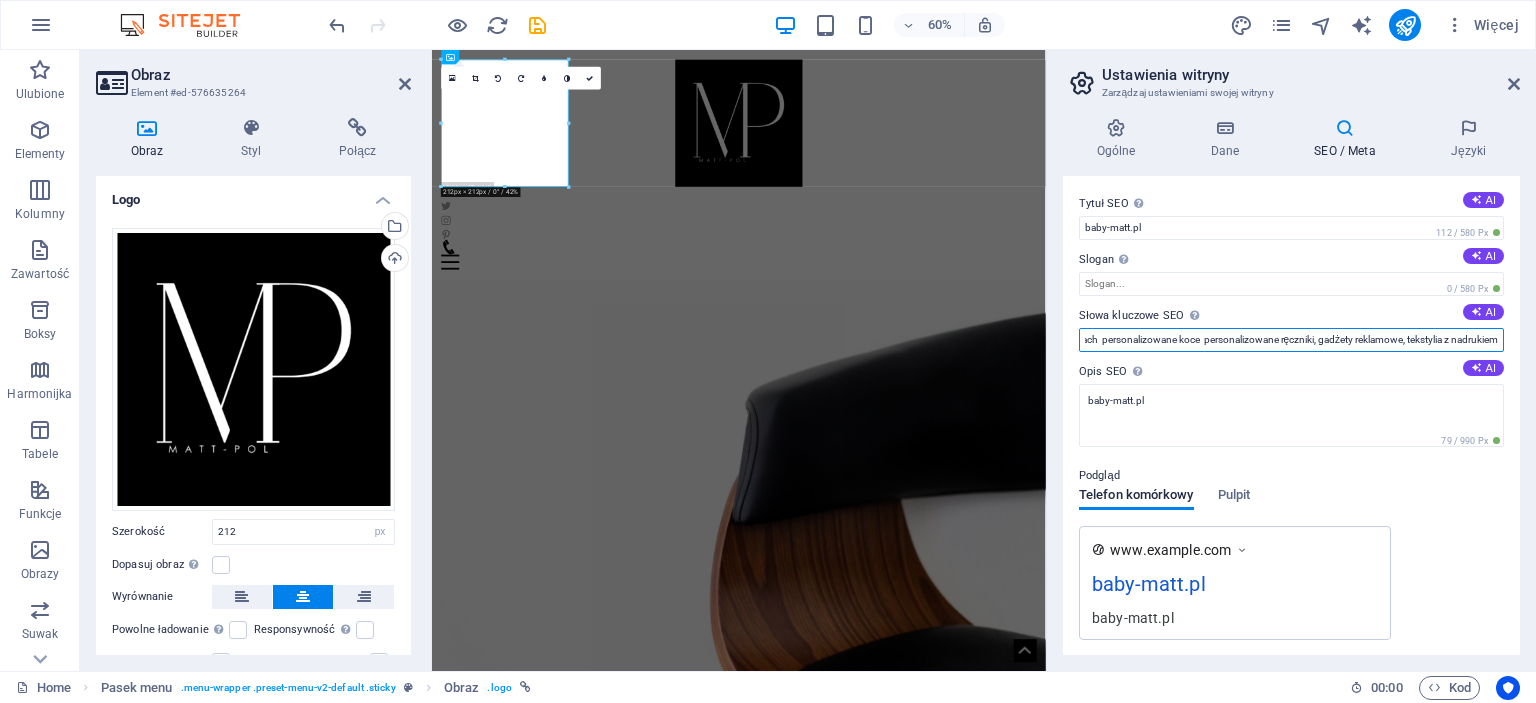 click on "druk sublimacyjny, personalizacja tekstyliów, nadruki na kocach, nadruki na ręcznikach, druk reklamowy  druk sublimacyjny na tkaninach  personalizowane koce  personalizowane ręczniki, gadżety reklamowe, tekstylia z nadrukiem" at bounding box center (1291, 340) 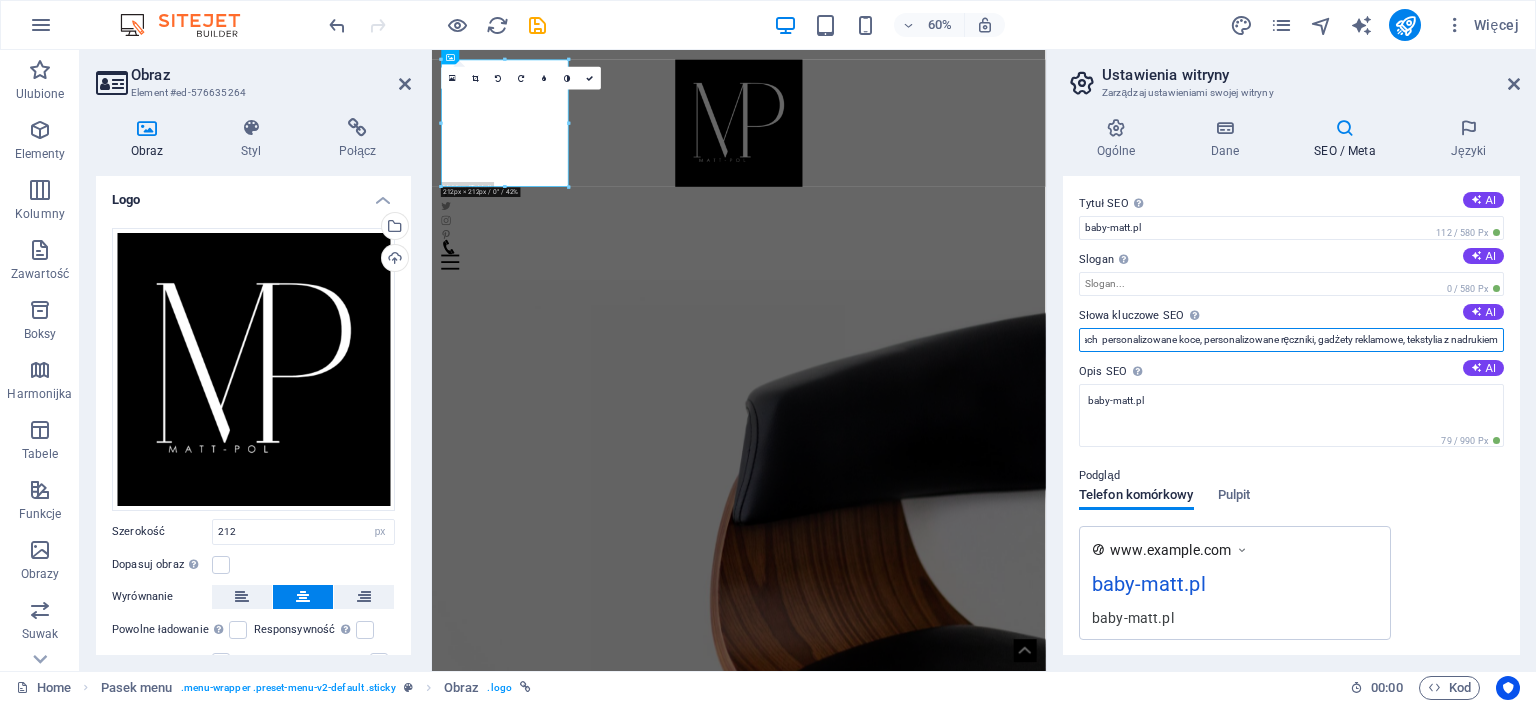 click on "druk sublimacyjny, personalizacja tekstyliów, nadruki na kocach, nadruki na ręcznikach, druk reklamowy  druk sublimacyjny na tkaninach  personalizowane koce, personalizowane ręczniki, gadżety reklamowe, tekstylia z nadrukiem" at bounding box center (1291, 340) 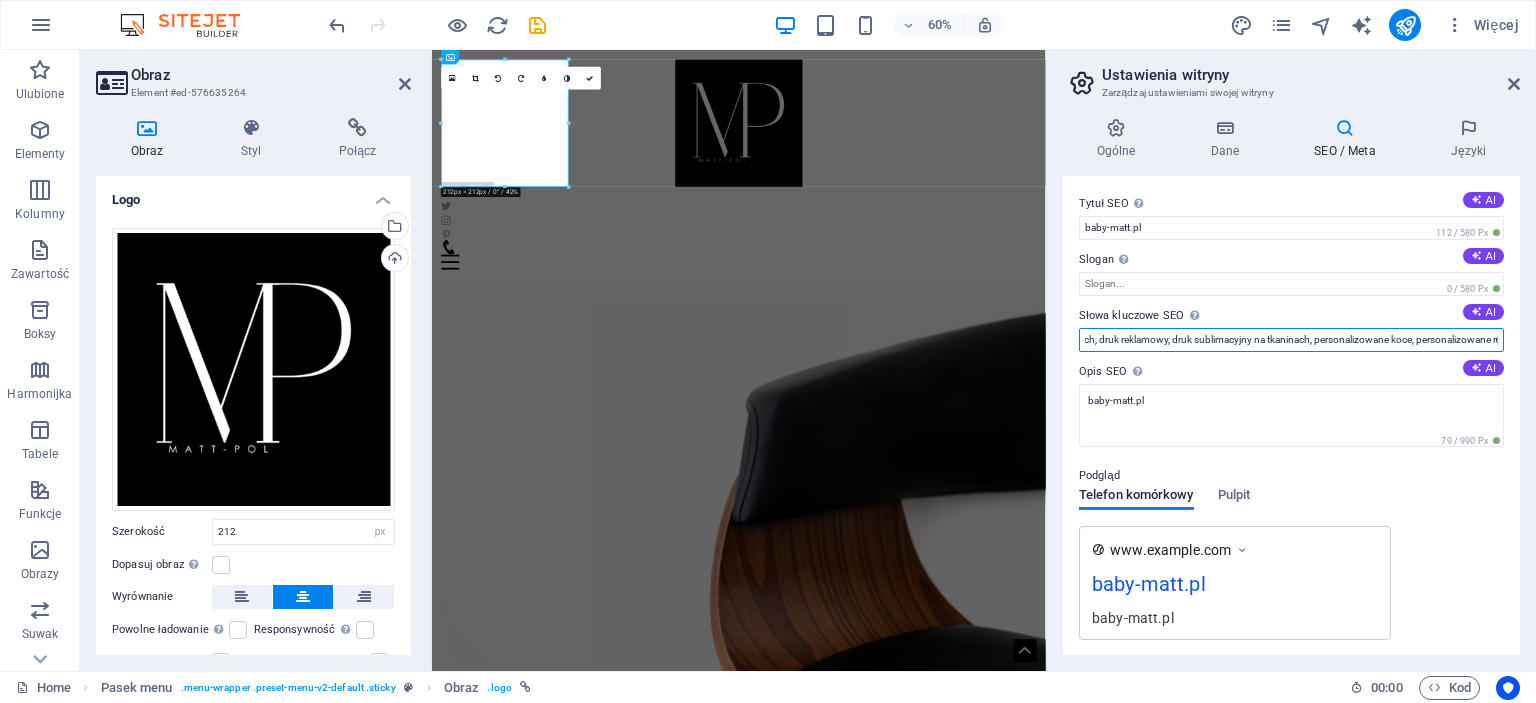 scroll, scrollTop: 0, scrollLeft: 341, axis: horizontal 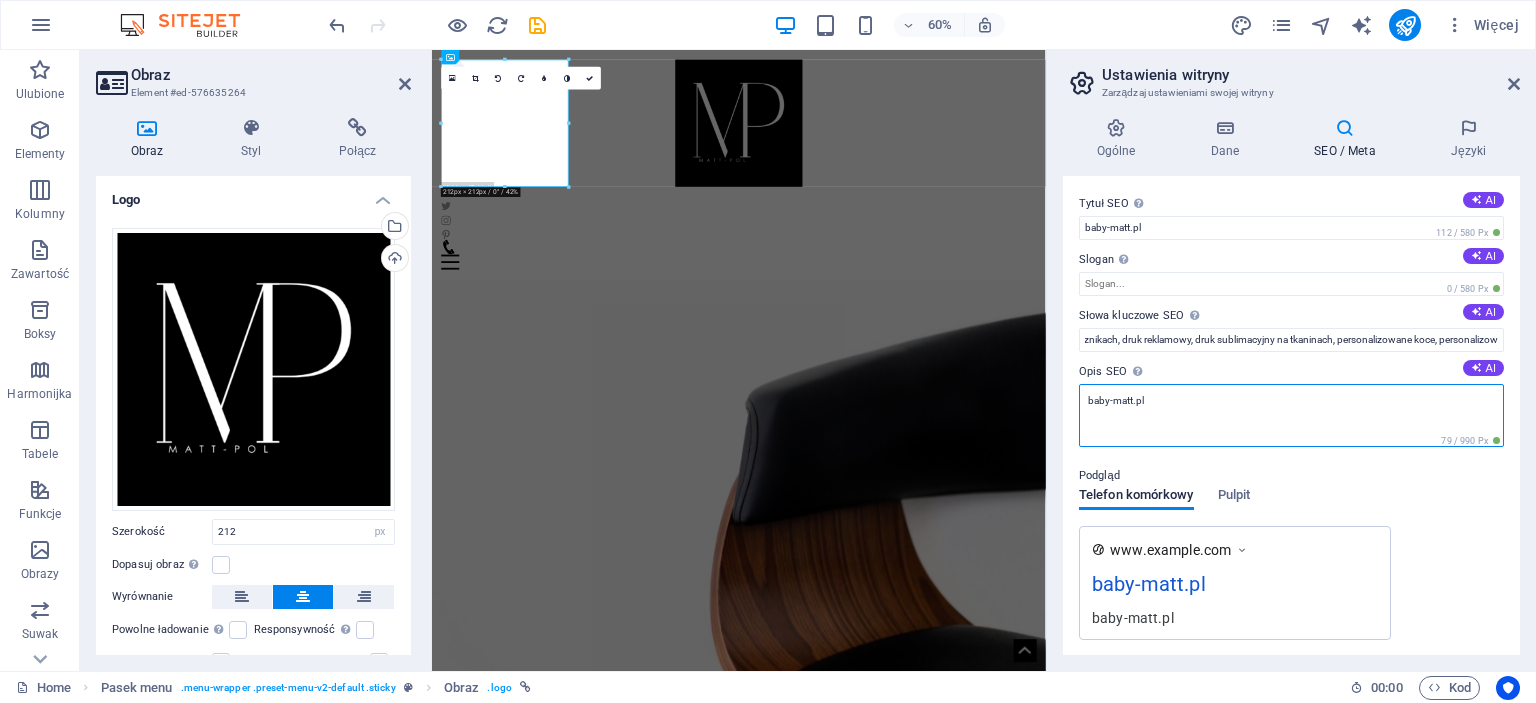 click on "baby-matt.pl" at bounding box center (1291, 415) 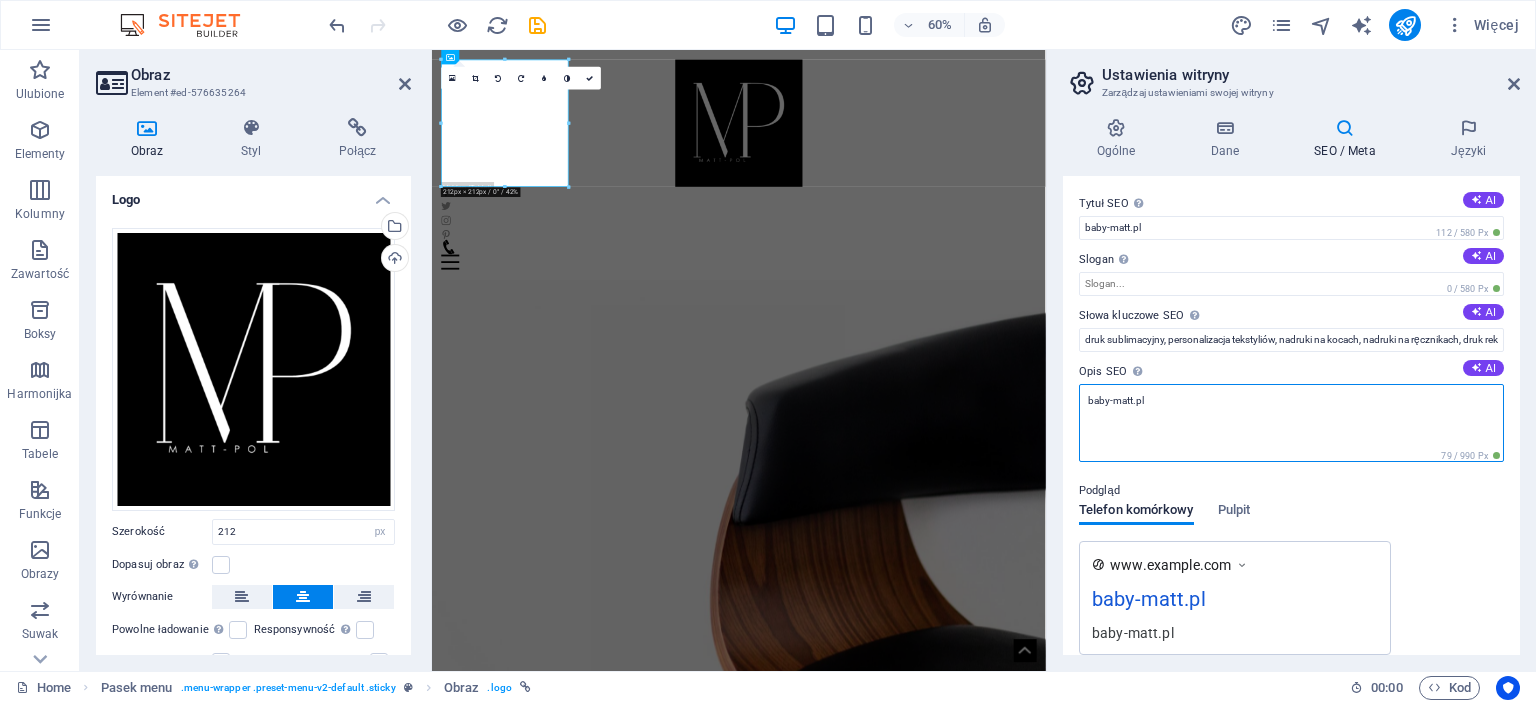 click on "baby-matt.pl" at bounding box center [1291, 423] 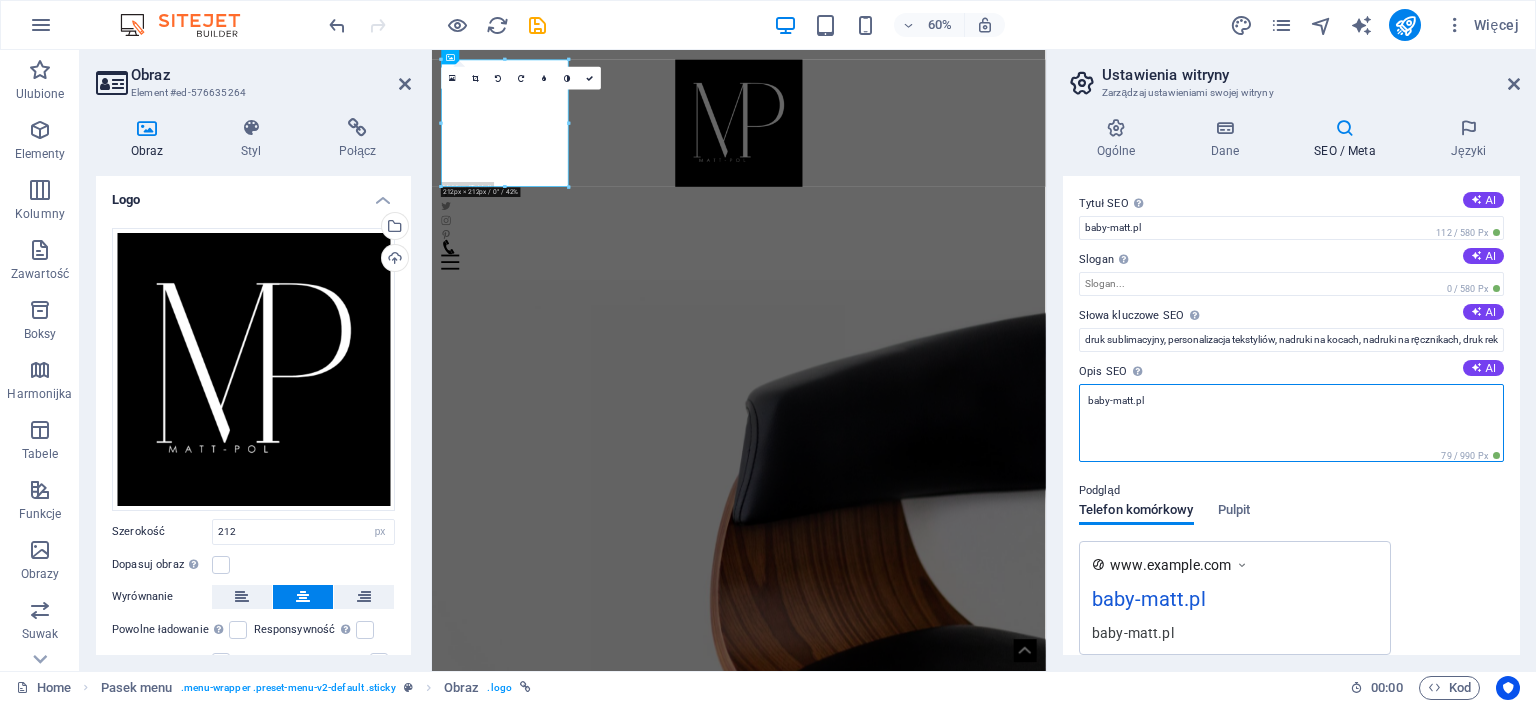 paste on "Personalizowane koce i ręczniki z trwałym nadrukiem sublimacyjnym. Idealne jako upominki, gadżety reklamowe lub prezenty. Zamów już od 1 sztuki!" 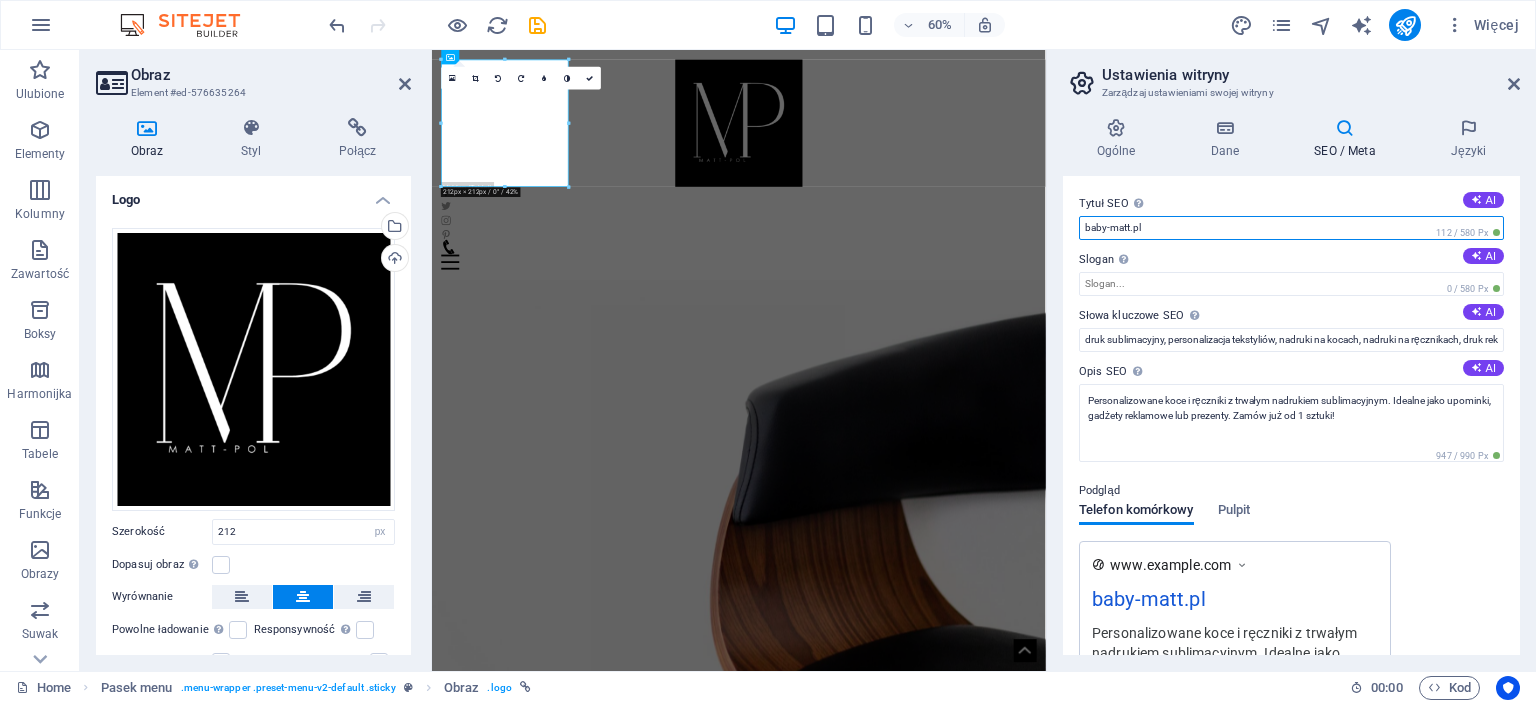 click on "baby-matt.pl" at bounding box center (1291, 228) 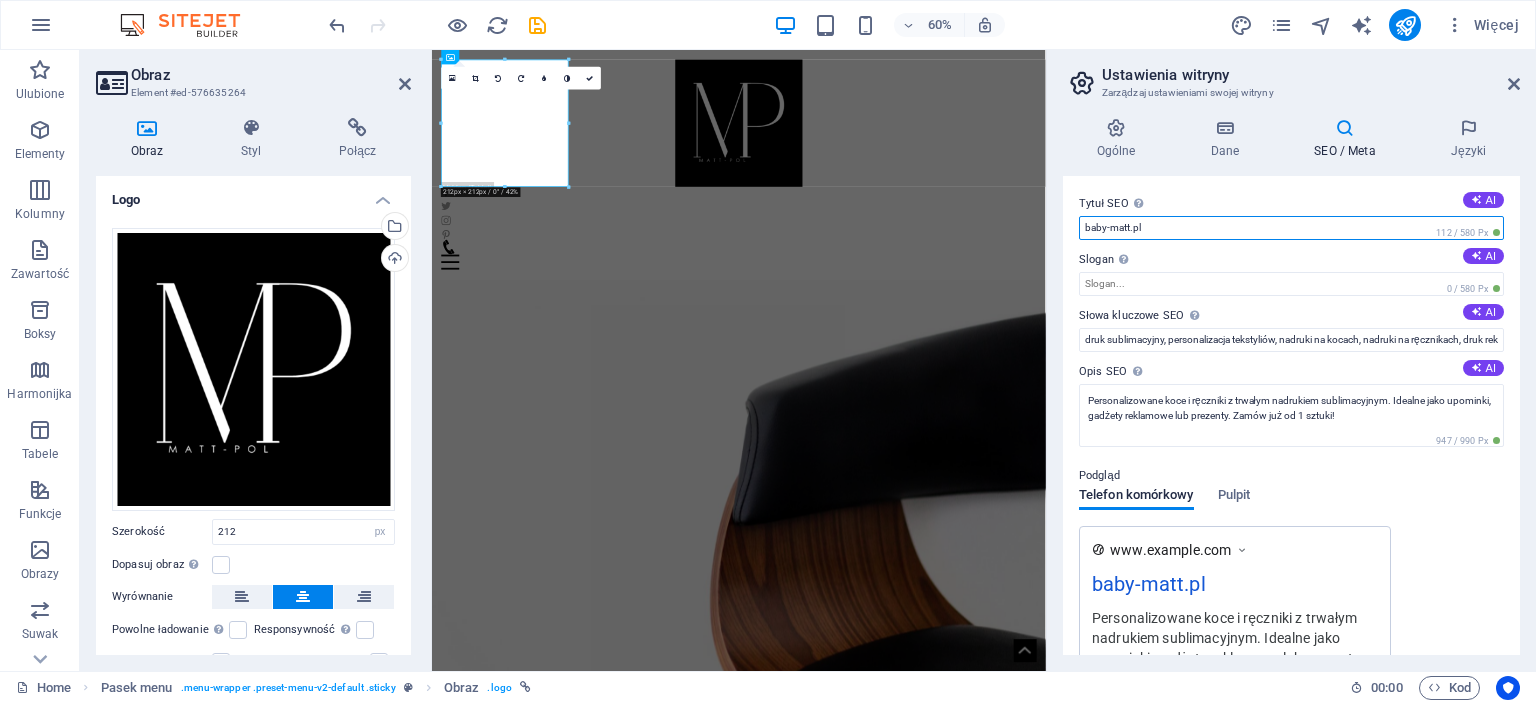 click on "baby-matt.pl" at bounding box center (1291, 228) 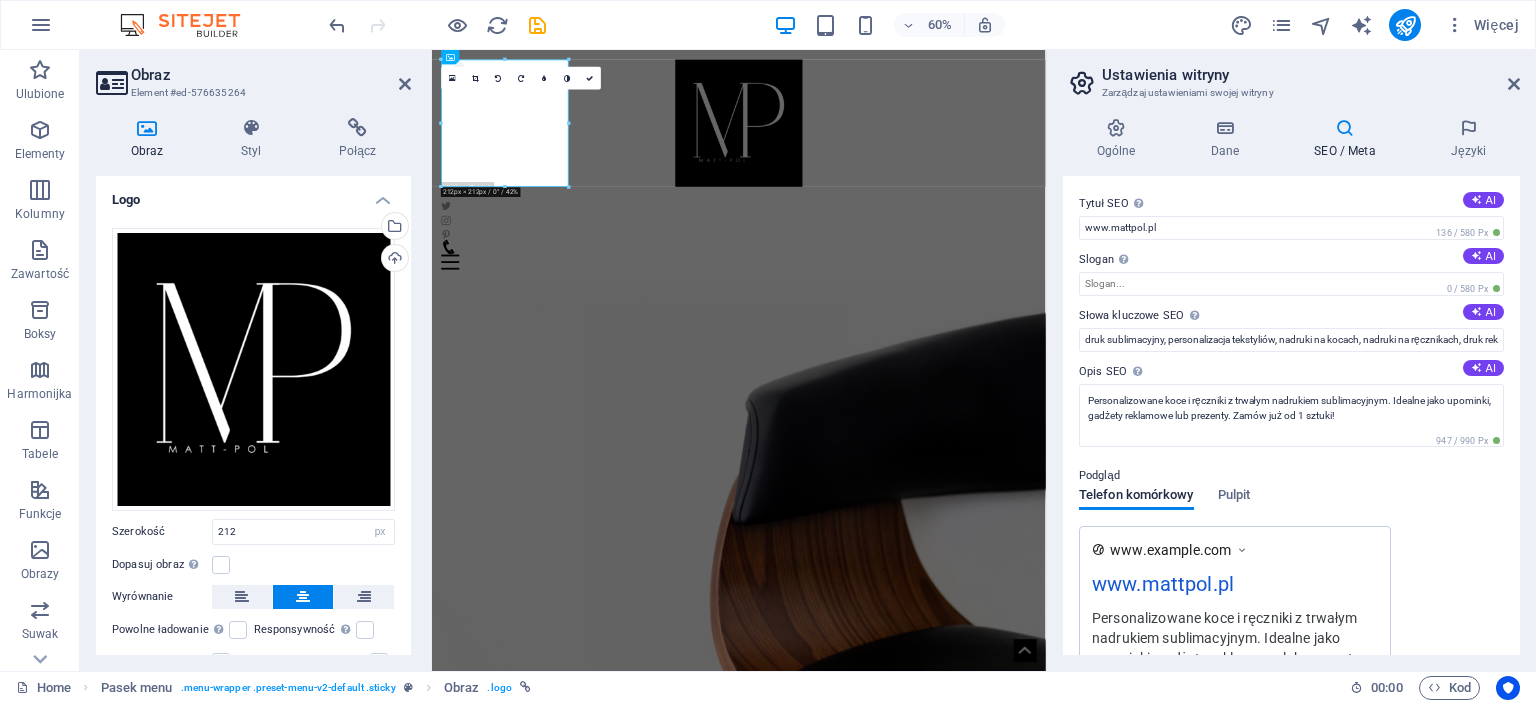 click on "www.example.com www.mattpol.pl Personalizowane koce i ręczniki z trwałym nadrukiem sublimacyjnym. Idealne jako upominki, gadżety reklamowe lub prezenty. Zamów już od 1 sztuki!" at bounding box center (1291, 613) 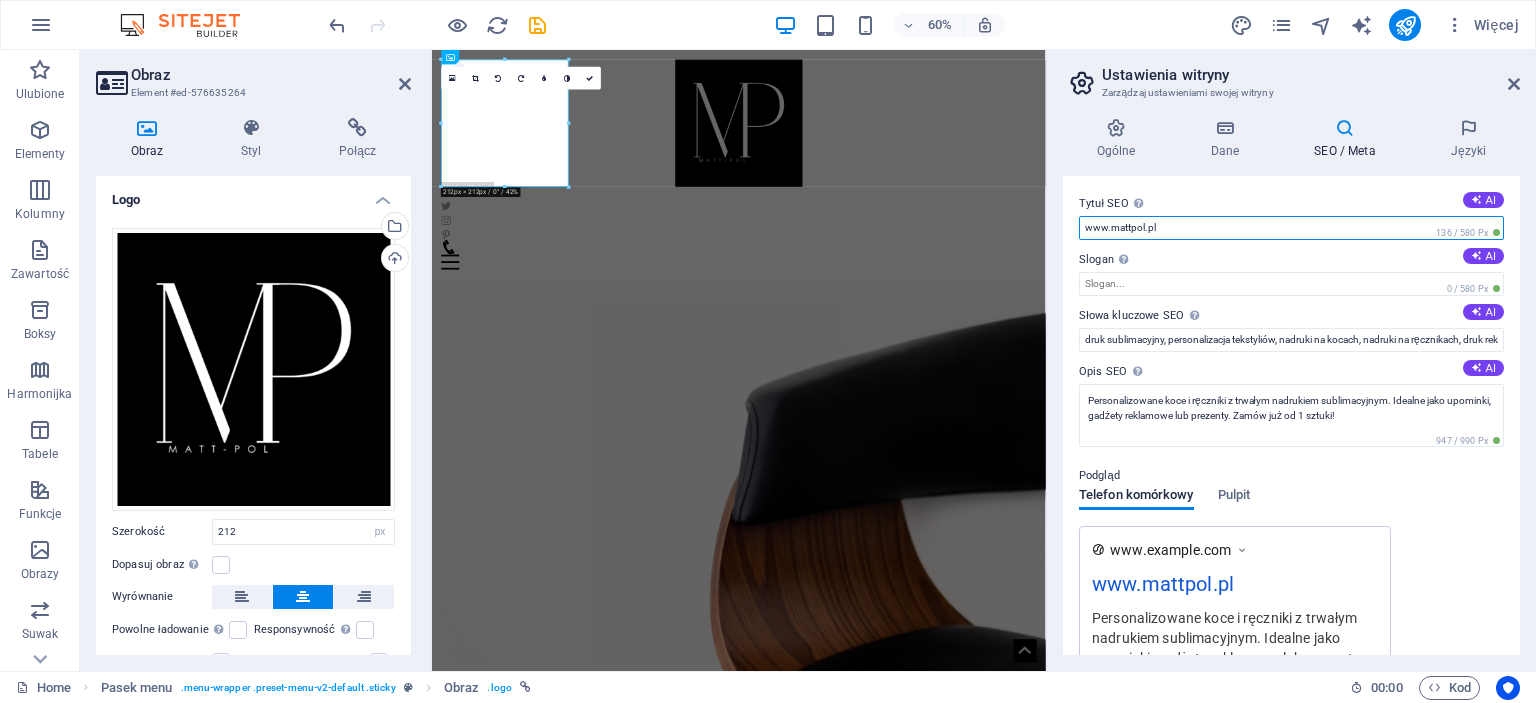 click on "www.mattpol.pl" at bounding box center (1291, 228) 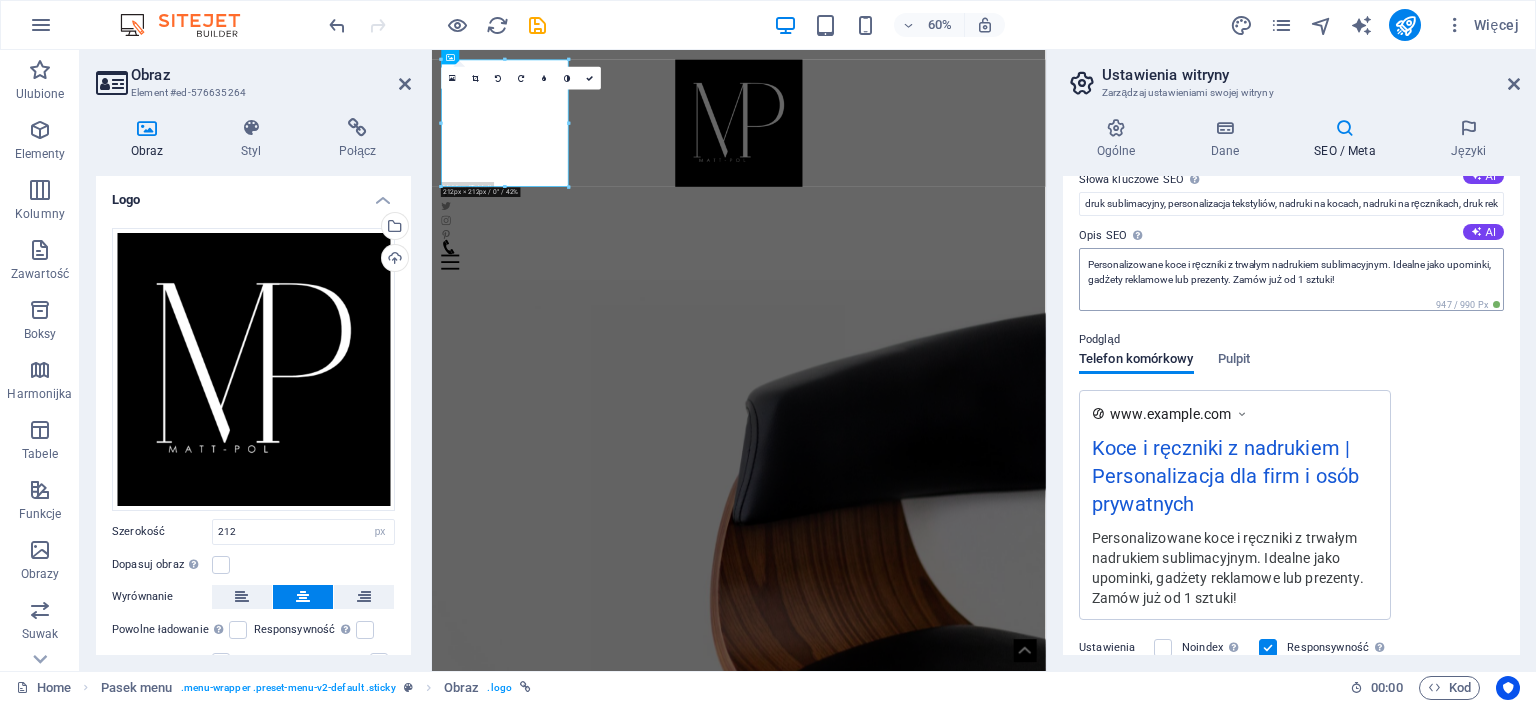 scroll, scrollTop: 200, scrollLeft: 0, axis: vertical 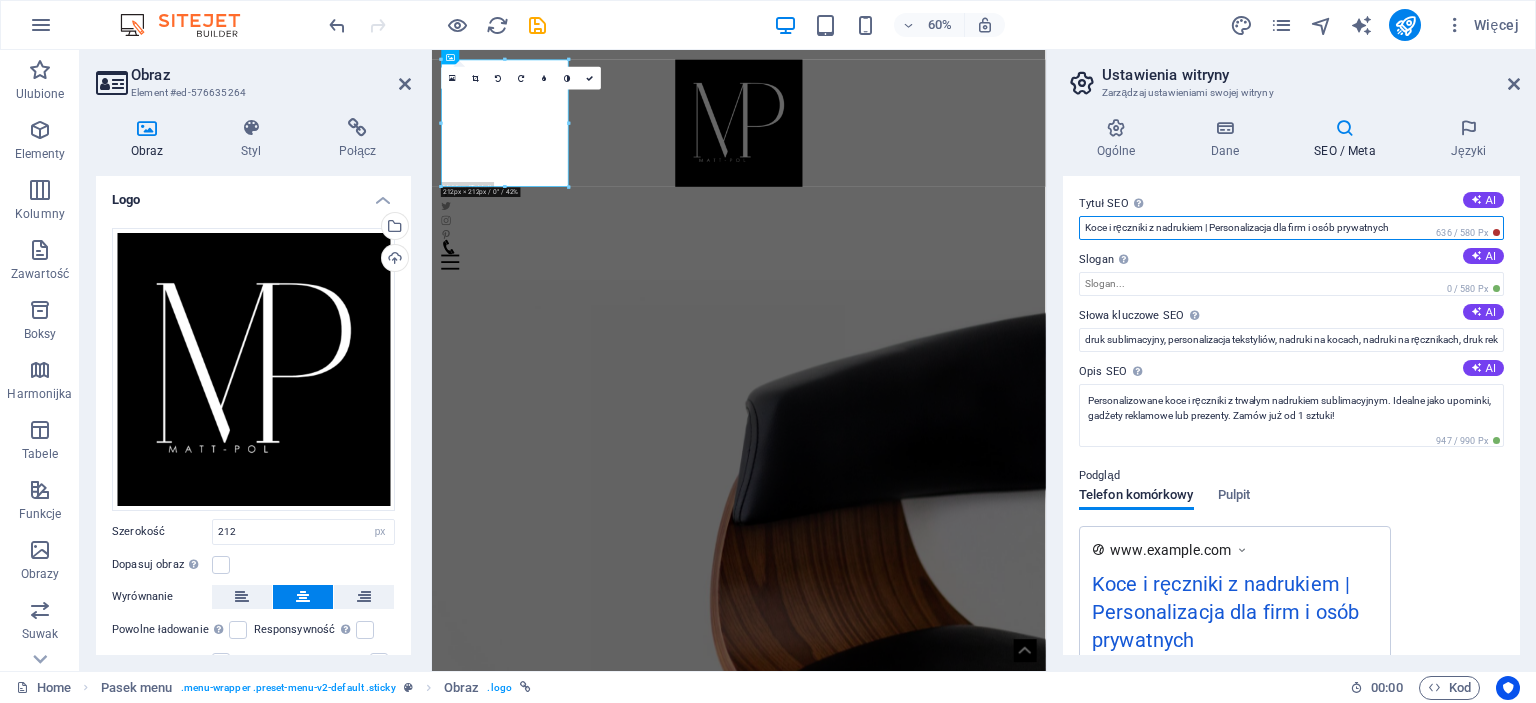 click on "Koce i ręczniki z nadrukiem | Personalizacja dla firm i osób prywatnych" at bounding box center [1291, 228] 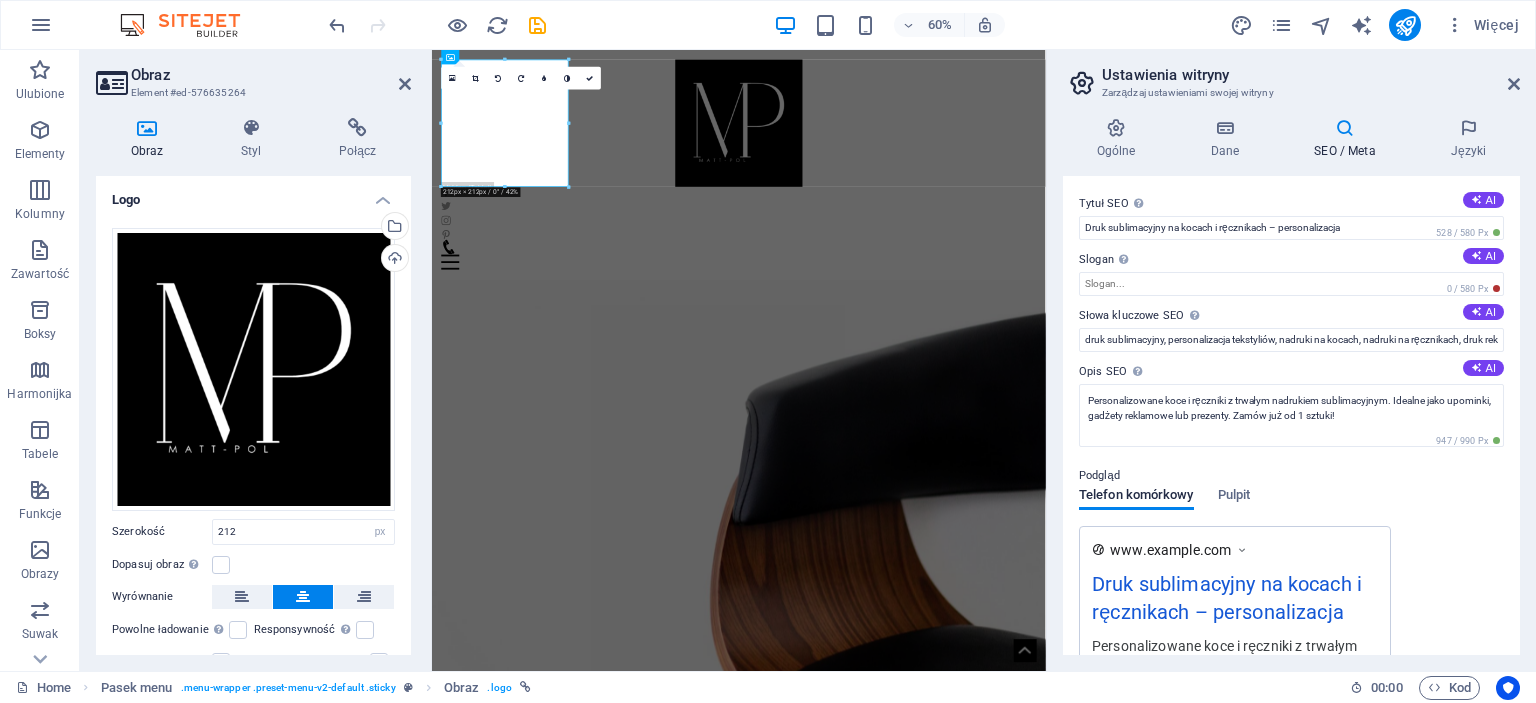 click on "Slogan Slogan Twojej witryny. AI" at bounding box center (1291, 260) 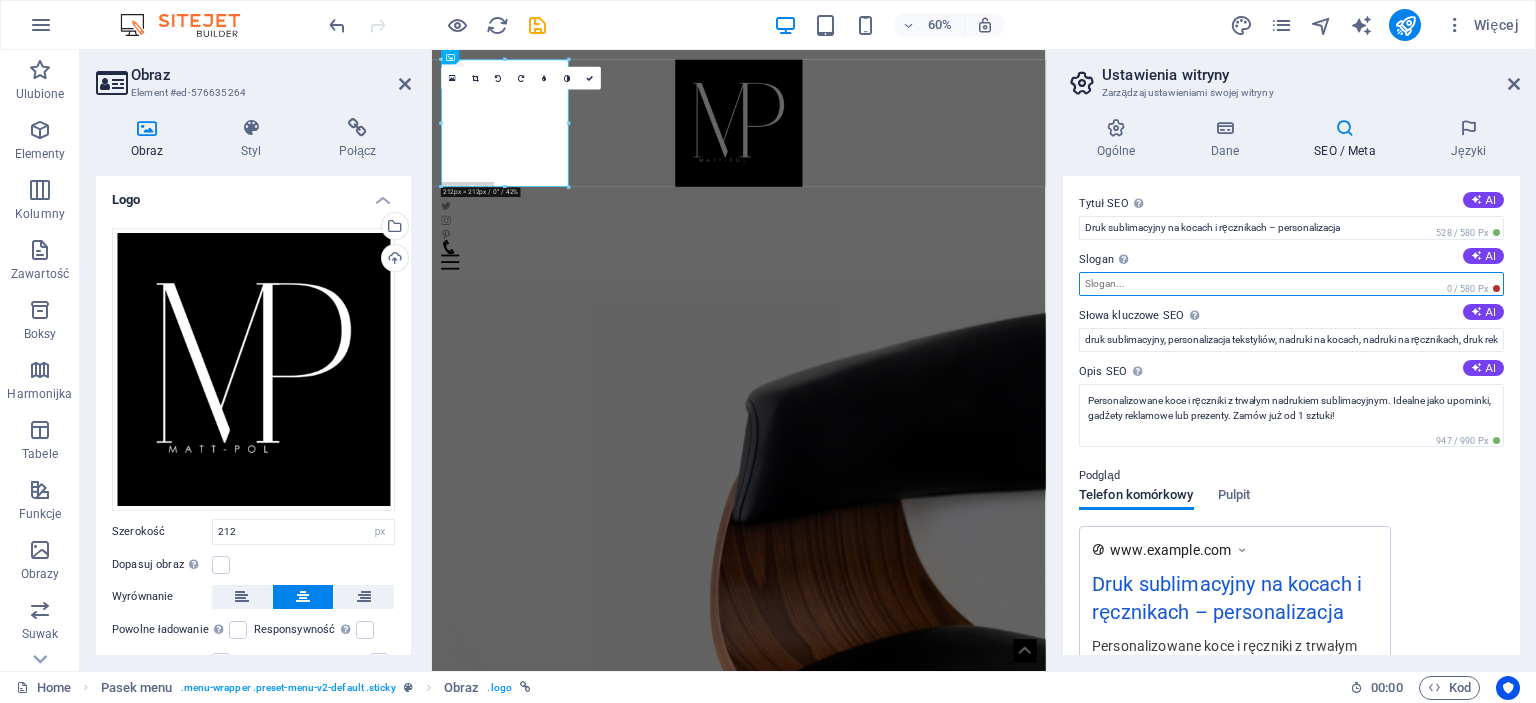 click on "Slogan Slogan Twojej witryny. AI" at bounding box center [1291, 284] 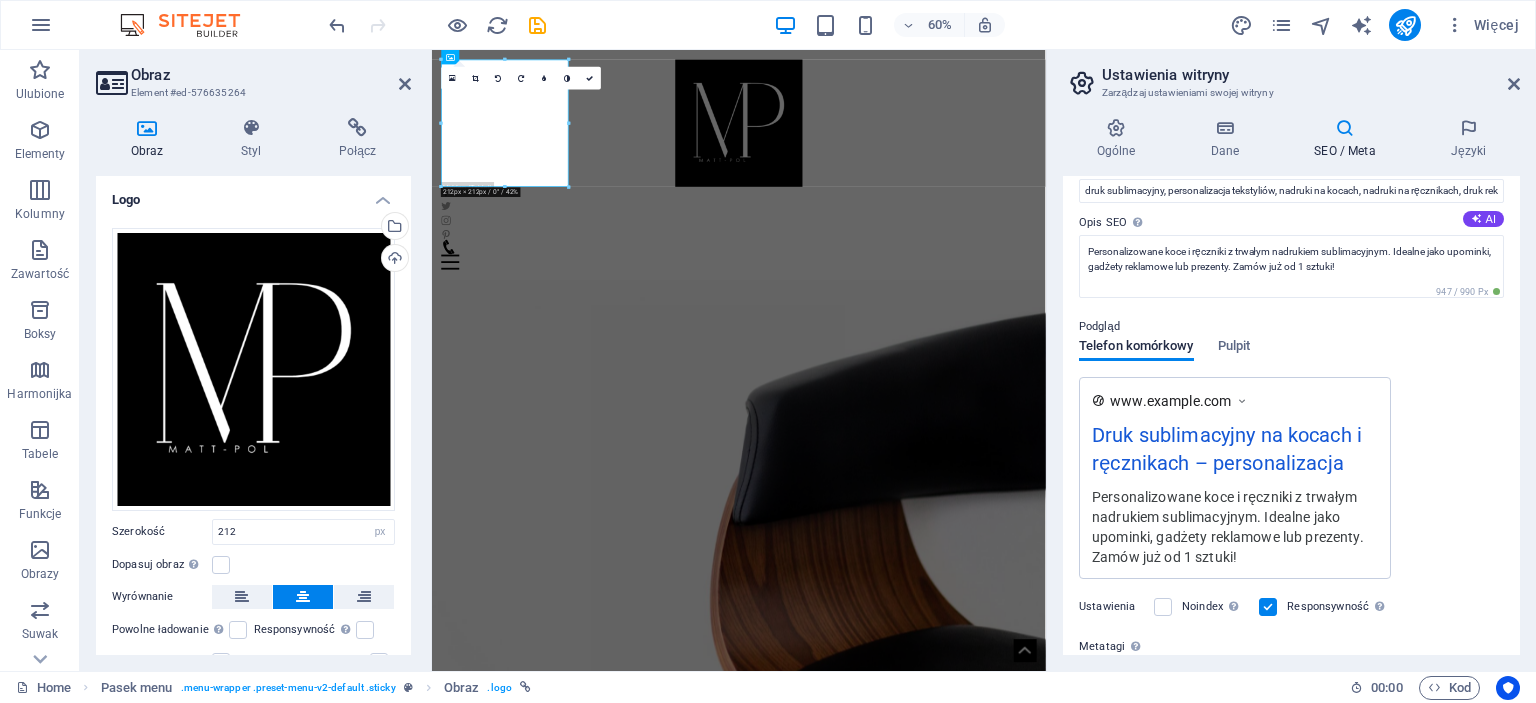 scroll, scrollTop: 200, scrollLeft: 0, axis: vertical 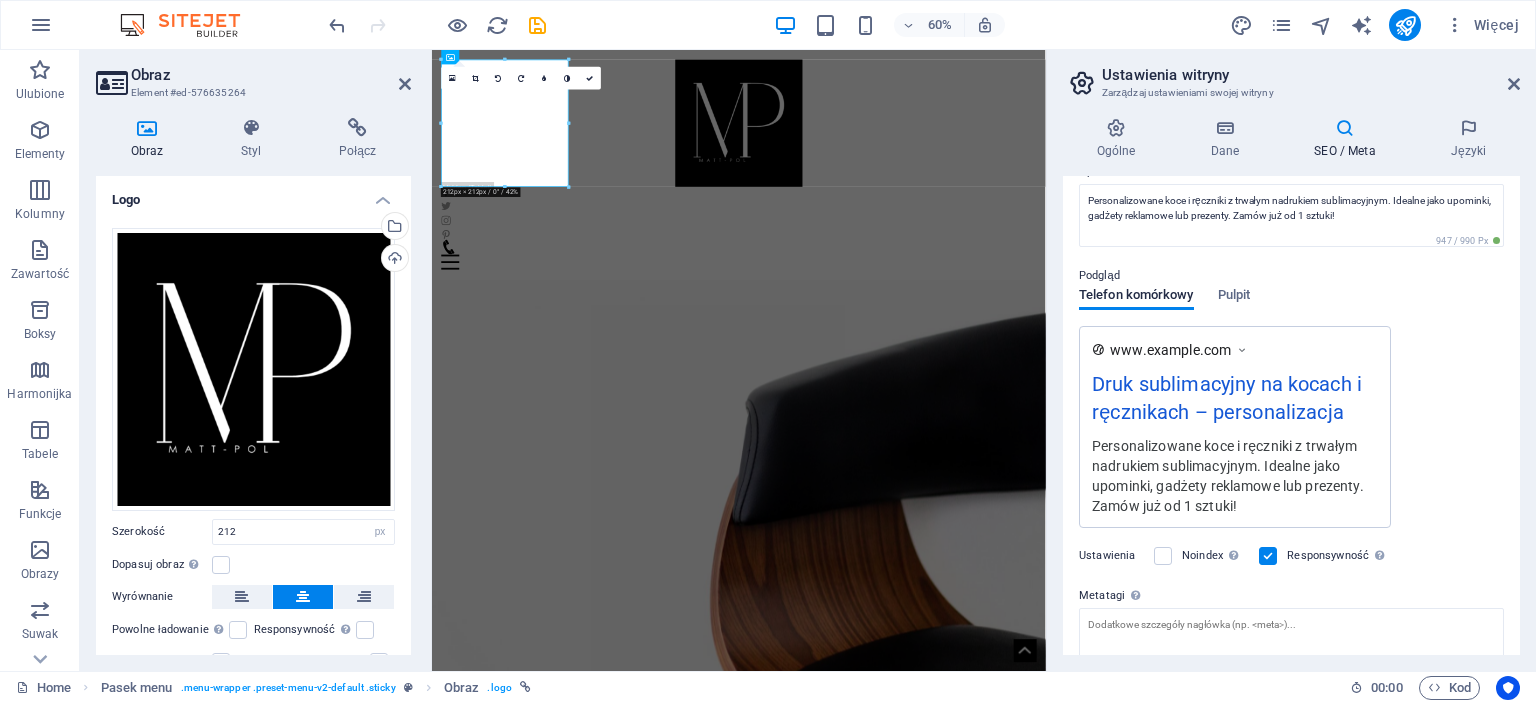 click on "www.example.com Druk sublimacyjny na kocach i ręcznikach – personalizacja Personalizowane koce i ręczniki z trwałym nadrukiem sublimacyjnym. Idealne jako upominki, gadżety reklamowe lub prezenty. Zamów już od 1 sztuki!" at bounding box center [1291, 427] 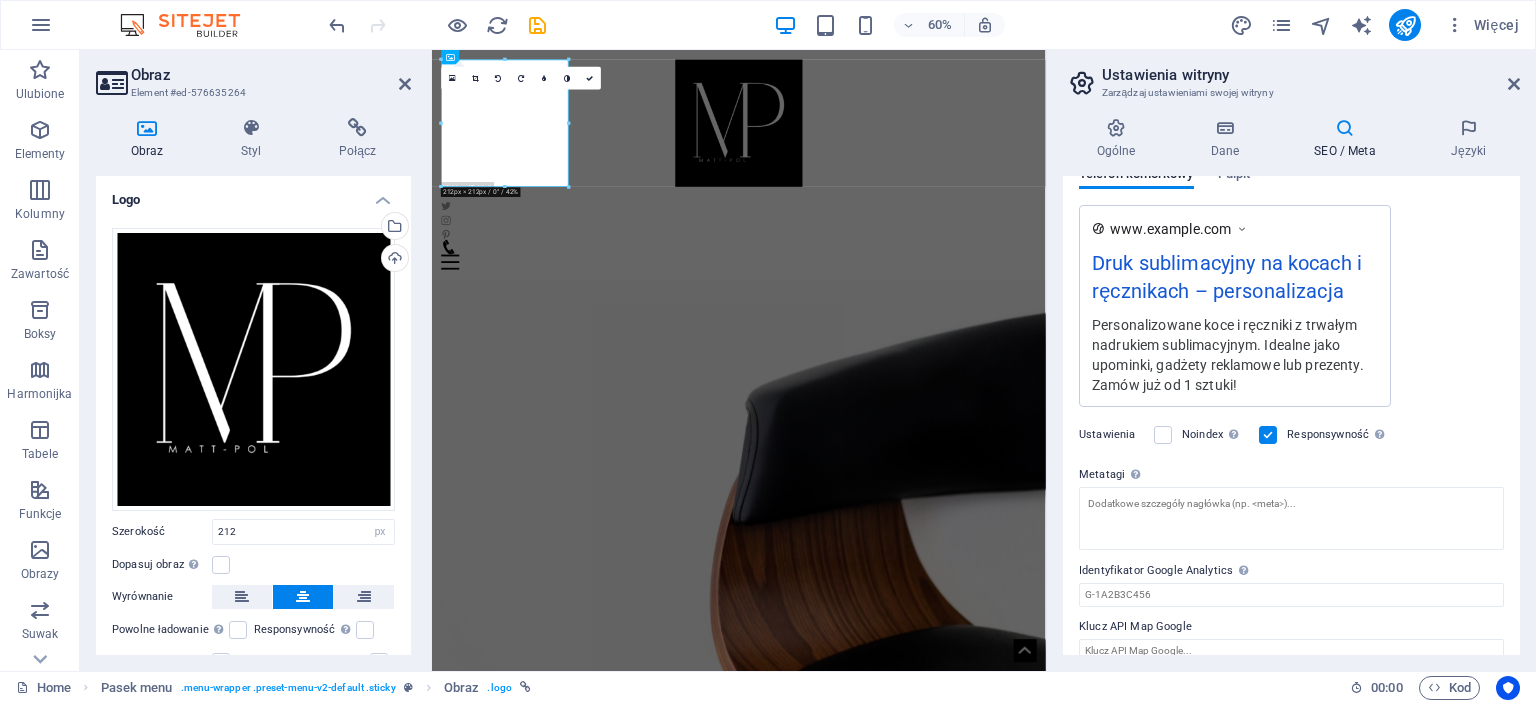 scroll, scrollTop: 343, scrollLeft: 0, axis: vertical 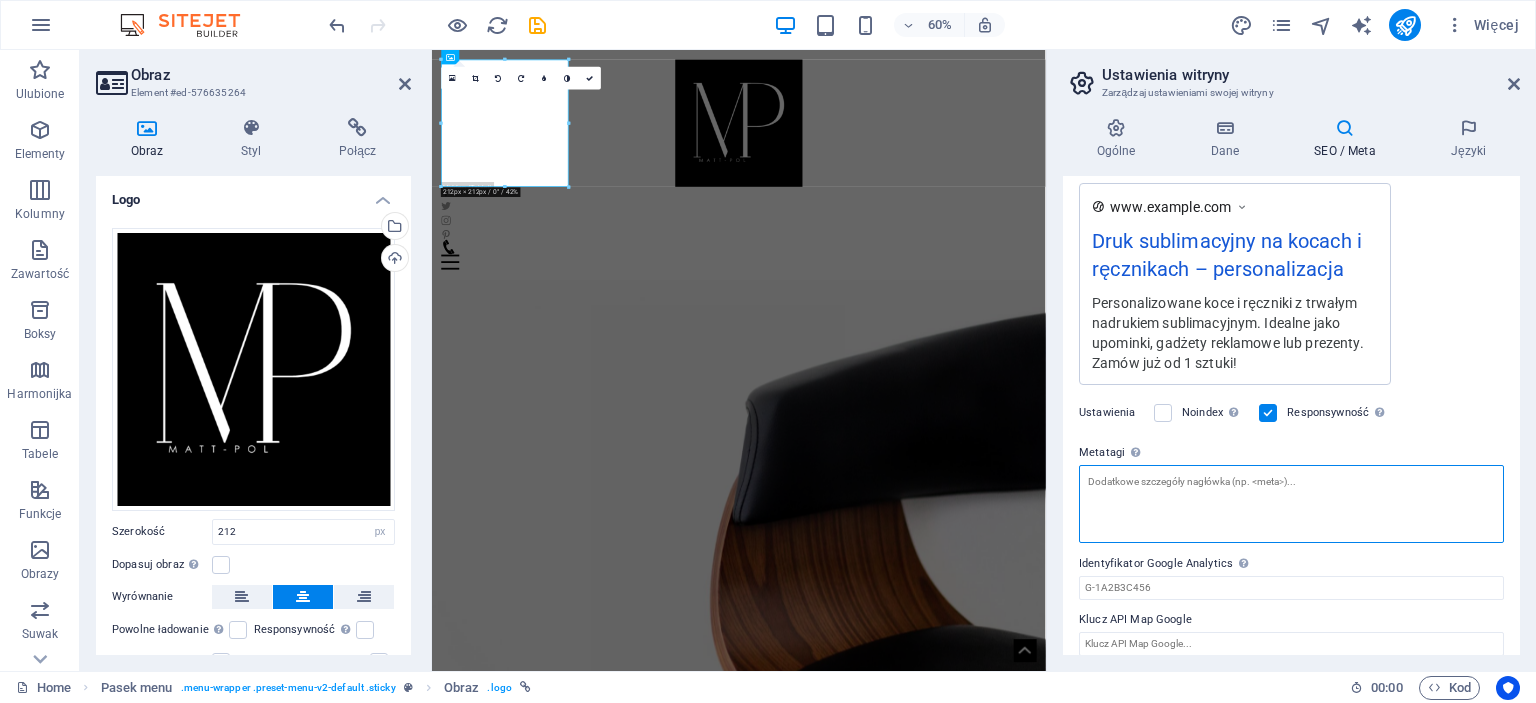 click on "Metatagi Wpisz tutaj kod HTML, który zostanie umieszczony wewnątrz tagów  Twojej witryny. Pamiętaj, że Twoja witryna może nie działać, jeśli zamieścisz kod z błędami." at bounding box center (1291, 504) 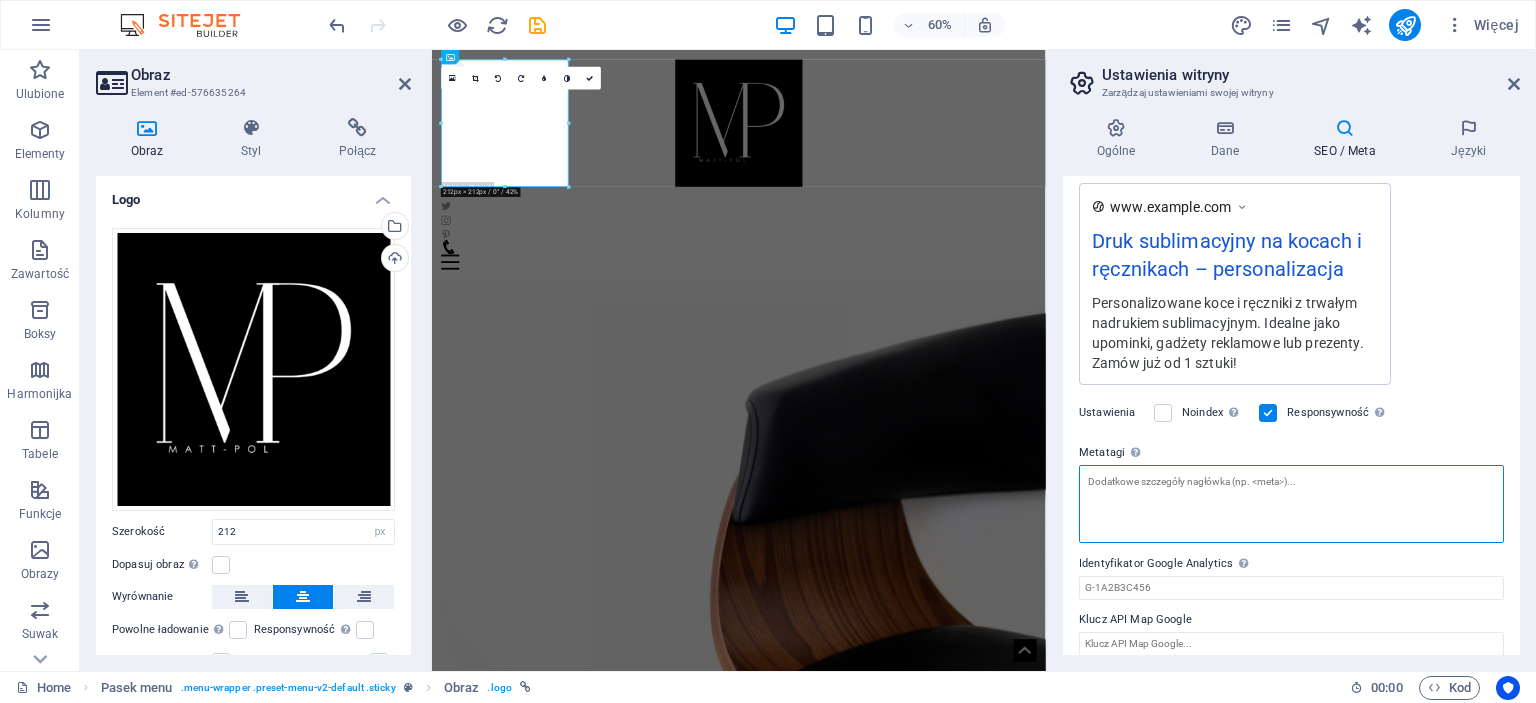 paste on "<meta name="description" content="Trwały druk sublimacyjny na kocach i ręcznikach. Personalizacja z logo, zdjęciem lub tekstem. Idealne na prezent lub jako gadżet reklamowy. Zamów od 1 sztuki!">" 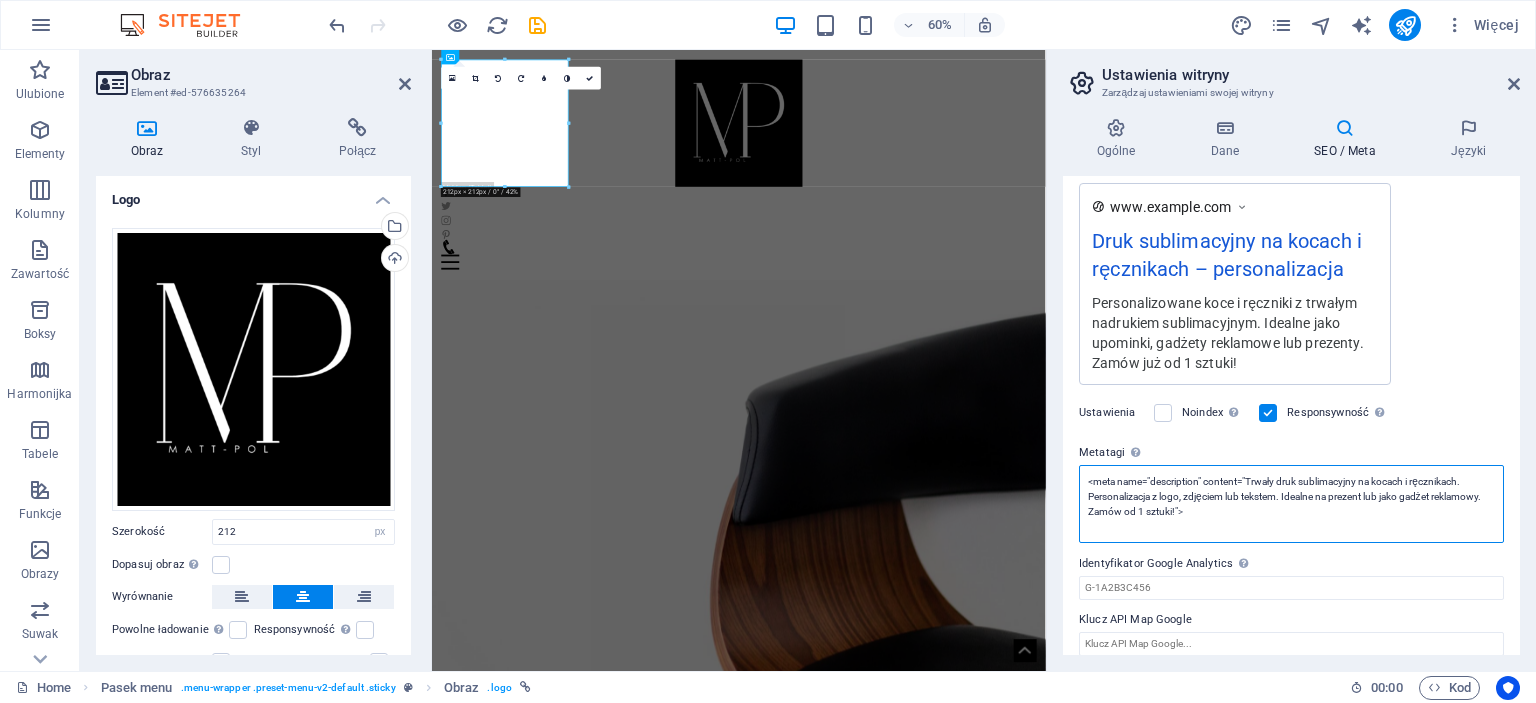click on "<meta name="description" content="Trwały druk sublimacyjny na kocach i ręcznikach. Personalizacja z logo, zdjęciem lub tekstem. Idealne na prezent lub jako gadżet reklamowy. Zamów od 1 sztuki!">" at bounding box center (1291, 504) 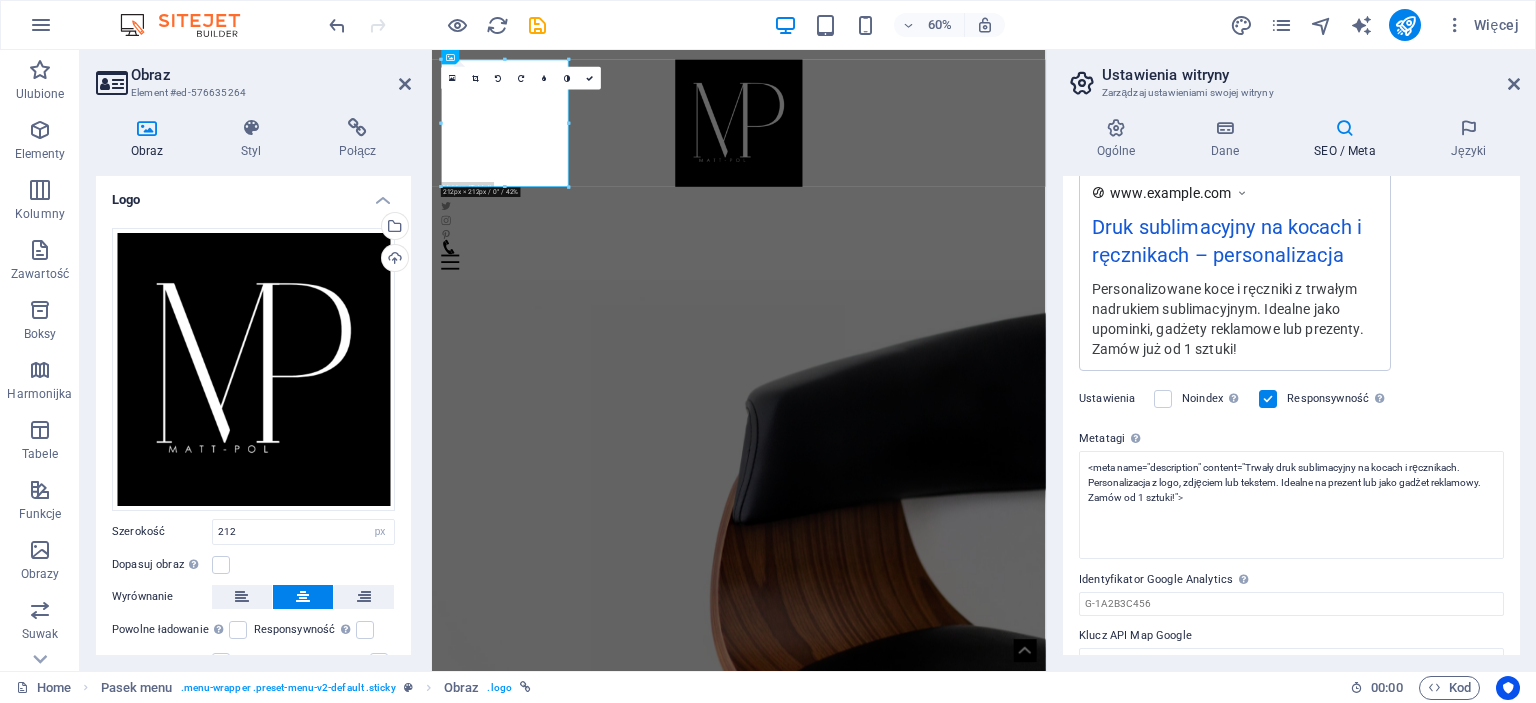 click on "Identyfikator Google Analytics Proszę dodać tylko identyfikator Google Analytics. Automatycznie dołączamy identyfikator do fragmentu śledzenia. Identyfikator Analytics wygląda podobnie np. do G-1A2B3C456" at bounding box center [1291, 592] 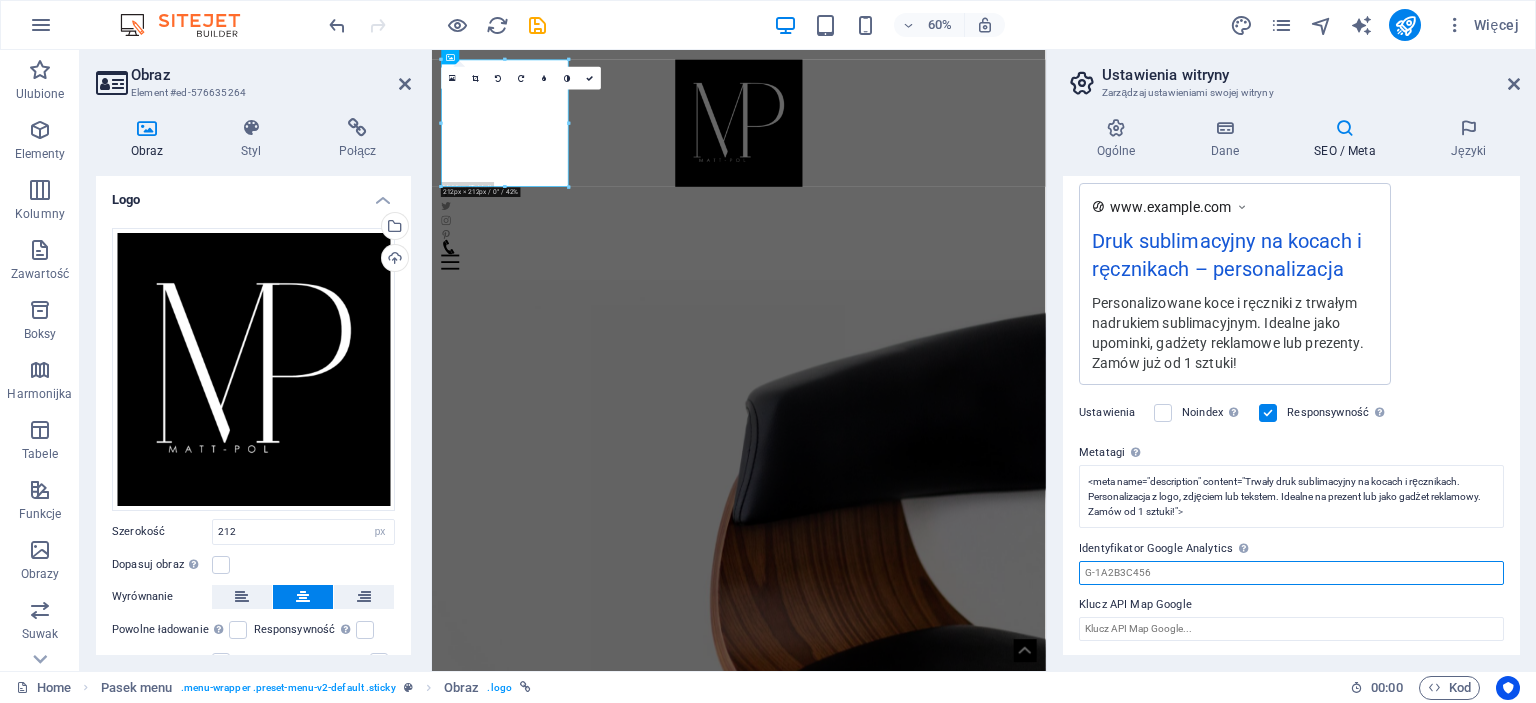 click on "Identyfikator Google Analytics Proszę dodać tylko identyfikator Google Analytics. Automatycznie dołączamy identyfikator do fragmentu śledzenia. Identyfikator Analytics wygląda podobnie np. do G-1A2B3C456" at bounding box center (1291, 573) 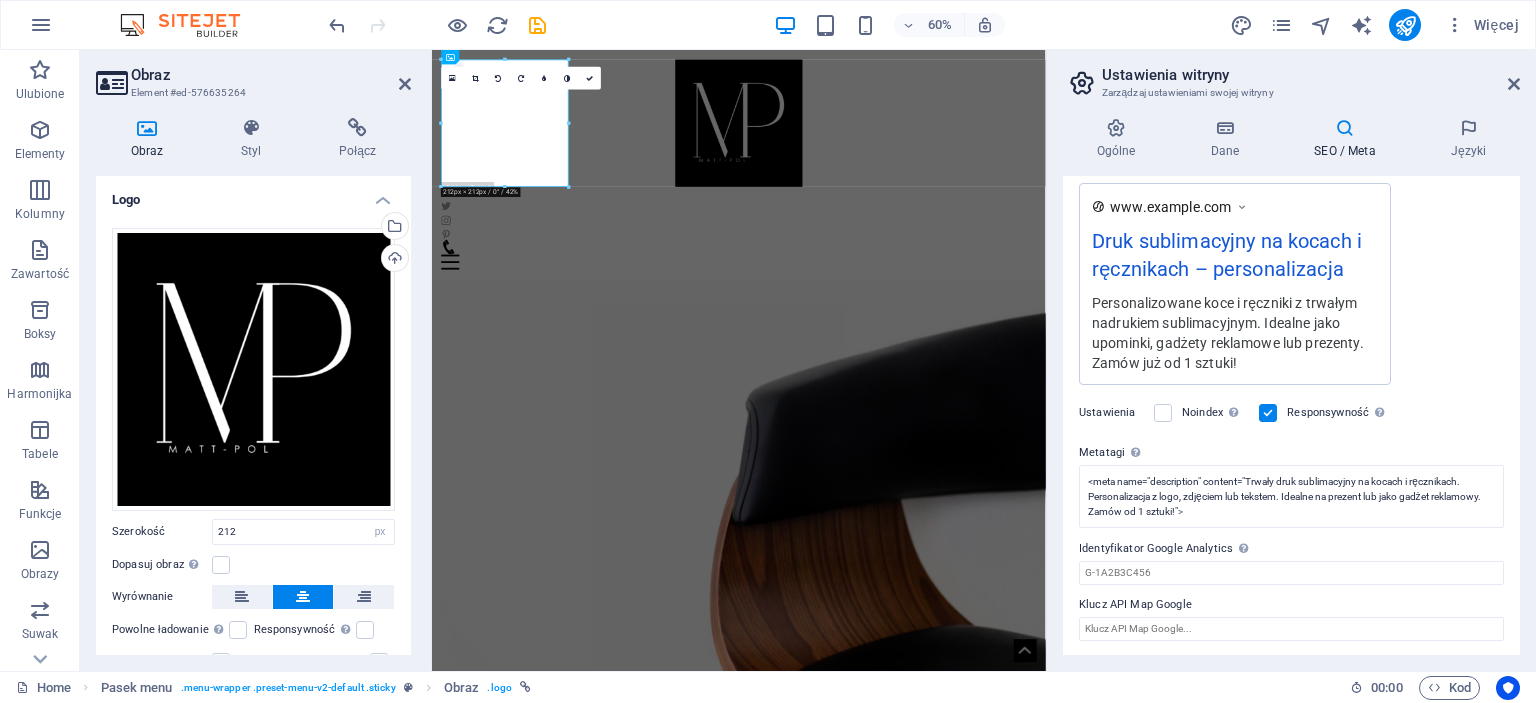 click on "Identyfikator Google Analytics Proszę dodać tylko identyfikator Google Analytics. Automatycznie dołączamy identyfikator do fragmentu śledzenia. Identyfikator Analytics wygląda podobnie np. do G-1A2B3C456" at bounding box center (1291, 549) 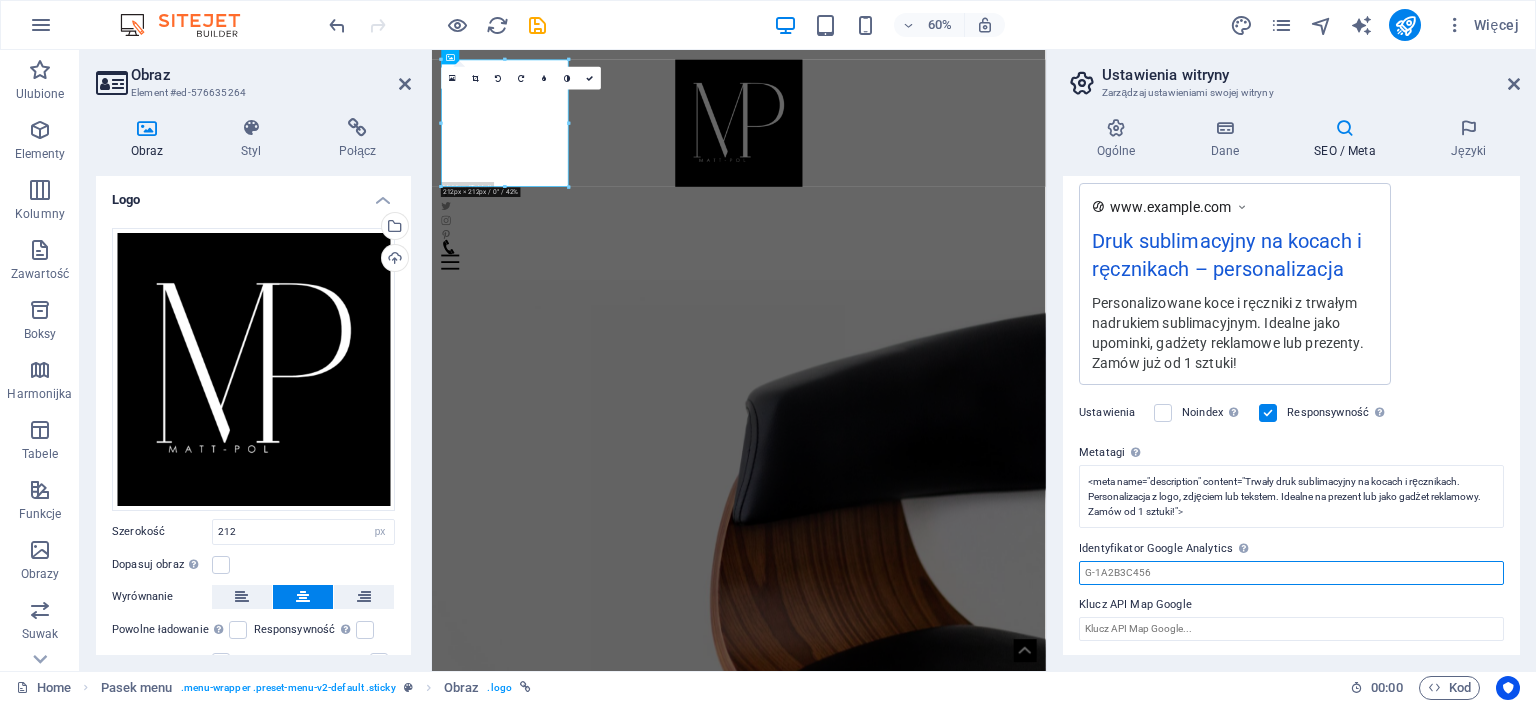 click on "Identyfikator Google Analytics Proszę dodać tylko identyfikator Google Analytics. Automatycznie dołączamy identyfikator do fragmentu śledzenia. Identyfikator Analytics wygląda podobnie np. do G-1A2B3C456" at bounding box center (1291, 573) 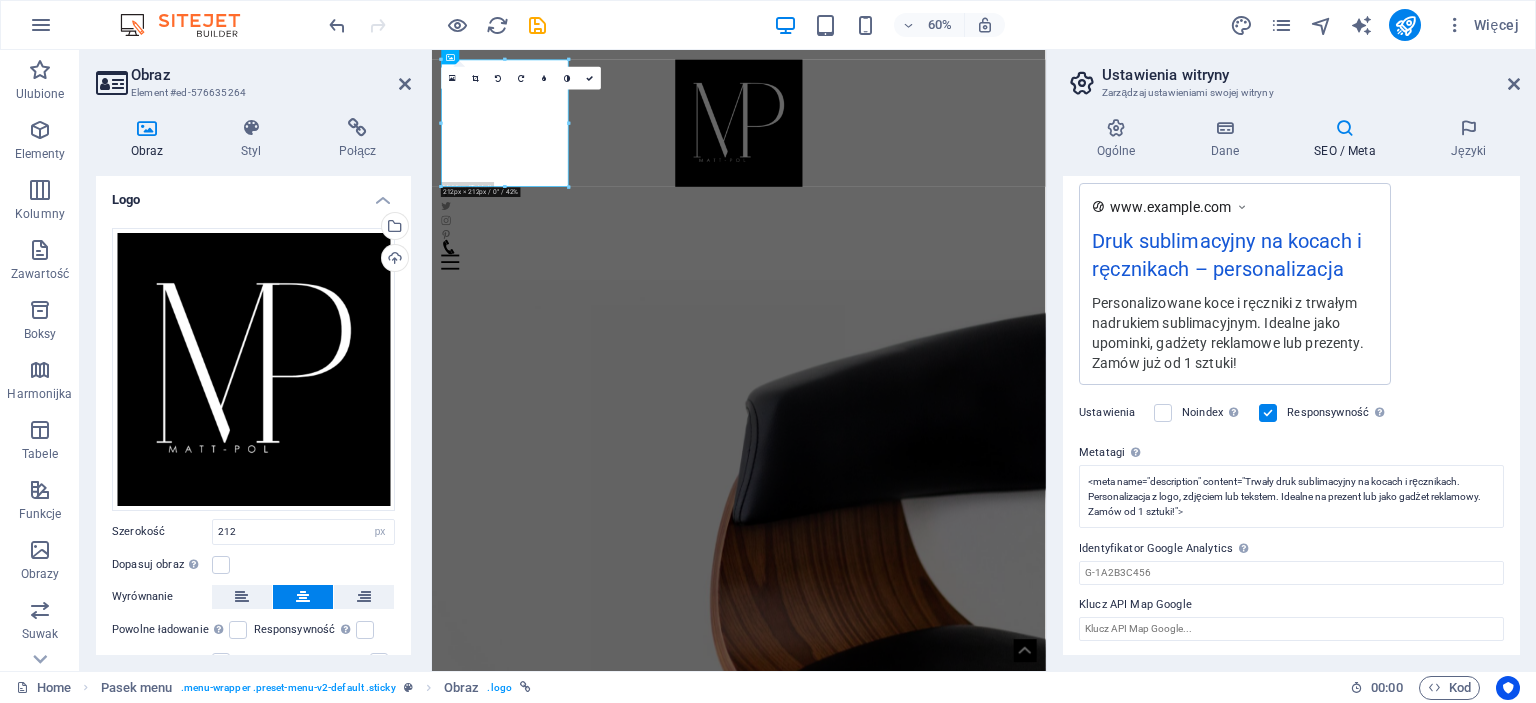 click on "Identyfikator Google Analytics Proszę dodać tylko identyfikator Google Analytics. Automatycznie dołączamy identyfikator do fragmentu śledzenia. Identyfikator Analytics wygląda podobnie np. do G-1A2B3C456" at bounding box center (1291, 549) 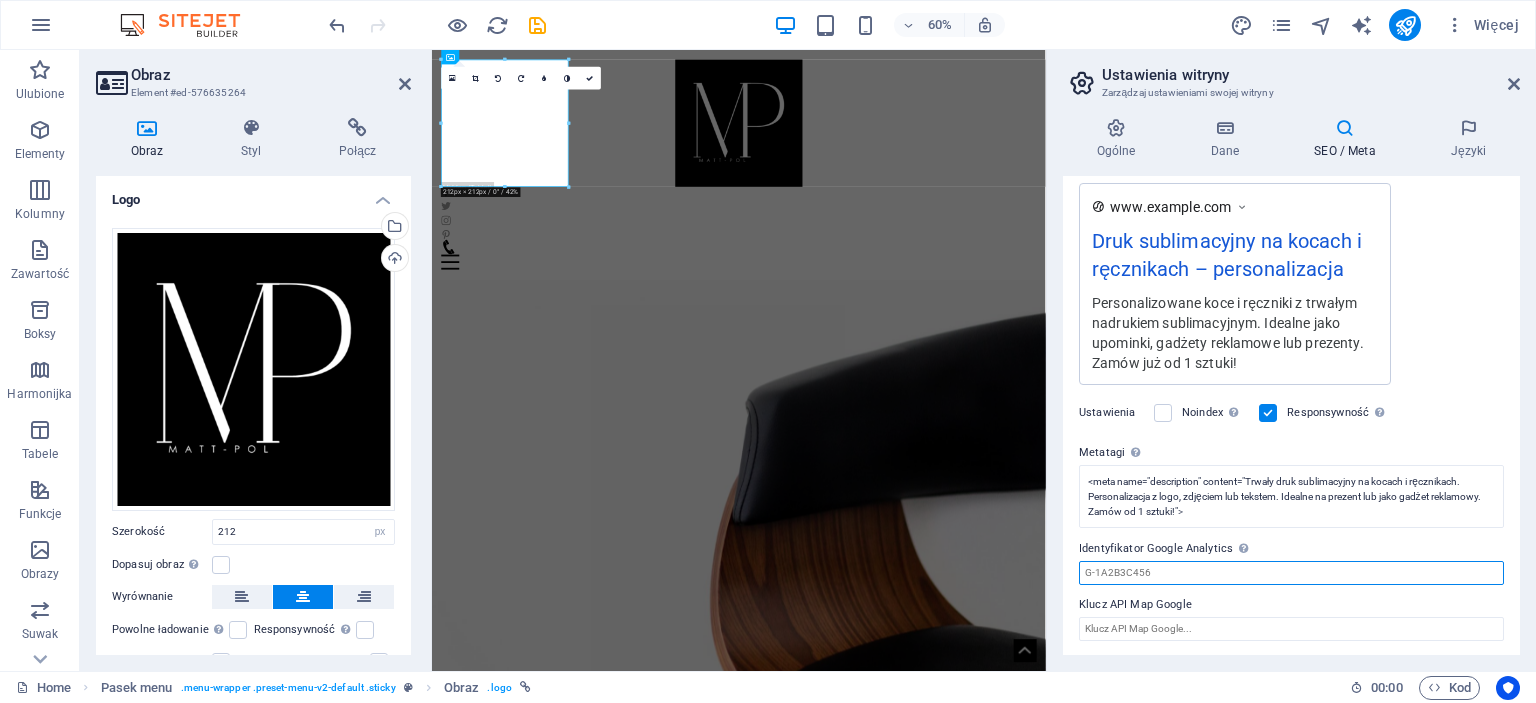 click on "Identyfikator Google Analytics Proszę dodać tylko identyfikator Google Analytics. Automatycznie dołączamy identyfikator do fragmentu śledzenia. Identyfikator Analytics wygląda podobnie np. do G-1A2B3C456" at bounding box center (1291, 573) 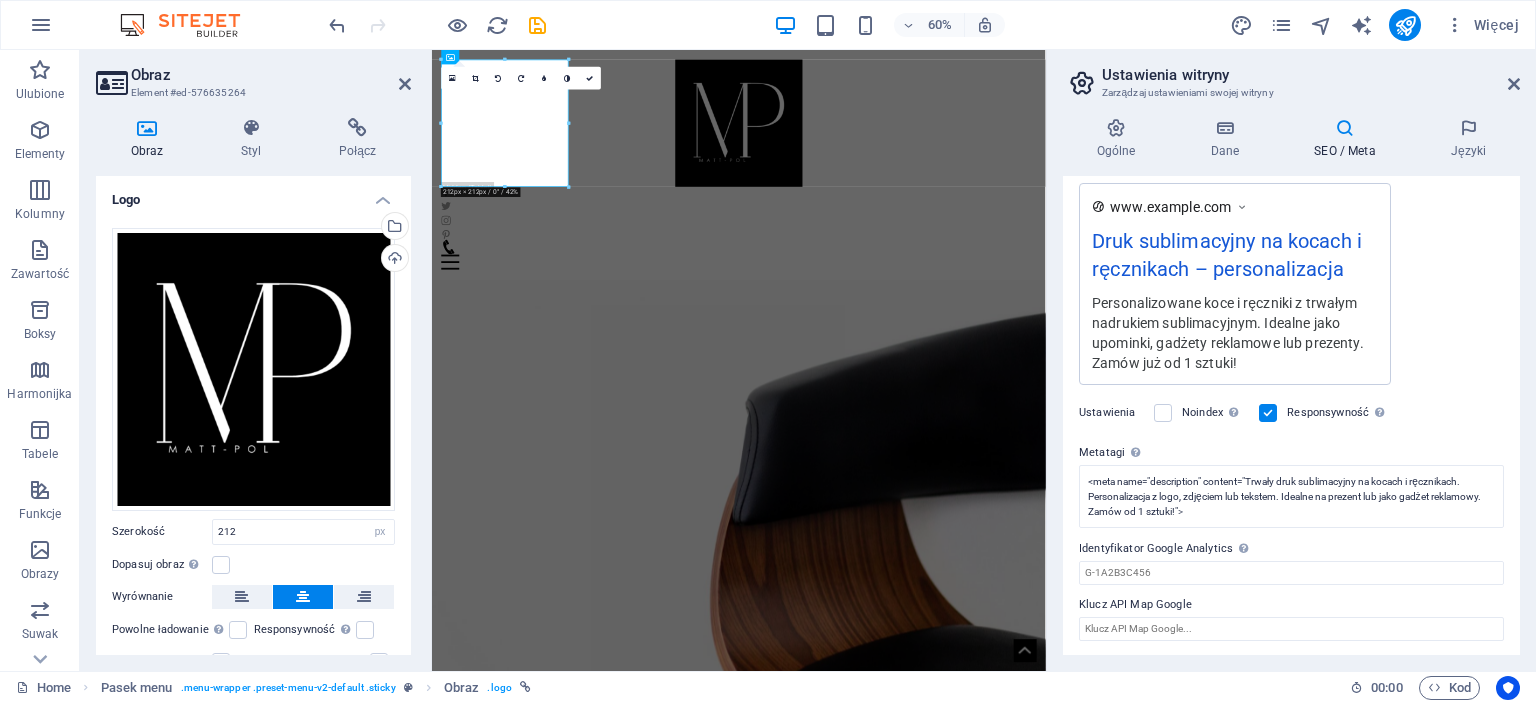 click on "Identyfikator Google Analytics Proszę dodać tylko identyfikator Google Analytics. Automatycznie dołączamy identyfikator do fragmentu śledzenia. Identyfikator Analytics wygląda podobnie np. do G-1A2B3C456" at bounding box center [1291, 549] 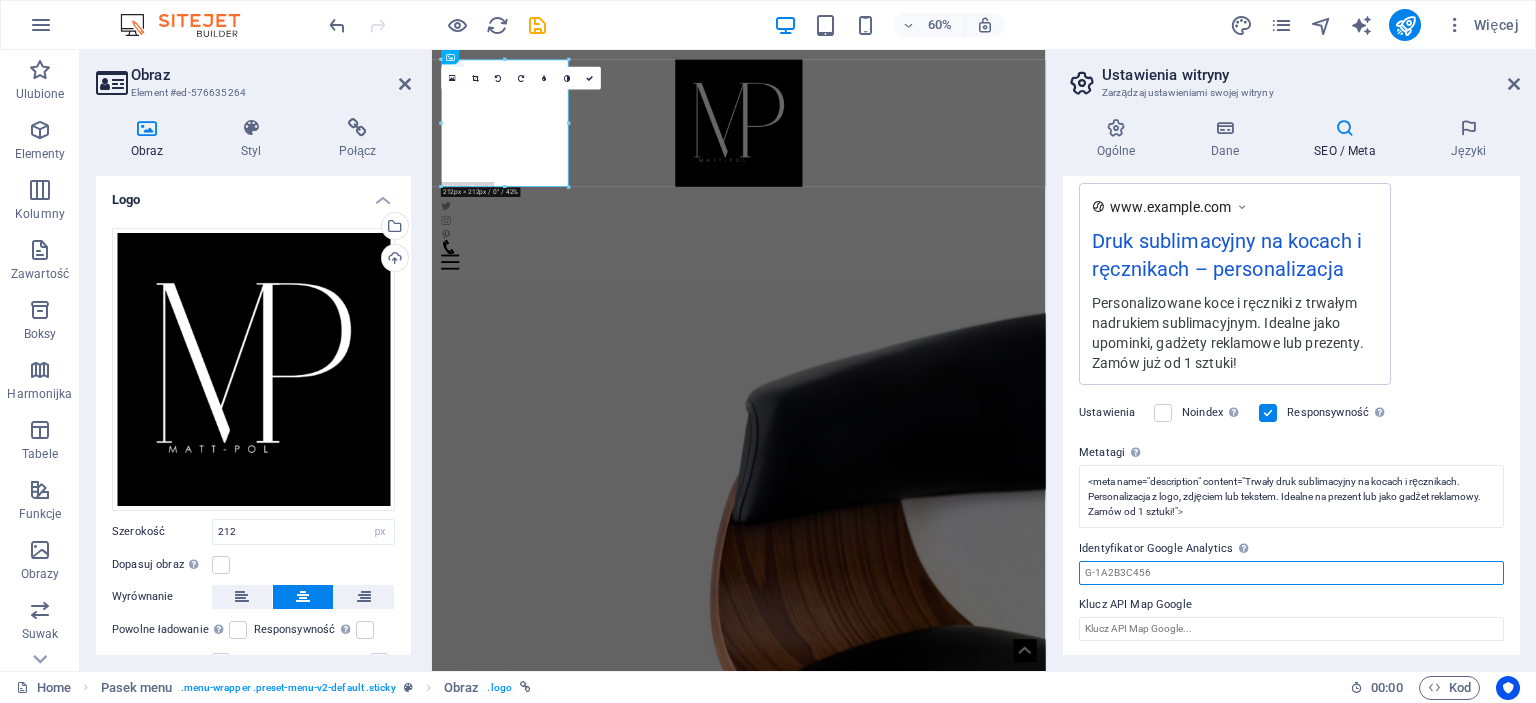 click on "Identyfikator Google Analytics Proszę dodać tylko identyfikator Google Analytics. Automatycznie dołączamy identyfikator do fragmentu śledzenia. Identyfikator Analytics wygląda podobnie np. do G-1A2B3C456" at bounding box center [1291, 573] 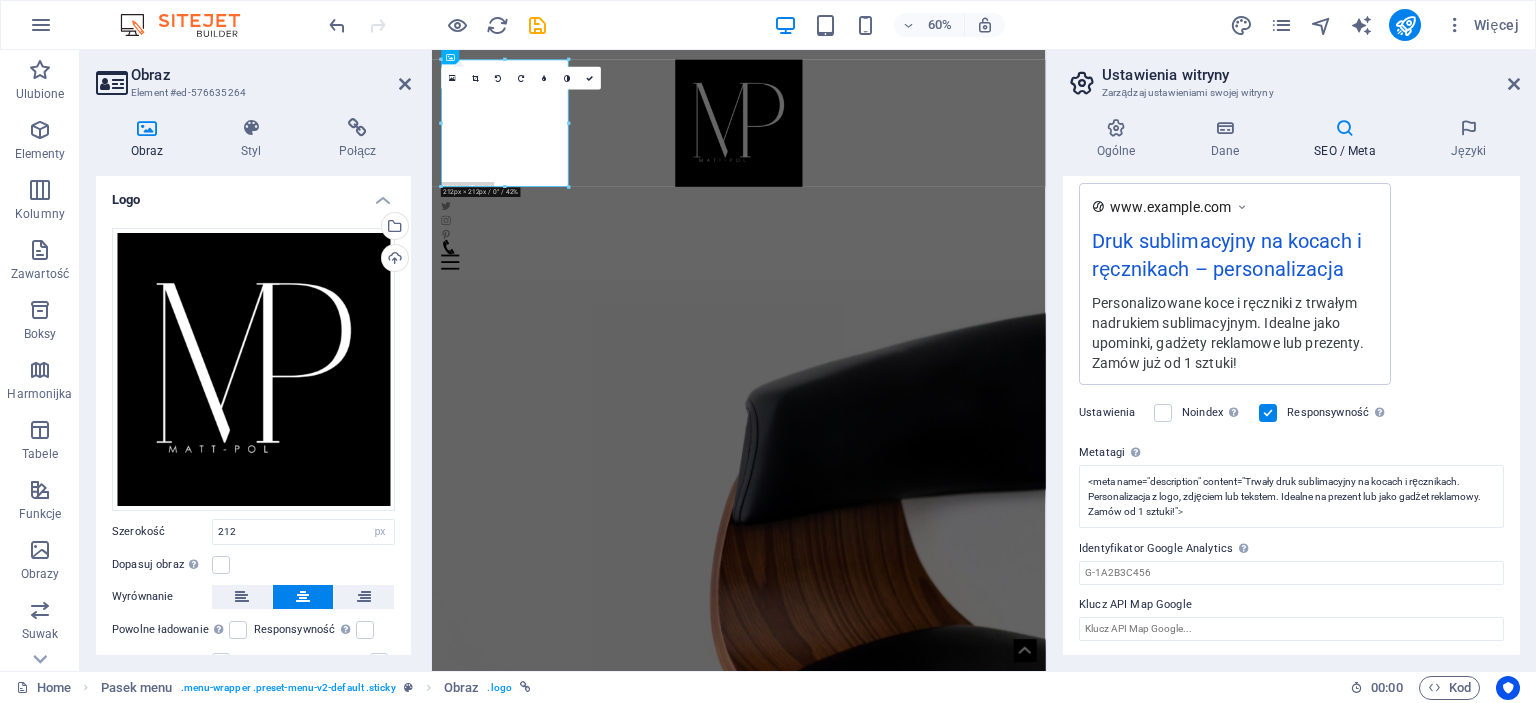 click on "Identyfikator Google Analytics Proszę dodać tylko identyfikator Google Analytics. Automatycznie dołączamy identyfikator do fragmentu śledzenia. Identyfikator Analytics wygląda podobnie np. do G-1A2B3C456" at bounding box center (1291, 549) 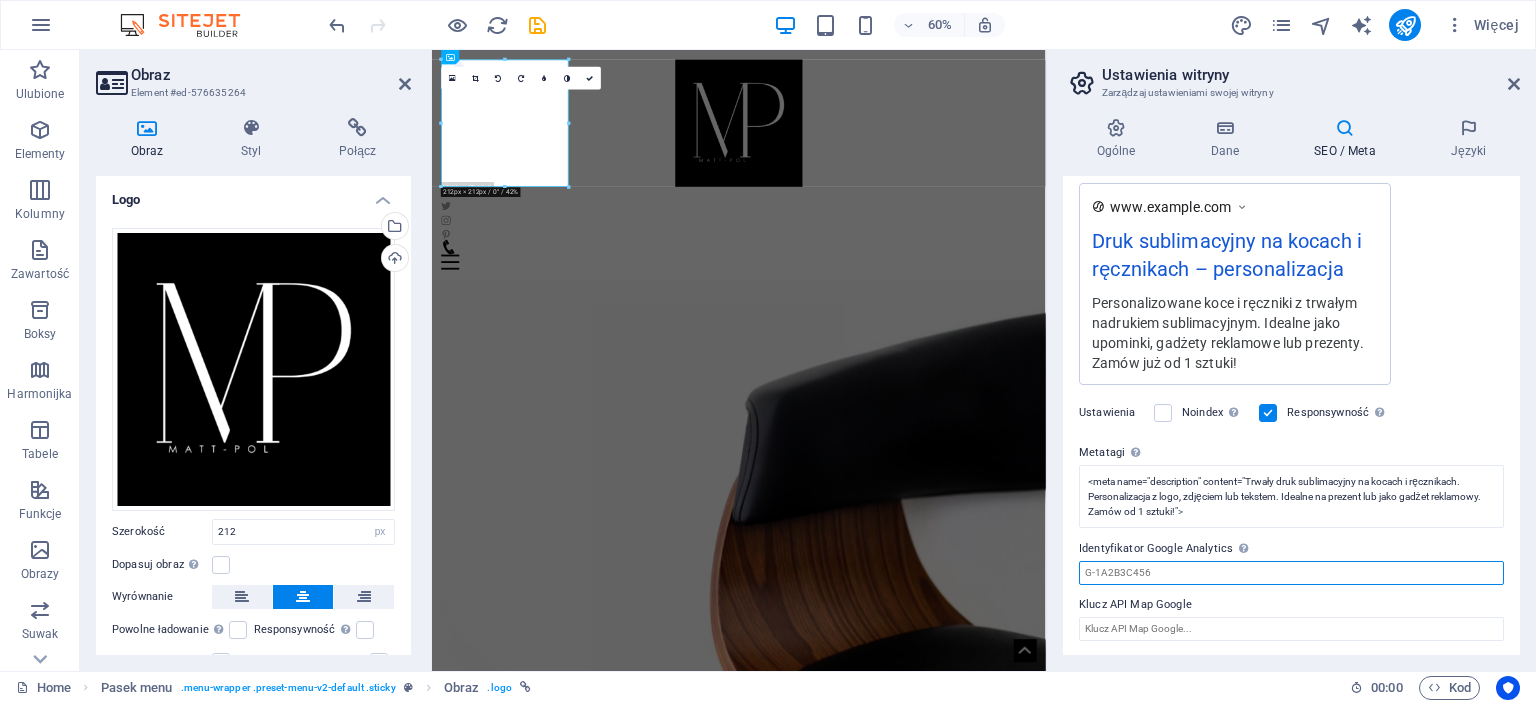click on "Identyfikator Google Analytics Proszę dodać tylko identyfikator Google Analytics. Automatycznie dołączamy identyfikator do fragmentu śledzenia. Identyfikator Analytics wygląda podobnie np. do G-1A2B3C456" at bounding box center (1291, 573) 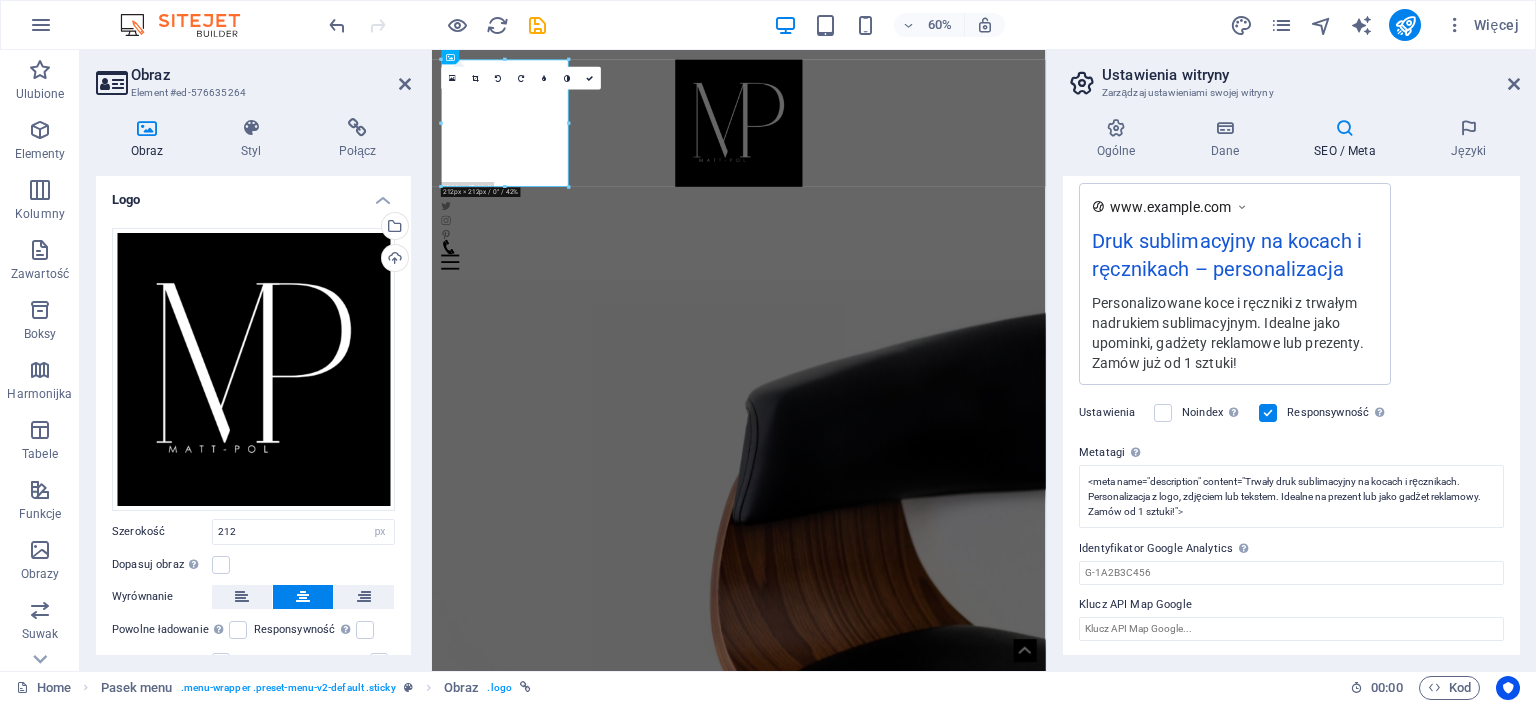 click on "Identyfikator Google Analytics Proszę dodać tylko identyfikator Google Analytics. Automatycznie dołączamy identyfikator do fragmentu śledzenia. Identyfikator Analytics wygląda podobnie np. do G-1A2B3C456" at bounding box center [1291, 549] 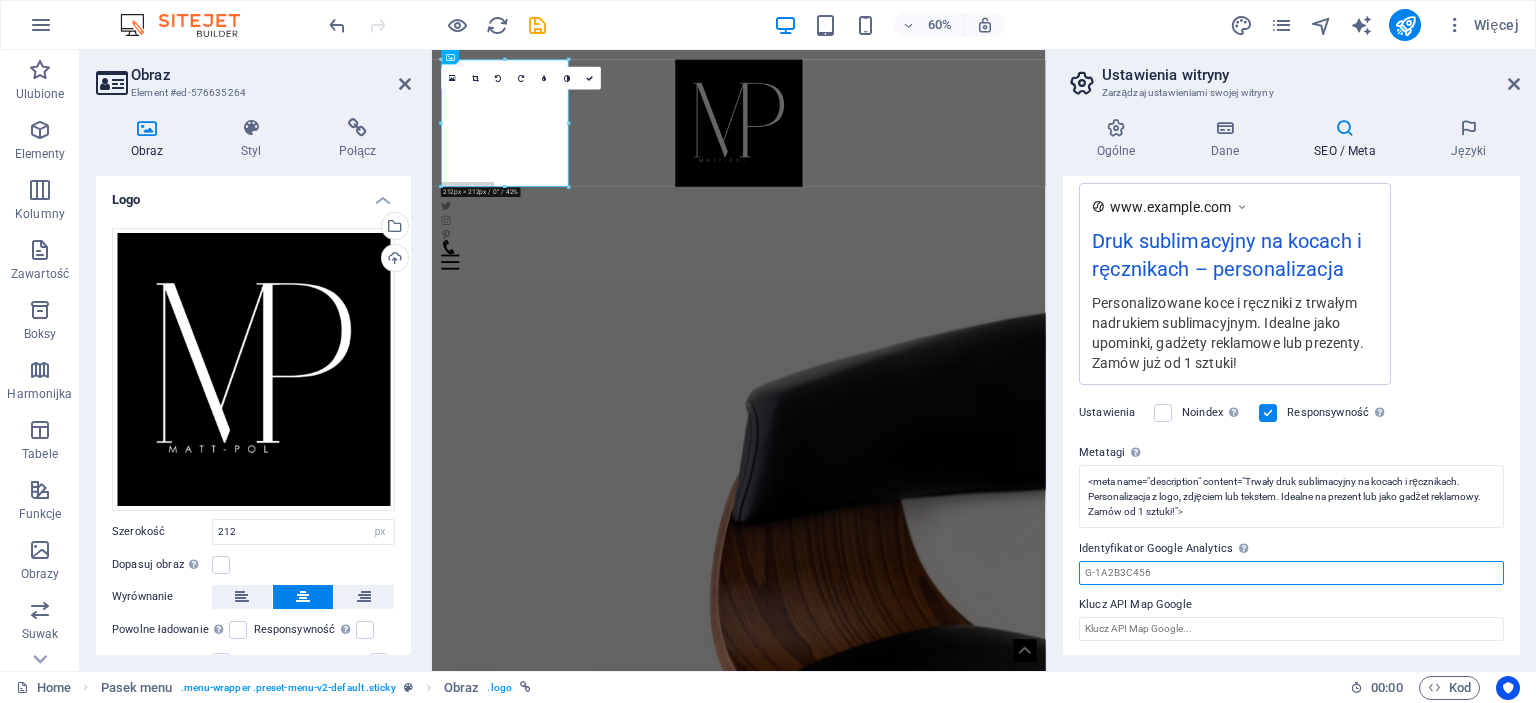 click on "Identyfikator Google Analytics Proszę dodać tylko identyfikator Google Analytics. Automatycznie dołączamy identyfikator do fragmentu śledzenia. Identyfikator Analytics wygląda podobnie np. do G-1A2B3C456" at bounding box center [1291, 573] 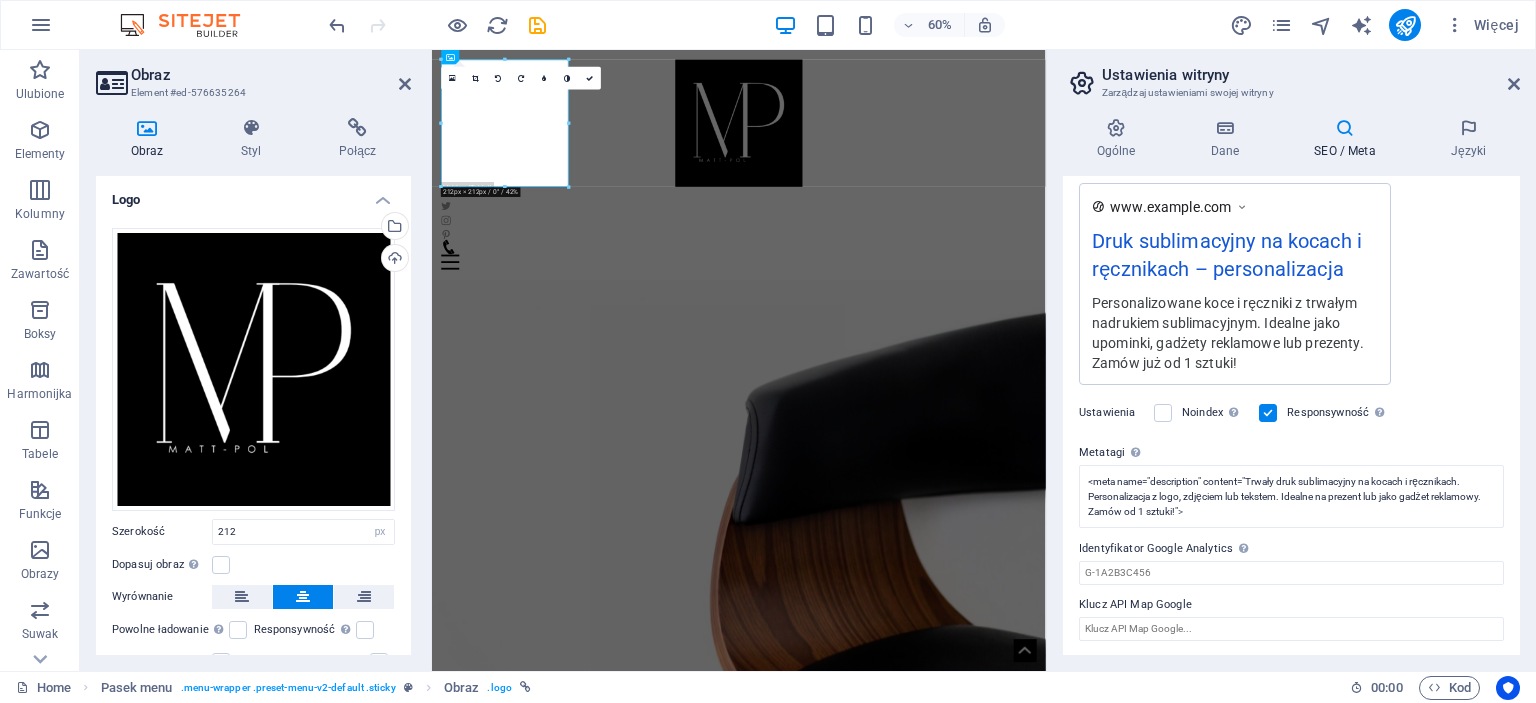 click on "Identyfikator Google Analytics Proszę dodać tylko identyfikator Google Analytics. Automatycznie dołączamy identyfikator do fragmentu śledzenia. Identyfikator Analytics wygląda podobnie np. do G-1A2B3C456" at bounding box center (1291, 549) 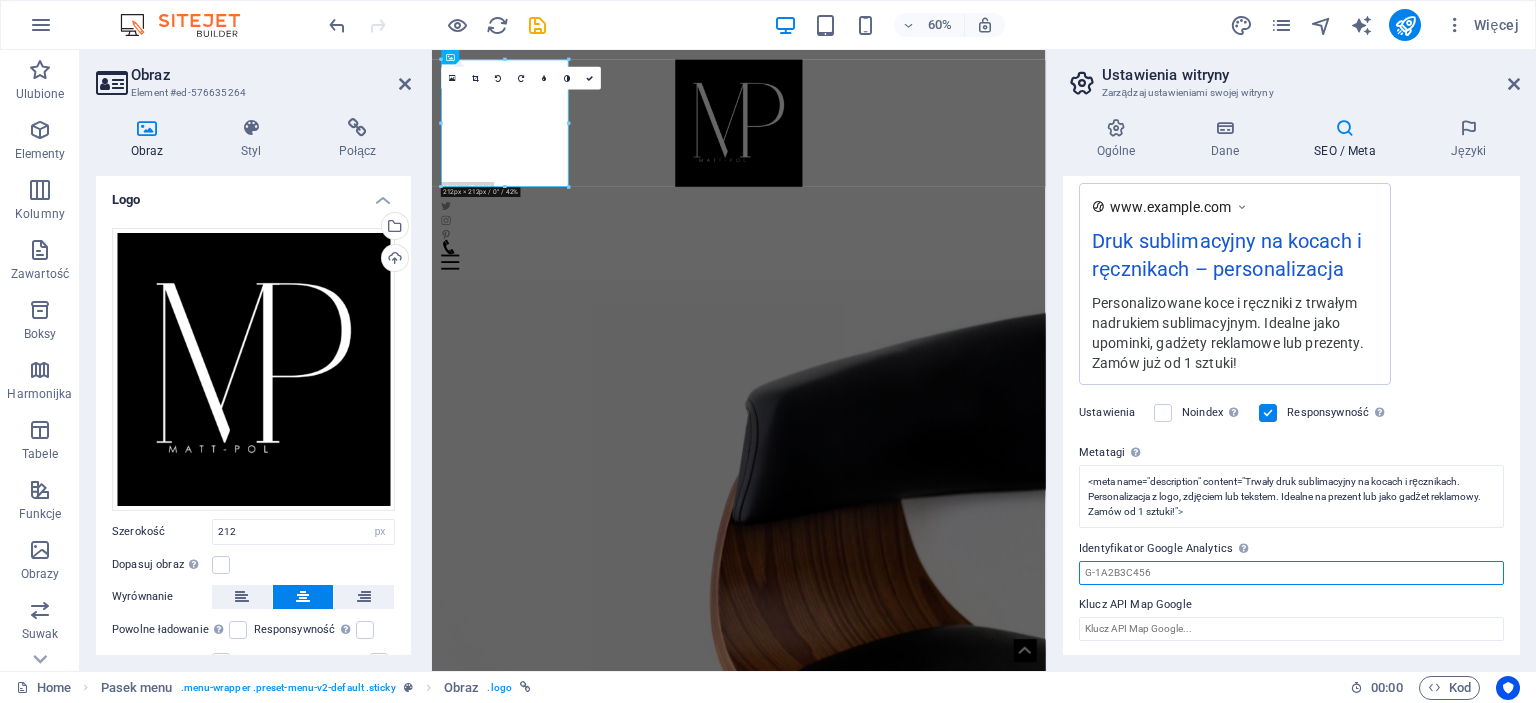 click on "Identyfikator Google Analytics Proszę dodać tylko identyfikator Google Analytics. Automatycznie dołączamy identyfikator do fragmentu śledzenia. Identyfikator Analytics wygląda podobnie np. do G-1A2B3C456" at bounding box center (1291, 573) 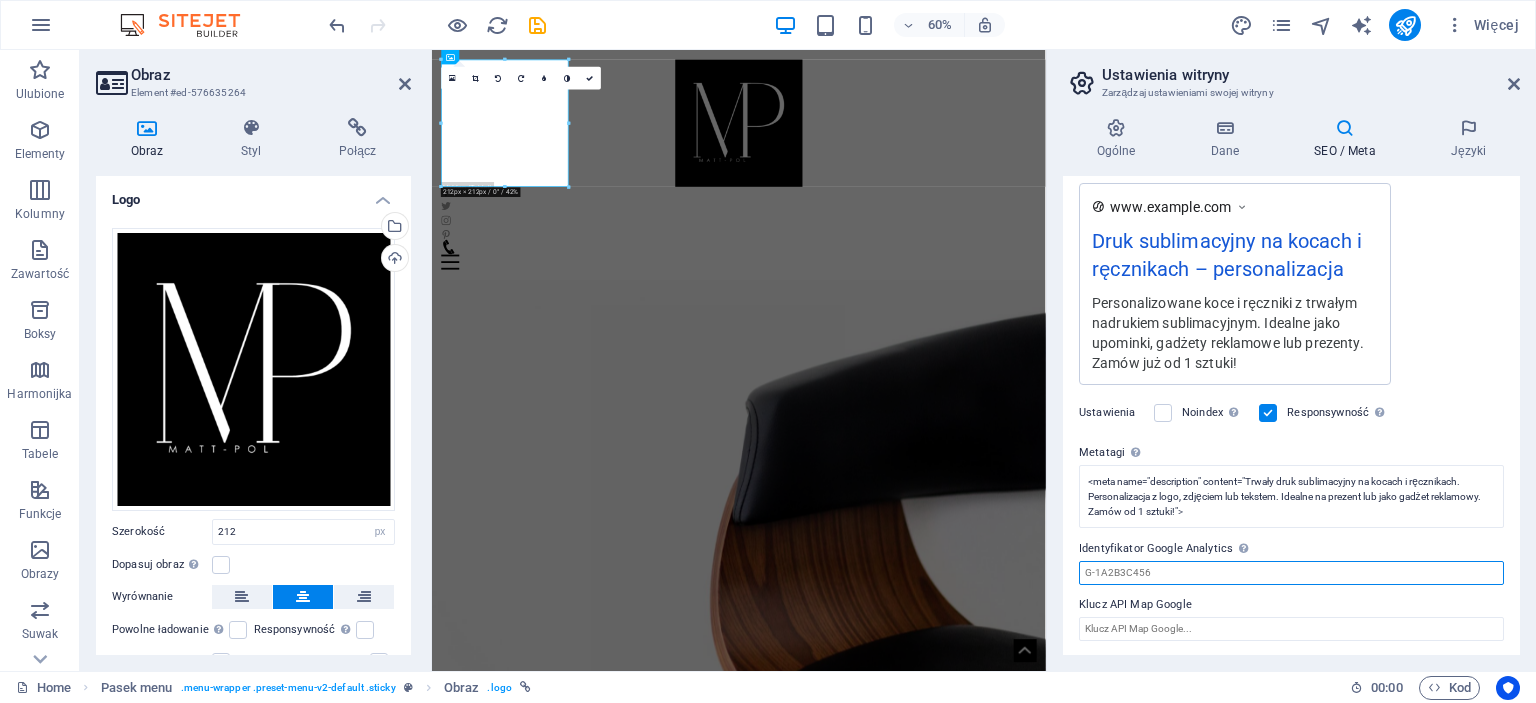 paste on "[API_KEY]" 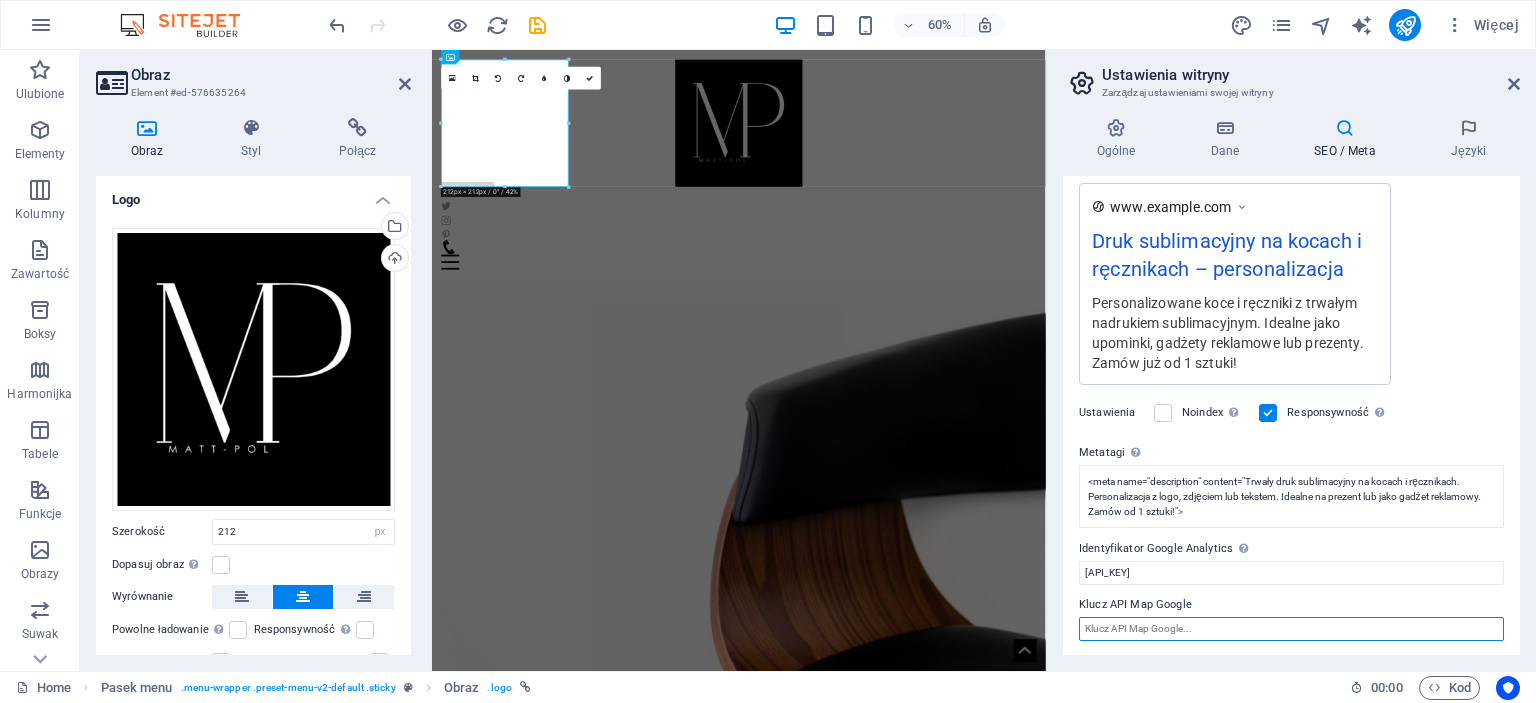 click on "Klucz API Map Google" at bounding box center [1291, 629] 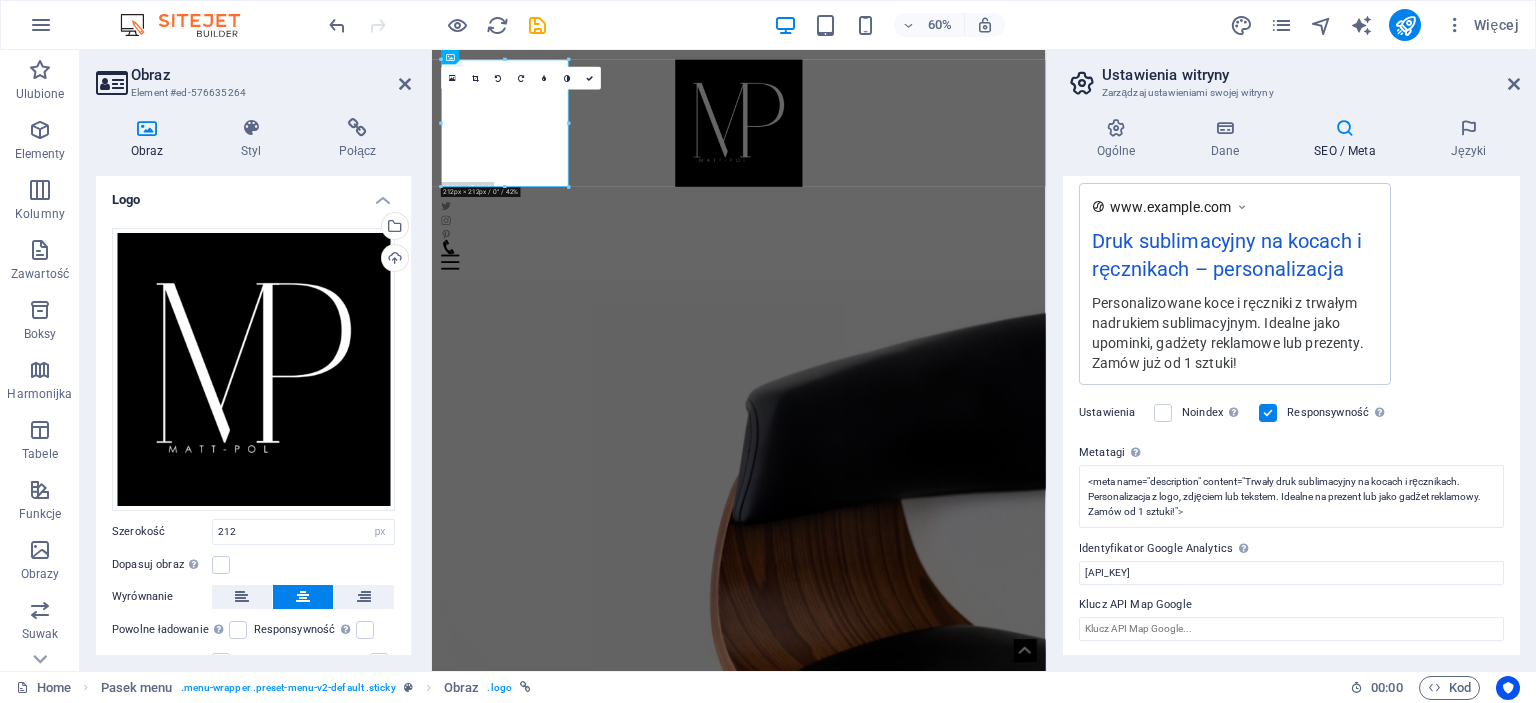 click on "Klucz API Map Google" at bounding box center (1291, 605) 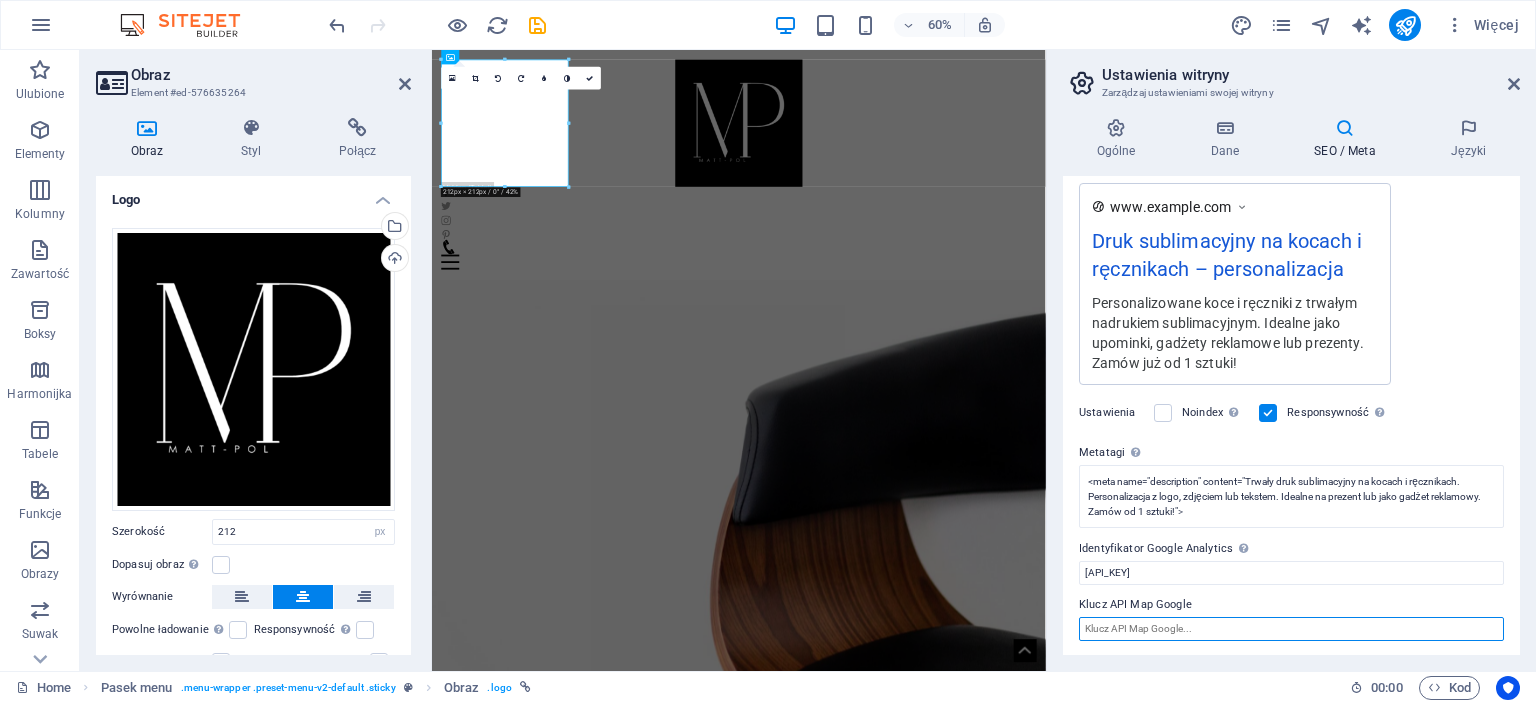 click on "Klucz API Map Google" at bounding box center (1291, 629) 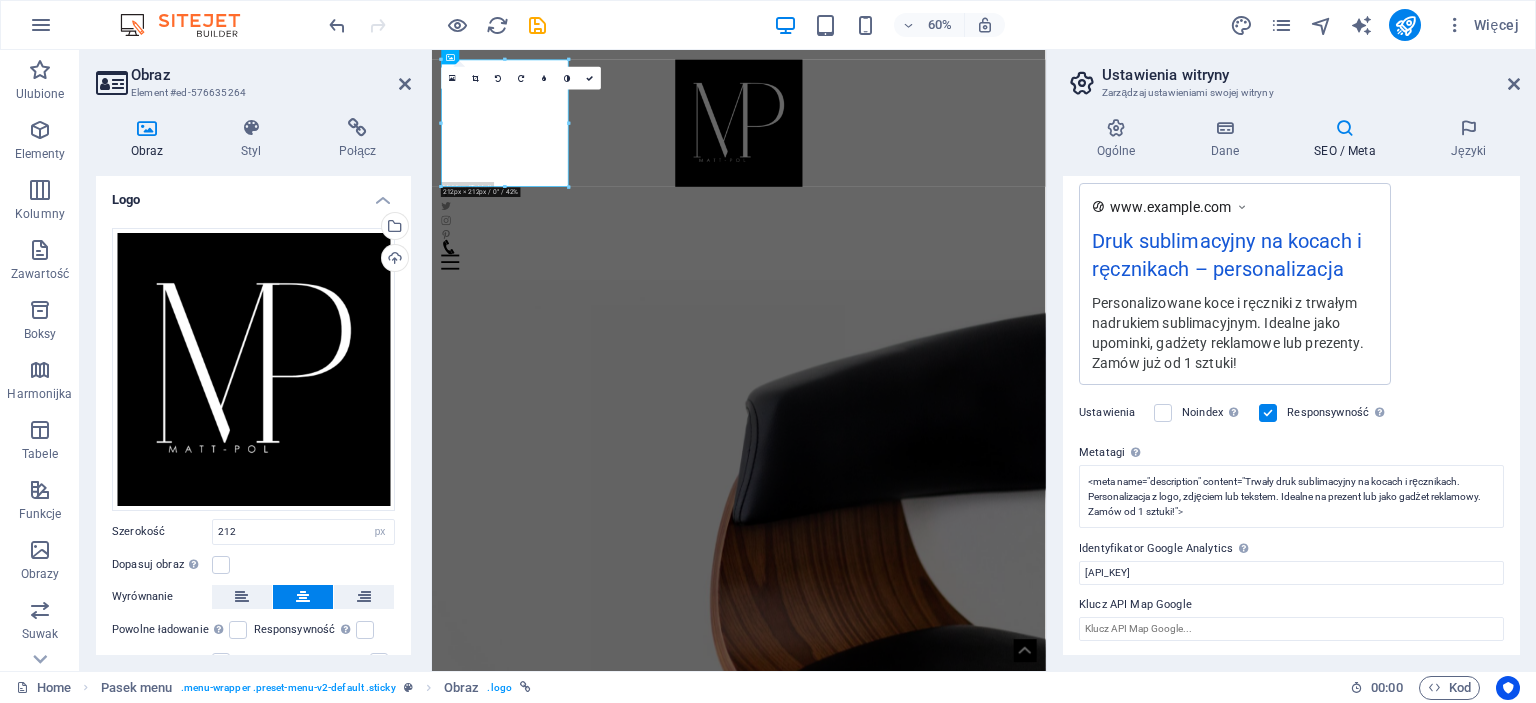 click on "Klucz API Map Google" at bounding box center (1291, 605) 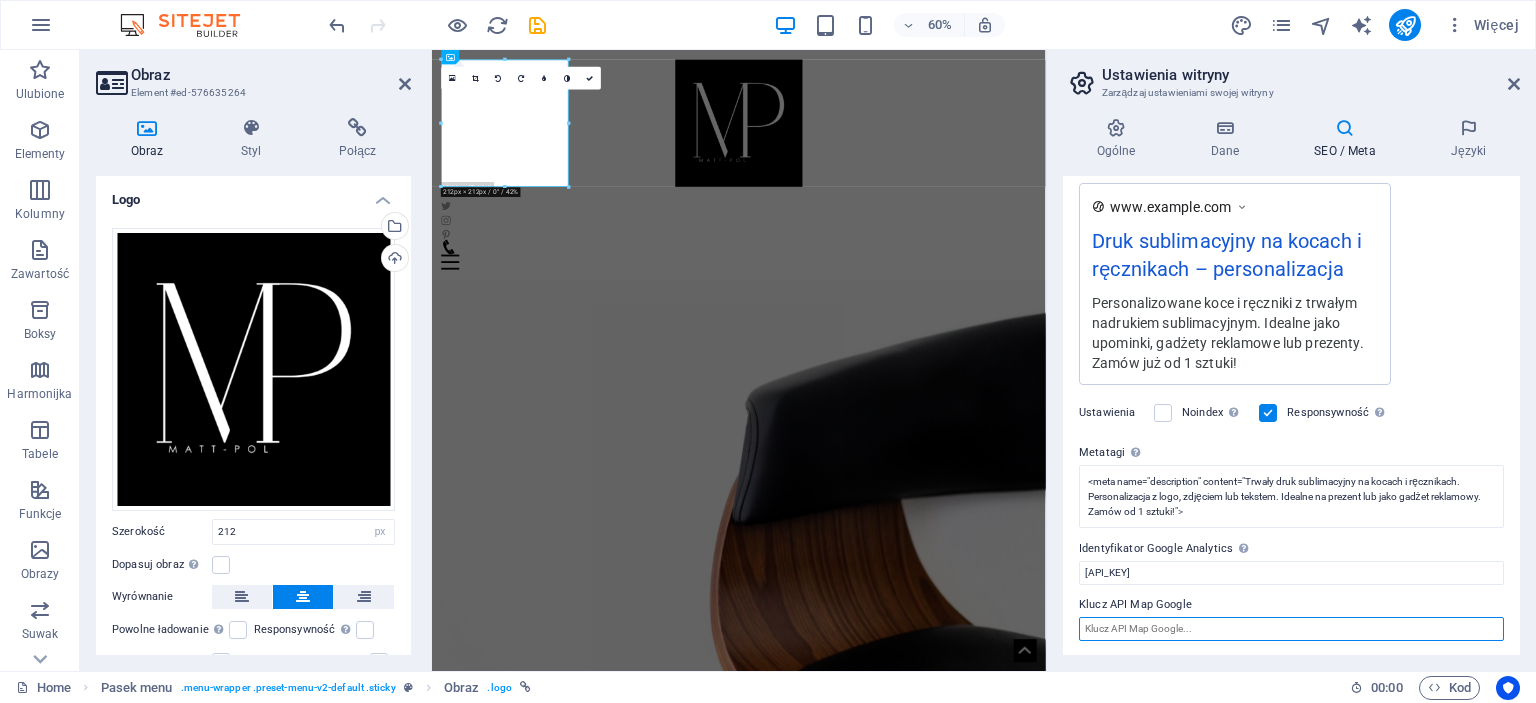 click on "Klucz API Map Google" at bounding box center (1291, 629) 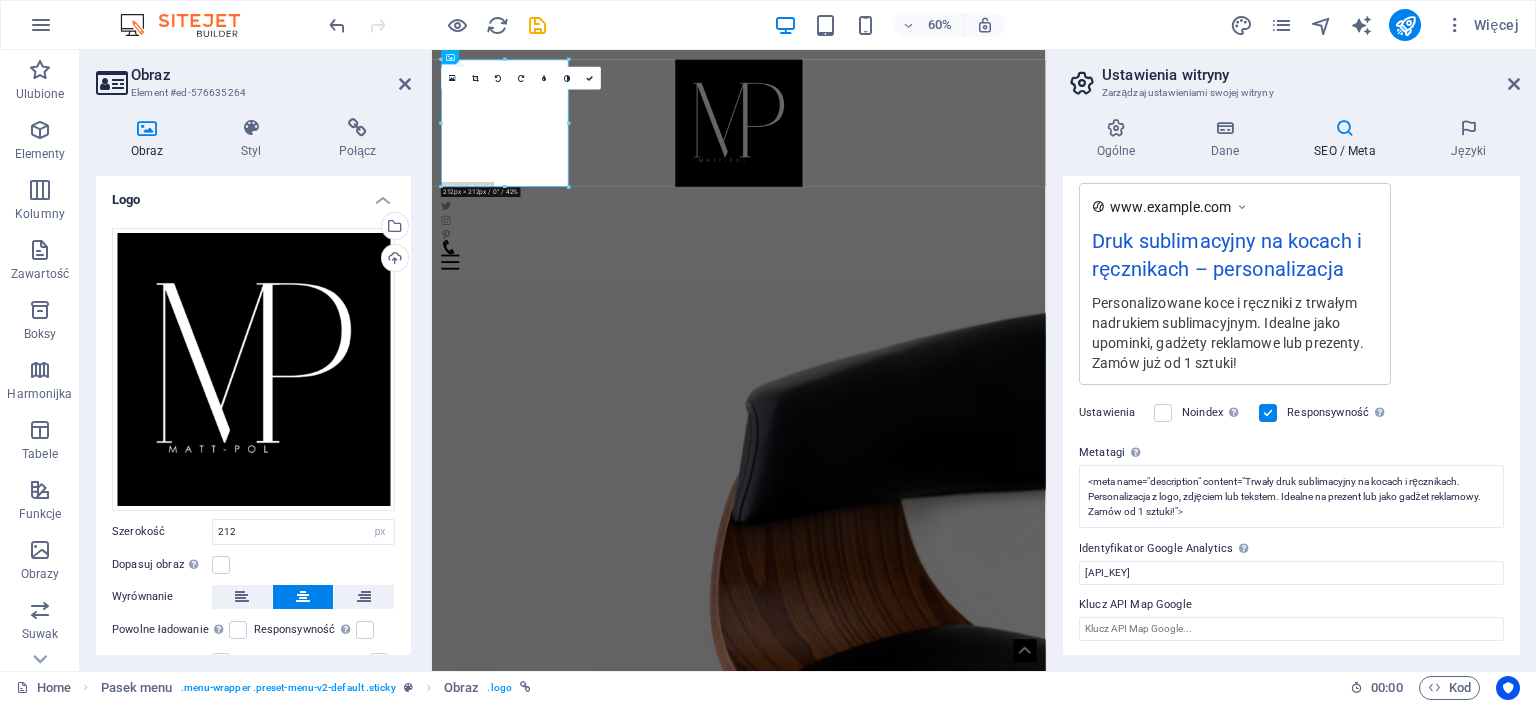 click on "Klucz API Map Google" at bounding box center (1291, 605) 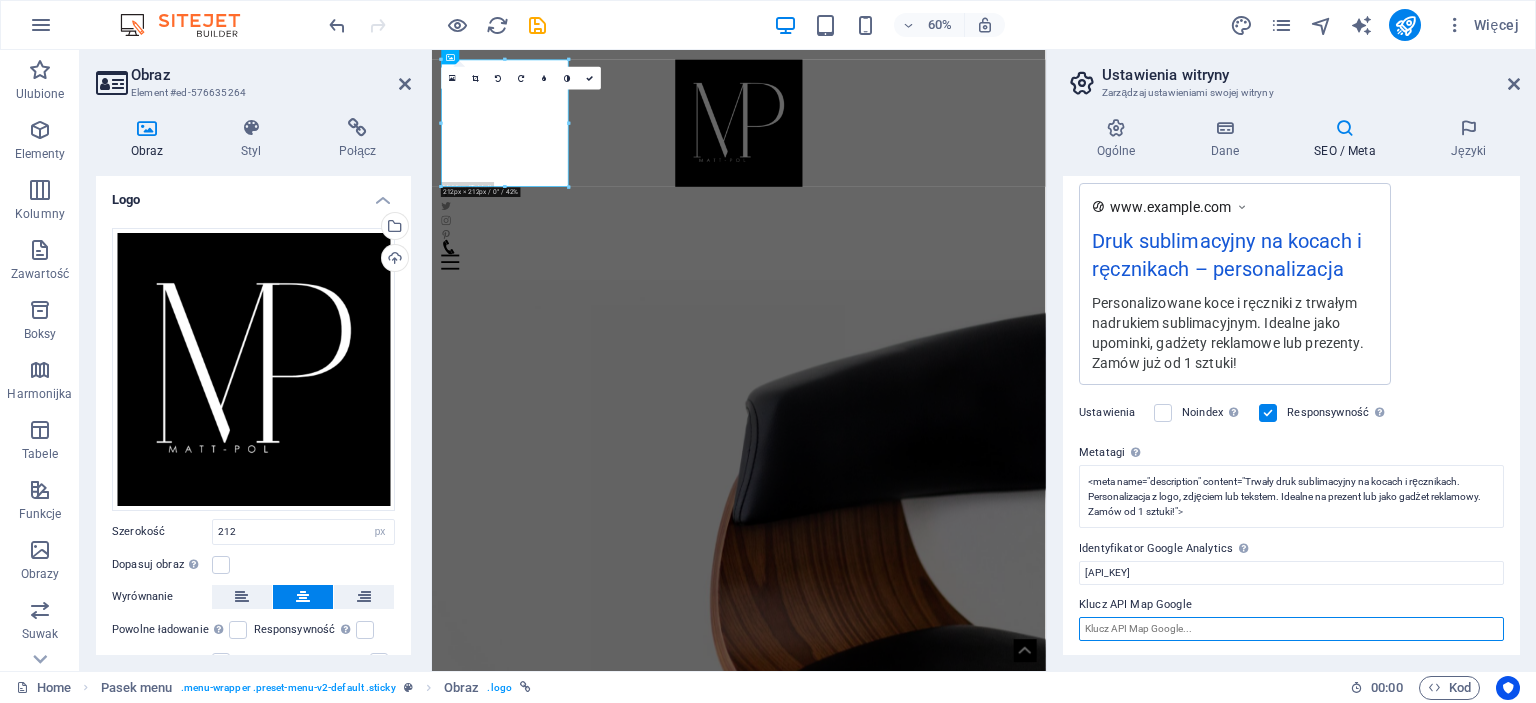click on "Klucz API Map Google" at bounding box center [1291, 629] 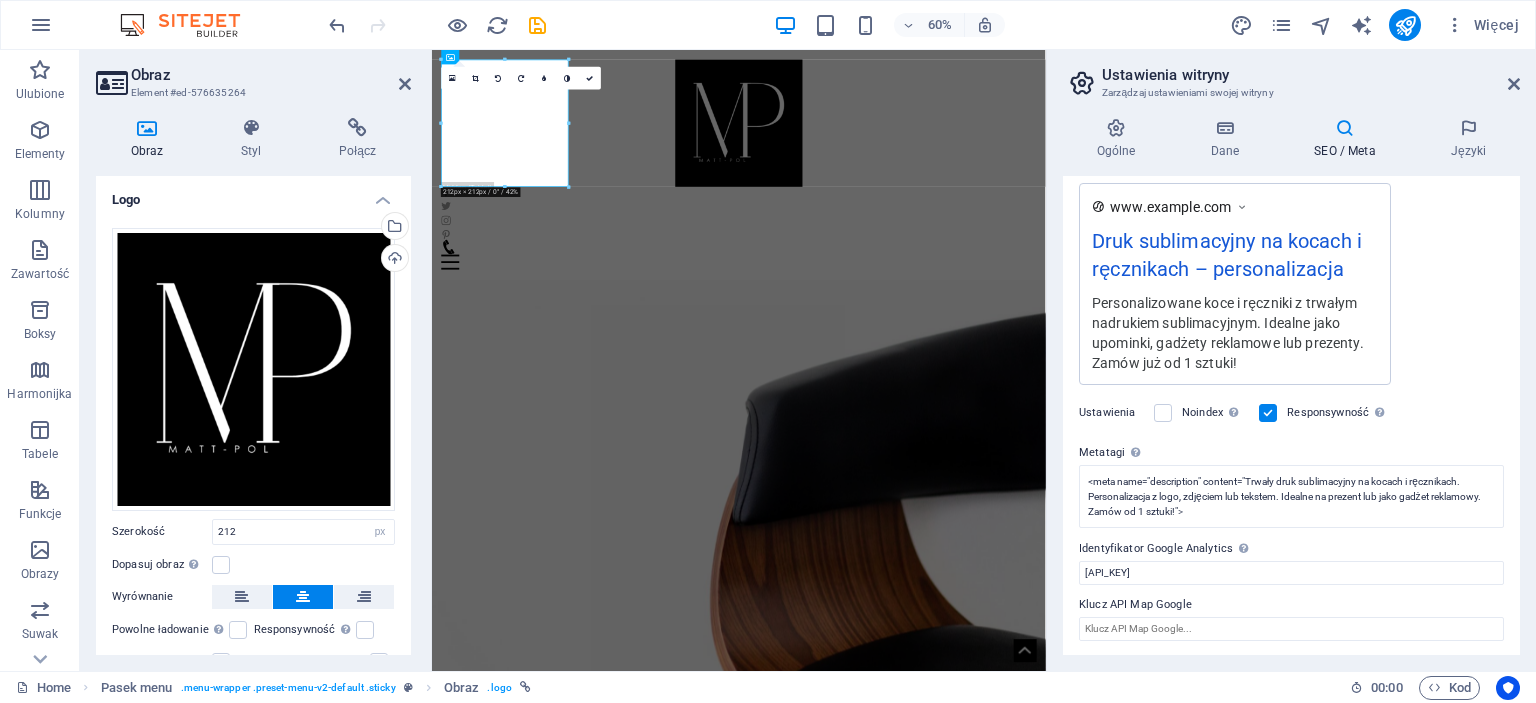 click on "Klucz API Map Google" at bounding box center [1291, 605] 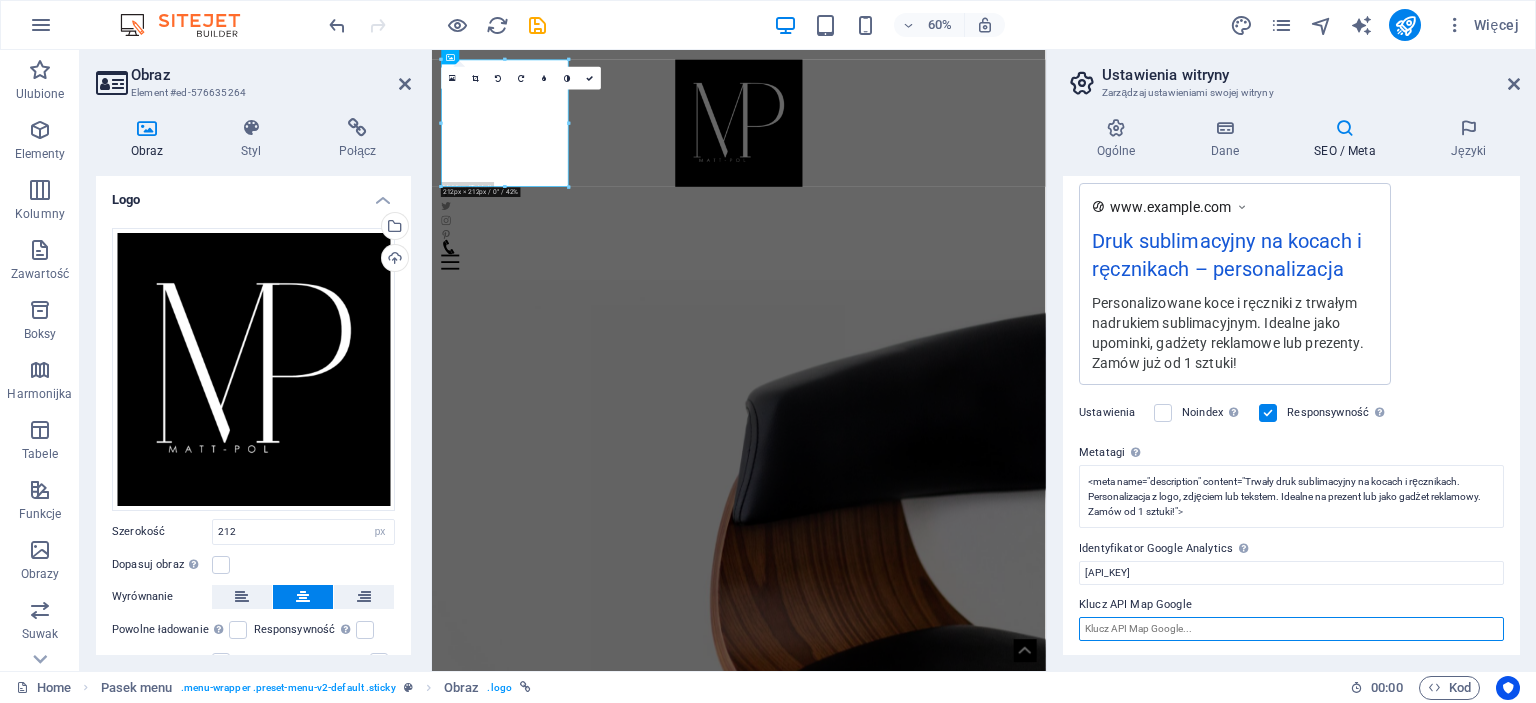 click on "Klucz API Map Google" at bounding box center [1291, 629] 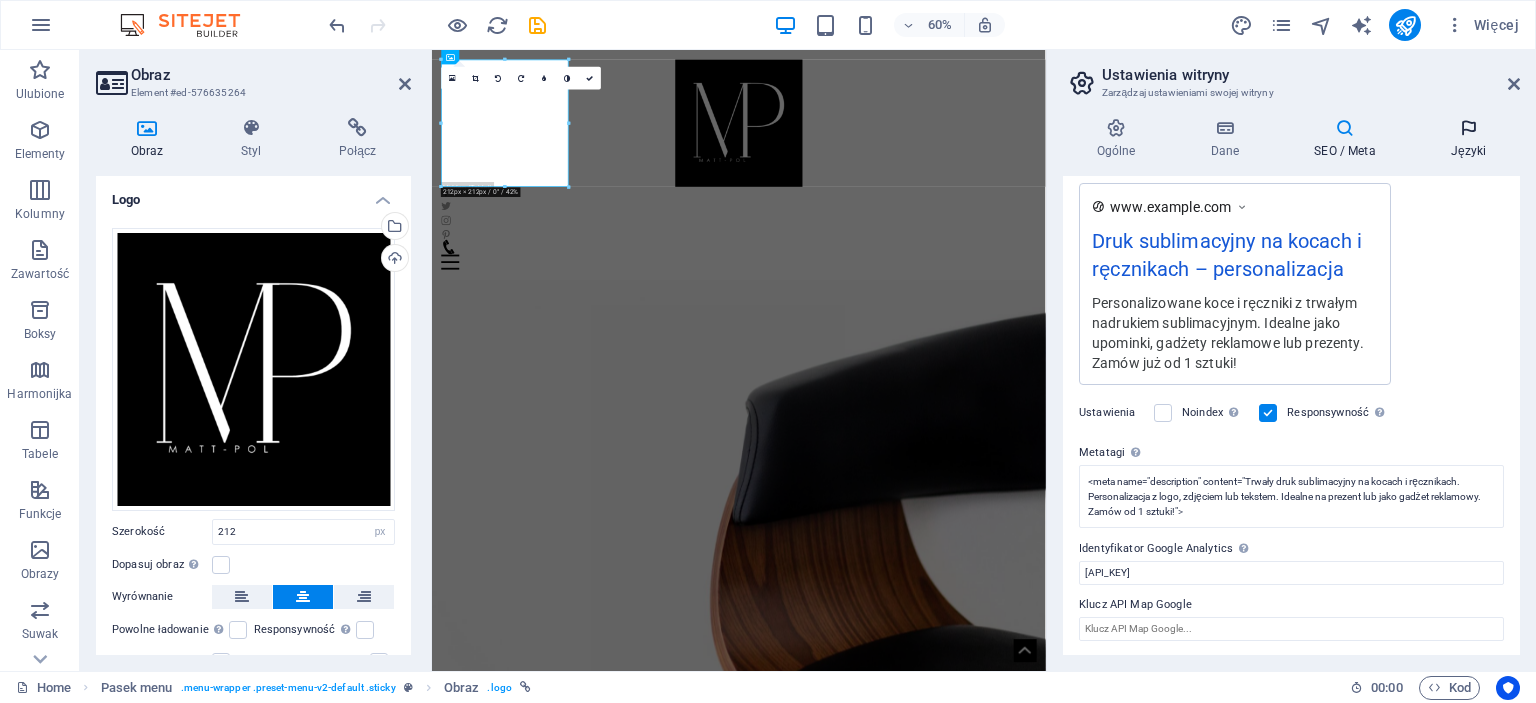 click on "Języki" at bounding box center (1468, 139) 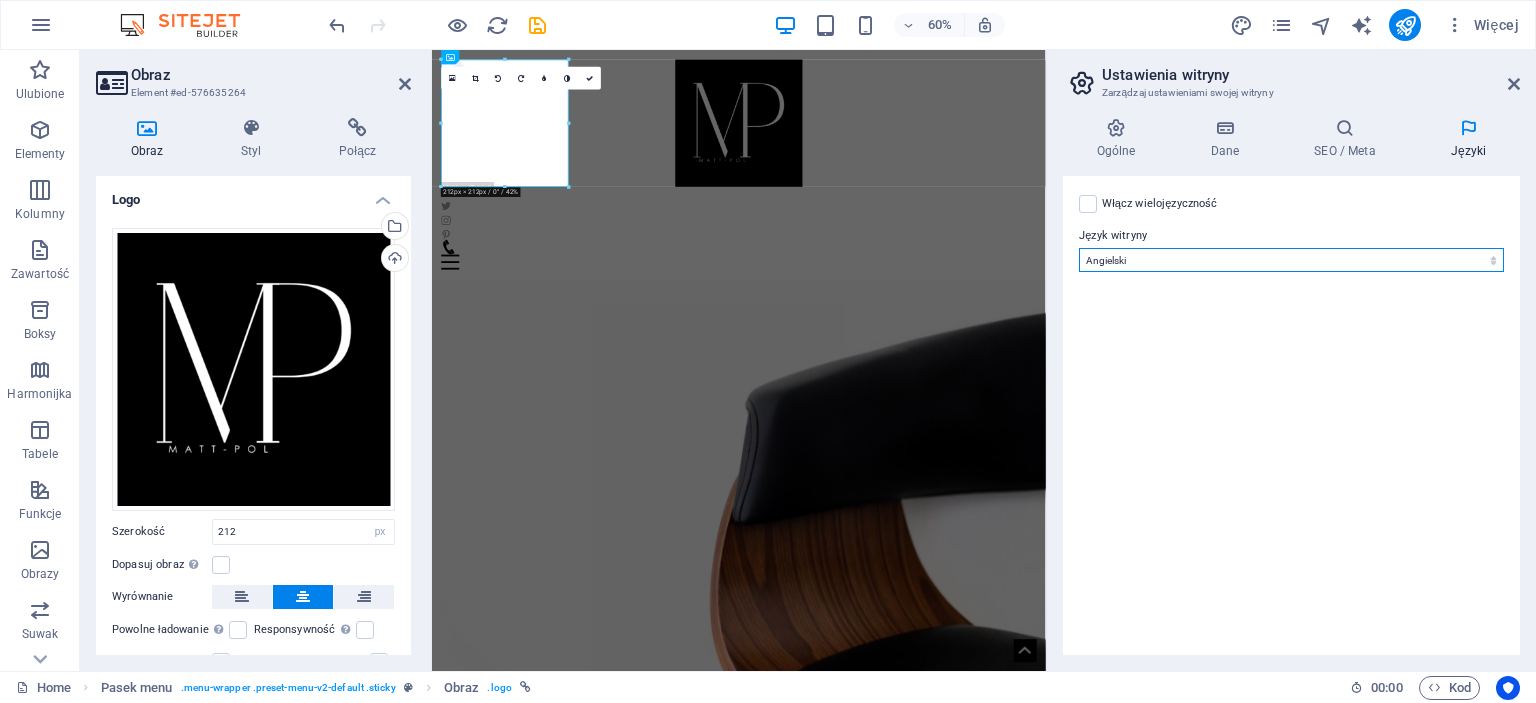 click on "Abkhazian Afar Afrikaans Akan Albanian Amharic Angielski Arabic Aragonese Armenian Assamese Avaric Avestan Aymara Azerbaijani Bambara Bashkir Basque Belarusian Bengali Bihari languages Bislama Bokmål Bosnian Breton Bulgarian Burmese Catalan Central Khmer Chamorro Chechen Chinese Church Slavic Chuvash Cornish Corsican Cree Croatian Czeski Danish Dutch Dzongkha Esperanto Estonian Ewe Faroese Farsi (Persian) Fijian Finnish French Fulah Gaelic Galician Ganda Georgian Greek Greenlandic Guaraní Gujarati Haitian Creole Hausa Hebrew Herero Hindi Hiri Motu Hiszpański Hungarian Icelandic Ido Igbo Indonesian Interlingua Interlingue Inuktitut Inupiaq Irish Italian Japanese Javanese Kannada Kanuri Kashmiri Kazakh Kikuyu Kinyarwanda Komi Kongo Korean Kurdish Kwanyama Kyrgyz Lao Latvian Limburgish Lingala Lithuanian Luba-Katanga Luxembourgish Łaciński Macedonian Malagasy Malay Malayalam Maldivian Maltese Manx Maori Marathi Marshallese Mongolian Nauru Navajo Ndonga Nepali Niemiecki North Ndebele Northern Sami Norwegian" at bounding box center (1291, 260) 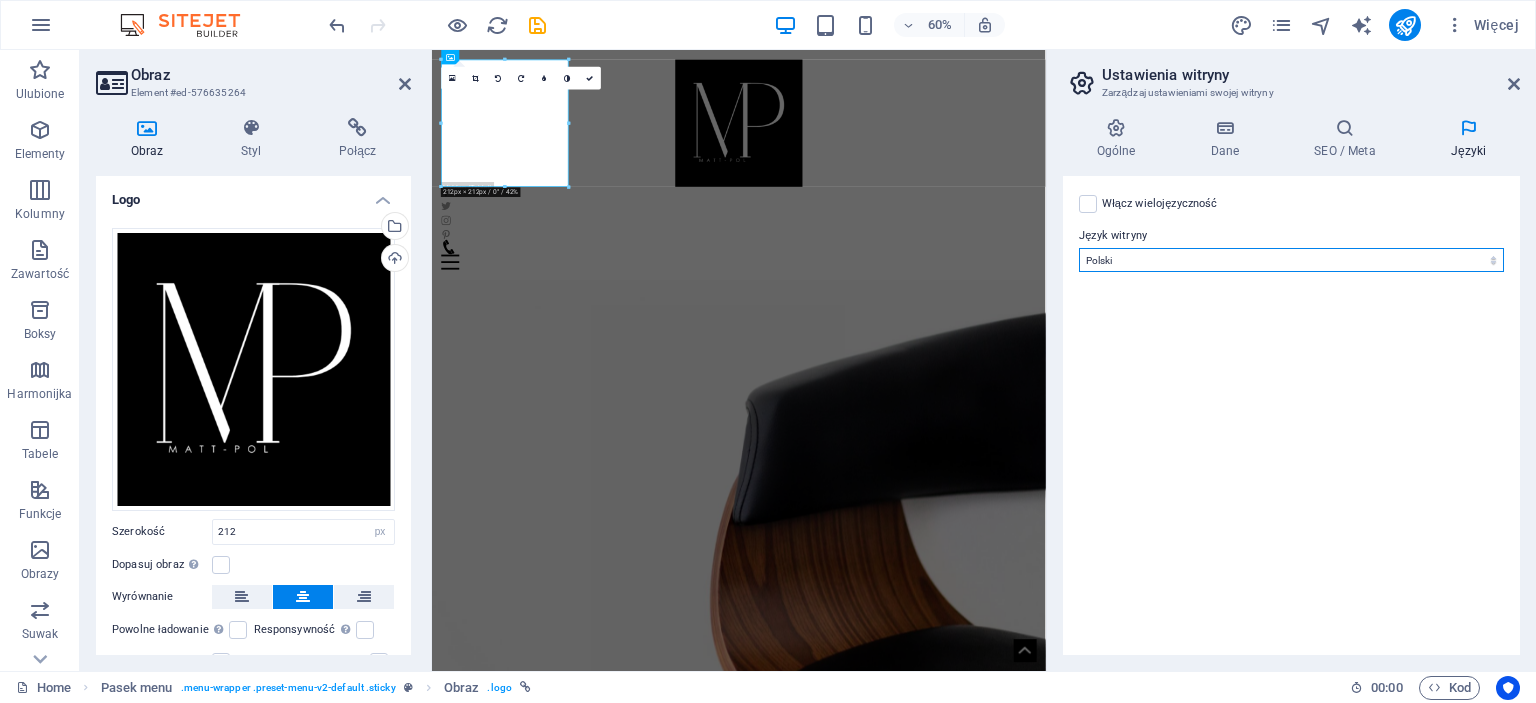click on "Abkhazian Afar Afrikaans Akan Albanian Amharic Angielski Arabic Aragonese Armenian Assamese Avaric Avestan Aymara Azerbaijani Bambara Bashkir Basque Belarusian Bengali Bihari languages Bislama Bokmål Bosnian Breton Bulgarian Burmese Catalan Central Khmer Chamorro Chechen Chinese Church Slavic Chuvash Cornish Corsican Cree Croatian Czeski Danish Dutch Dzongkha Esperanto Estonian Ewe Faroese Farsi (Persian) Fijian Finnish French Fulah Gaelic Galician Ganda Georgian Greek Greenlandic Guaraní Gujarati Haitian Creole Hausa Hebrew Herero Hindi Hiri Motu Hiszpański Hungarian Icelandic Ido Igbo Indonesian Interlingua Interlingue Inuktitut Inupiaq Irish Italian Japanese Javanese Kannada Kanuri Kashmiri Kazakh Kikuyu Kinyarwanda Komi Kongo Korean Kurdish Kwanyama Kyrgyz Lao Latvian Limburgish Lingala Lithuanian Luba-Katanga Luxembourgish Łaciński Macedonian Malagasy Malay Malayalam Maldivian Maltese Manx Maori Marathi Marshallese Mongolian Nauru Navajo Ndonga Nepali Niemiecki North Ndebele Northern Sami Norwegian" at bounding box center (1291, 260) 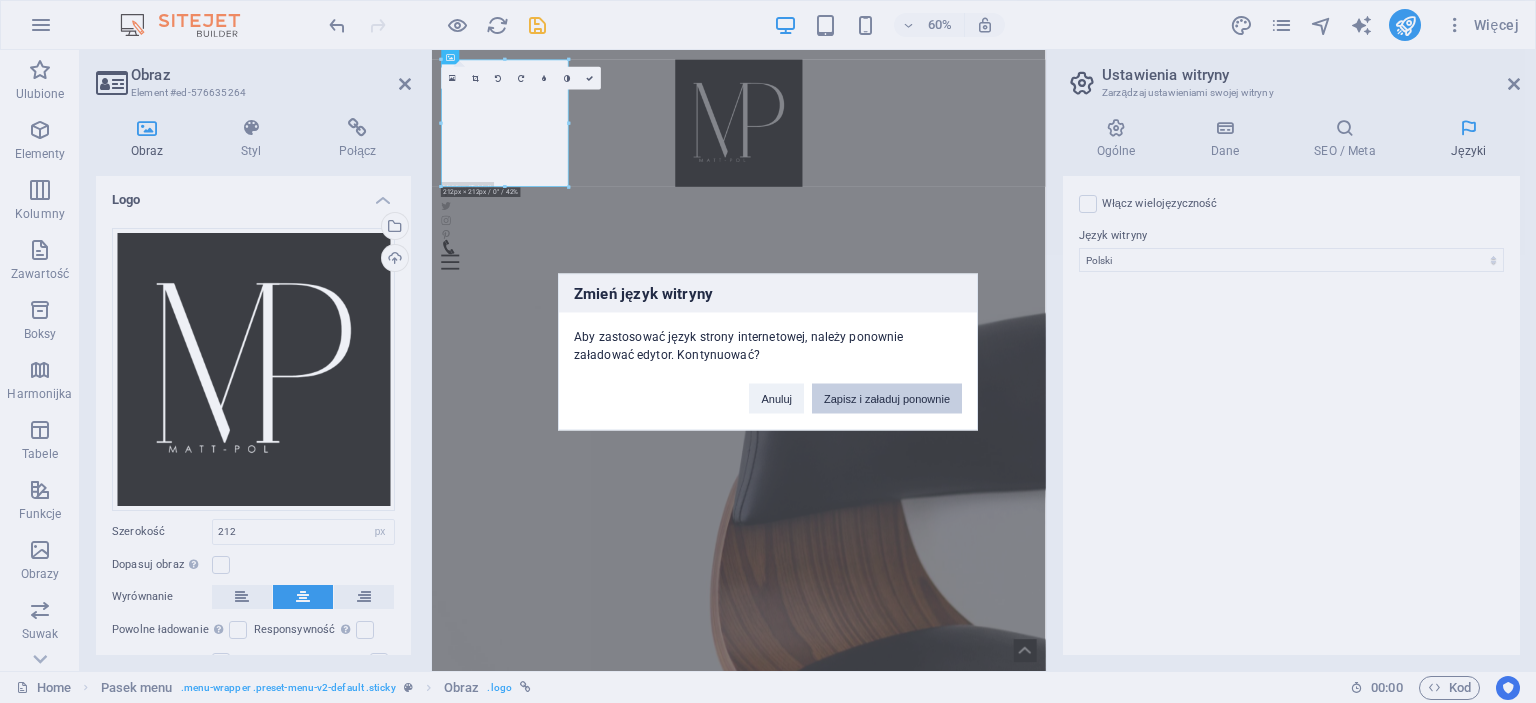 click on "Zapisz i załaduj ponownie" at bounding box center [887, 398] 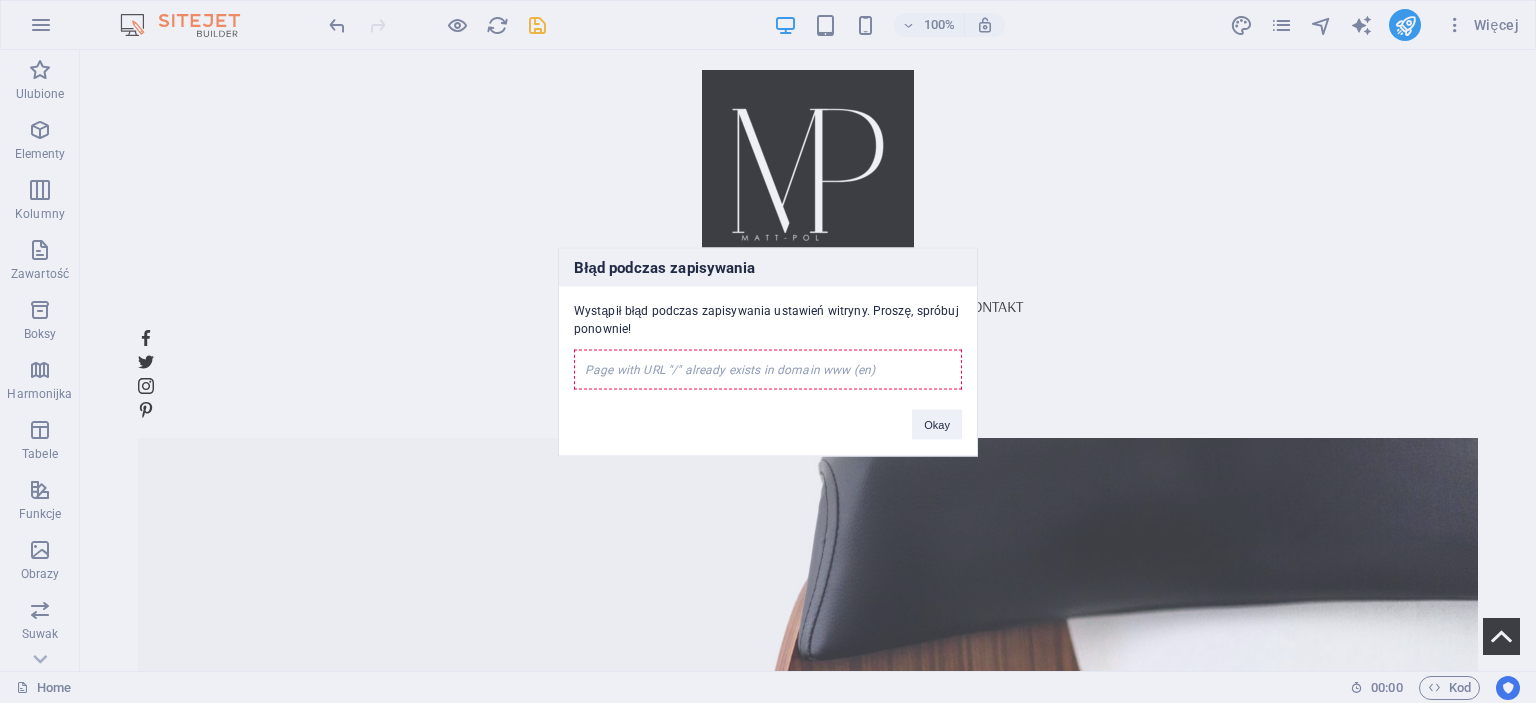 click on "Page with URL "/" already exists in domain www (en)" at bounding box center (768, 369) 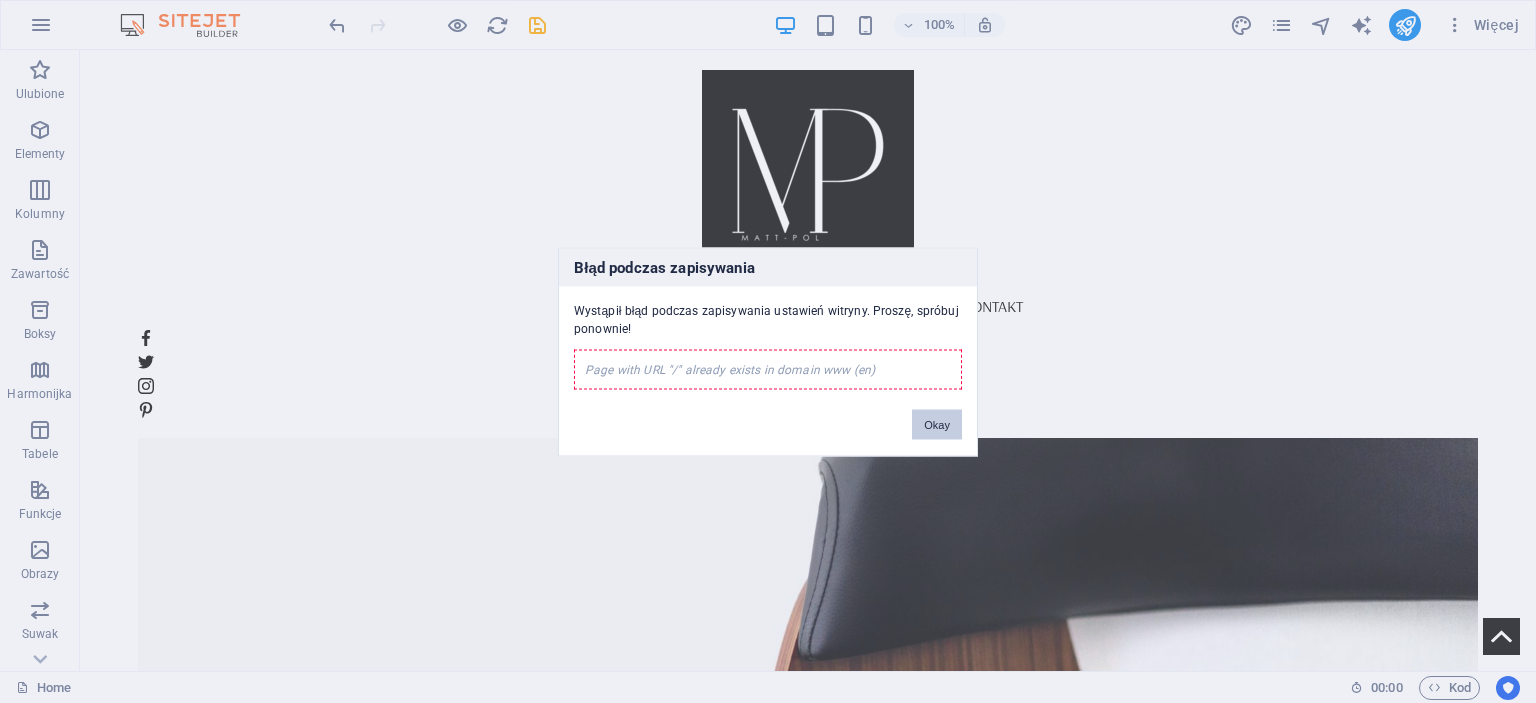click on "Okay" at bounding box center (937, 424) 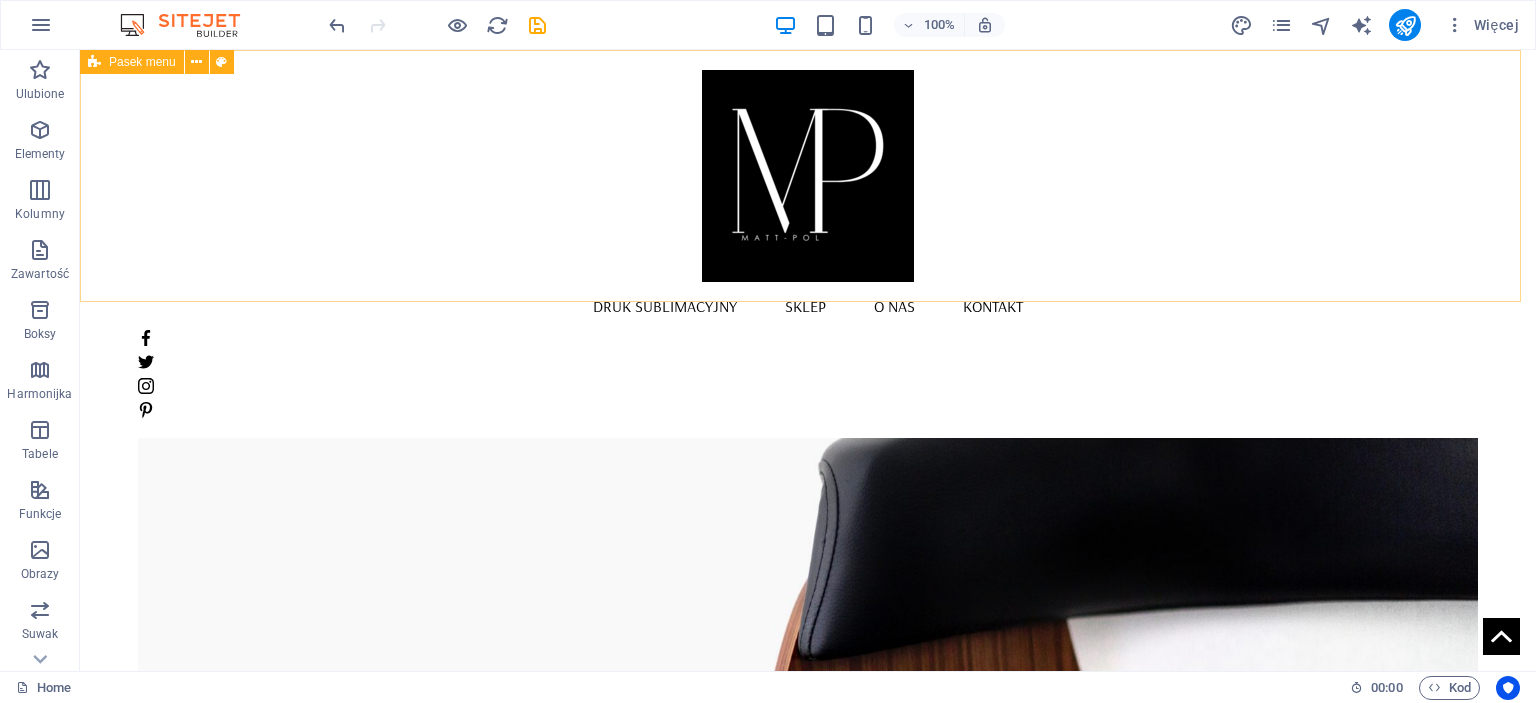 click on "Druk sublimacyjny Sklep O nas Kontakt" at bounding box center [808, 244] 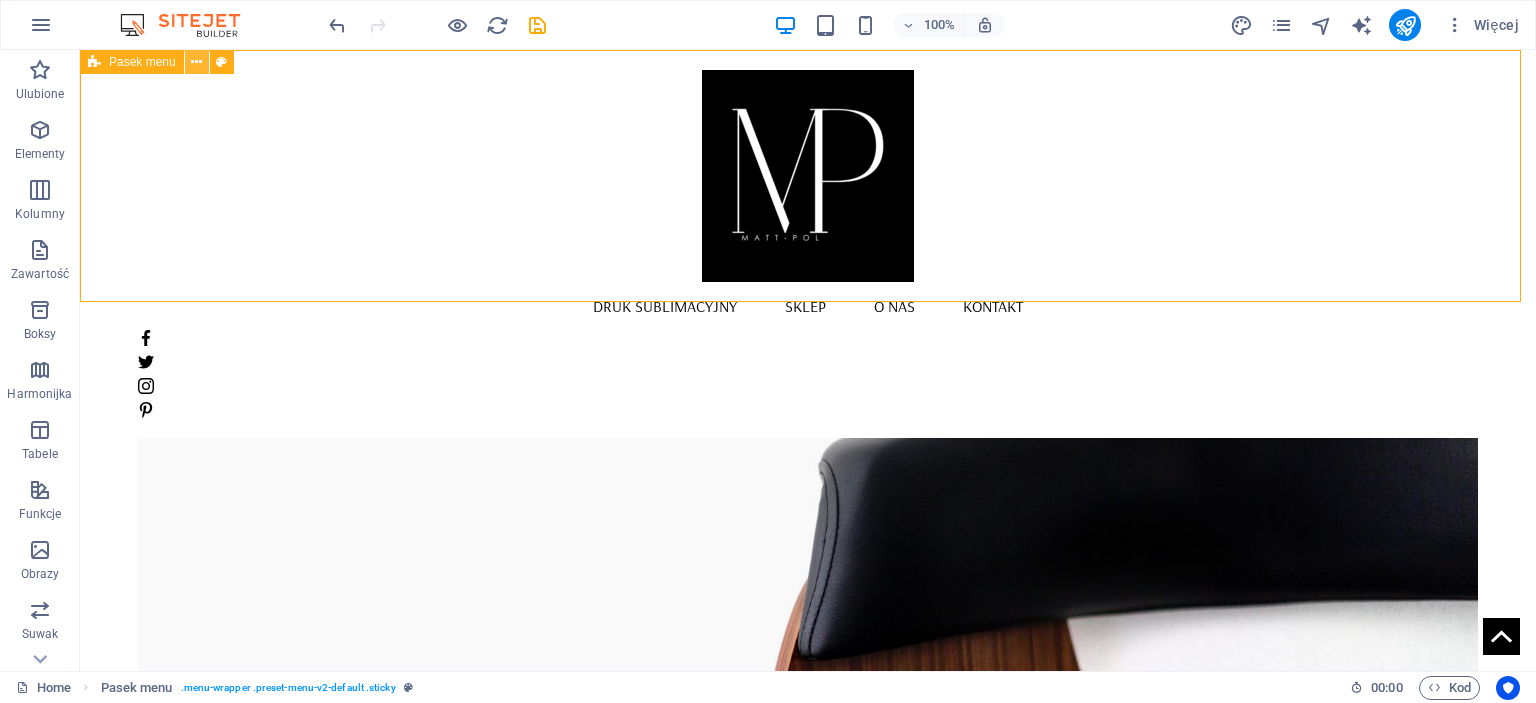 click at bounding box center [196, 62] 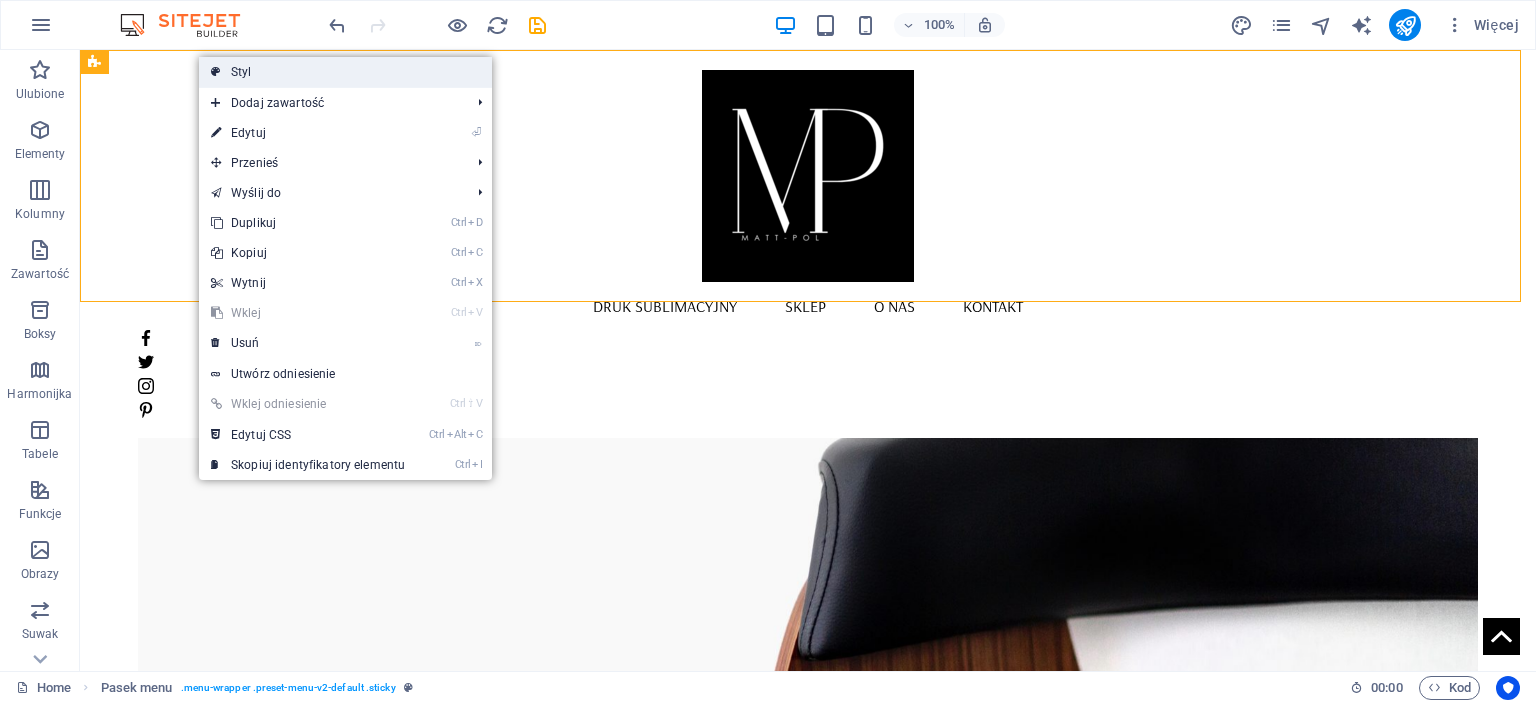 click on "Styl" at bounding box center (345, 72) 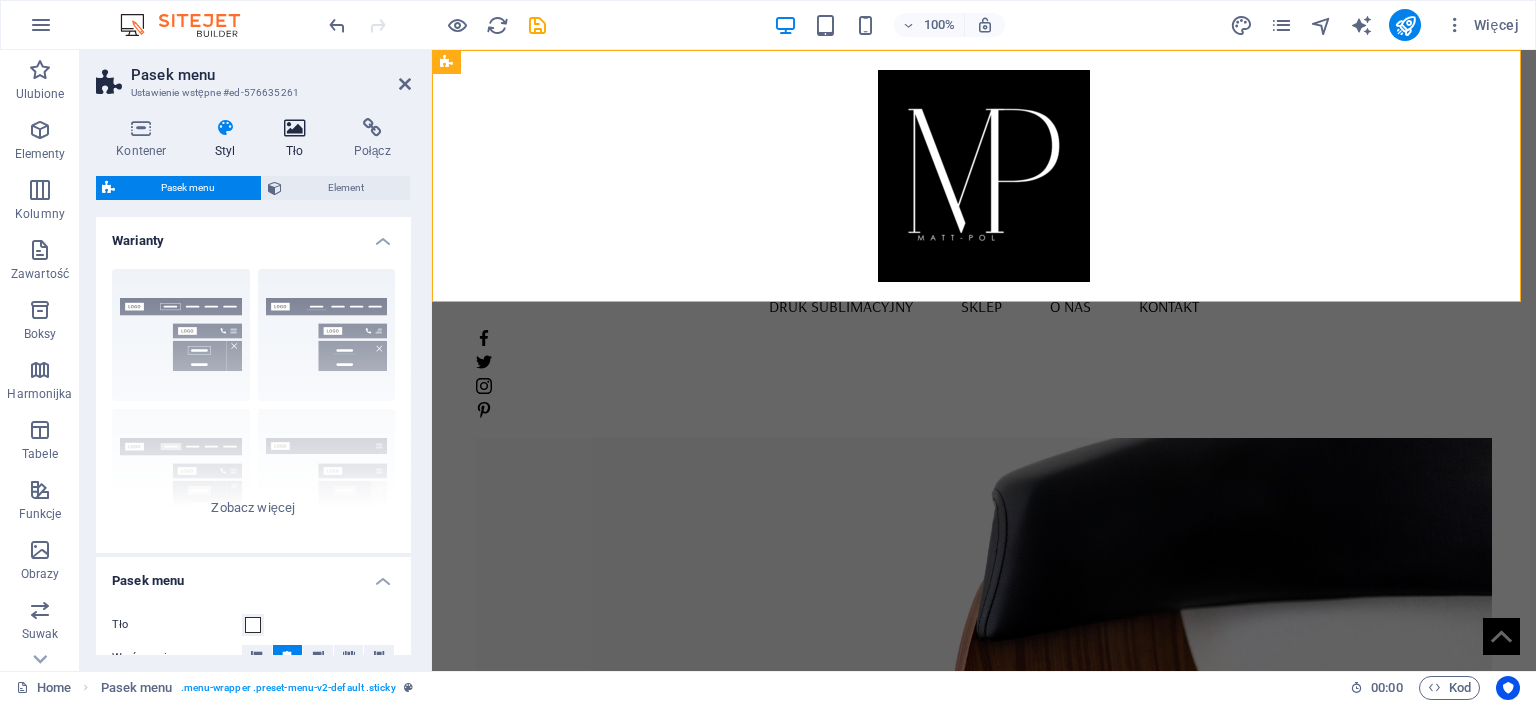 click at bounding box center [295, 128] 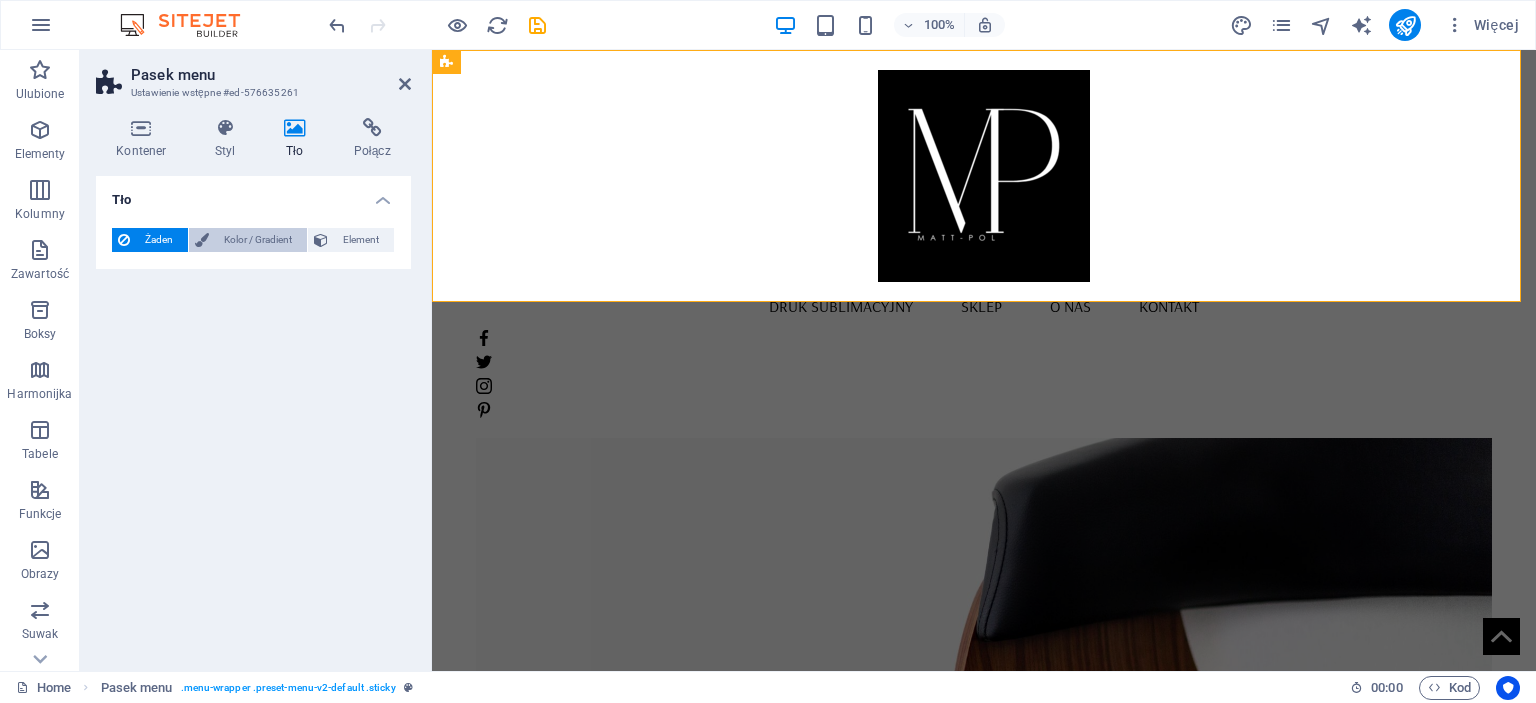 click on "Kolor / Gradient" at bounding box center (258, 240) 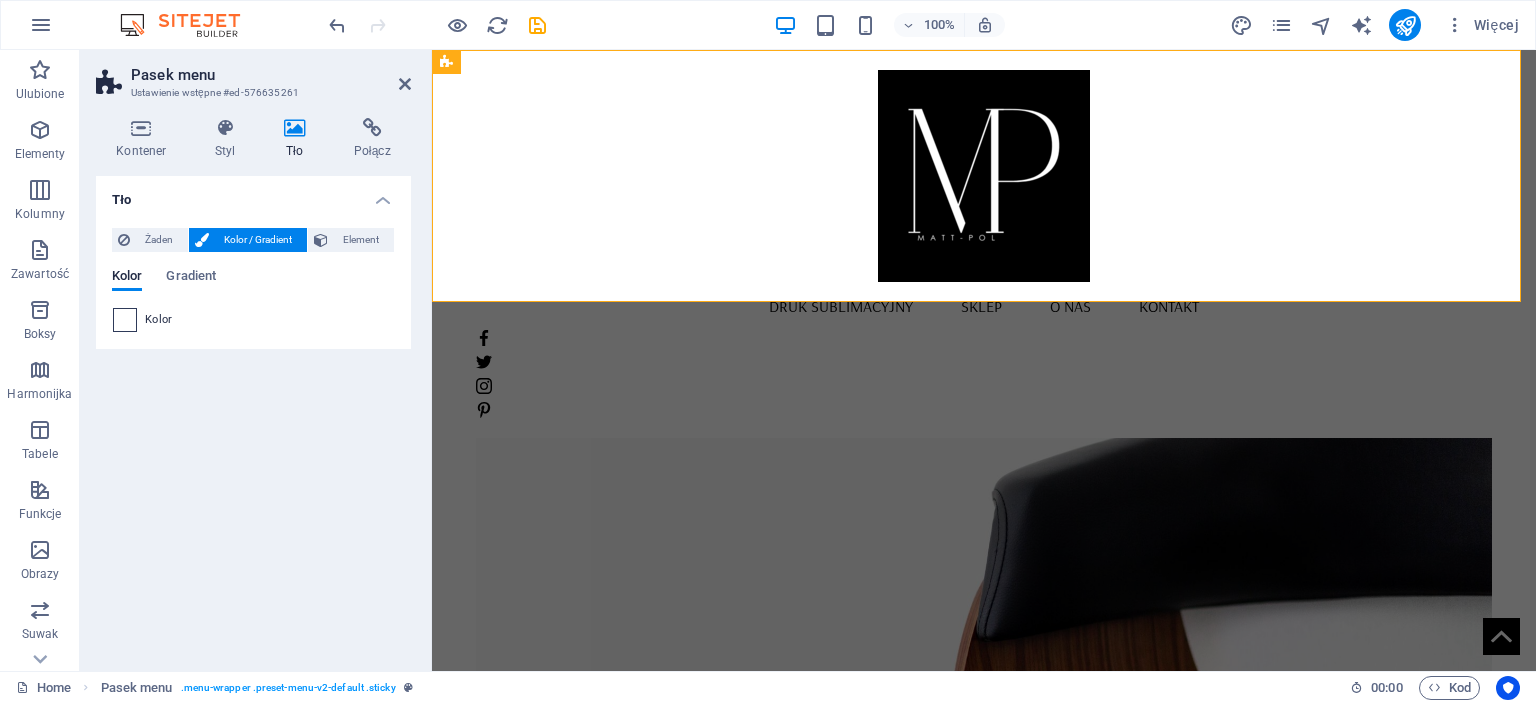 click at bounding box center (125, 320) 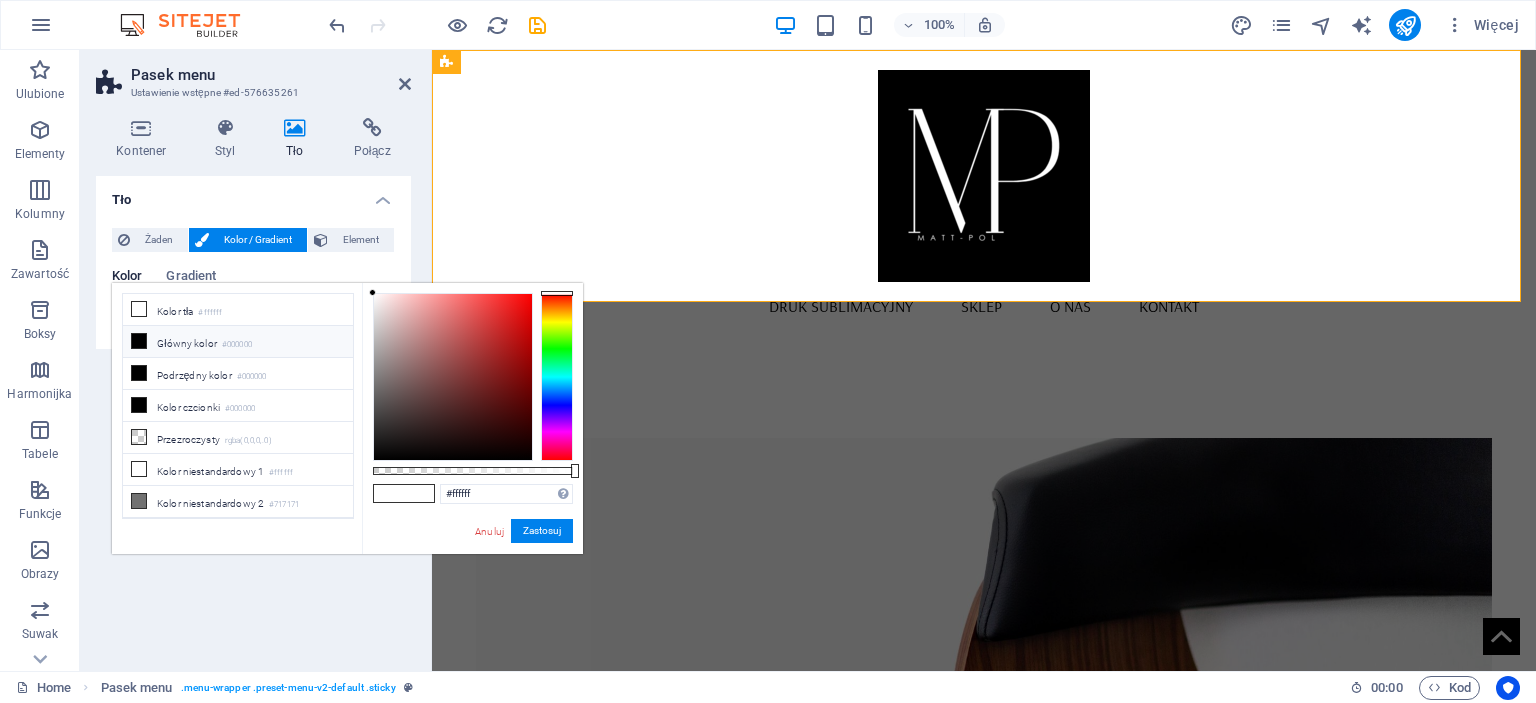 click on "Główny kolor
#000000" at bounding box center (238, 342) 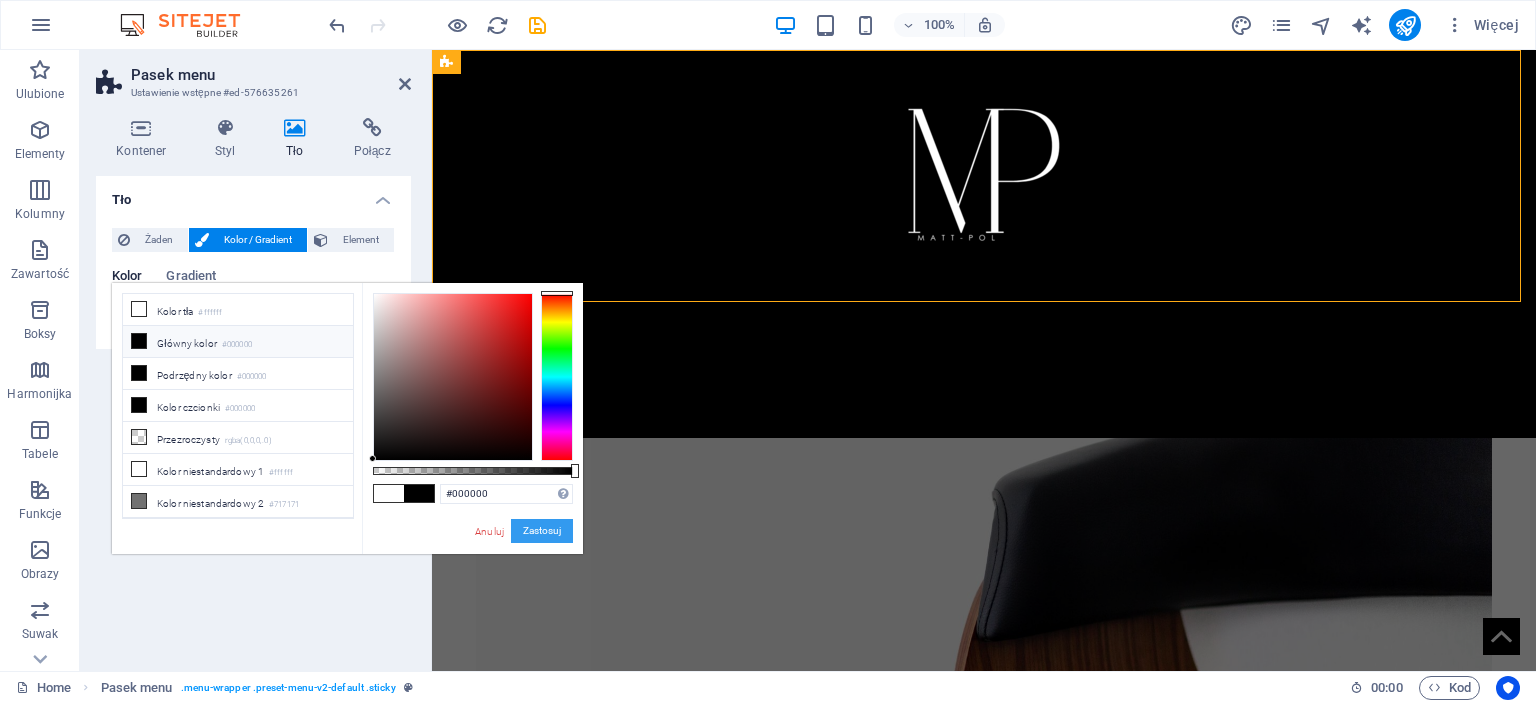 click on "Zastosuj" at bounding box center [542, 531] 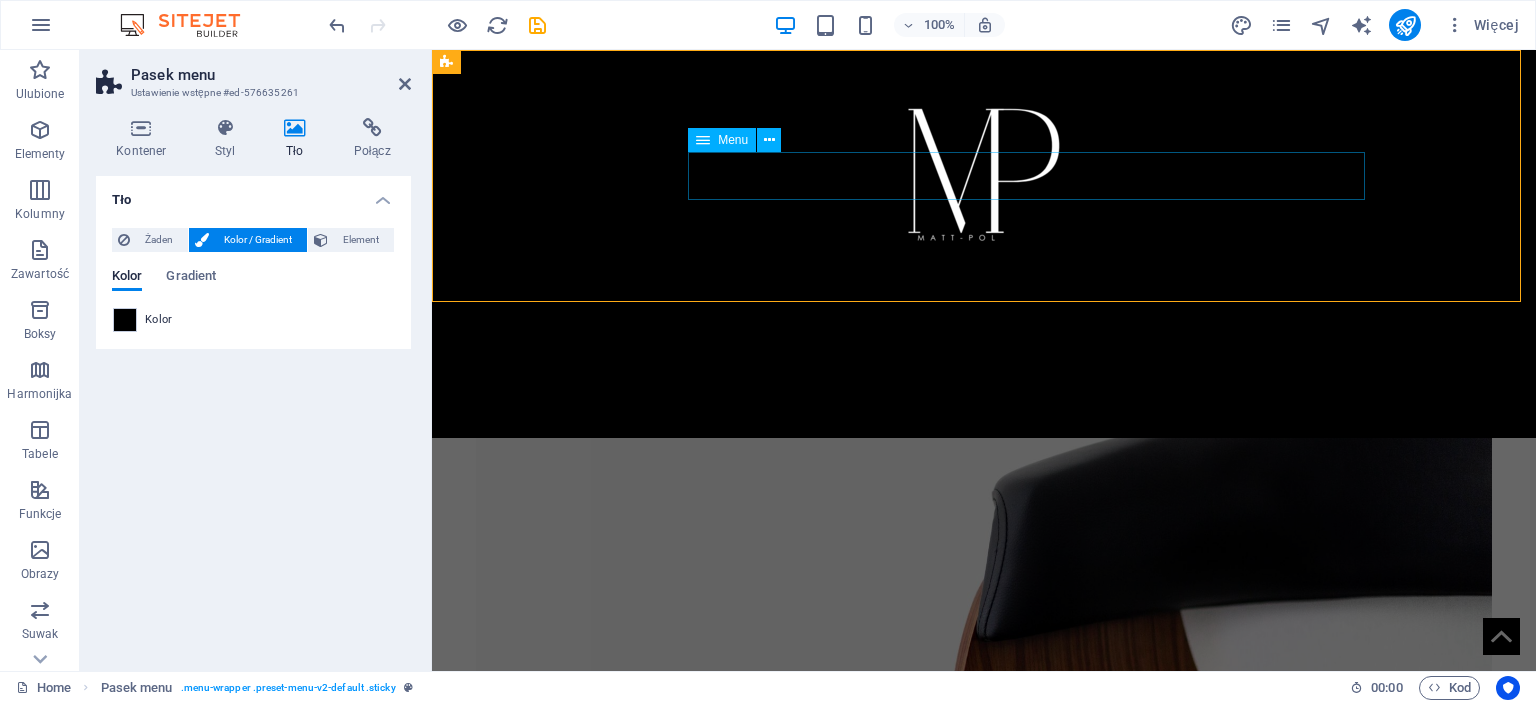 click on "Druk sublimacyjny Sklep O nas Kontakt" at bounding box center [984, 306] 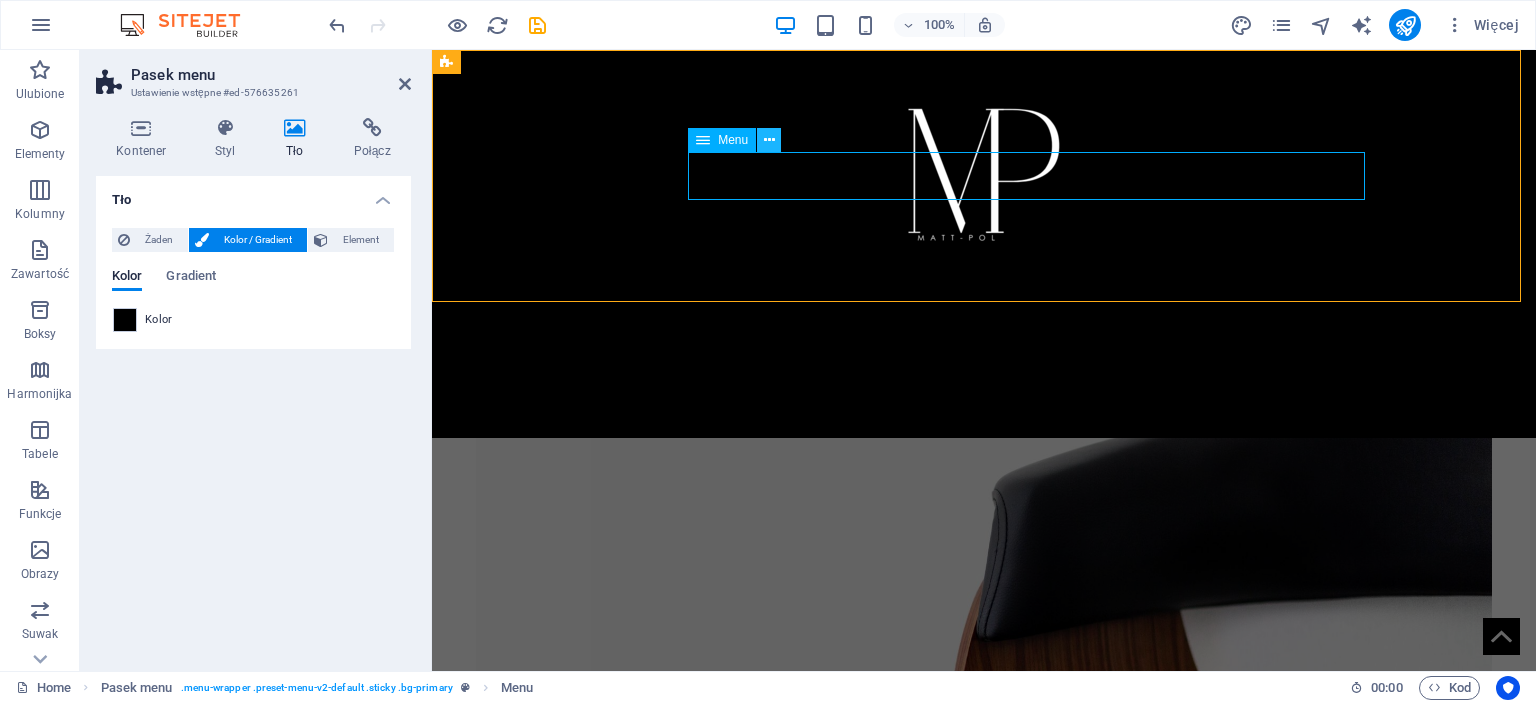 click at bounding box center [769, 140] 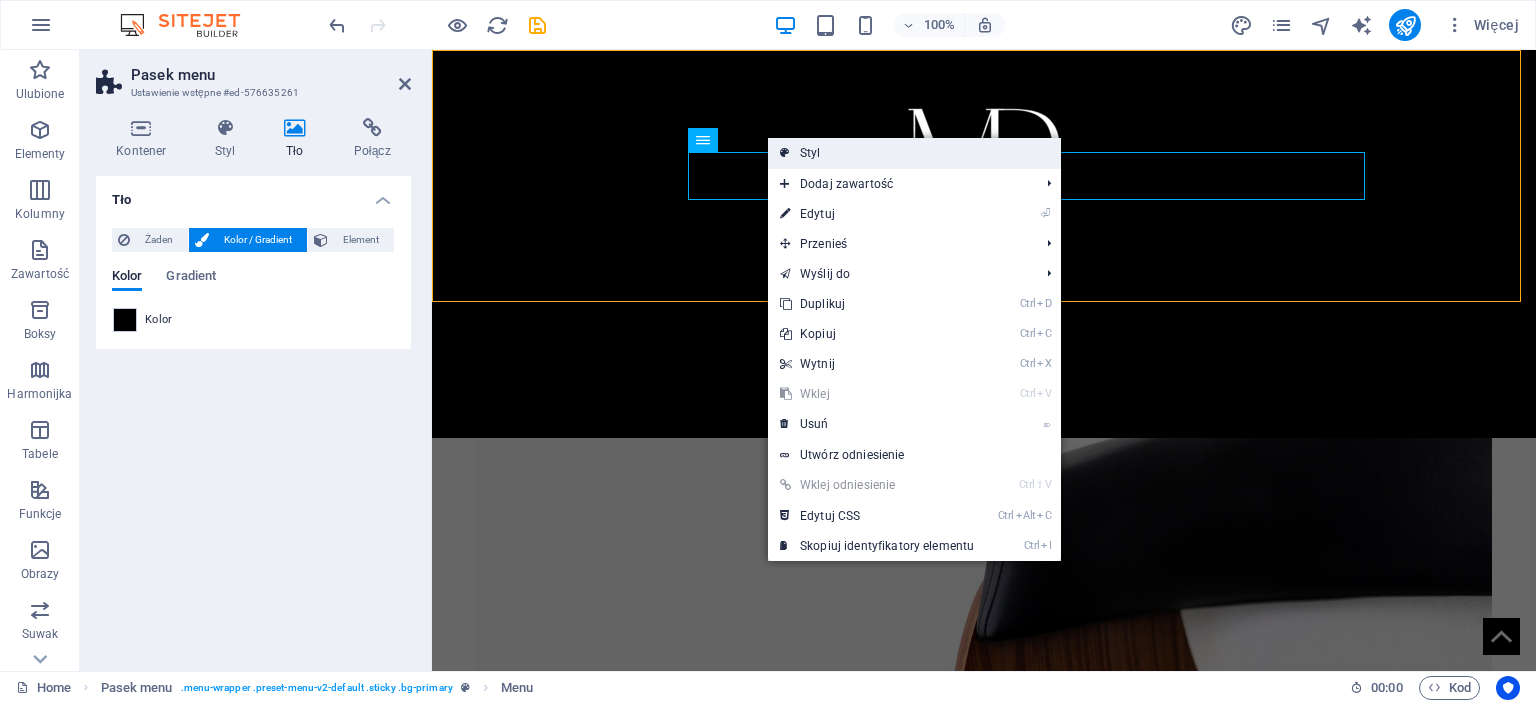 click on "Styl" at bounding box center [914, 153] 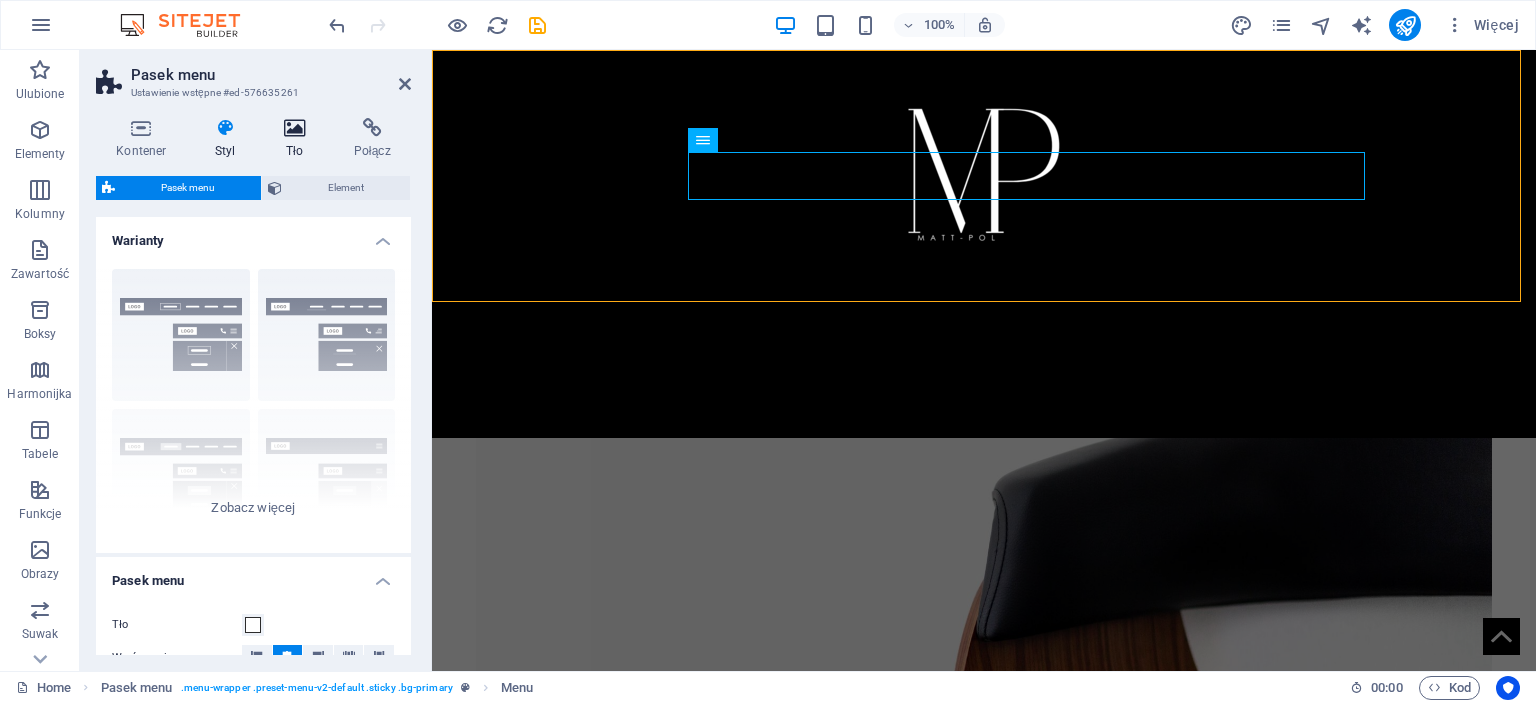 click at bounding box center (295, 128) 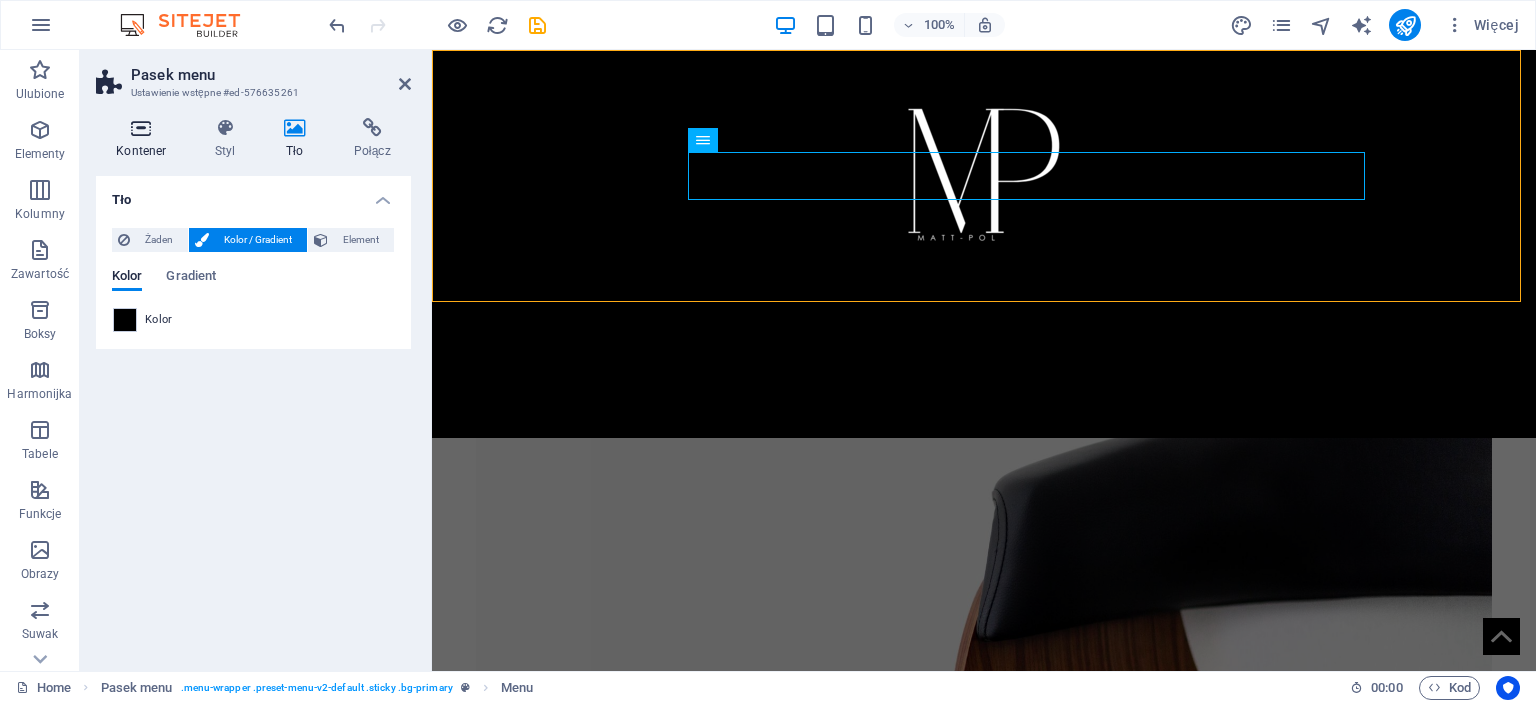 click at bounding box center (141, 128) 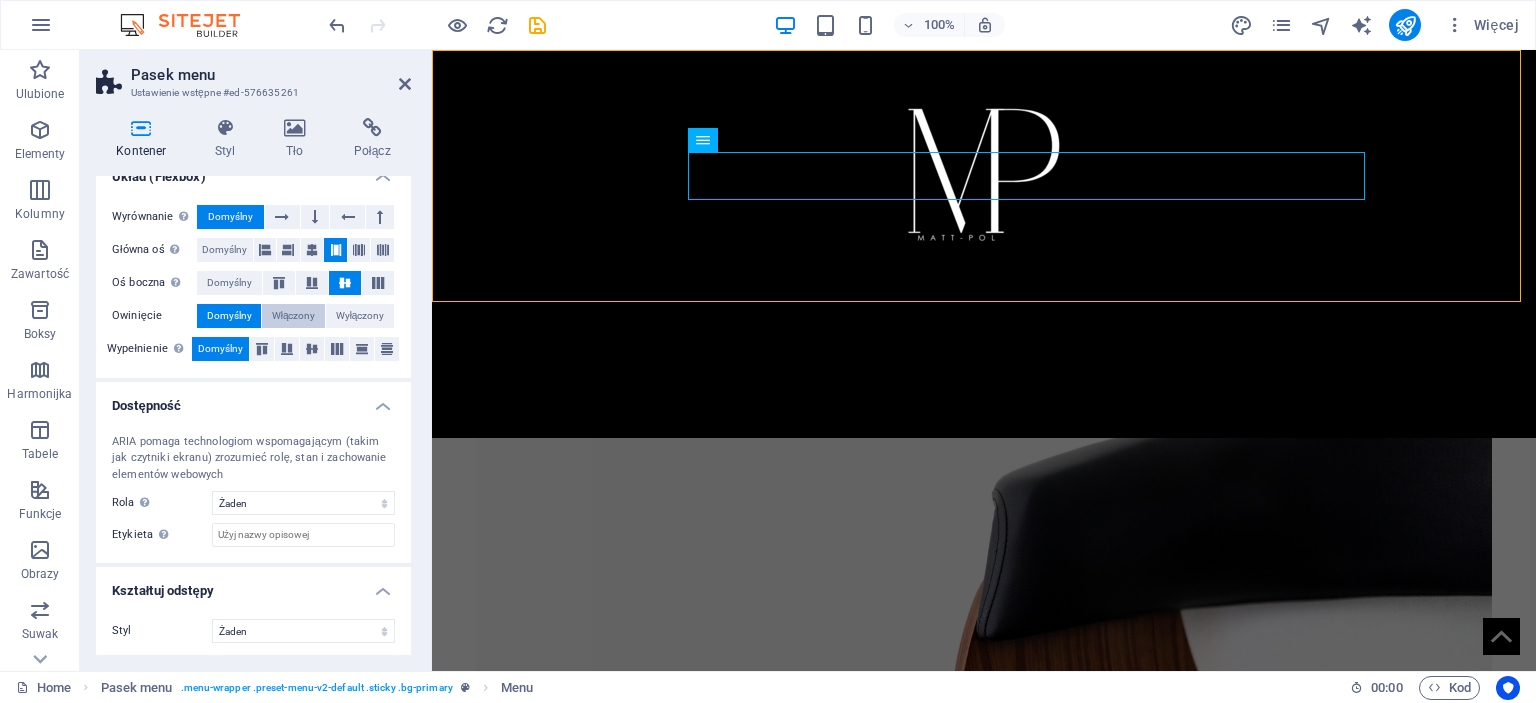 scroll, scrollTop: 352, scrollLeft: 0, axis: vertical 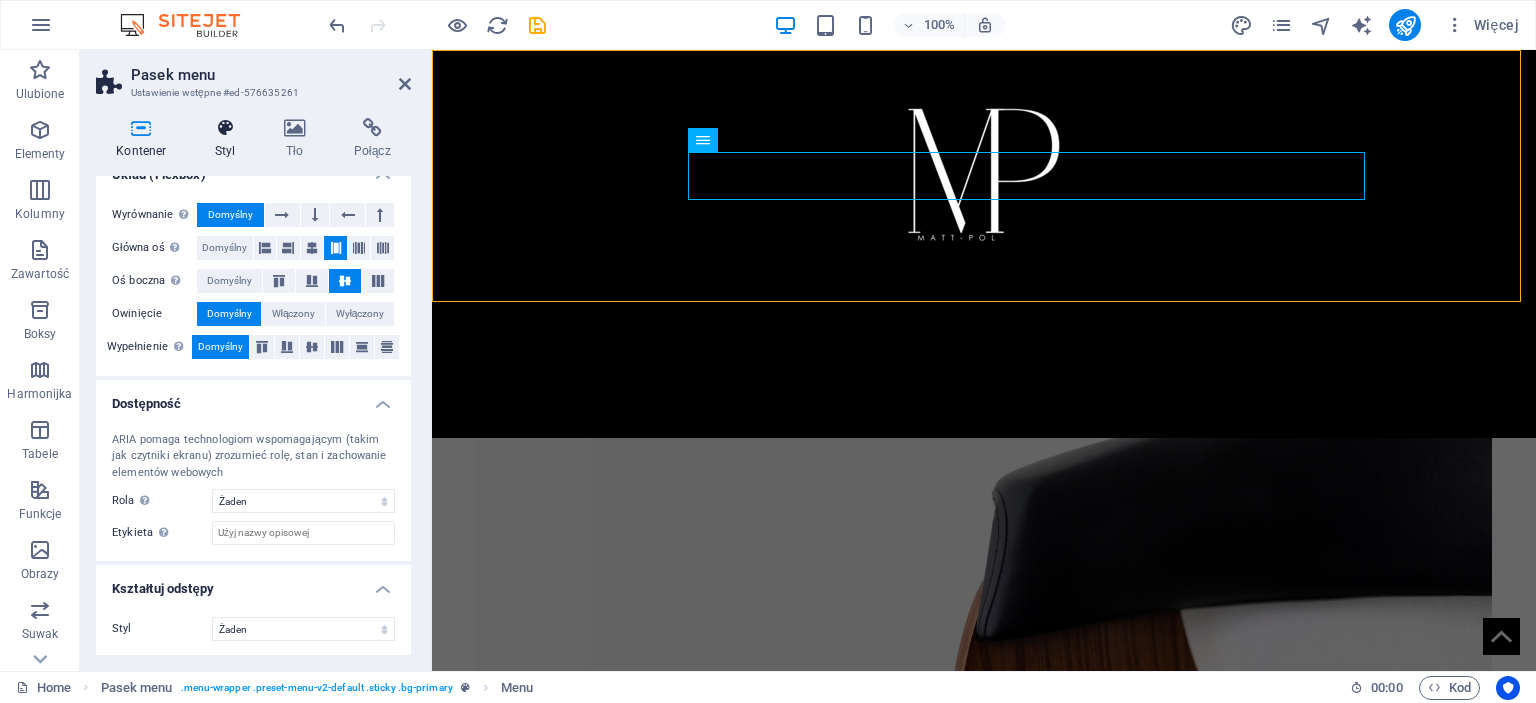 click on "Styl" at bounding box center (229, 139) 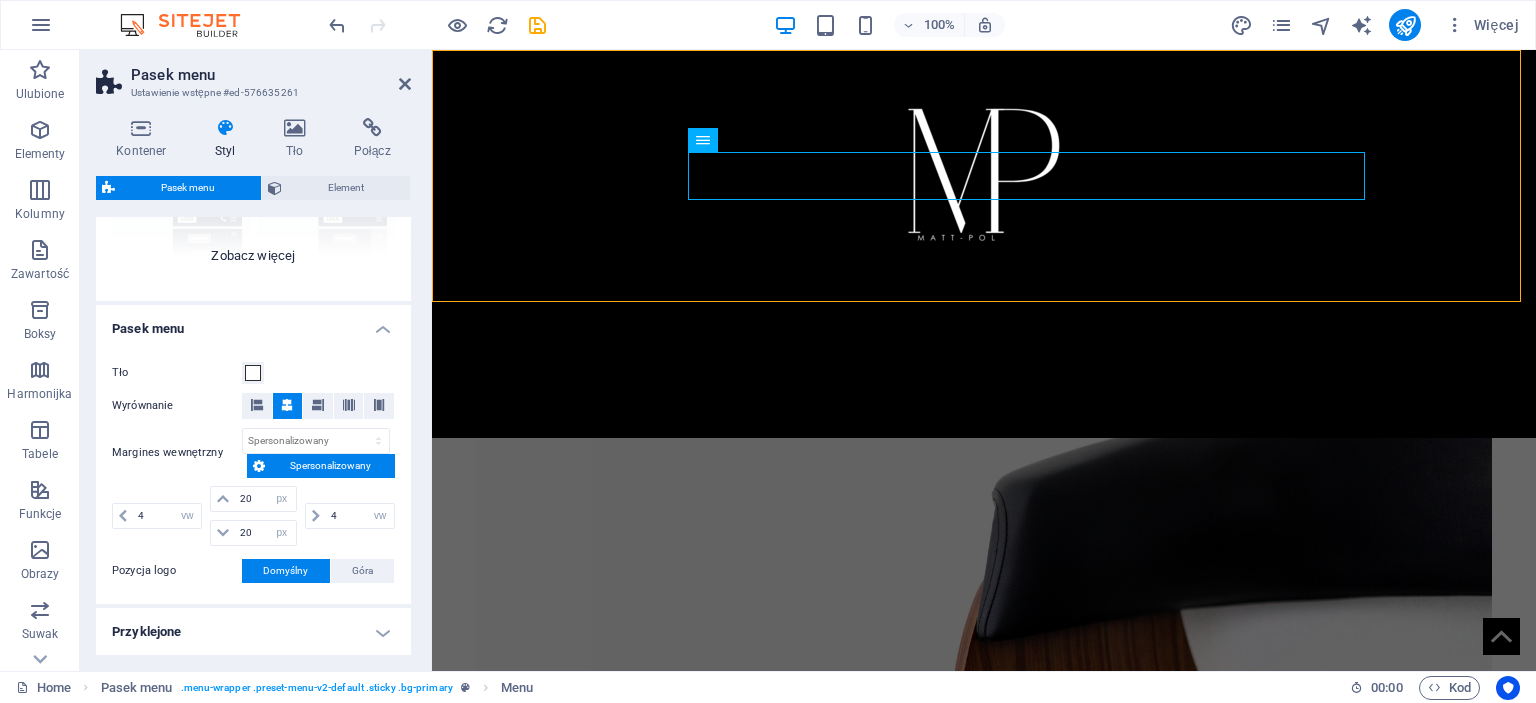 scroll, scrollTop: 300, scrollLeft: 0, axis: vertical 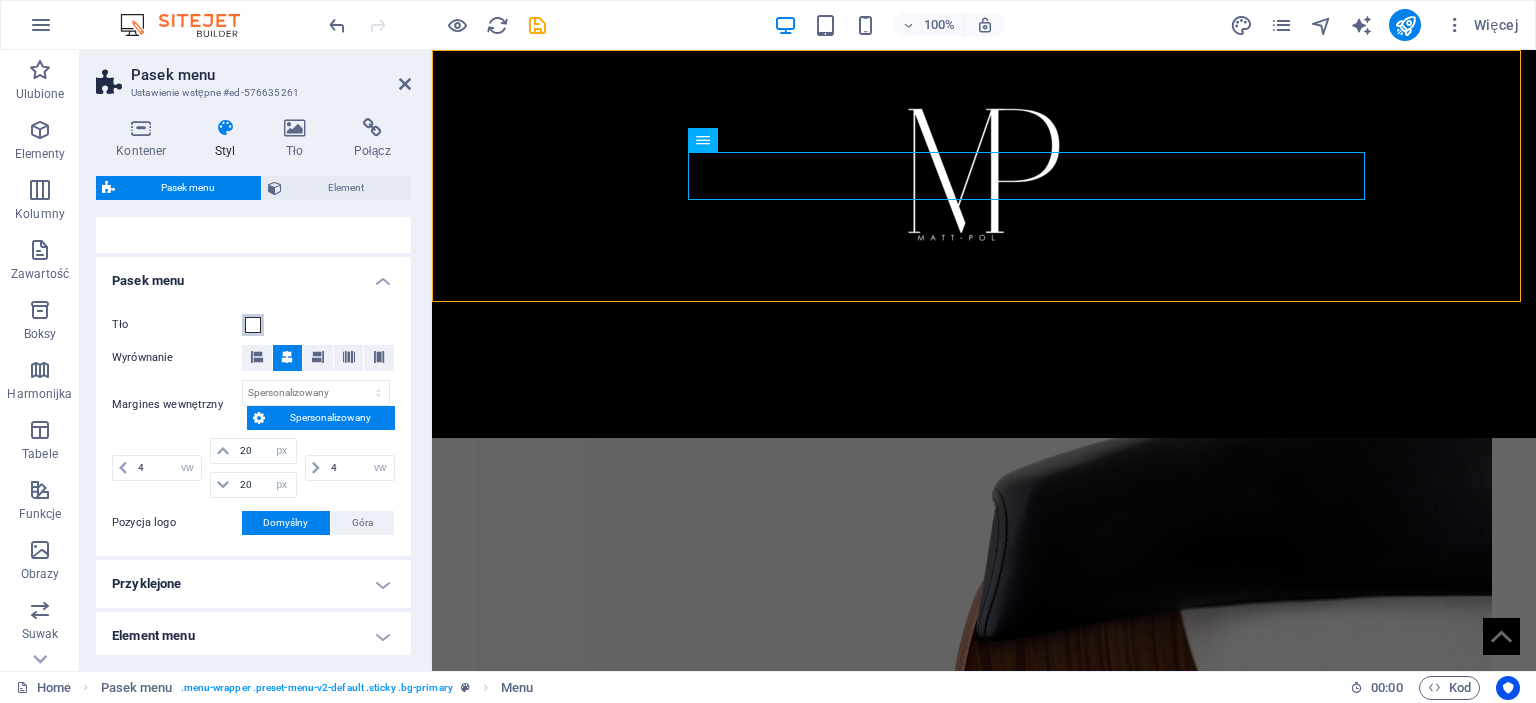 click at bounding box center [253, 325] 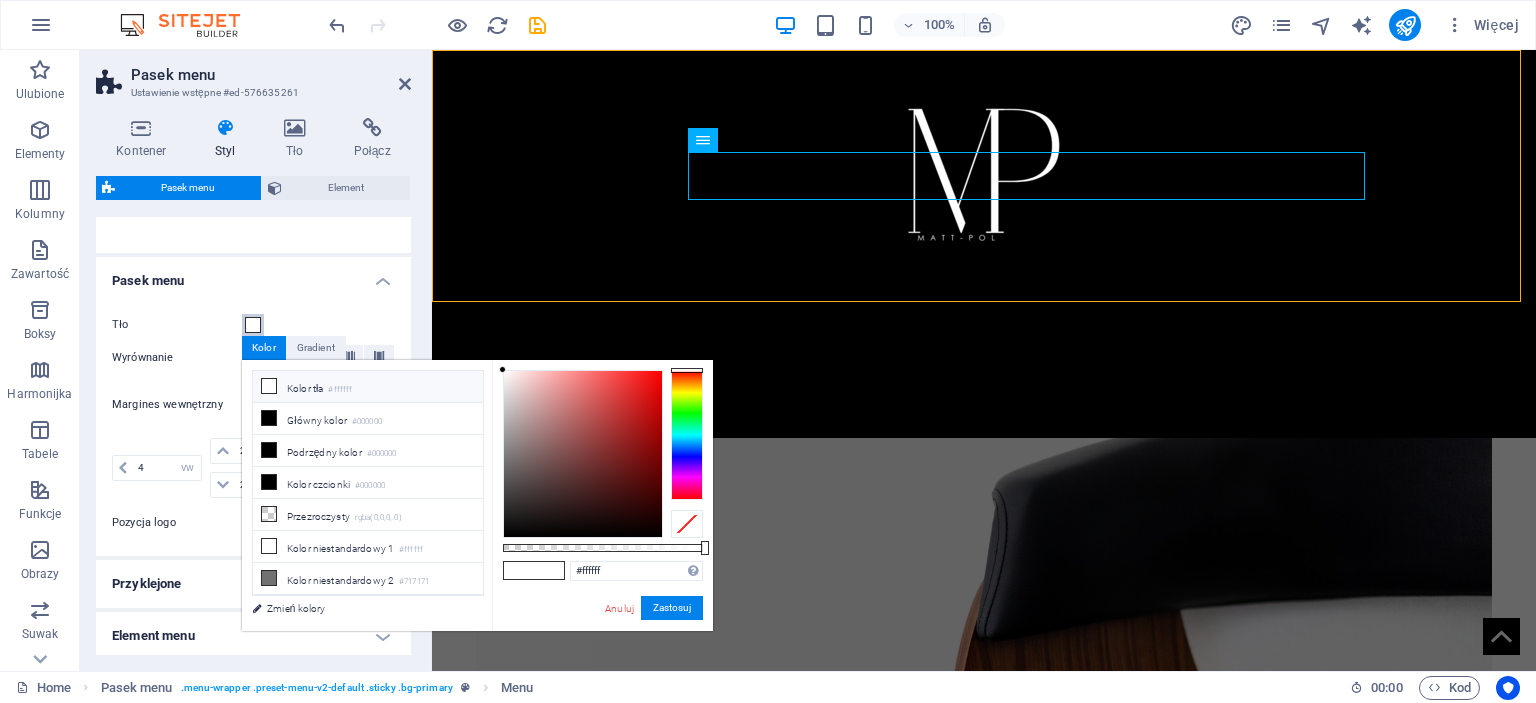 click at bounding box center (253, 325) 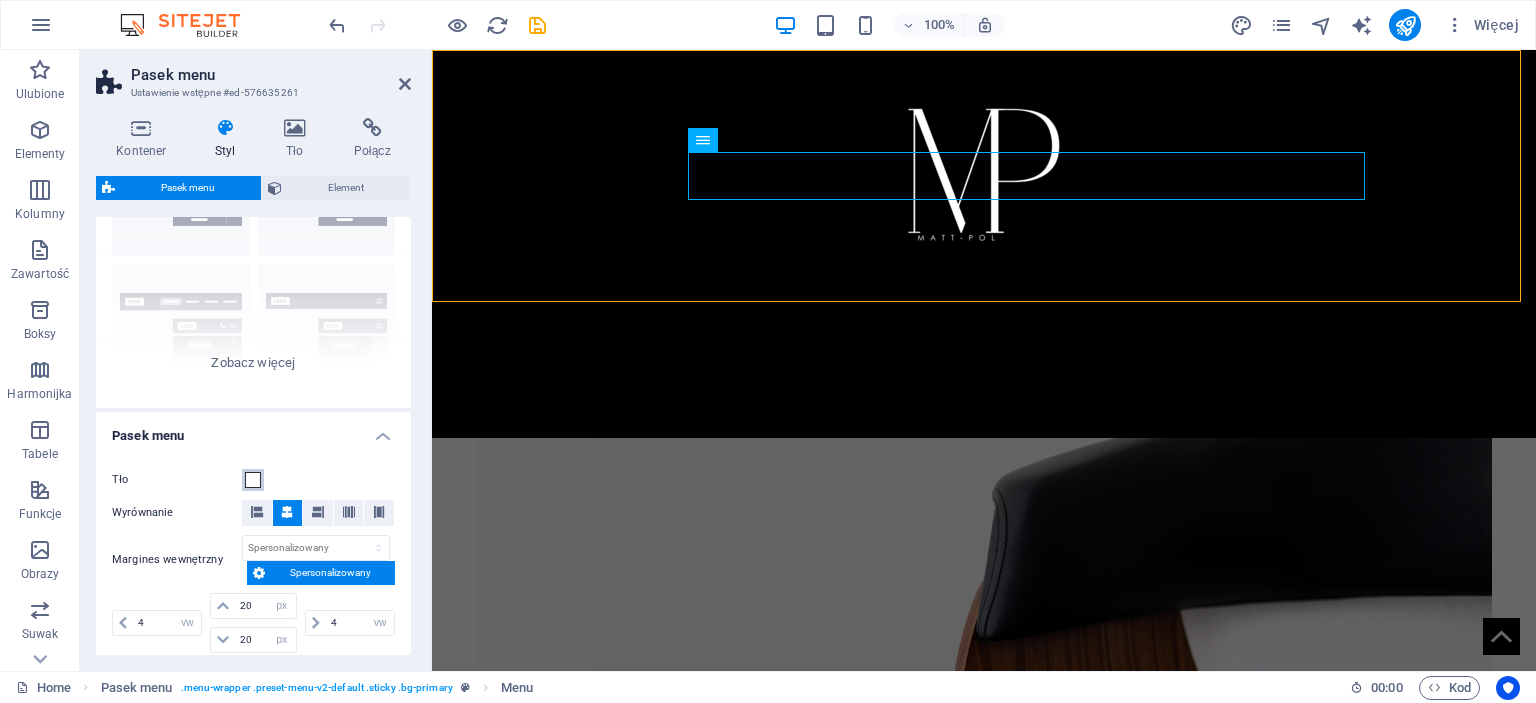 scroll, scrollTop: 139, scrollLeft: 0, axis: vertical 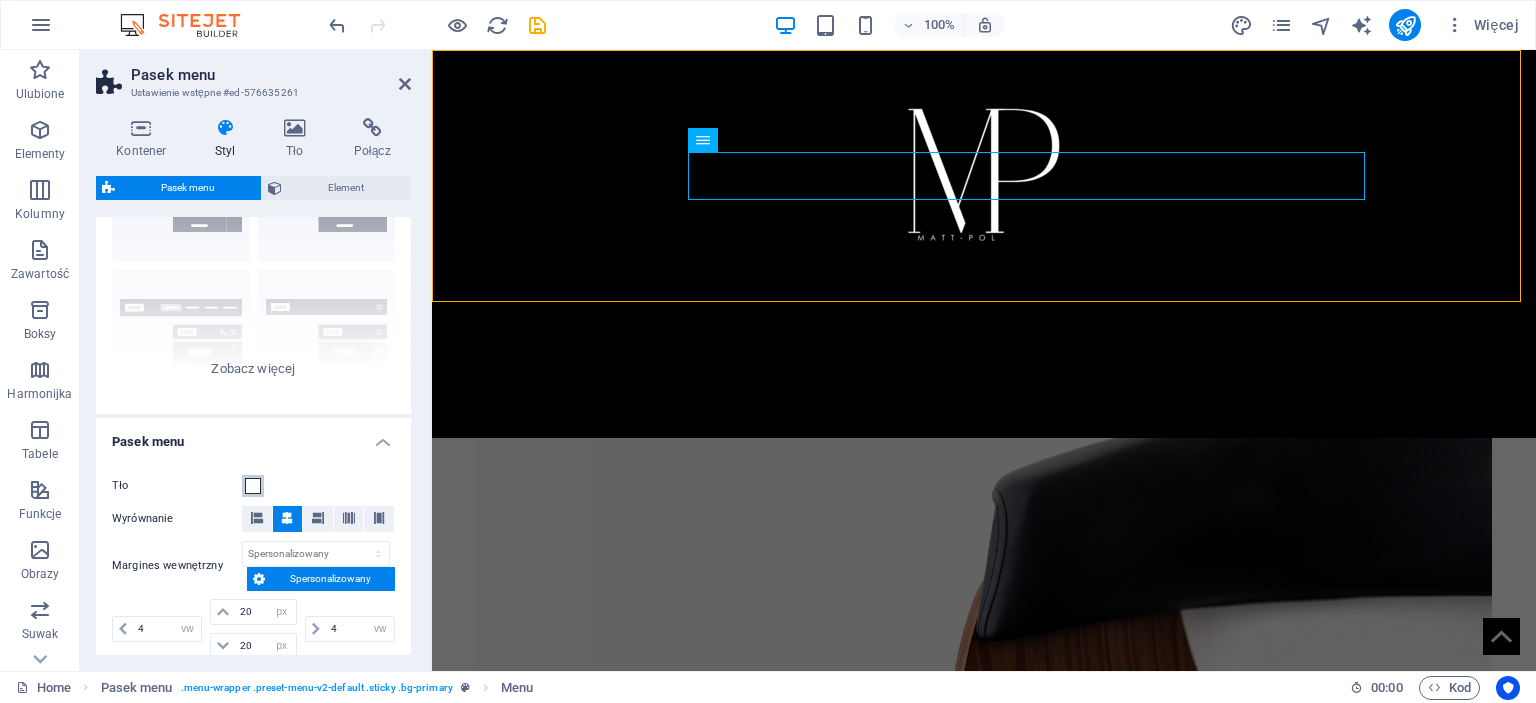 click at bounding box center (253, 486) 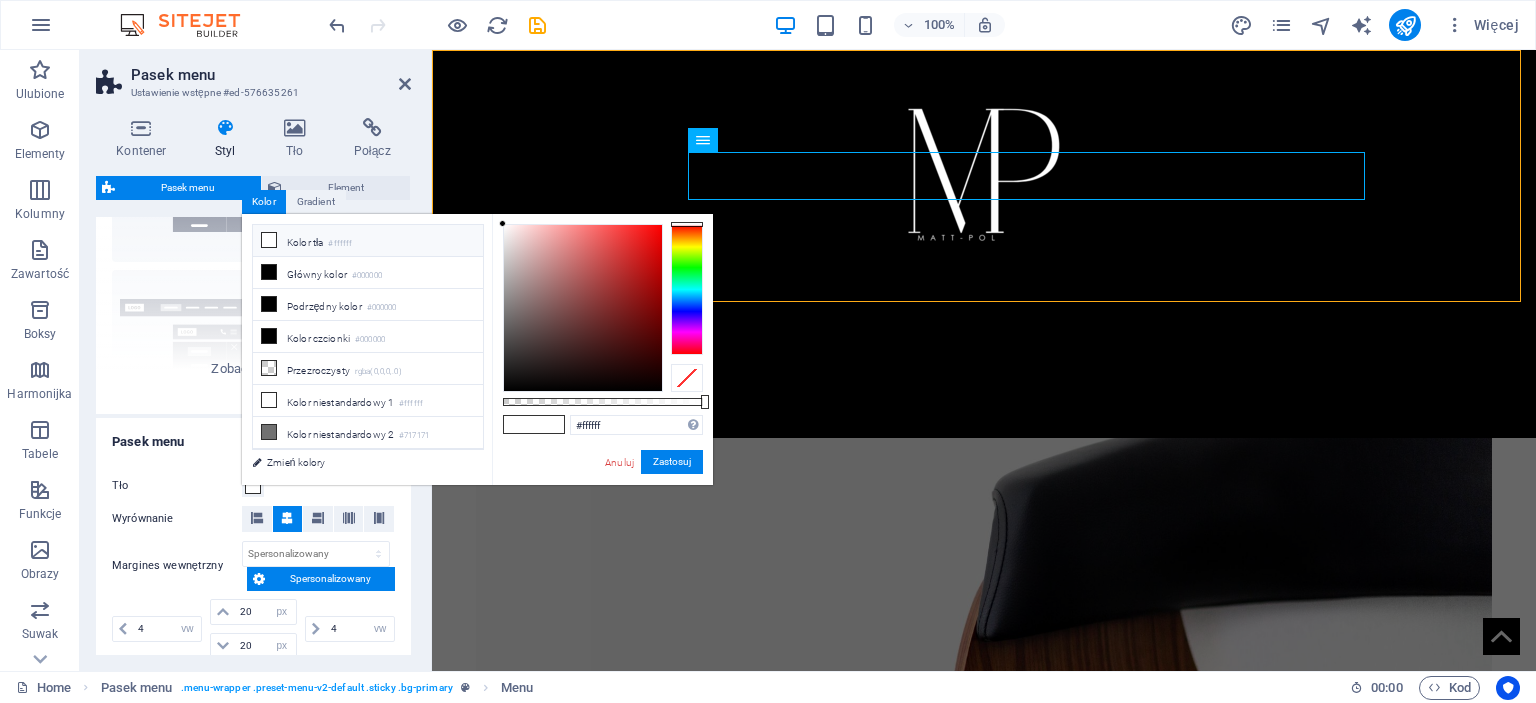 click on "Kolor tła
#ffffff" at bounding box center (368, 241) 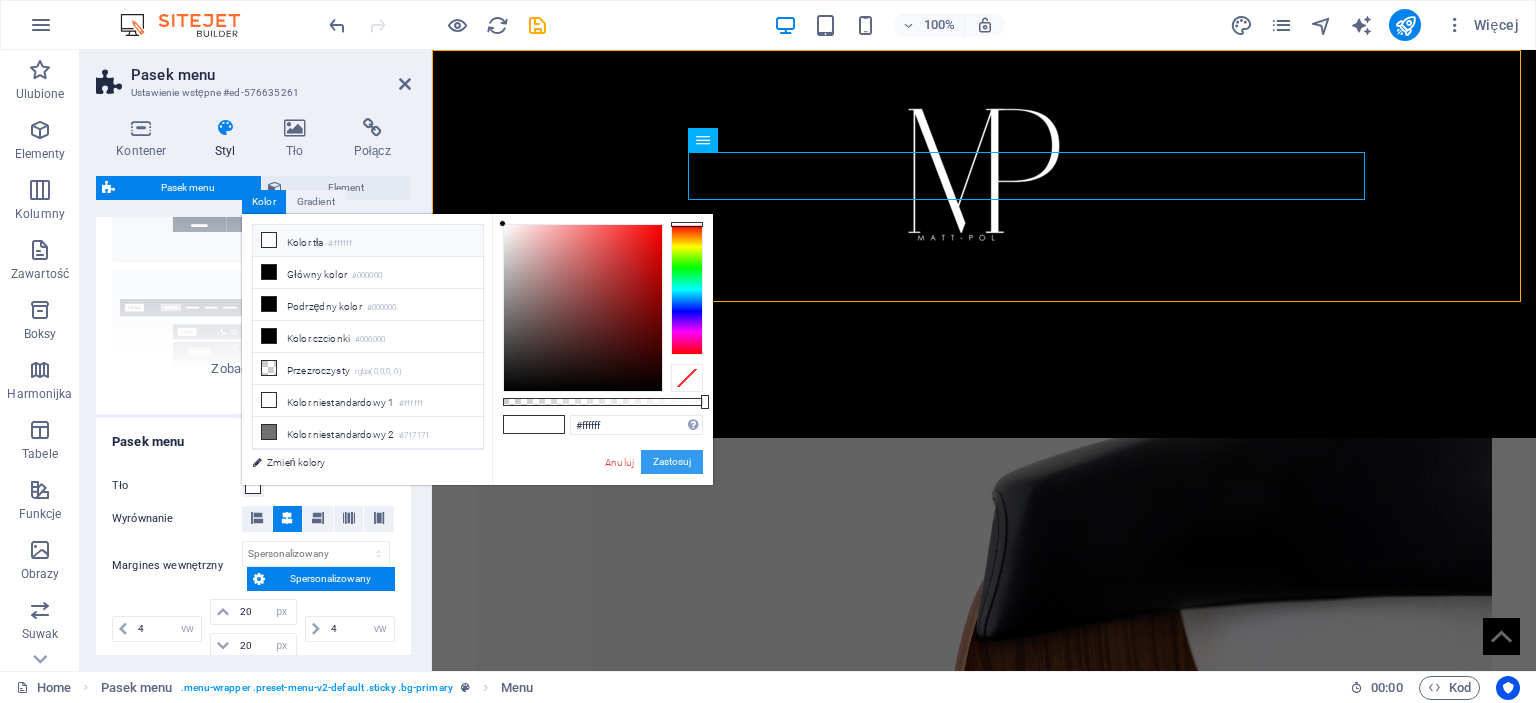 click on "Zastosuj" at bounding box center [672, 462] 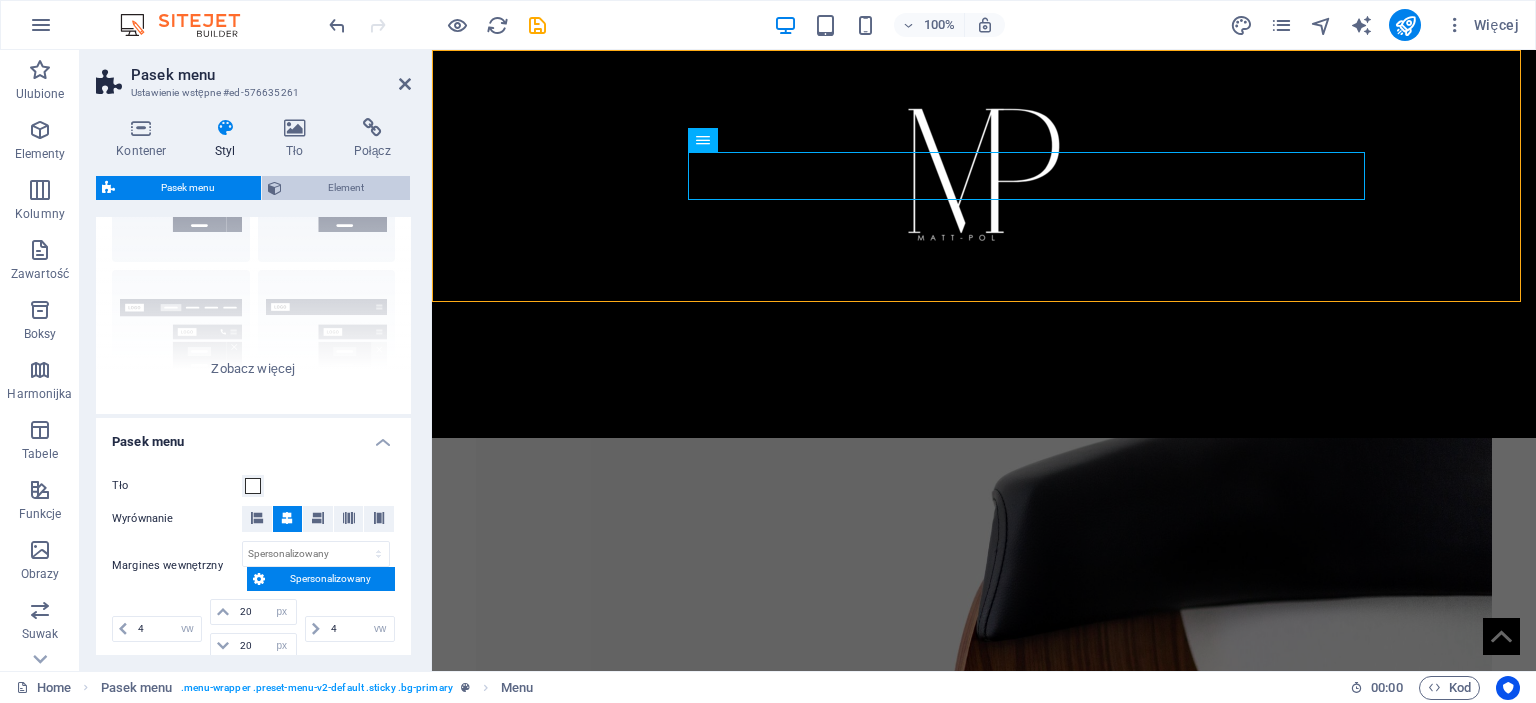 click on "Element" at bounding box center (346, 188) 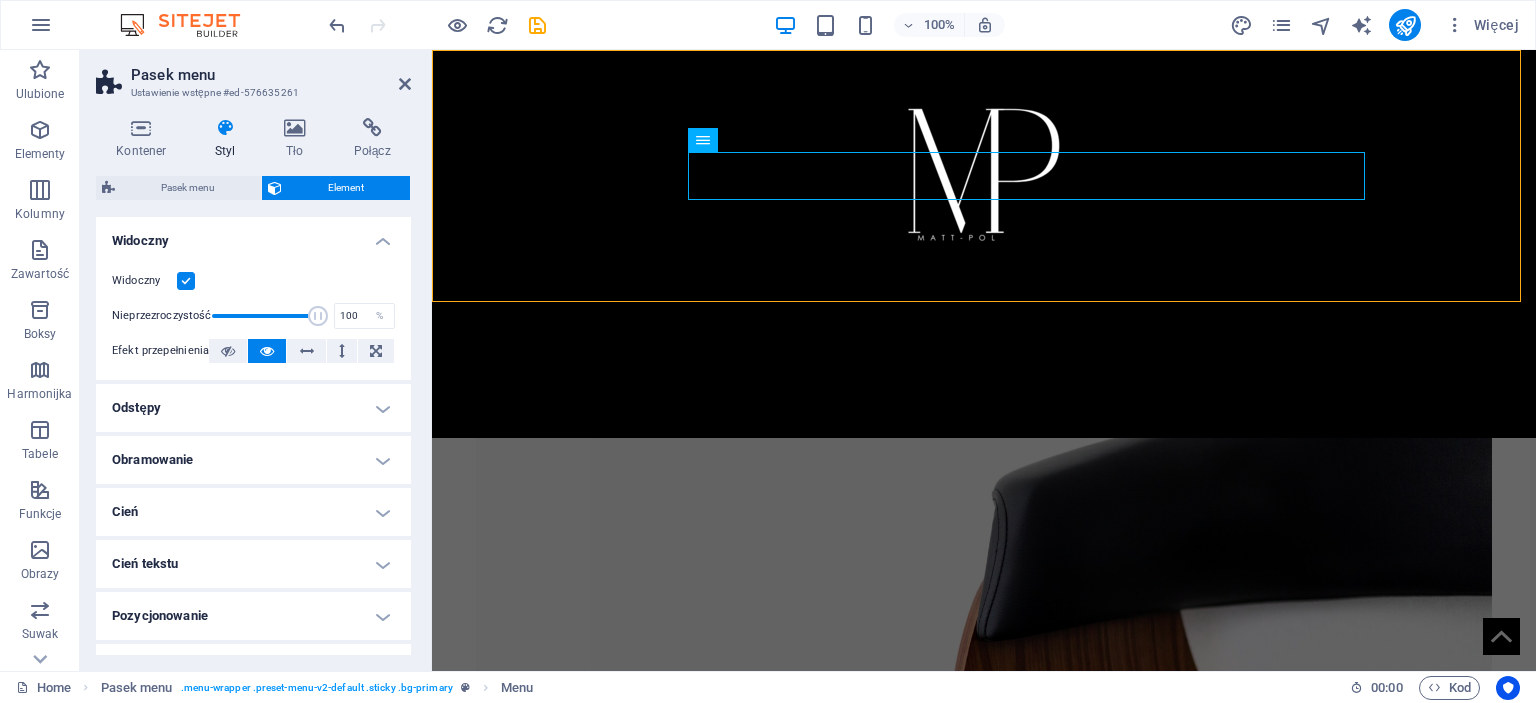 click at bounding box center [186, 281] 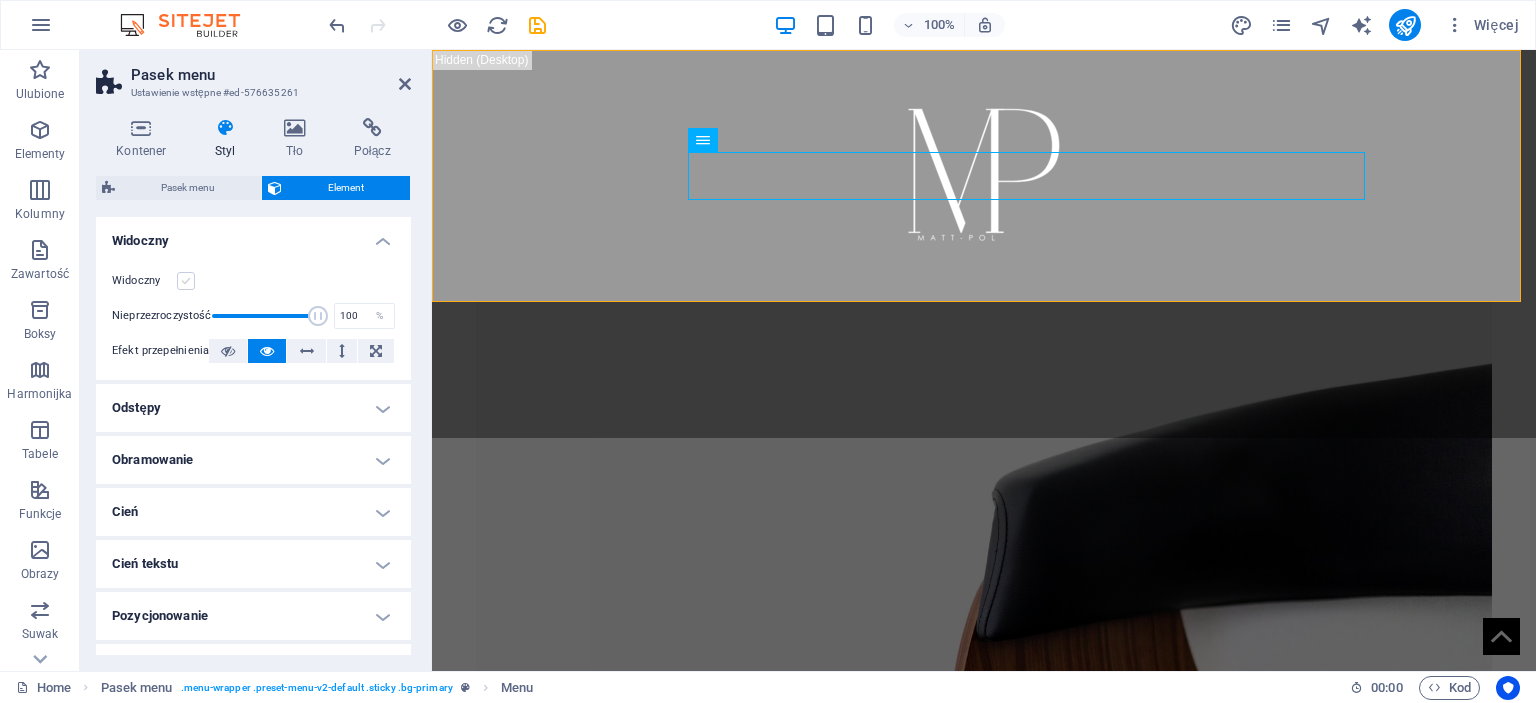 click at bounding box center (186, 281) 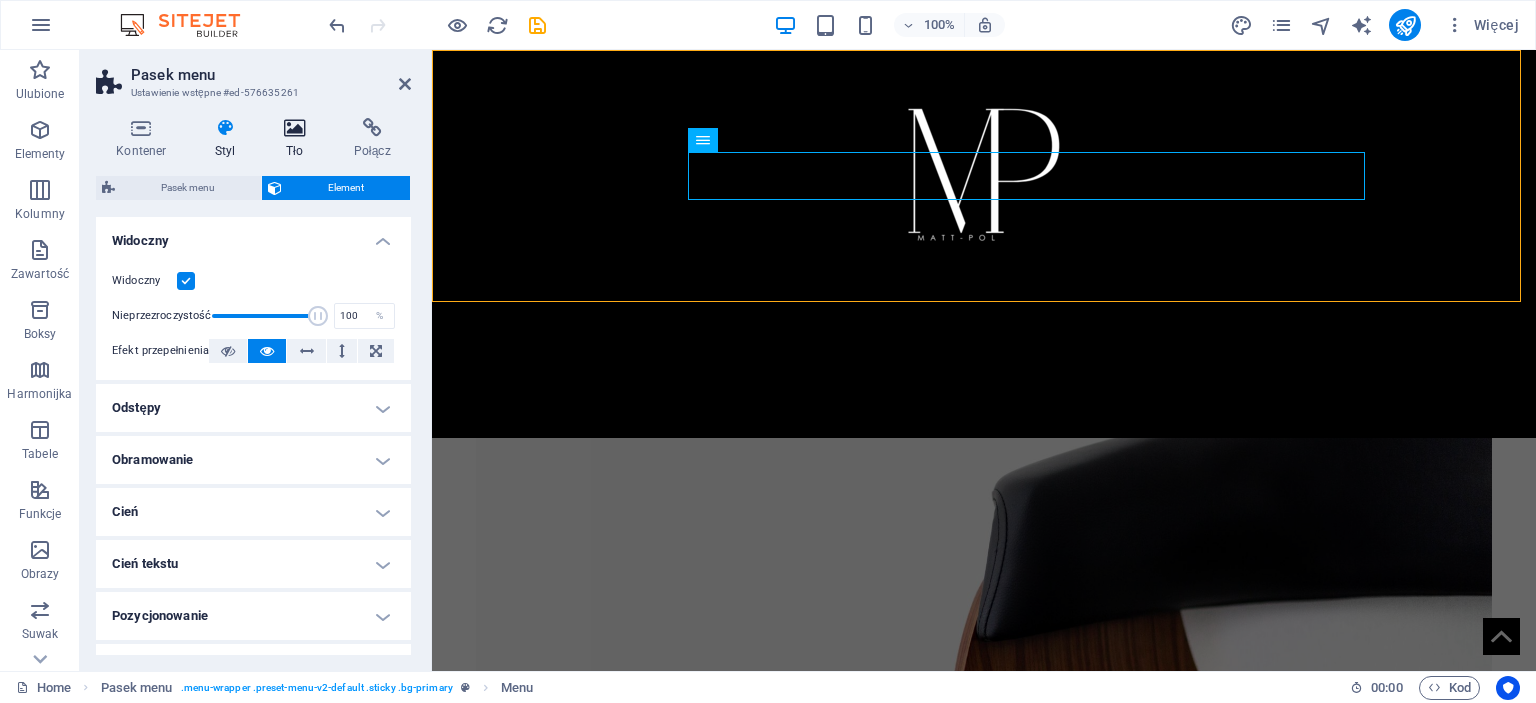 click on "Tło" at bounding box center [299, 139] 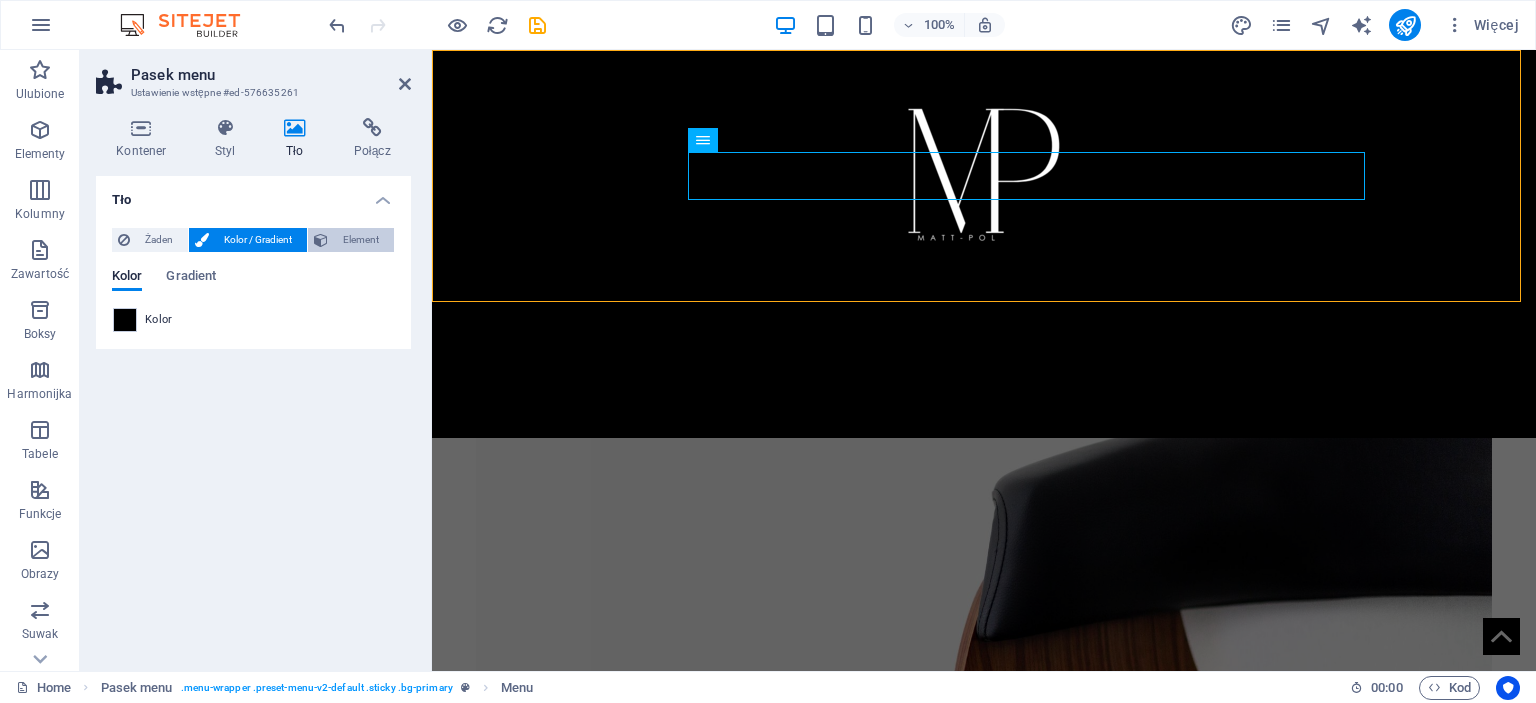 click on "Element" at bounding box center [361, 240] 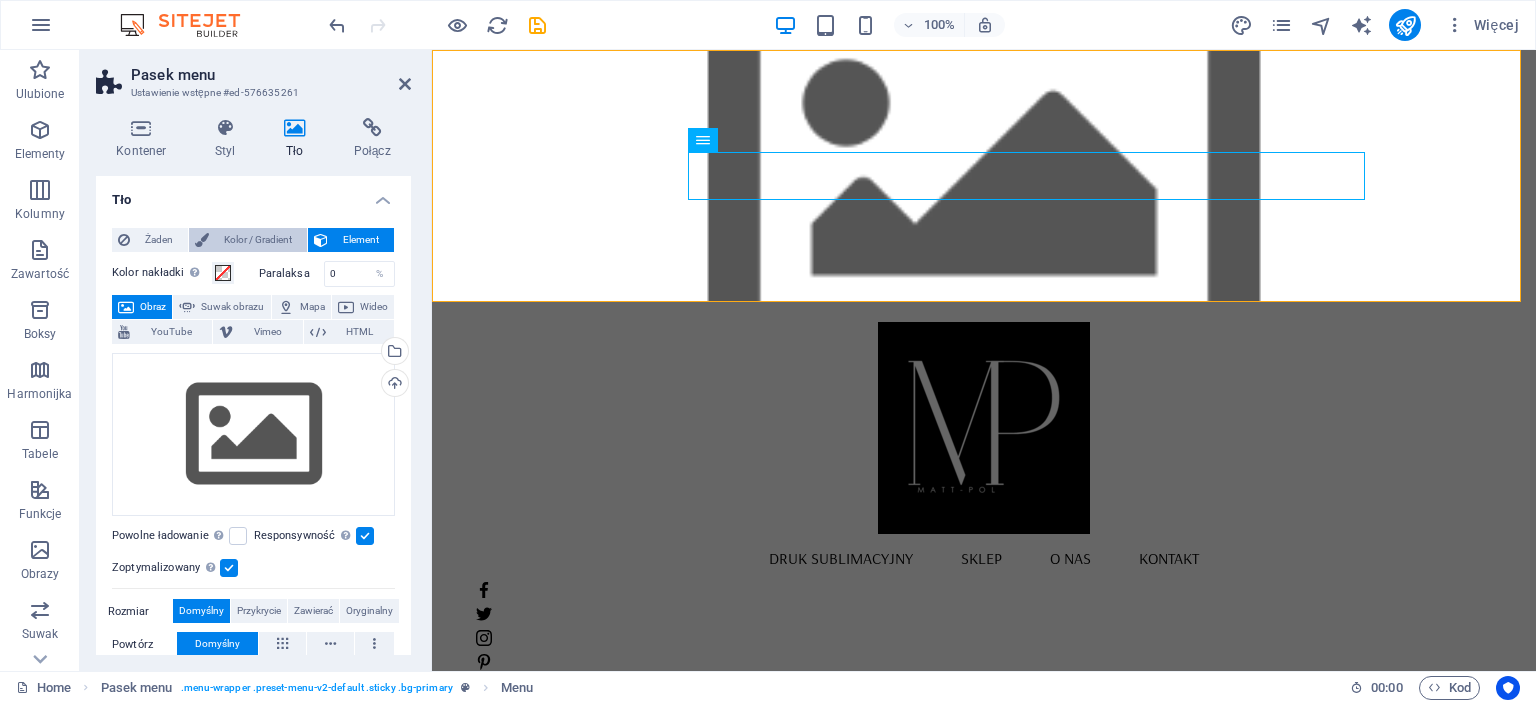 click on "Kolor / Gradient" at bounding box center [258, 240] 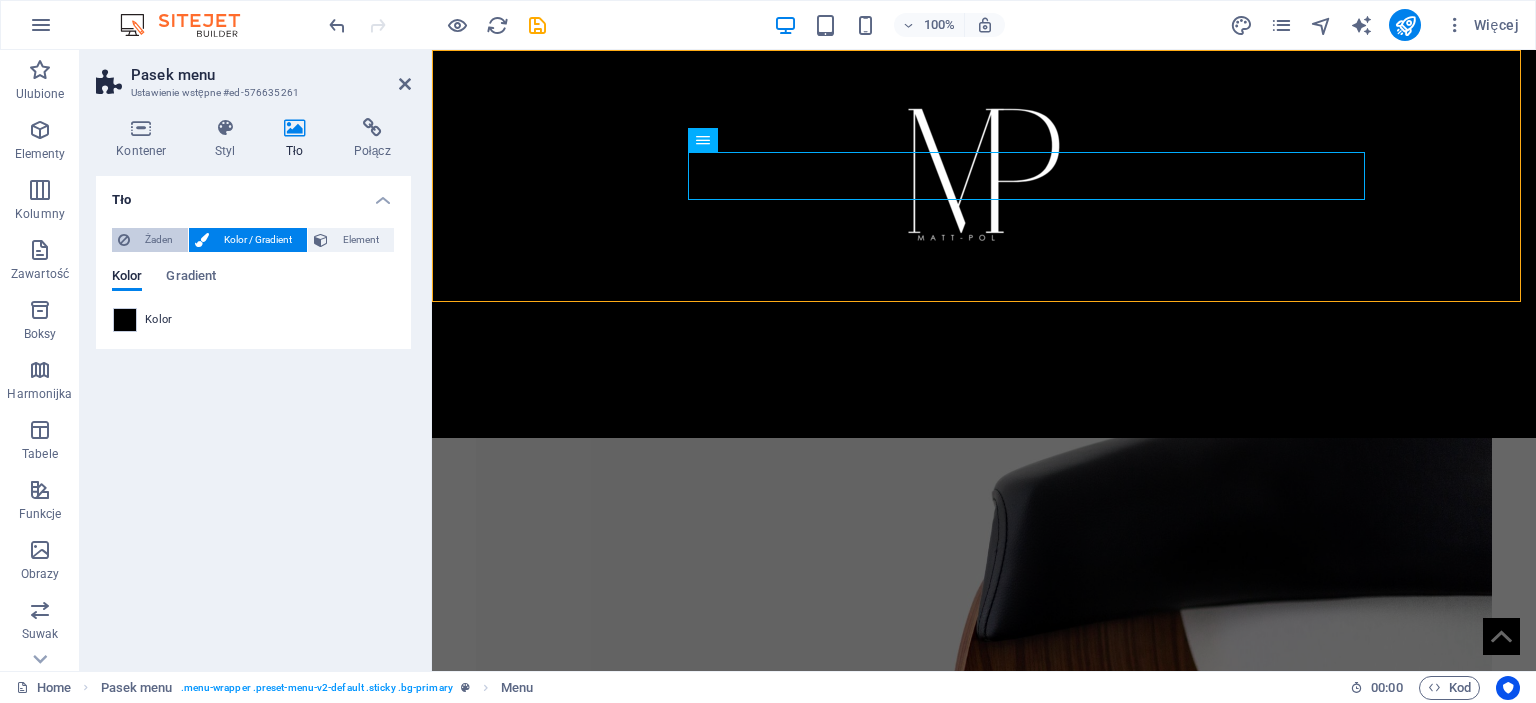 click at bounding box center (124, 240) 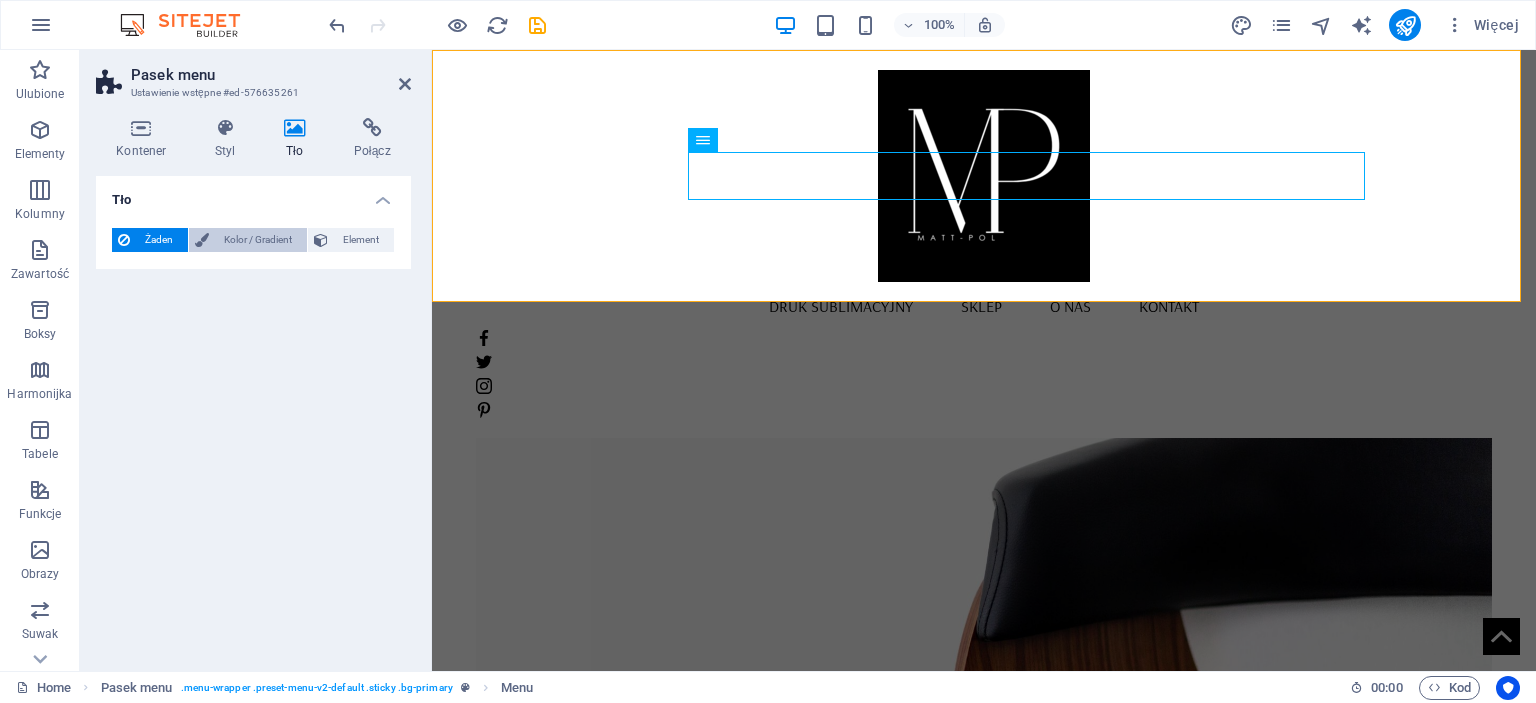 click on "Kolor / Gradient" at bounding box center [258, 240] 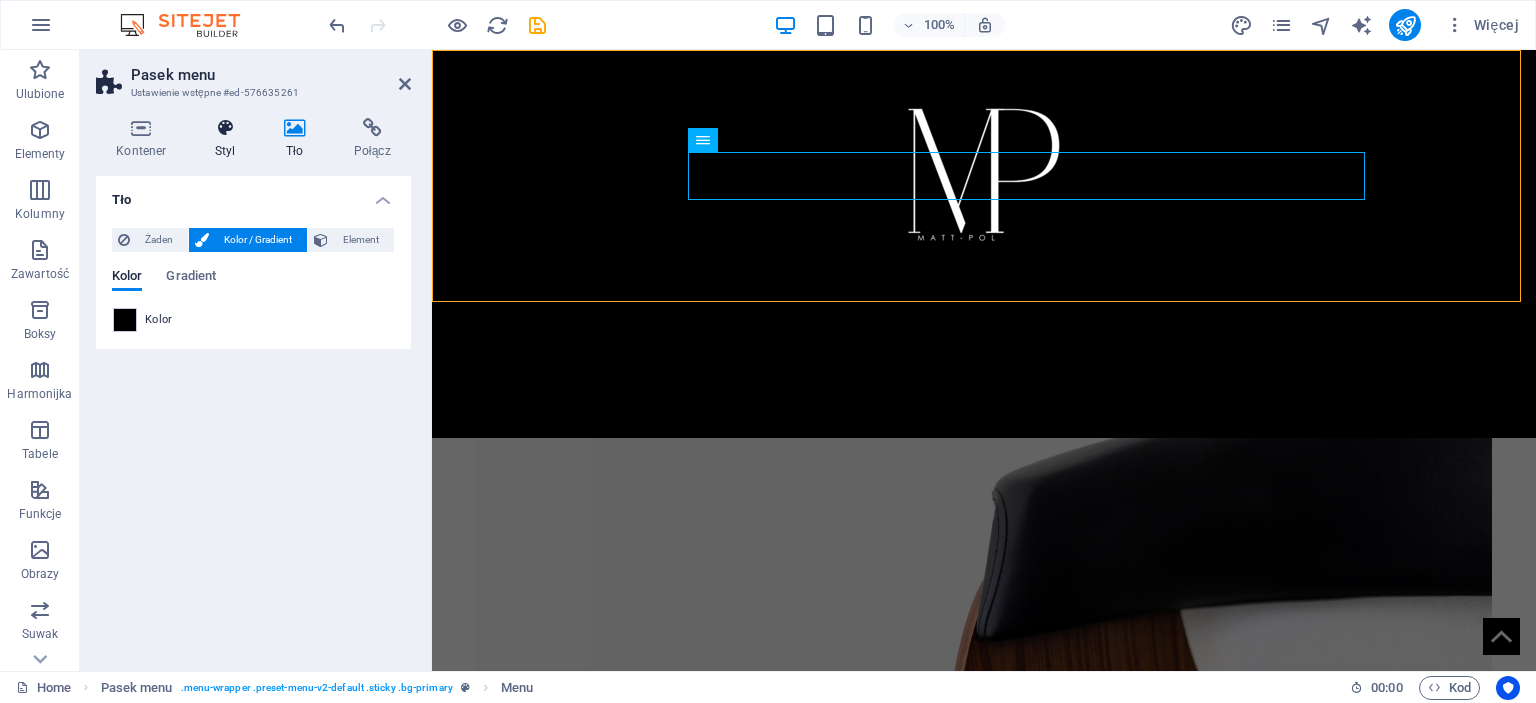 click at bounding box center [225, 128] 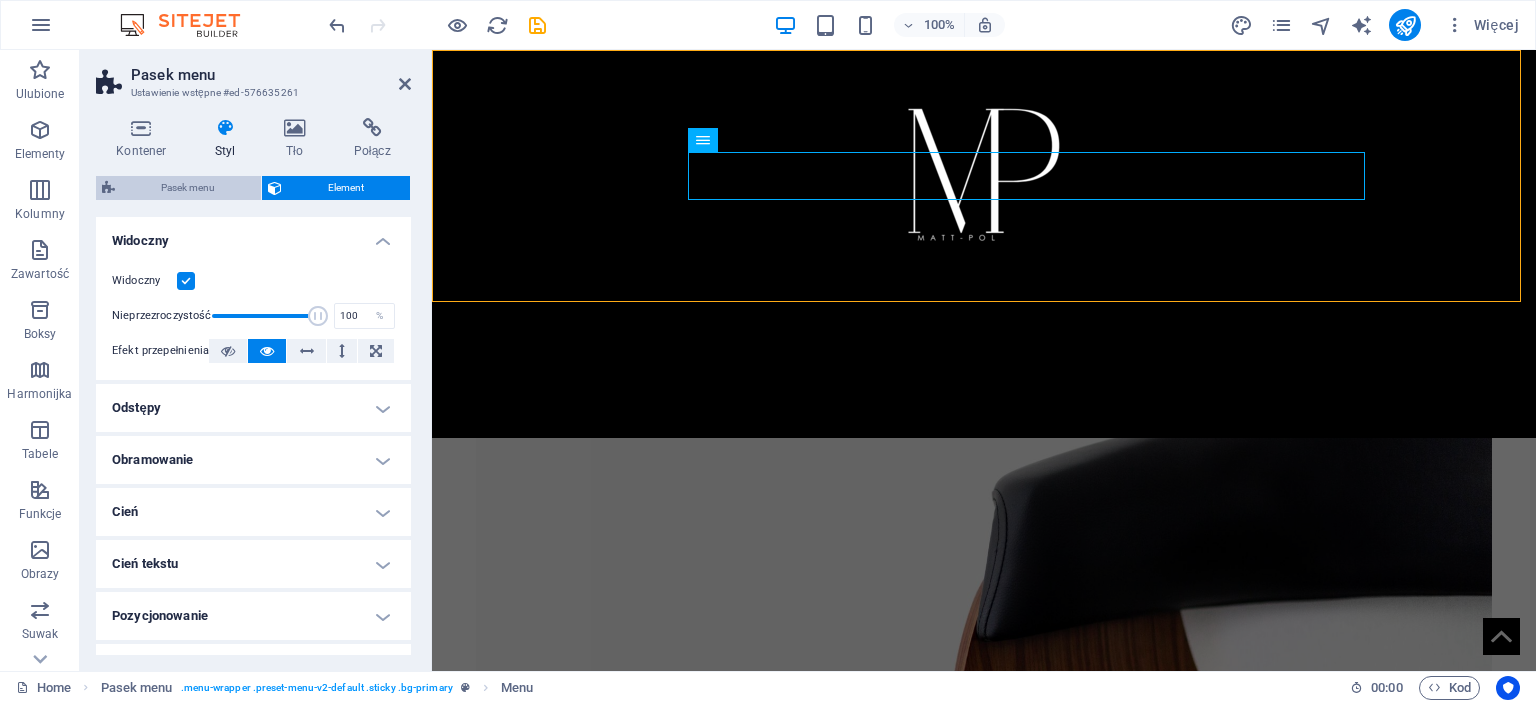 click on "Pasek menu" at bounding box center (188, 188) 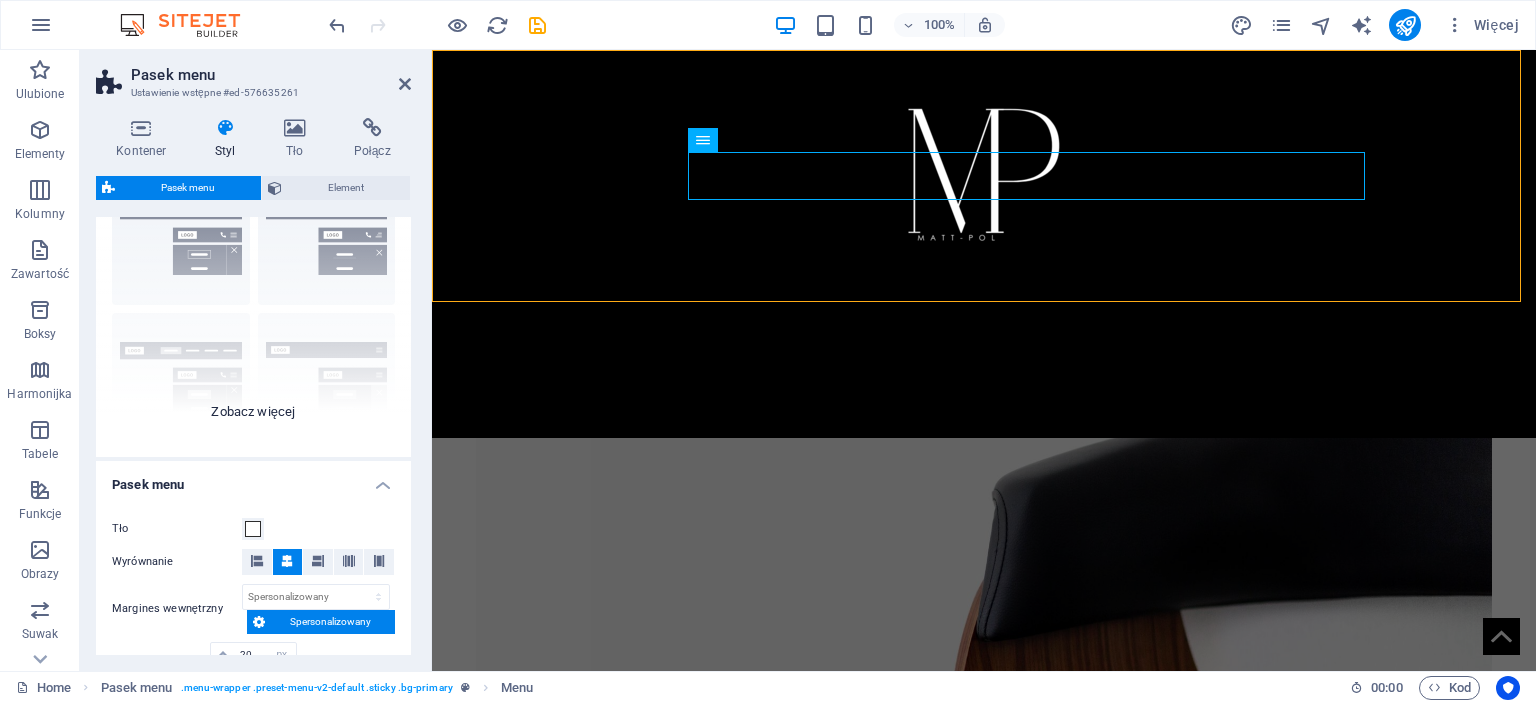 scroll, scrollTop: 100, scrollLeft: 0, axis: vertical 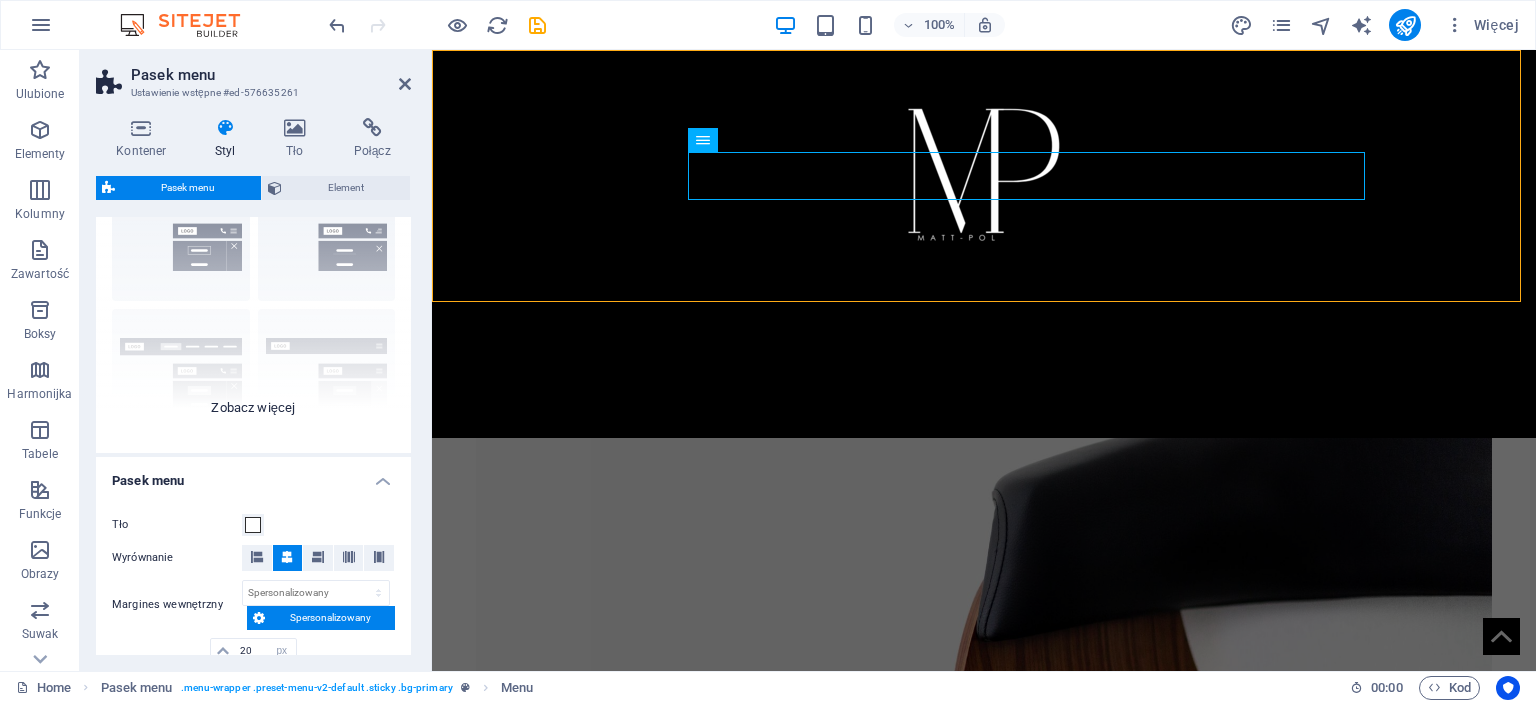 click on "Obramowanie Wyśrodkowany Domyślny Ustalone Loki Wyzwalacz akcji Szeroki XXL" at bounding box center [253, 303] 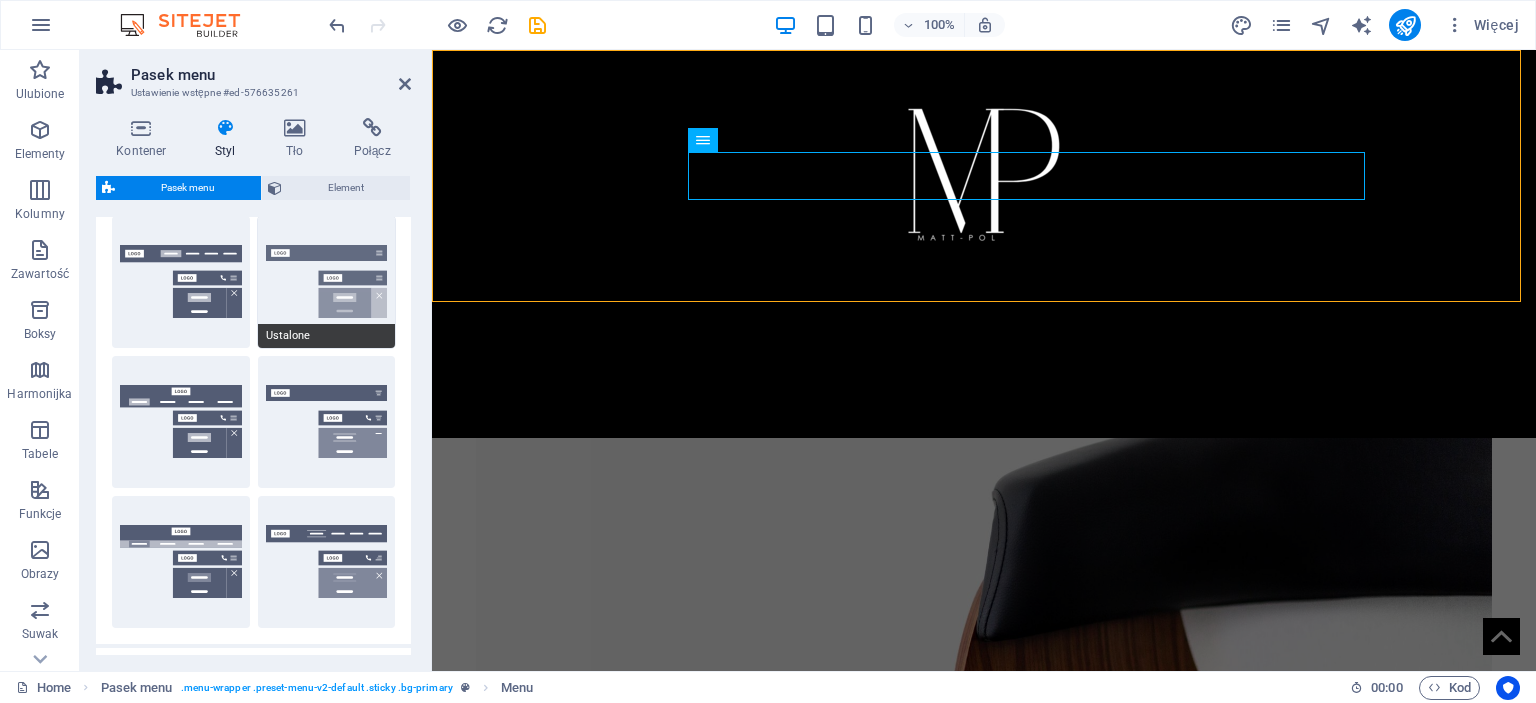 scroll, scrollTop: 200, scrollLeft: 0, axis: vertical 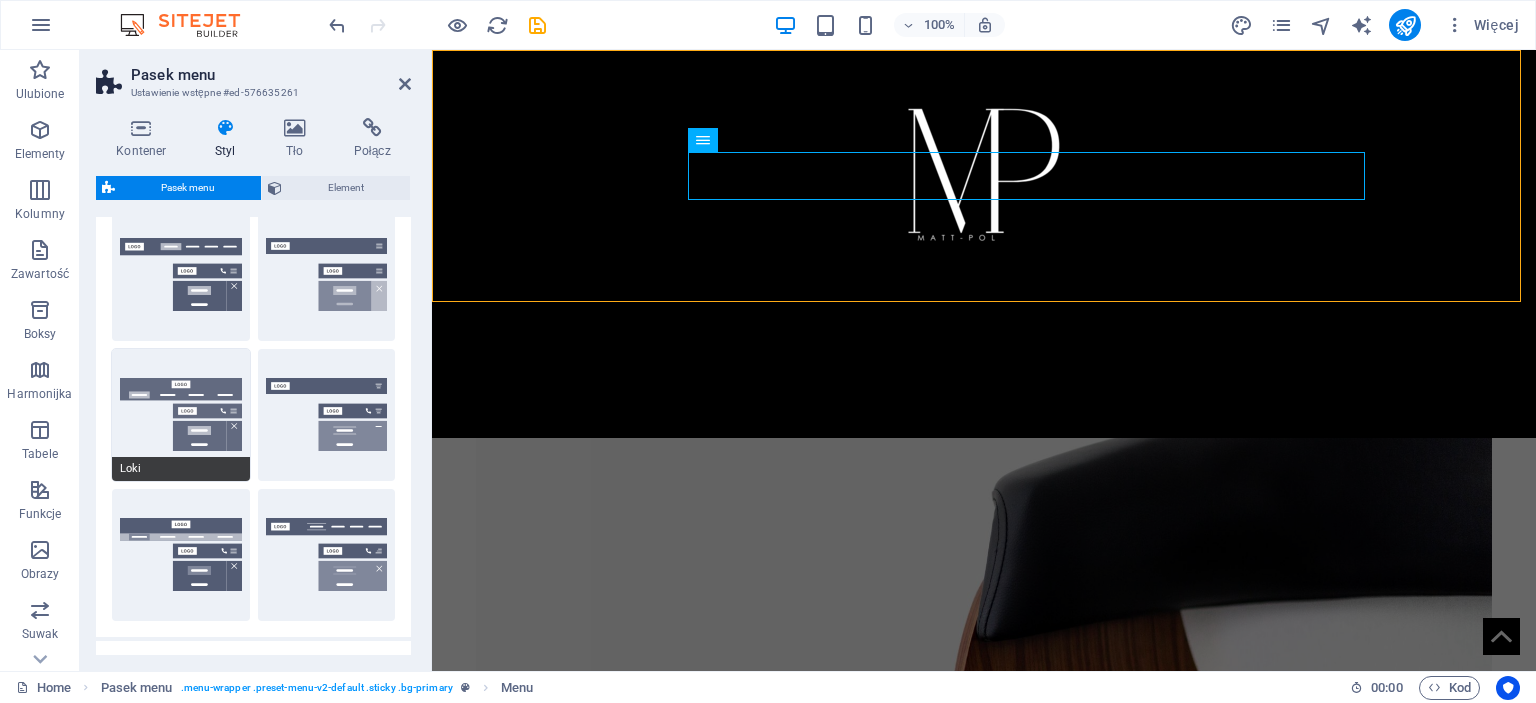 click on "Loki" at bounding box center [181, 415] 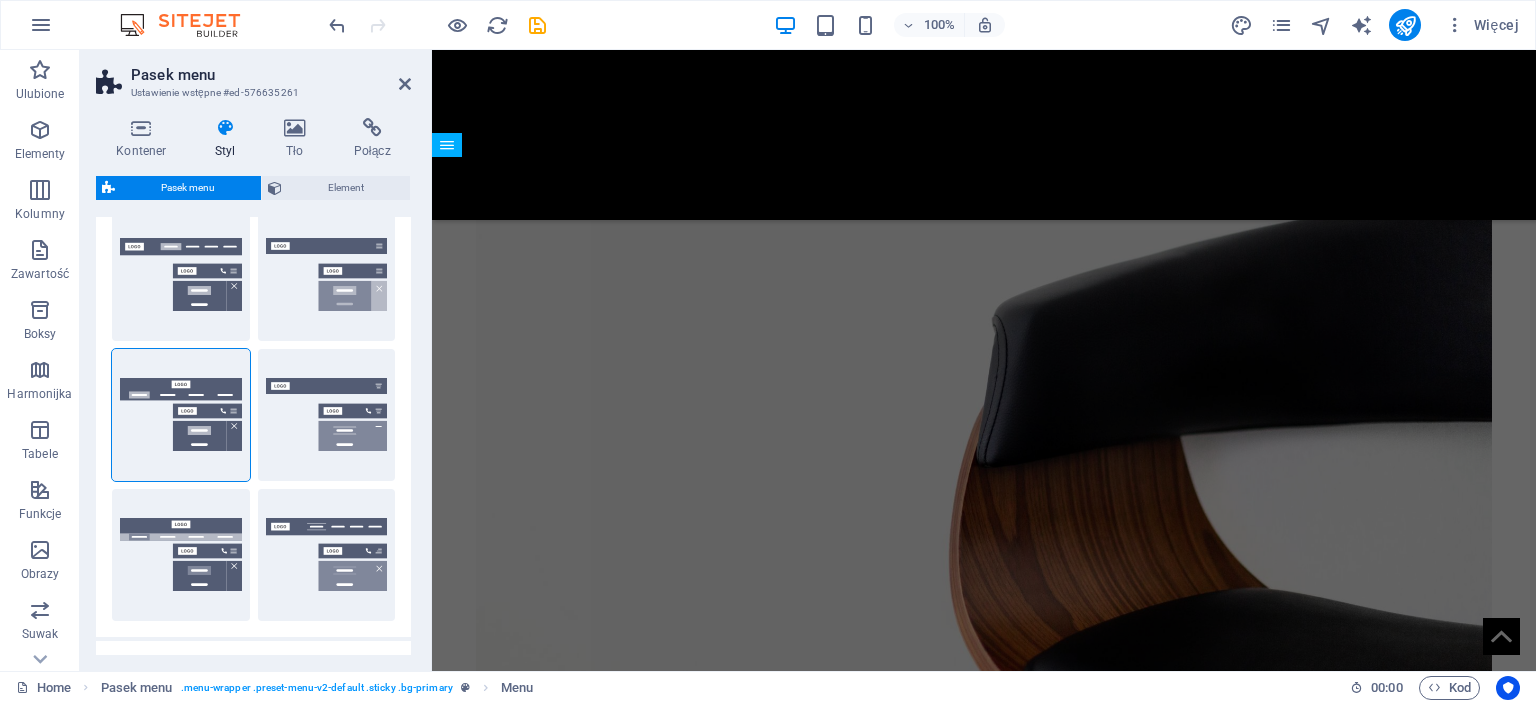 scroll, scrollTop: 0, scrollLeft: 0, axis: both 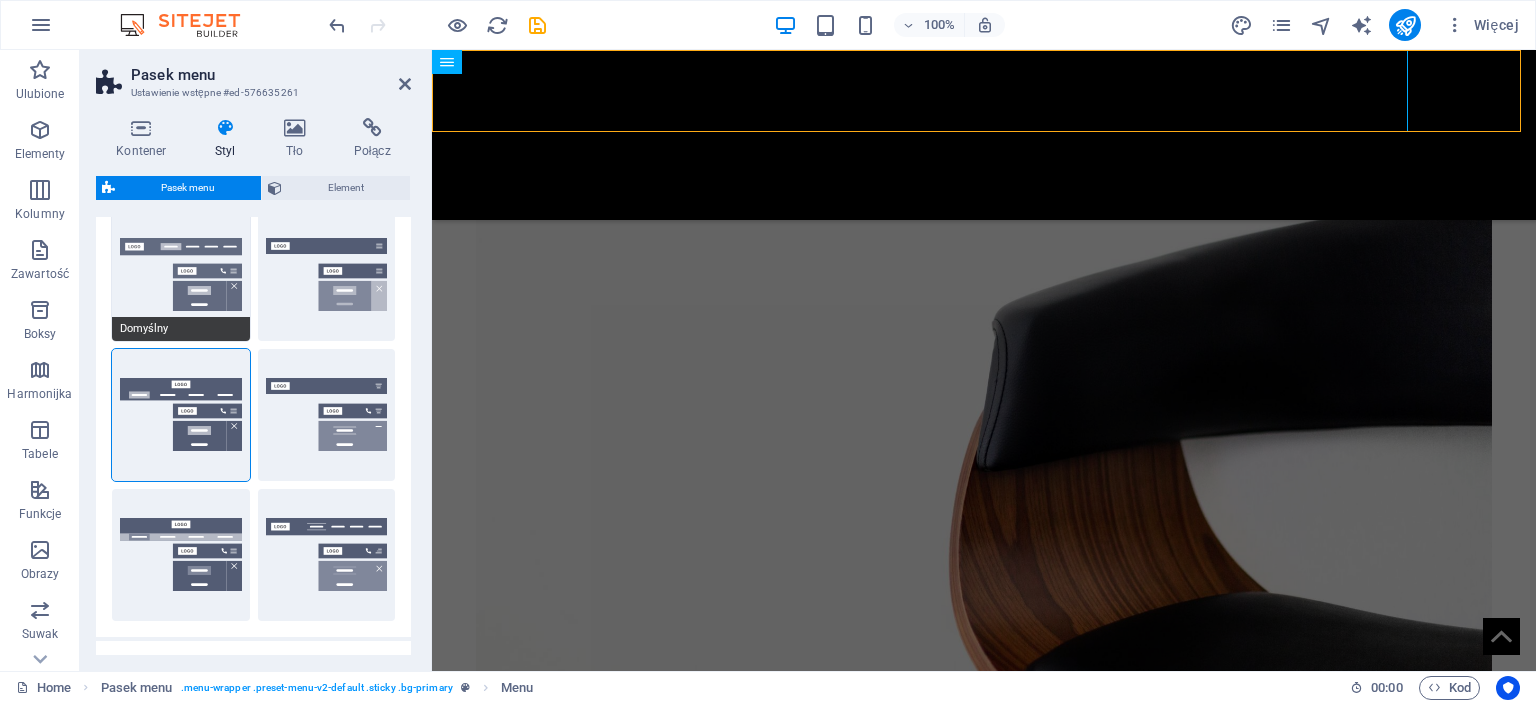 click on "Domyślny" at bounding box center [181, 275] 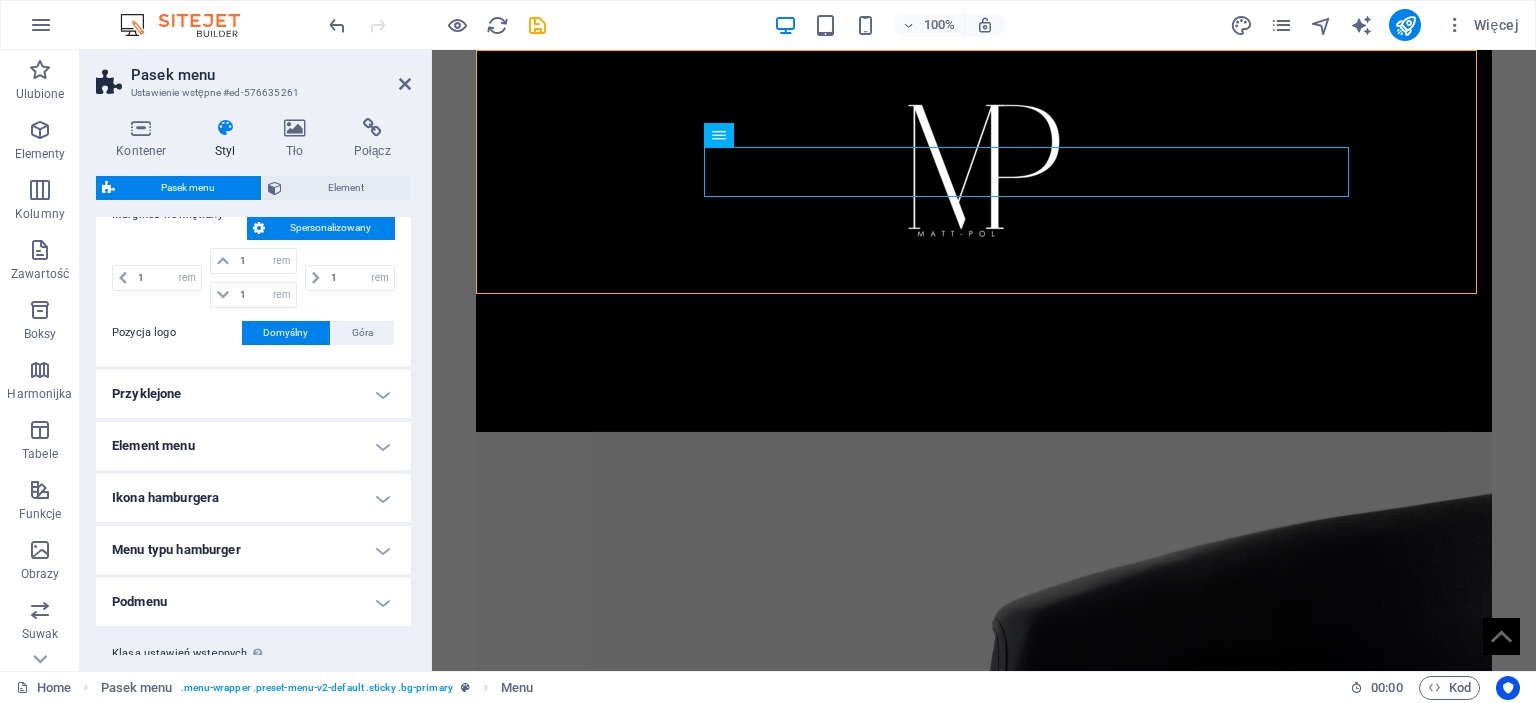 scroll, scrollTop: 800, scrollLeft: 0, axis: vertical 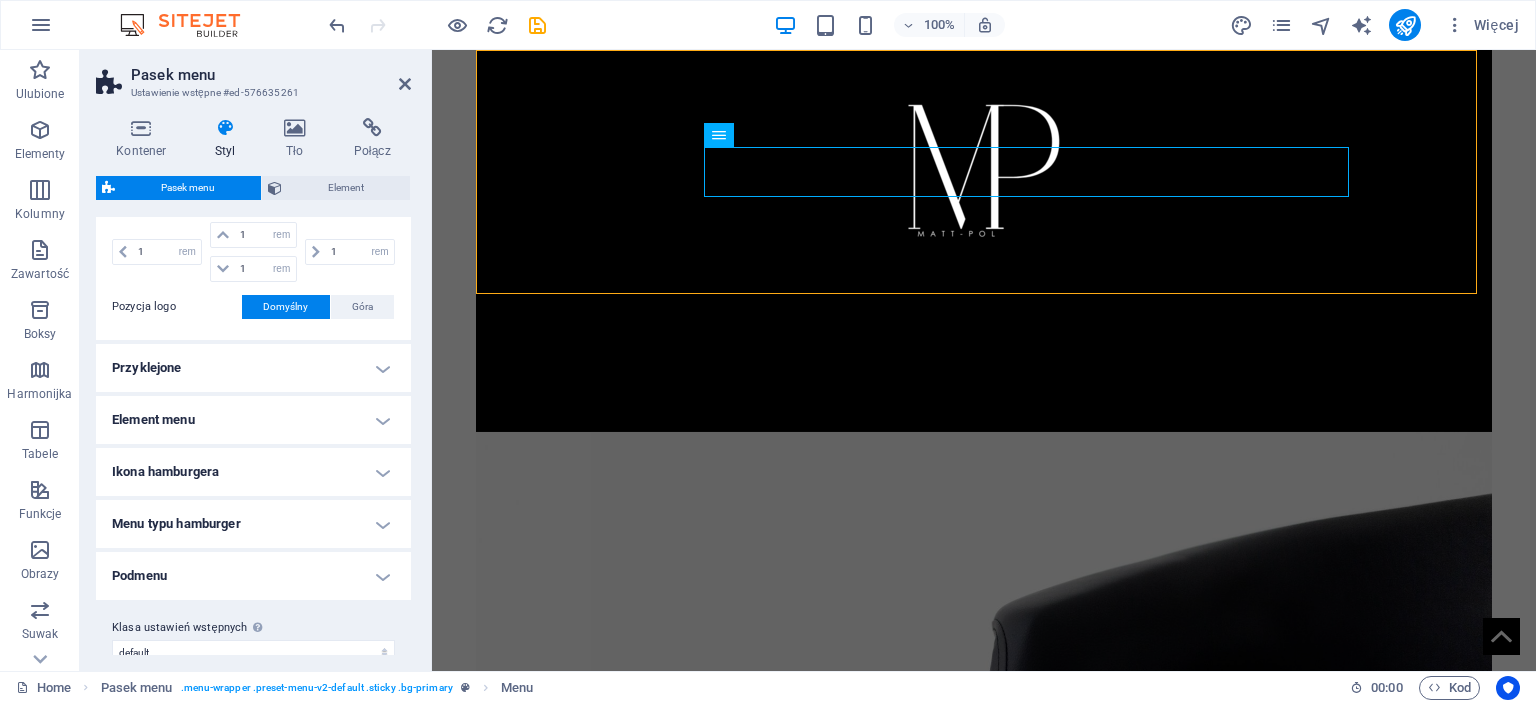 click on "Element menu" at bounding box center [253, 420] 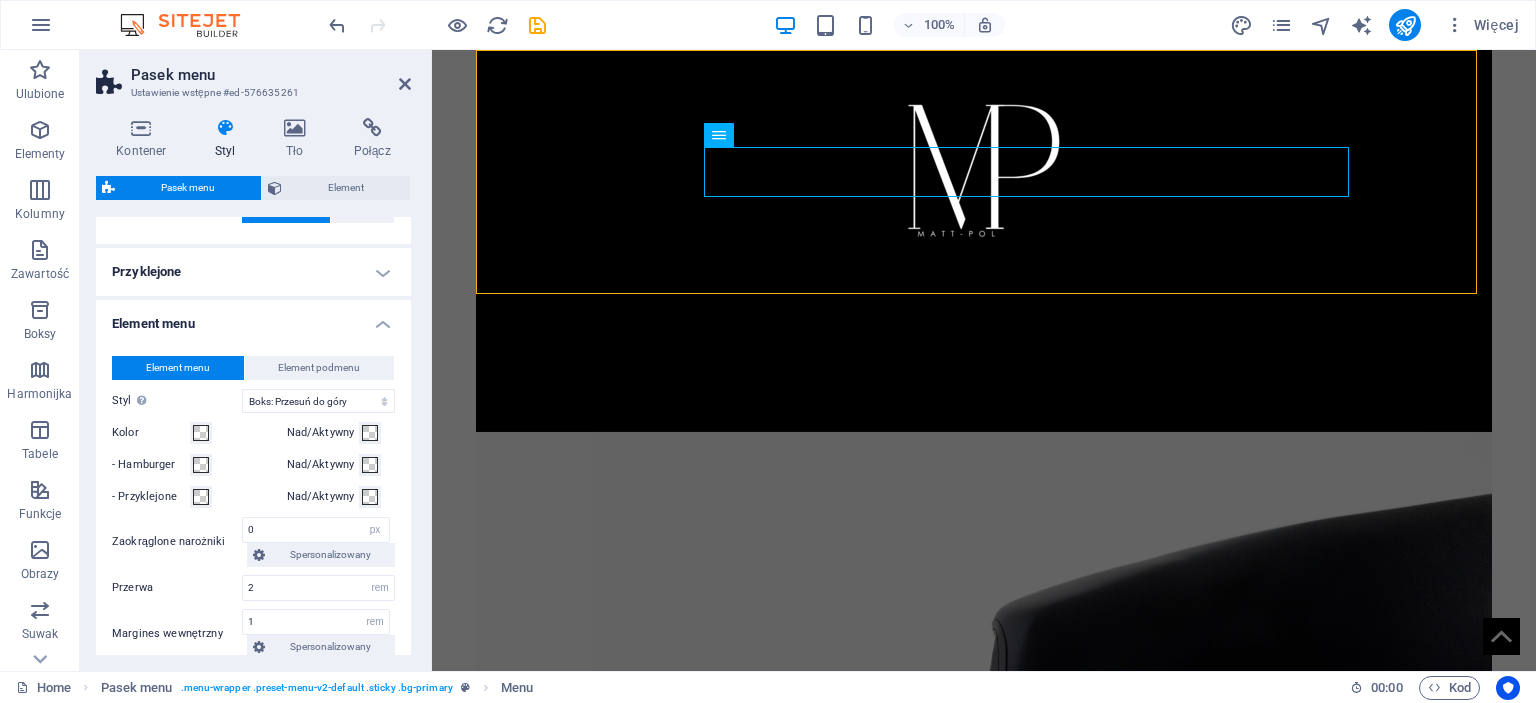 scroll, scrollTop: 900, scrollLeft: 0, axis: vertical 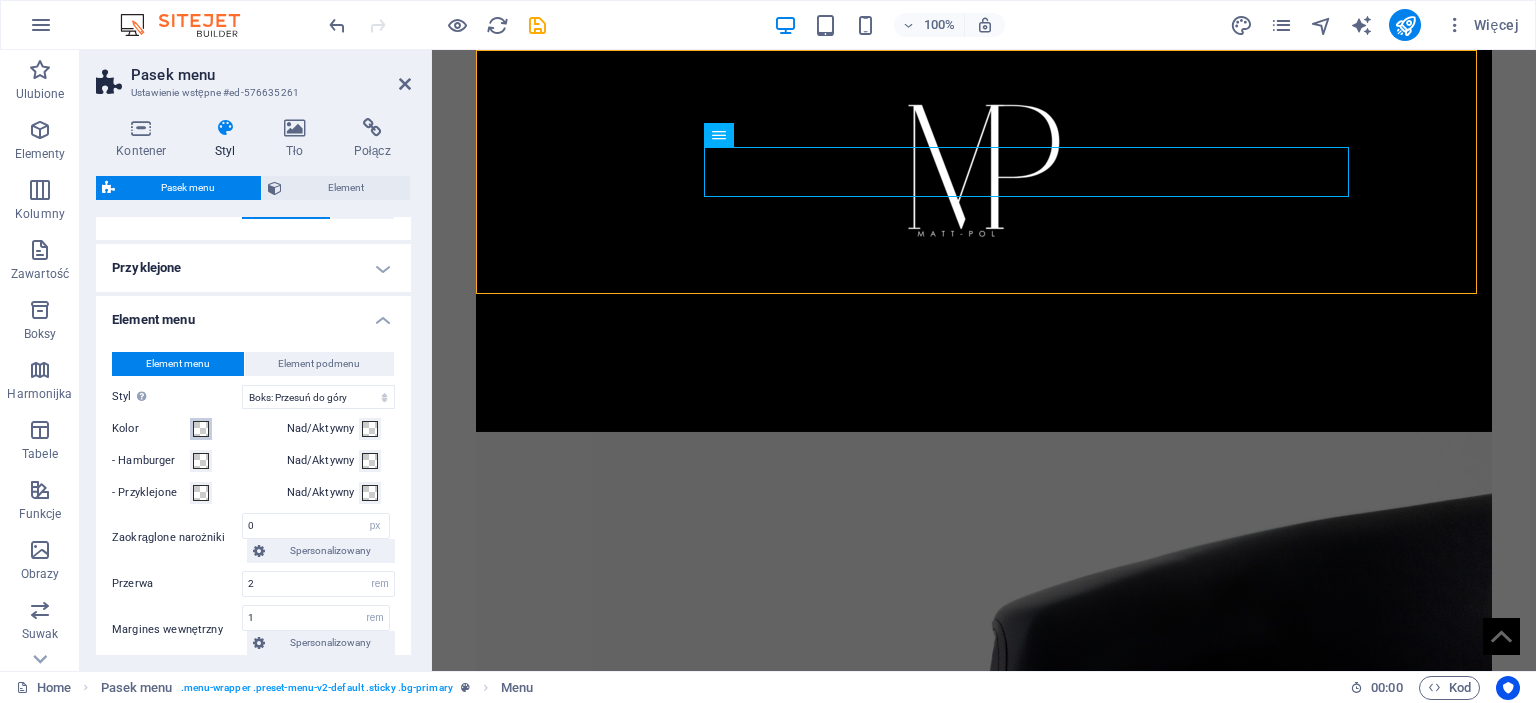 click on "Kolor" at bounding box center (201, 429) 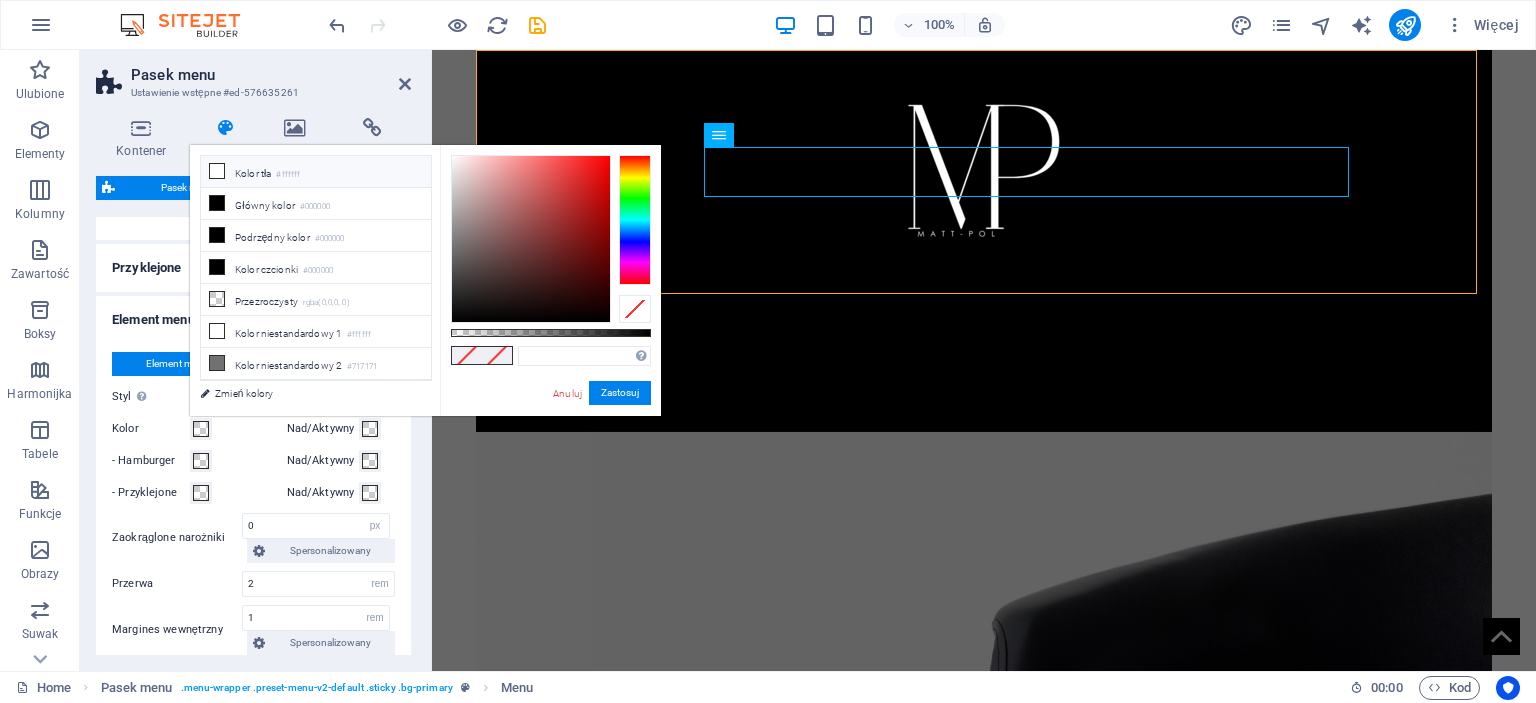 click on "Kolor tła
#ffffff" at bounding box center (316, 172) 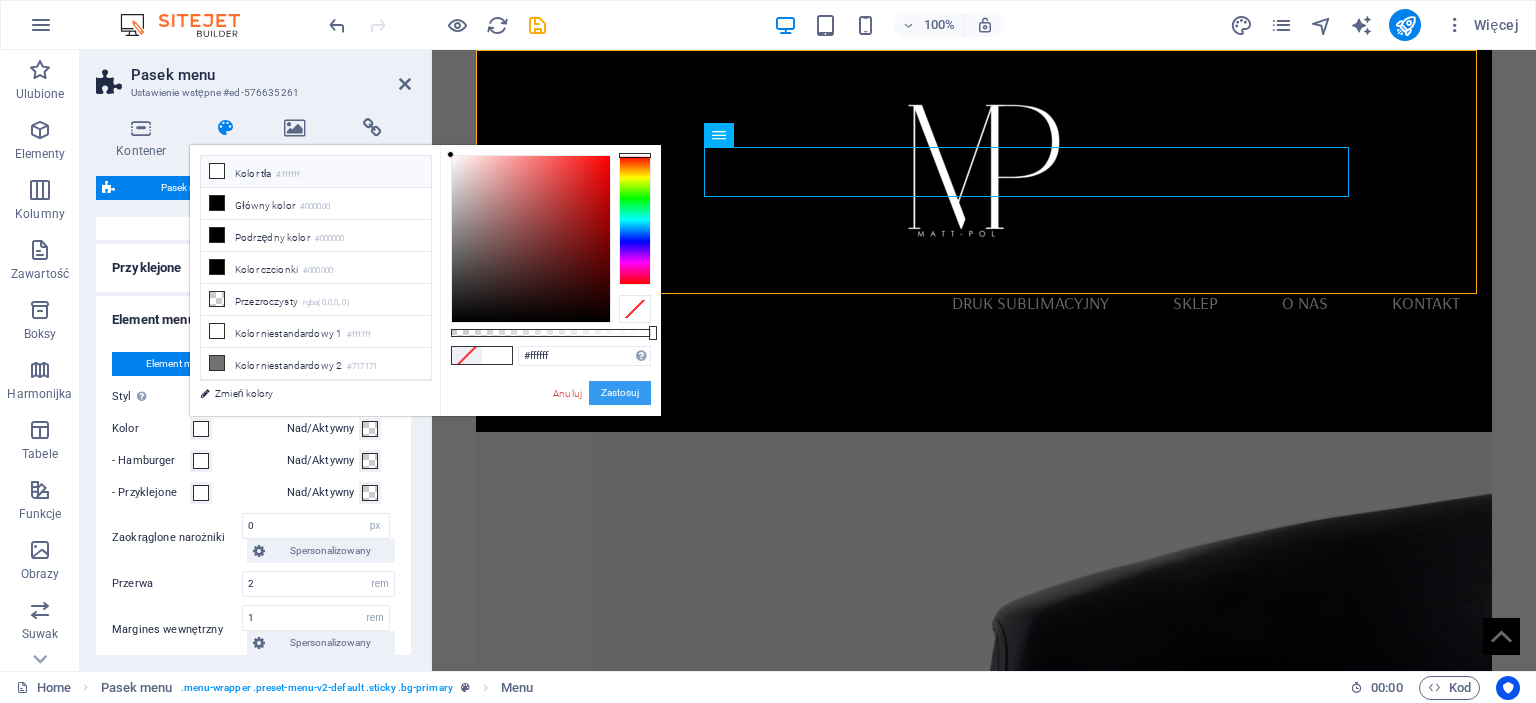 click on "Zastosuj" at bounding box center [620, 393] 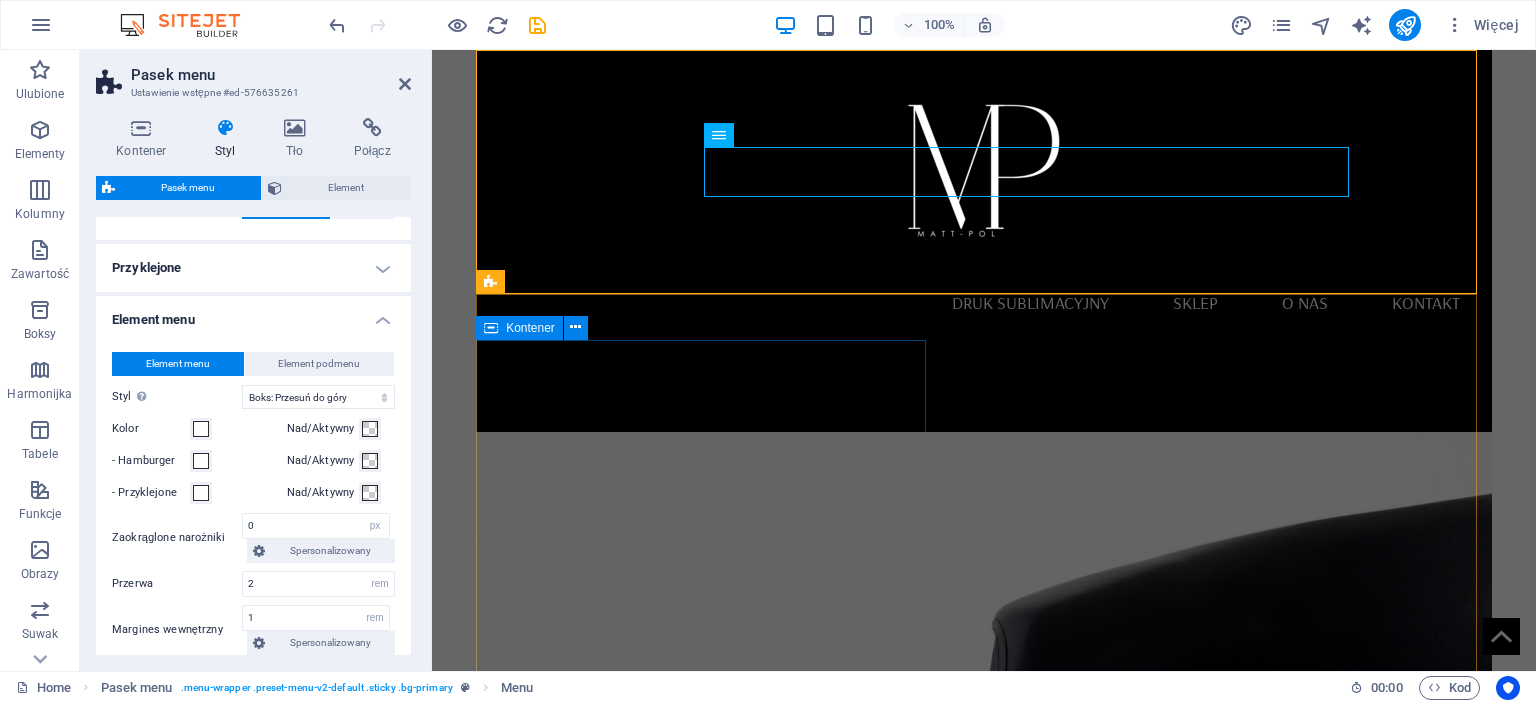 click on "New Collection Lorem ipsum dolor sit amet, consectetuer adipiscing elit. Aenean commodo ligula eget dolor. Aenean massa. Cum sociis natoque penatibus et magnis dis parturient montes. Latest Collection" at bounding box center (984, 1123) 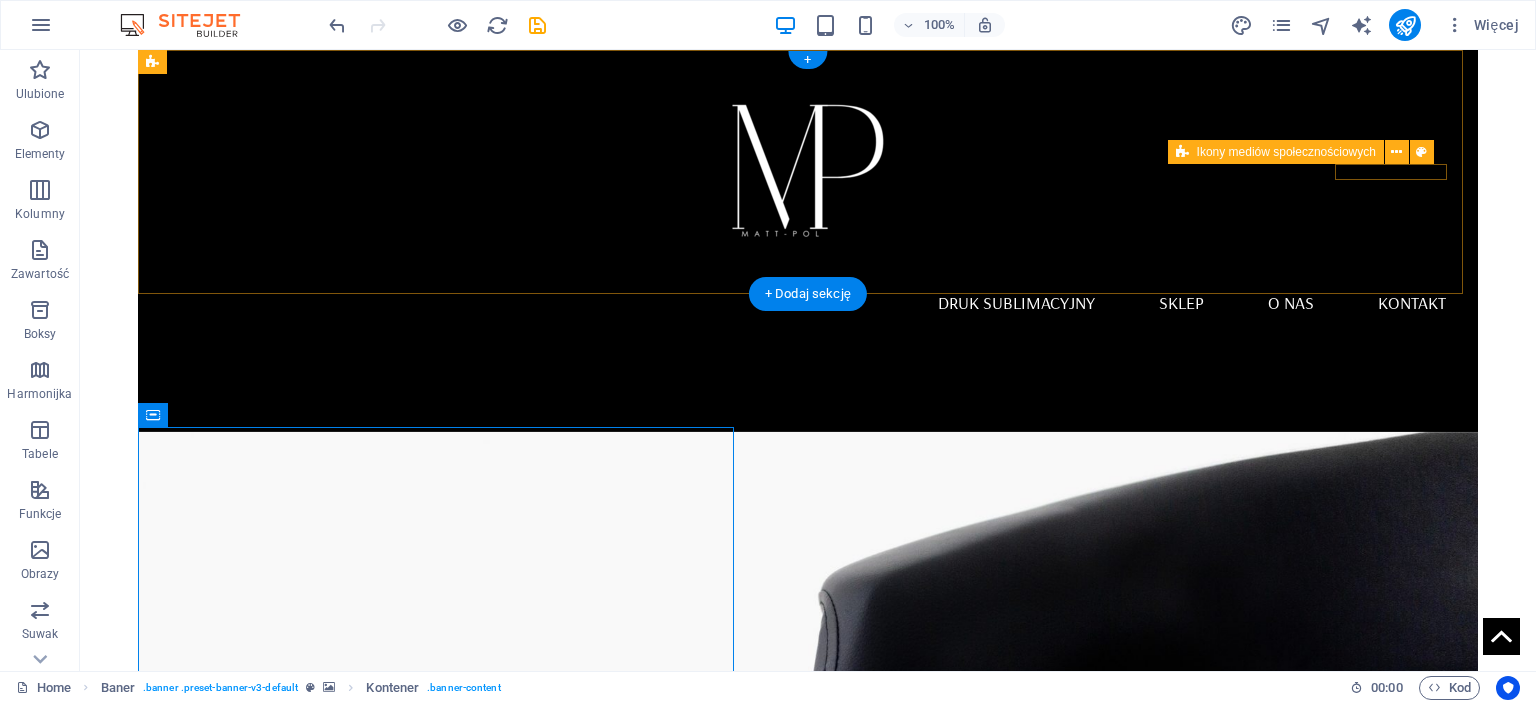 click at bounding box center [808, 372] 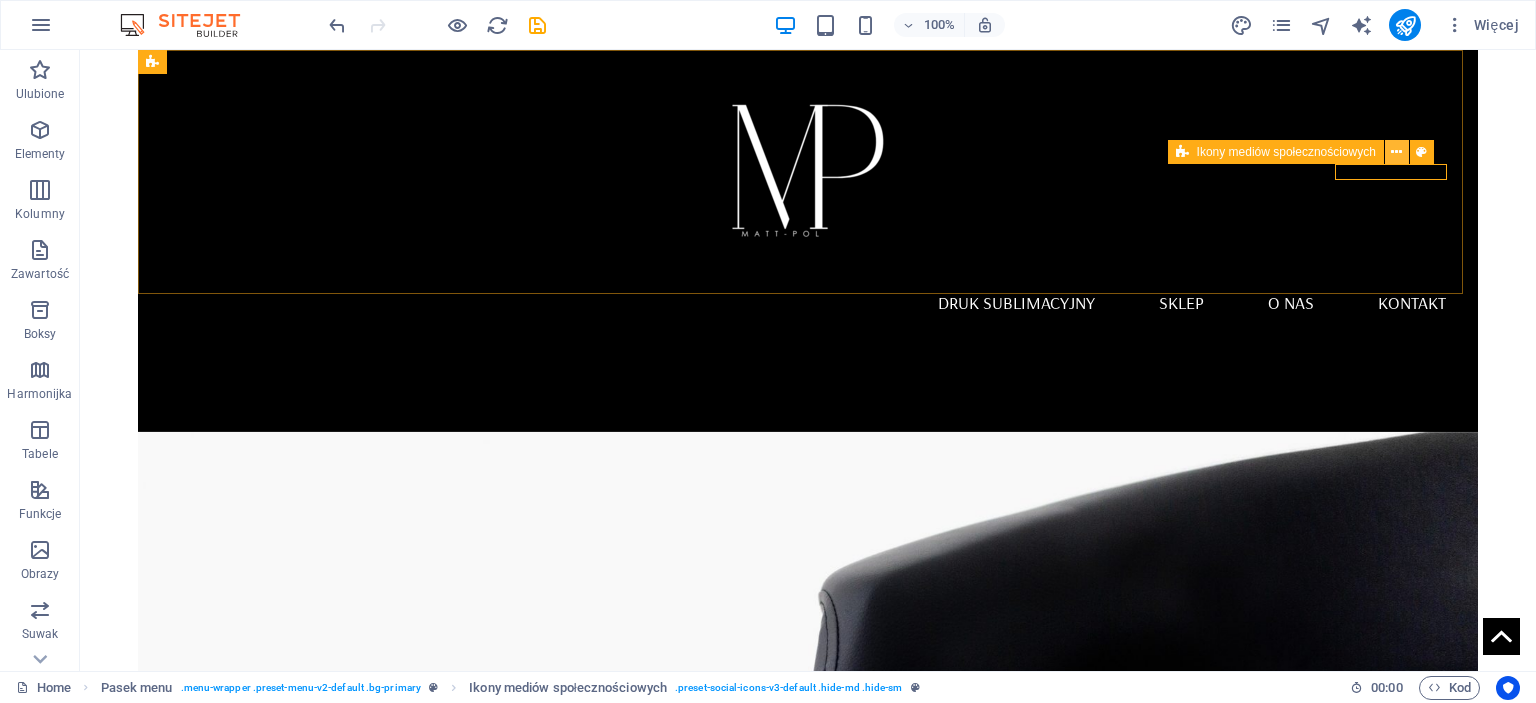 click at bounding box center [1397, 152] 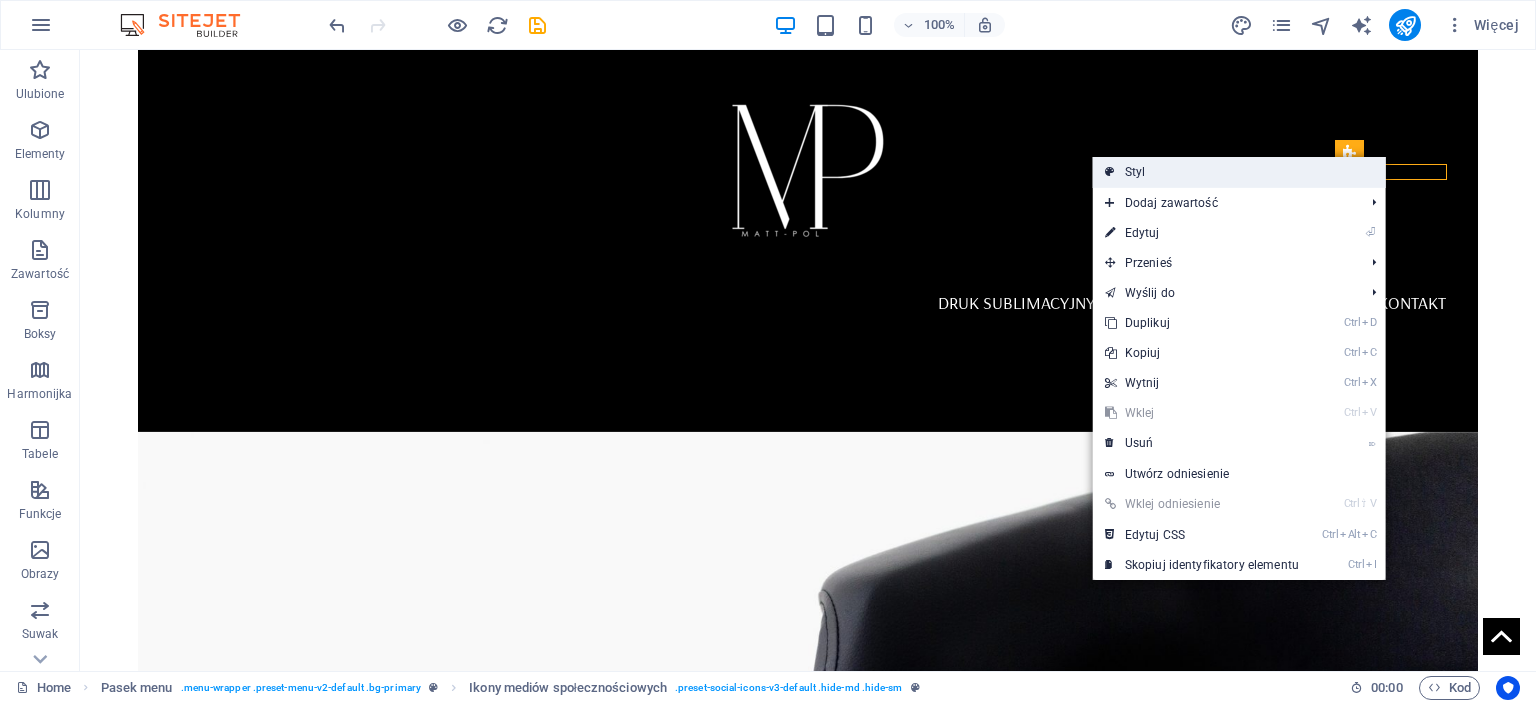 click on "Styl" at bounding box center (1239, 172) 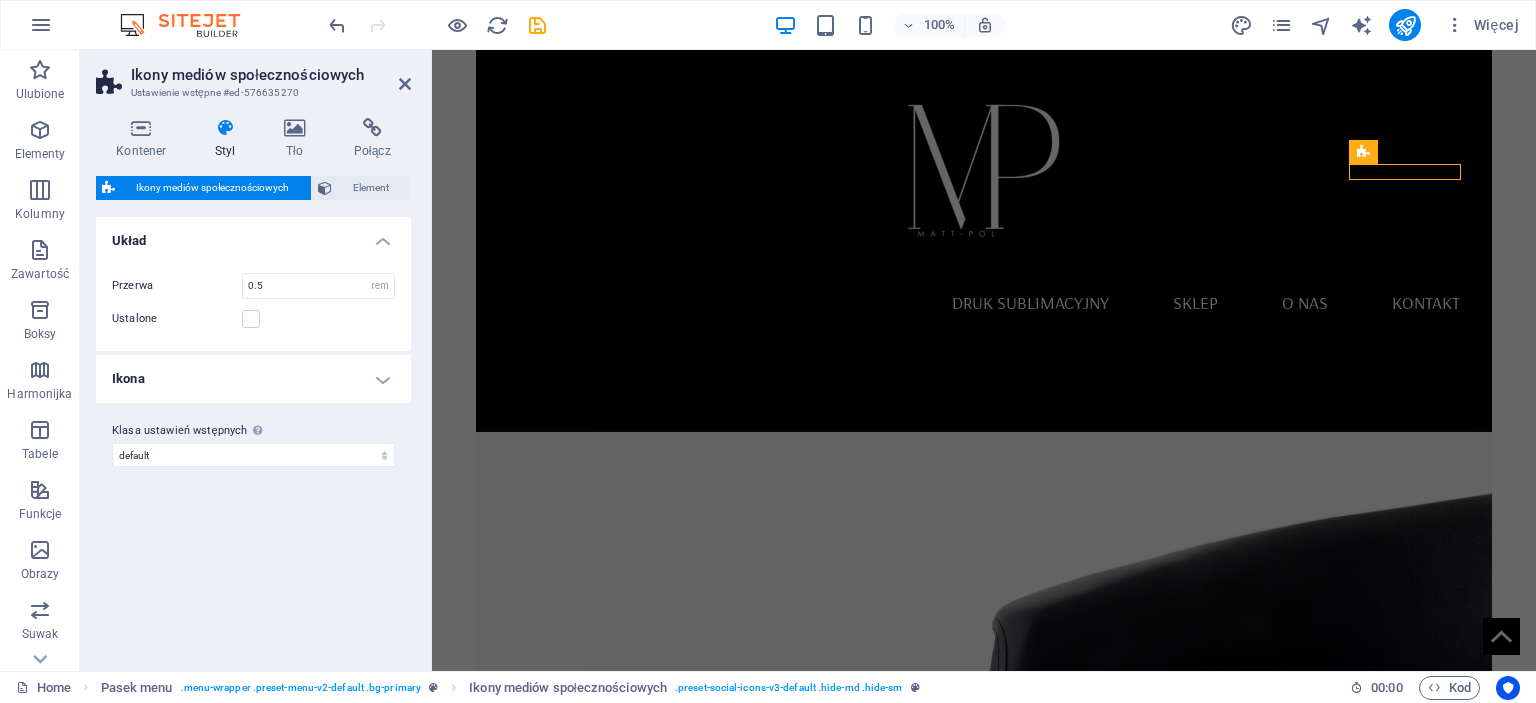 click on "Styl" at bounding box center [229, 139] 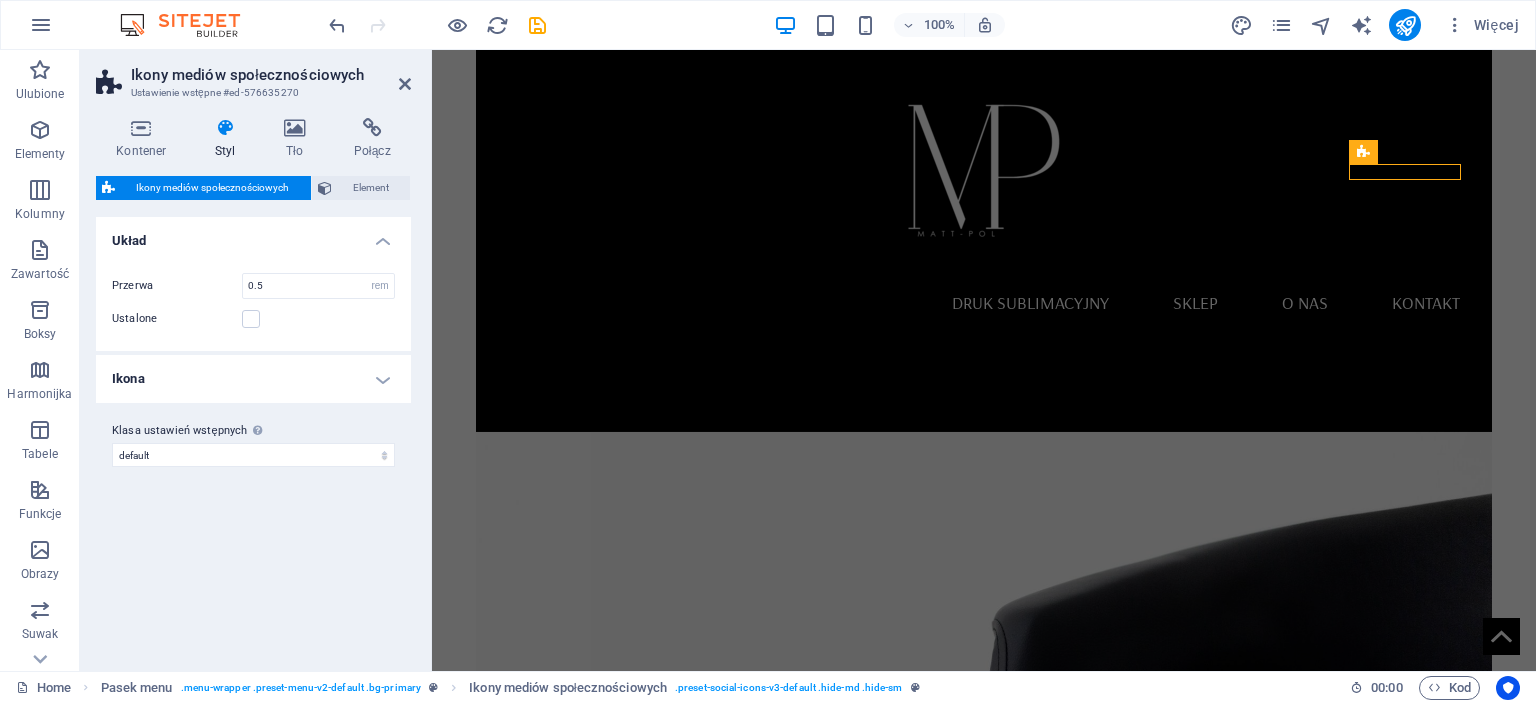 click on "Styl" at bounding box center (229, 139) 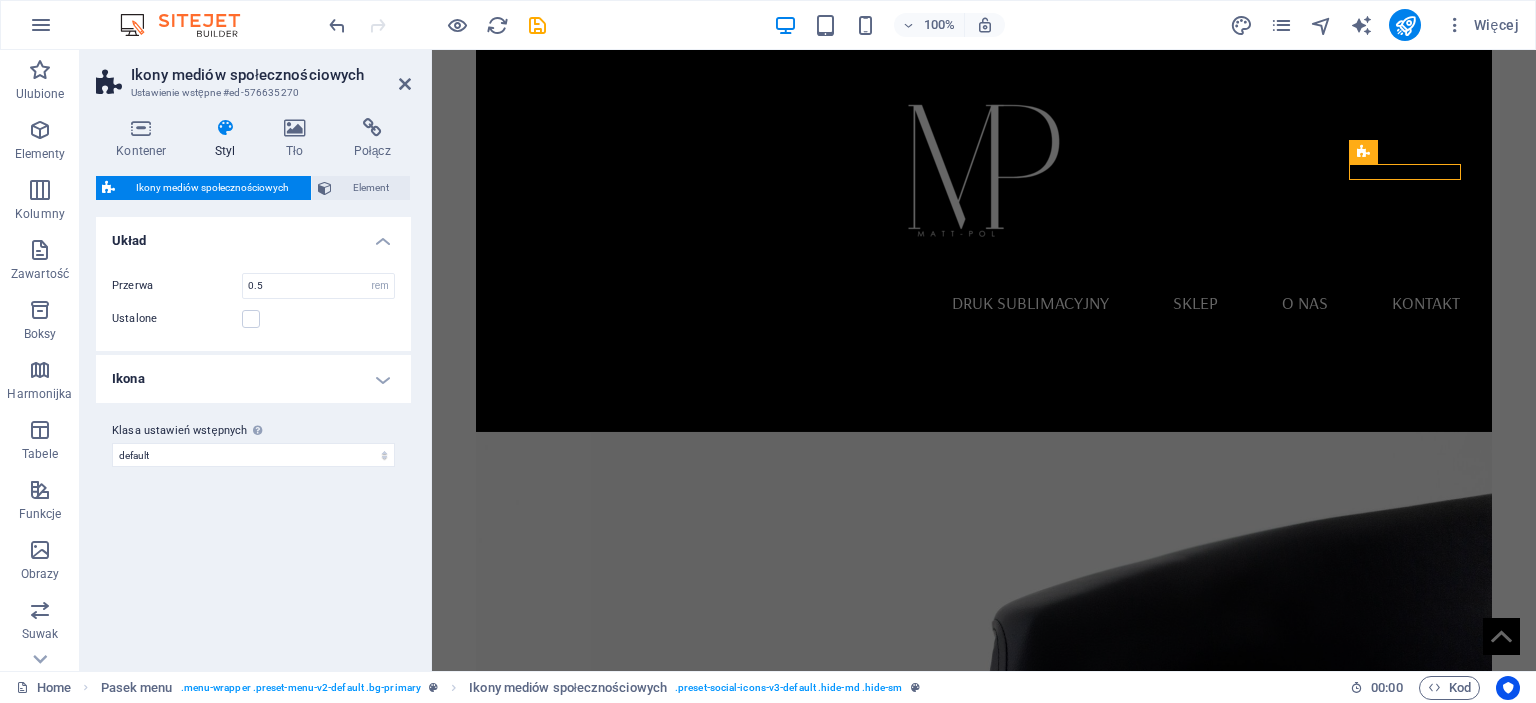 click at bounding box center [225, 128] 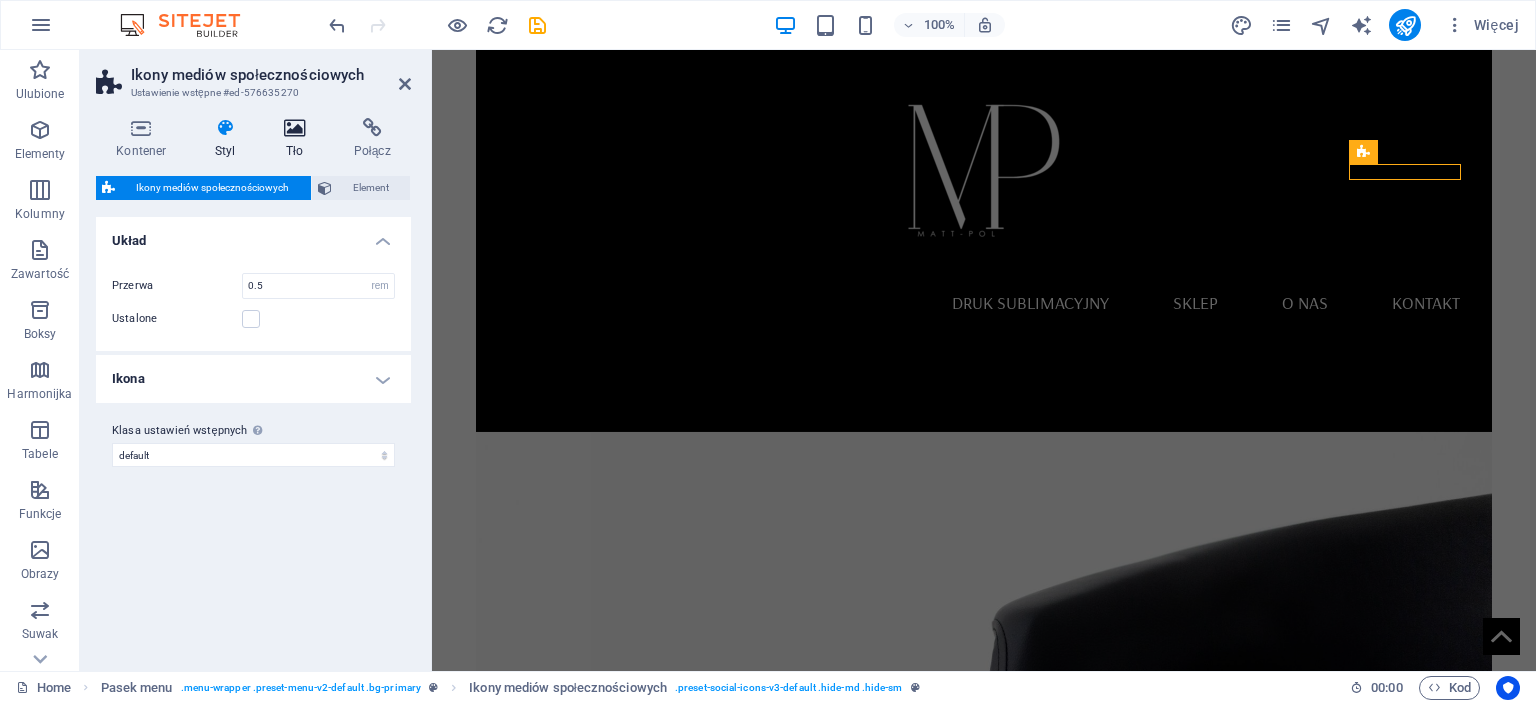 click at bounding box center (295, 128) 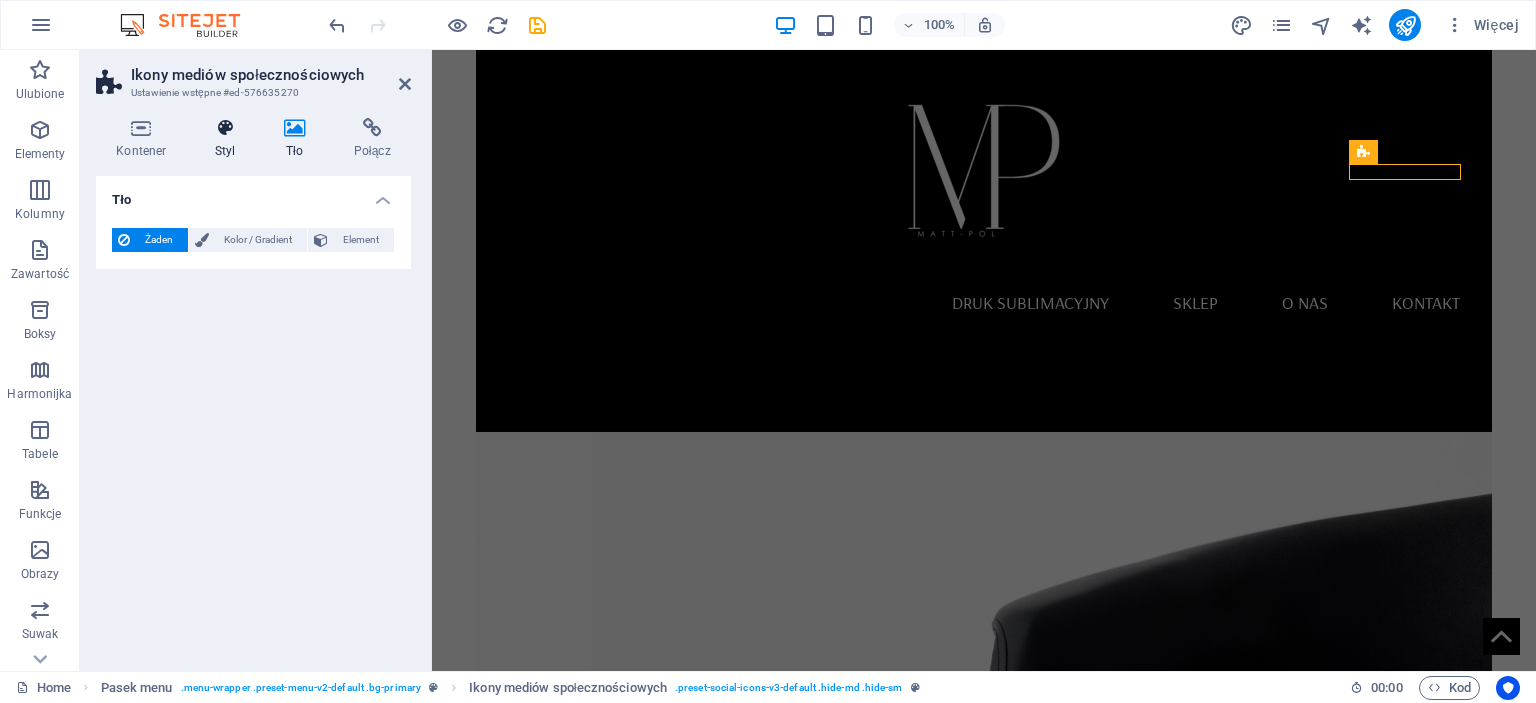 click on "Styl" at bounding box center [229, 139] 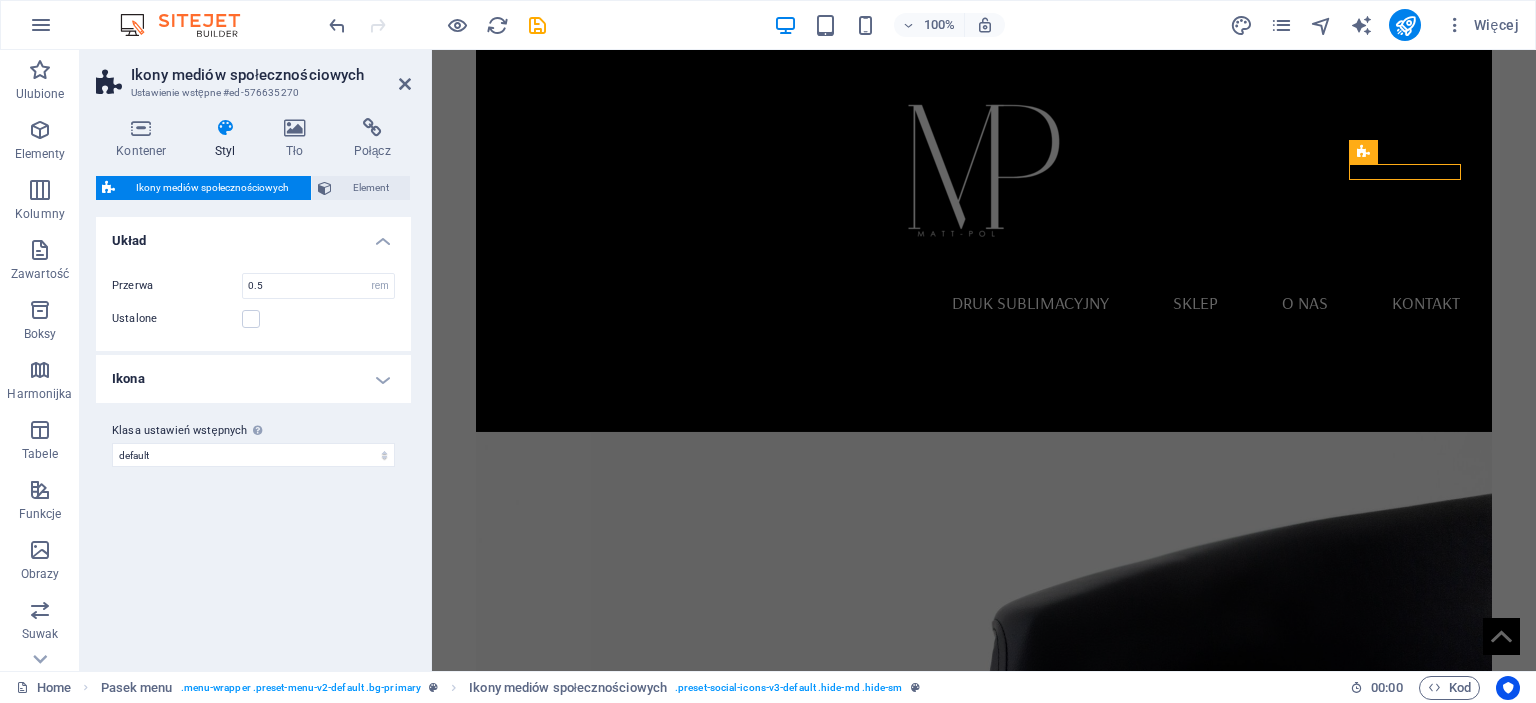click on "Ikona" at bounding box center [253, 379] 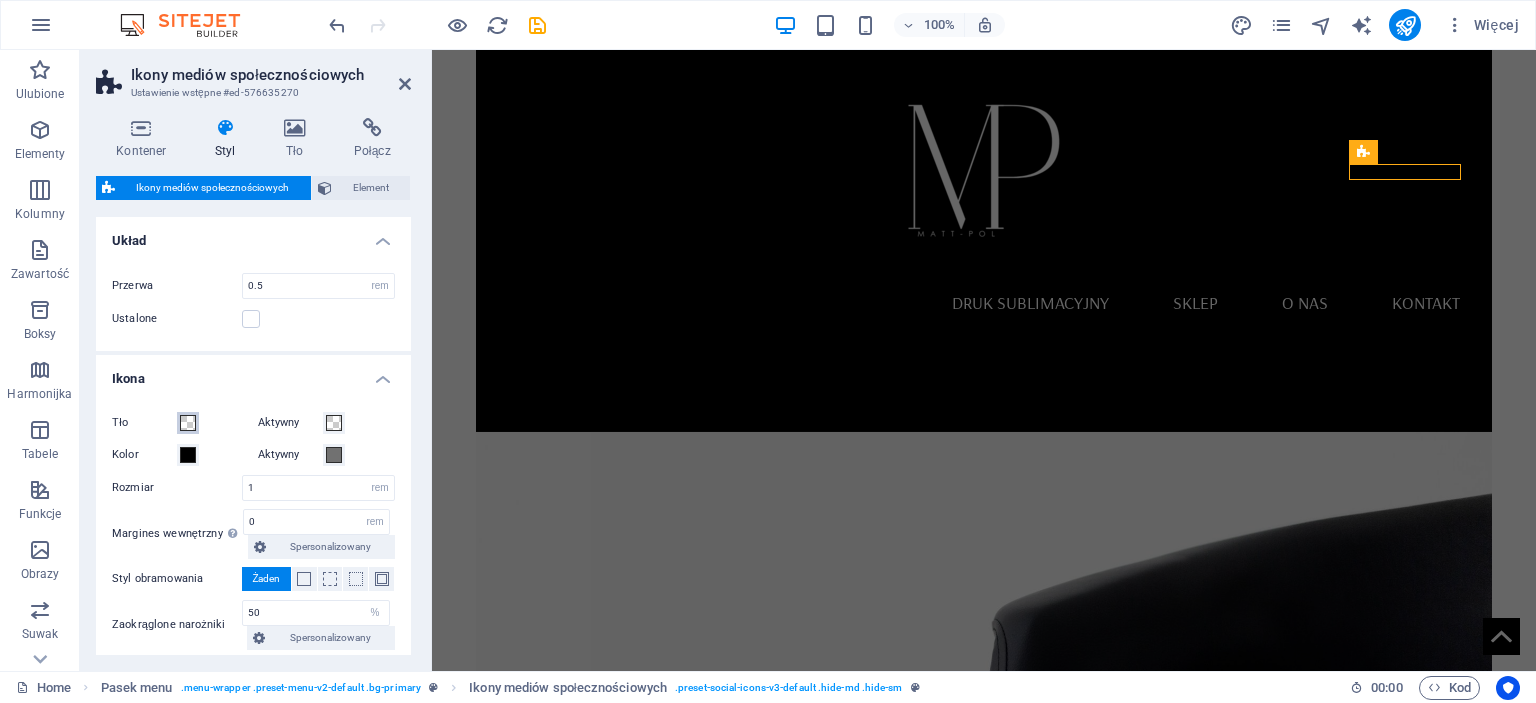click at bounding box center (188, 423) 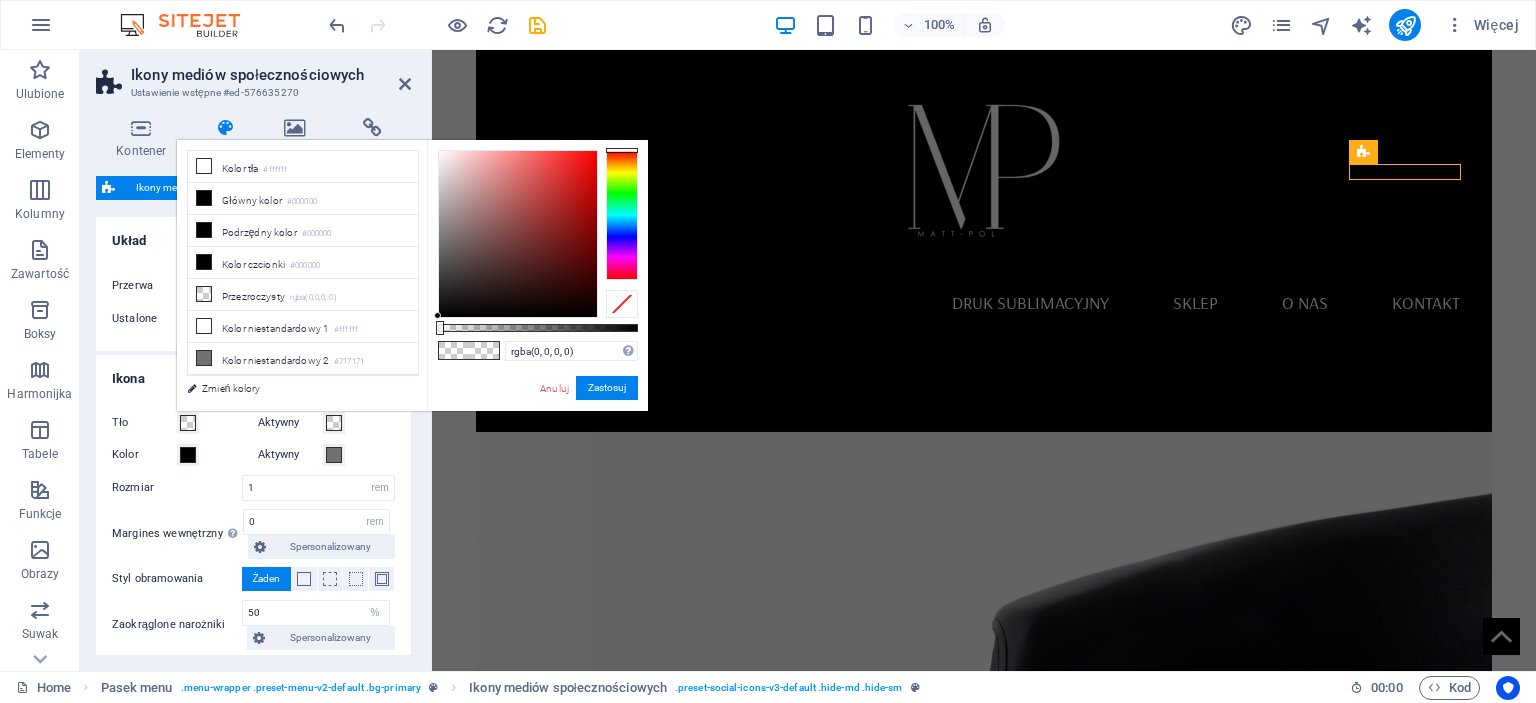 click at bounding box center (188, 423) 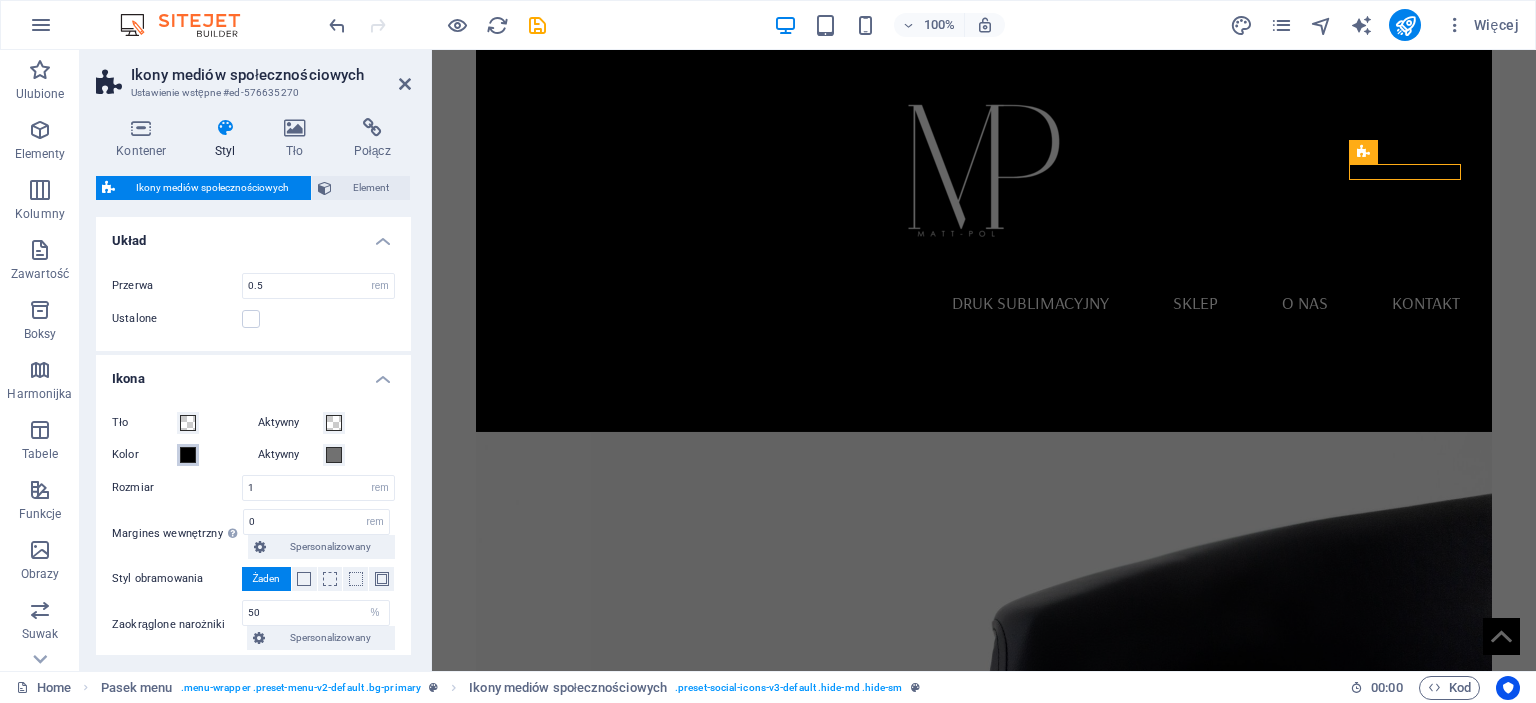 click at bounding box center [188, 455] 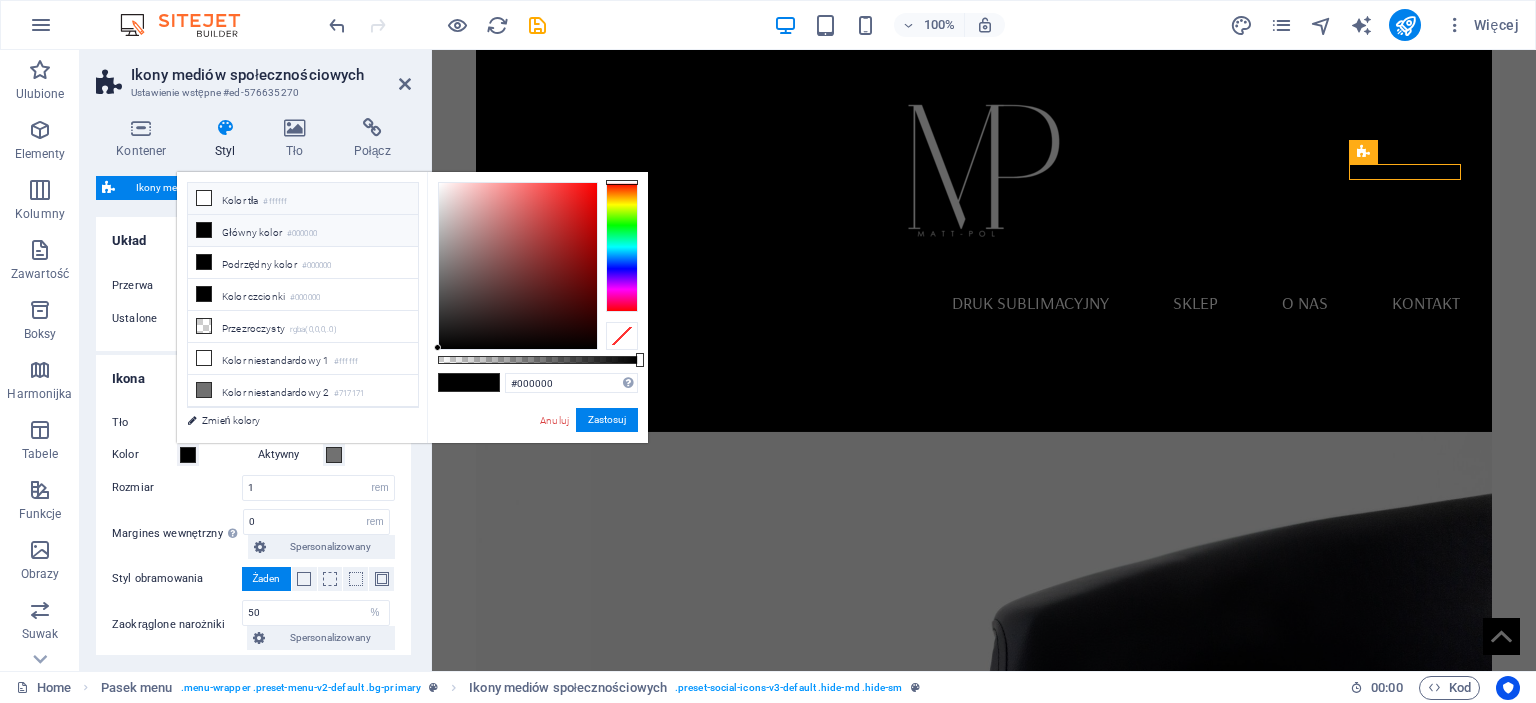 click on "Kolor tła
#ffffff" at bounding box center [303, 199] 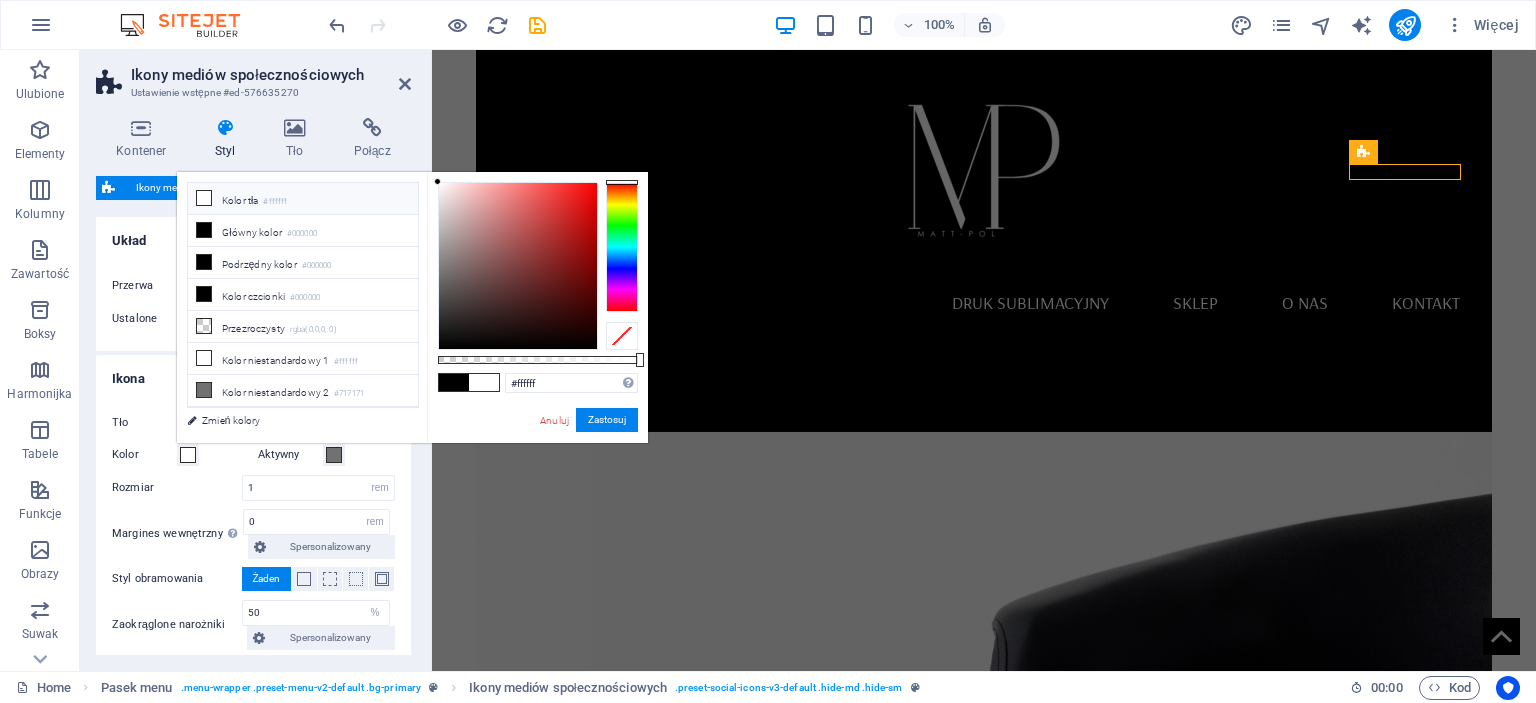 click on "Rozmiar" at bounding box center [177, 487] 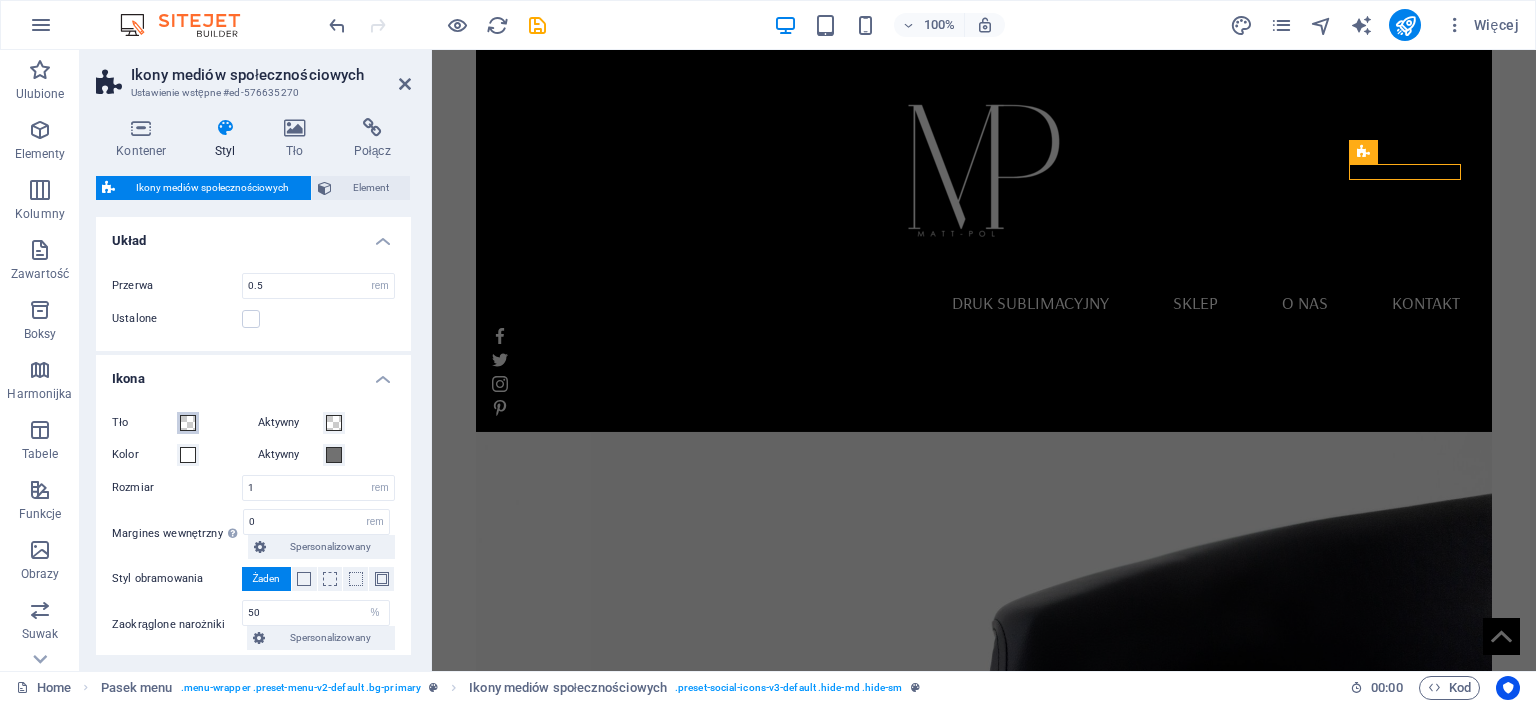 click on "Tło" at bounding box center (188, 423) 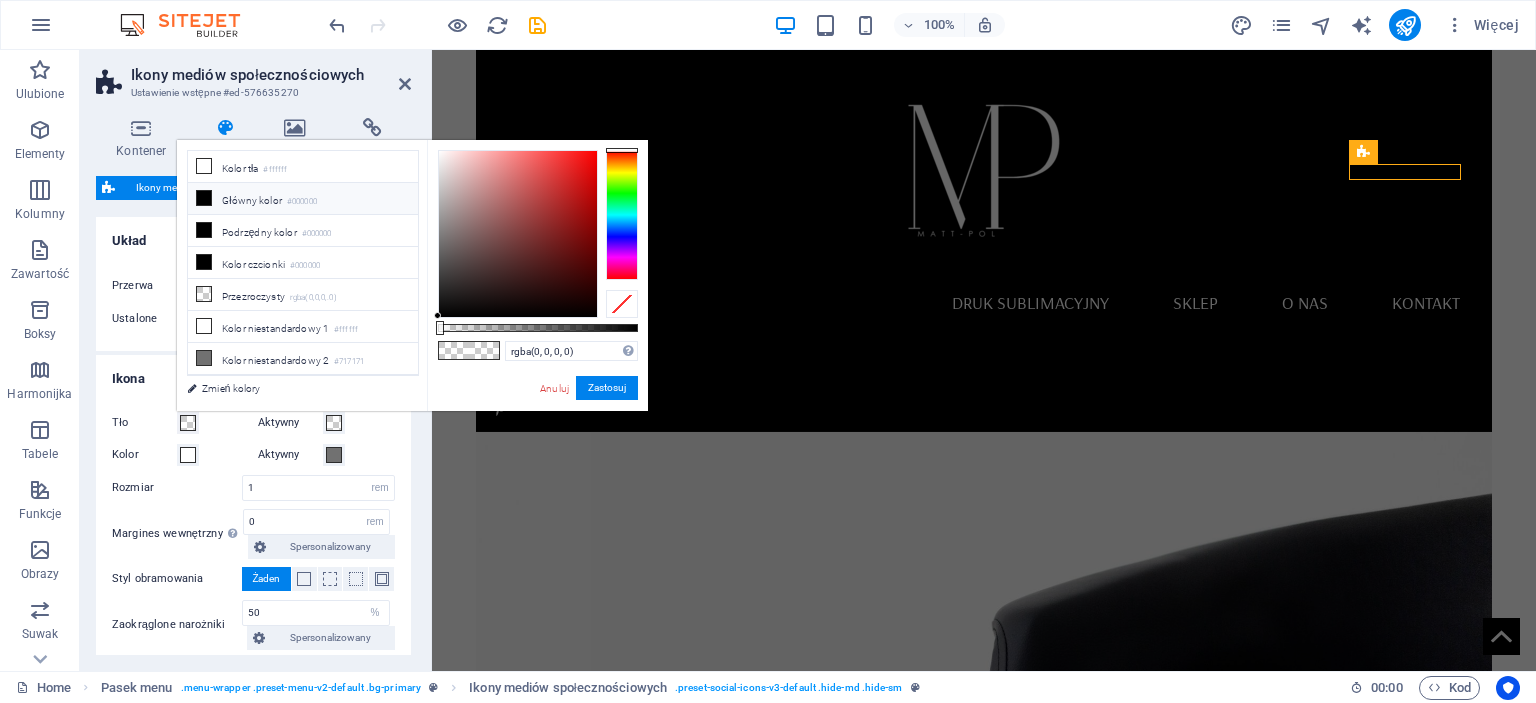 click on "Główny kolor
#000000" at bounding box center [303, 199] 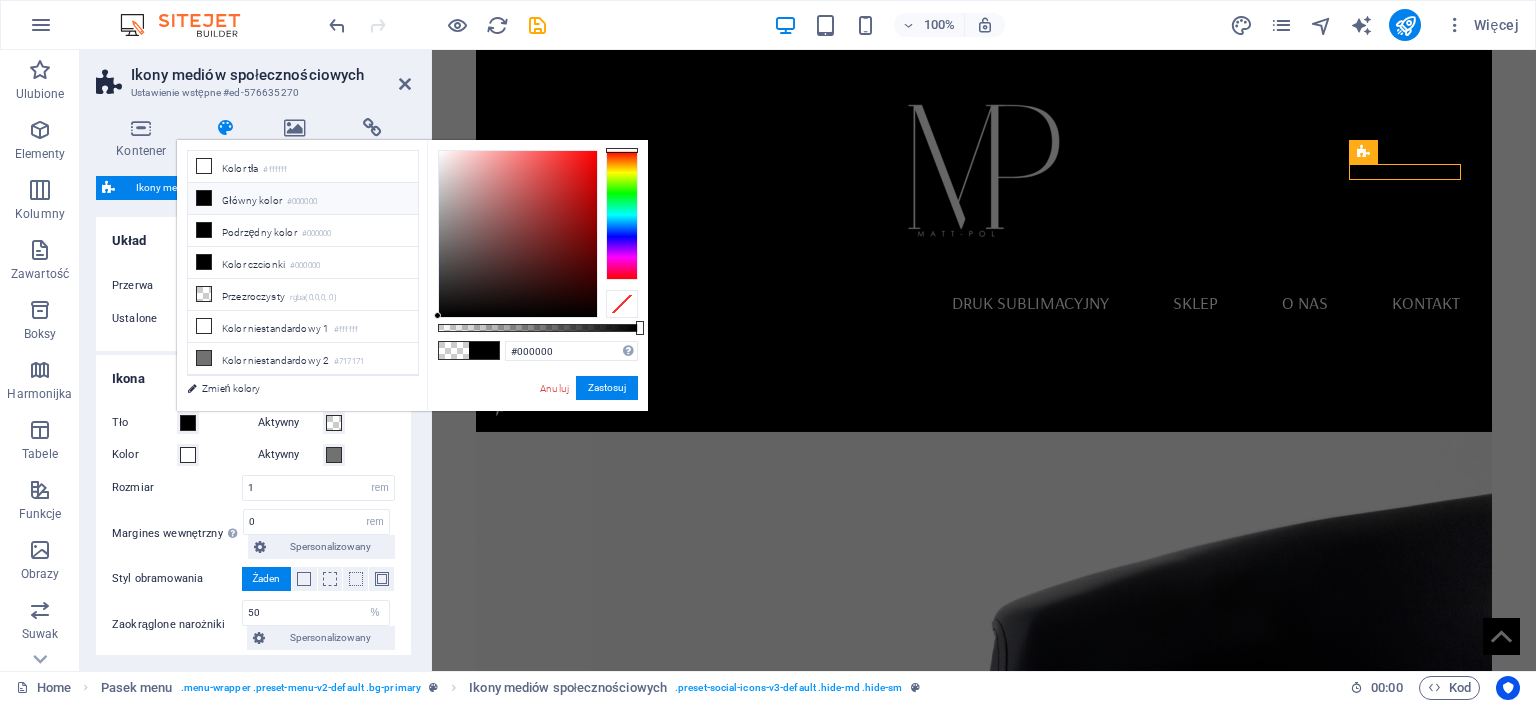 click on "Kontener Styl Tło Połącz Rozmiar Wysokość Domyślny px rem % vh vw Min. wysokość Żaden px rem % vh vw Szerokość Domyślny px rem % em vh vw Min. szerokość Żaden px rem % vh vw Szerokość treści Domyślny Niestandardowa szerokość Szerokość Domyślny px rem % em vh vw Min. szerokość Żaden px rem % vh vw Domyślny margines wewnętrzny Niestandardowe odstępy Domyślną szerokość i dopełnienie treści można zmienić w zakładce Projekt. Edytuj projekt Układ (Flexbox) Wyrównanie Określa kierunek zgięcia. Domyślny Główna oś Określ, jak elementy powinny zachowywać się wzdłuż głównej osi wewnątrz tego kontenera (wyrównaj zawartość). Domyślny Oś boczna Kontroluj kierunek pionowy elementu wewnątrz kontenera (wyrównaj elementy). Domyślny Owinięcie Domyślny Włączony Wyłączony Wypełnienie Steruje odległościami i kierunkiem elementów na osi Y w kilku liniach (wyrównaj zawartość). Domyślny Dostępność Rola Rola ARIA określa cel elementu.  %" at bounding box center (253, 386) 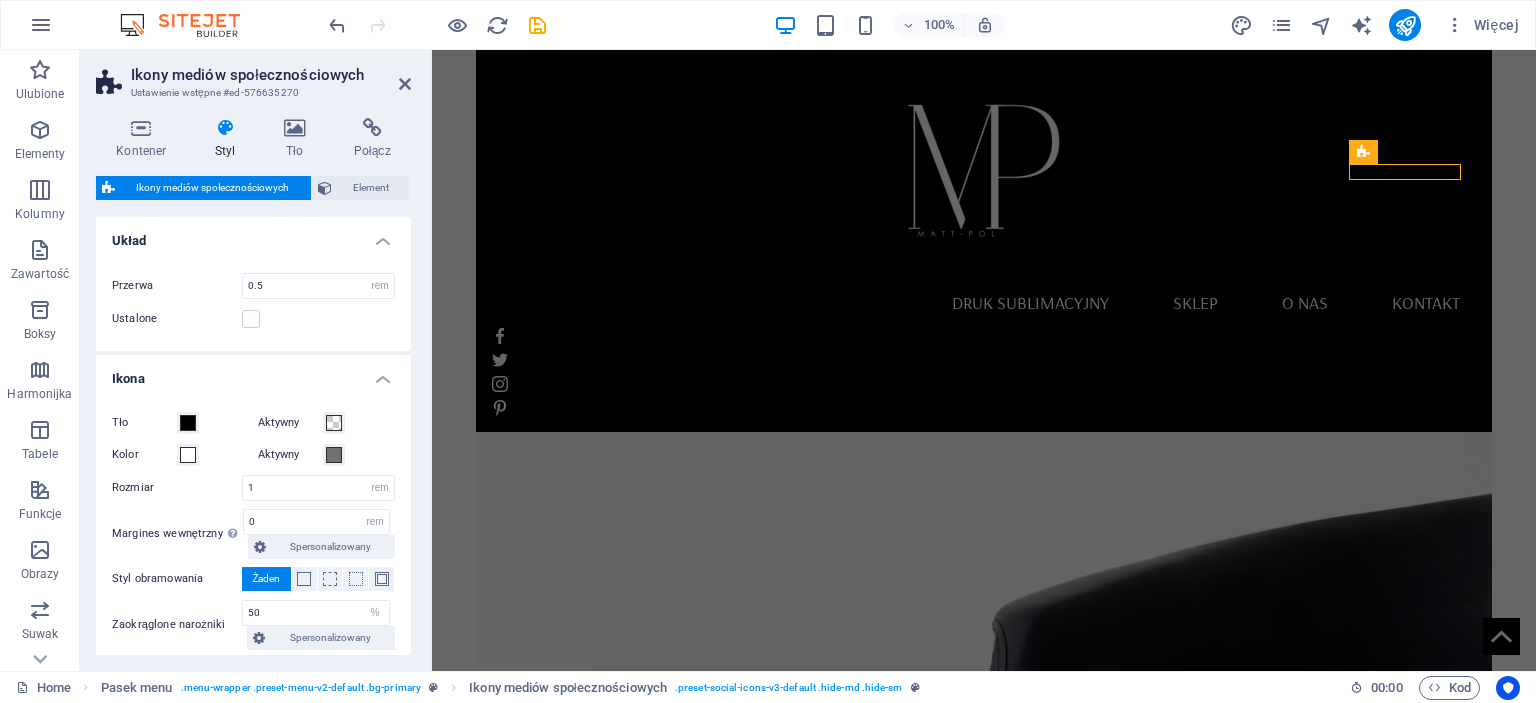 click on "Kontener Styl Tło Połącz Rozmiar Wysokość Domyślny px rem % vh vw Min. wysokość Żaden px rem % vh vw Szerokość Domyślny px rem % em vh vw Min. szerokość Żaden px rem % vh vw Szerokość treści Domyślny Niestandardowa szerokość Szerokość Domyślny px rem % em vh vw Min. szerokość Żaden px rem % vh vw Domyślny margines wewnętrzny Niestandardowe odstępy Domyślną szerokość i dopełnienie treści można zmienić w zakładce Projekt. Edytuj projekt Układ (Flexbox) Wyrównanie Określa kierunek zgięcia. Domyślny Główna oś Określ, jak elementy powinny zachowywać się wzdłuż głównej osi wewnątrz tego kontenera (wyrównaj zawartość). Domyślny Oś boczna Kontroluj kierunek pionowy elementu wewnątrz kontenera (wyrównaj elementy). Domyślny Owinięcie Domyślny Włączony Wyłączony Wypełnienie Steruje odległościami i kierunkiem elementów na osi Y w kilku liniach (wyrównaj zawartość). Domyślny Dostępność Rola Rola ARIA określa cel elementu.  %" at bounding box center [253, 386] 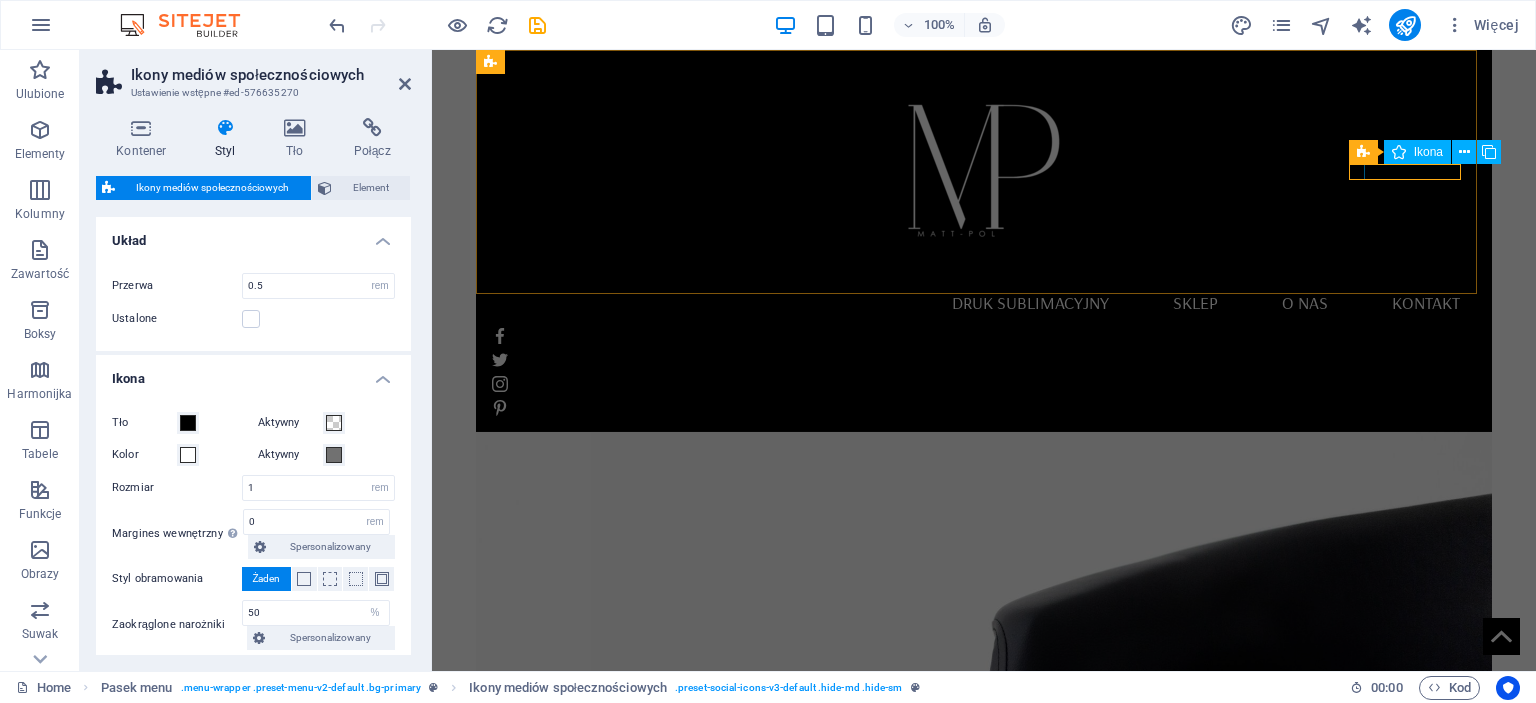 click at bounding box center (984, 336) 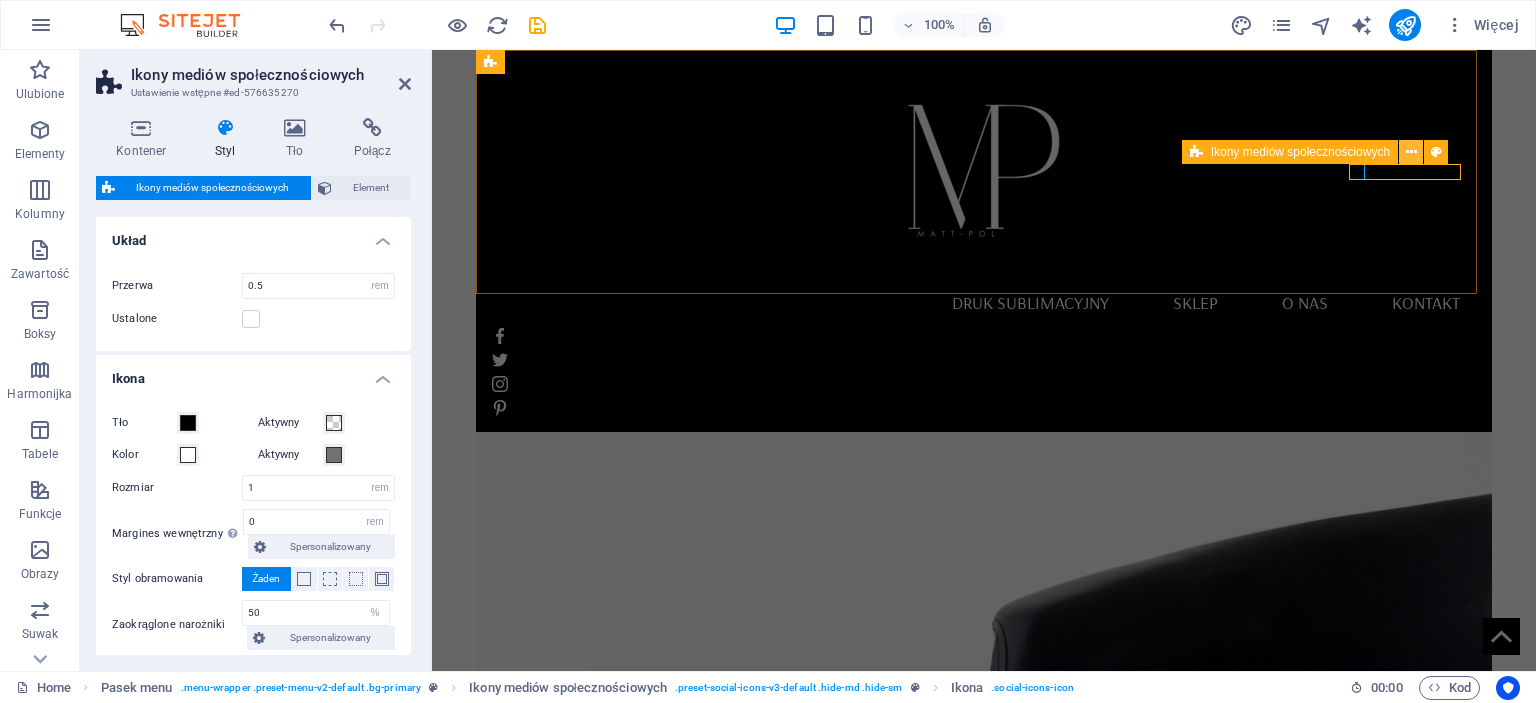 click at bounding box center (1411, 152) 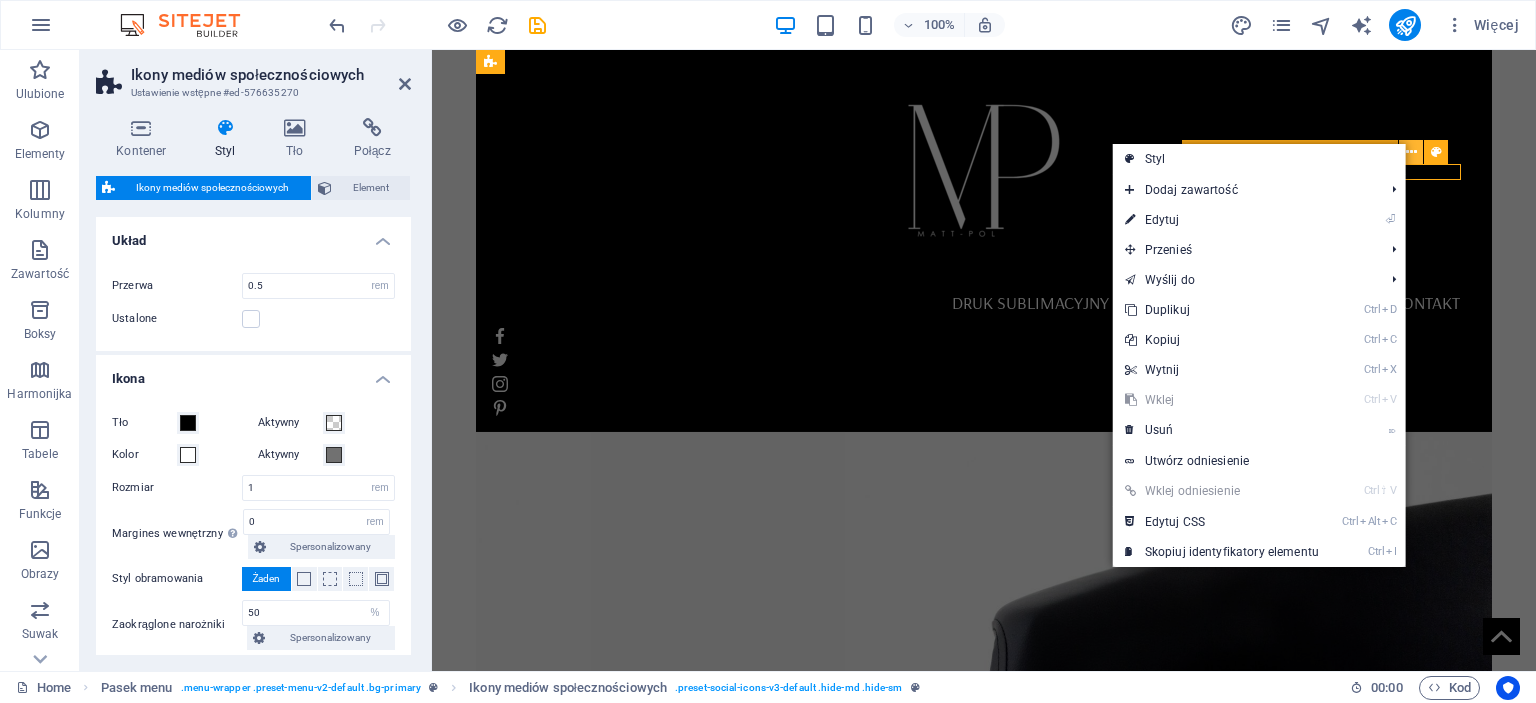 click at bounding box center (1411, 152) 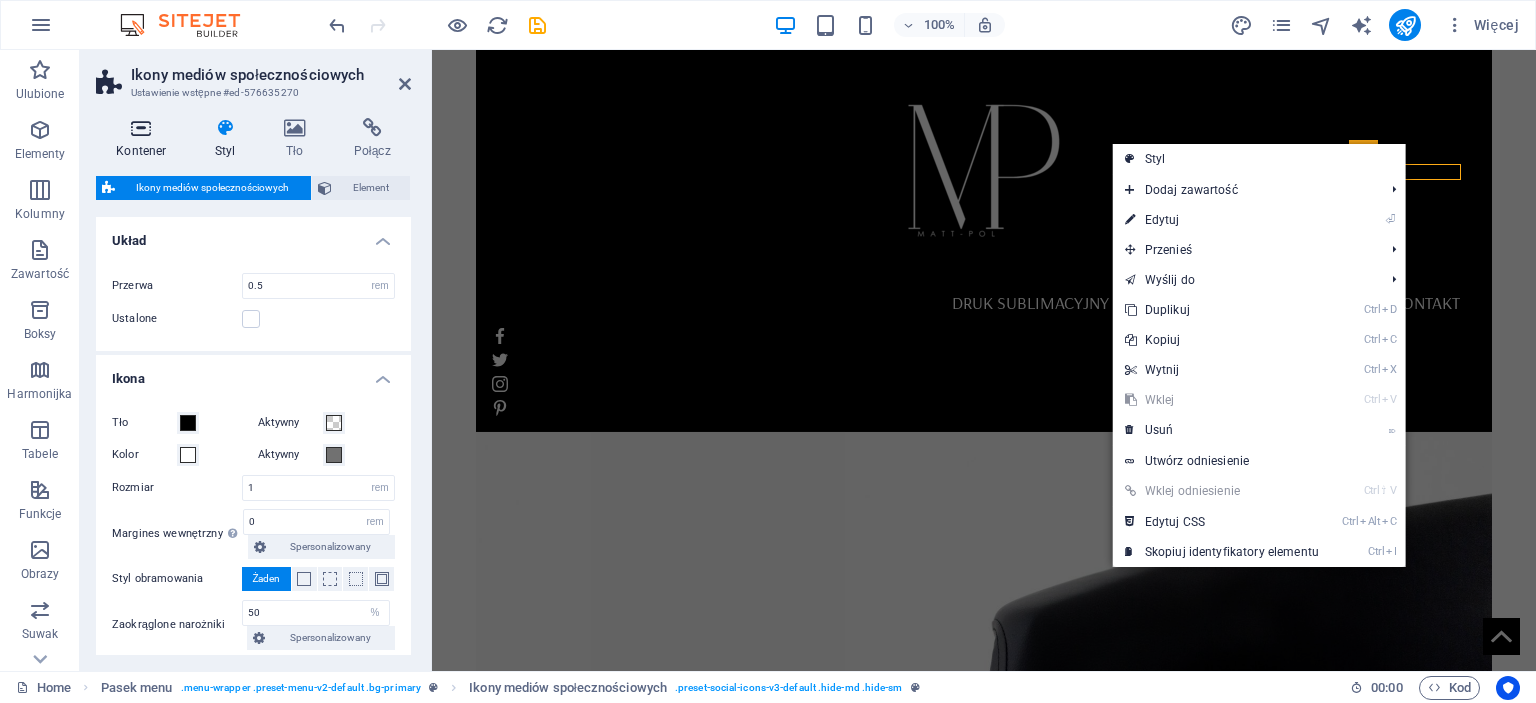 click on "Kontener" at bounding box center (145, 139) 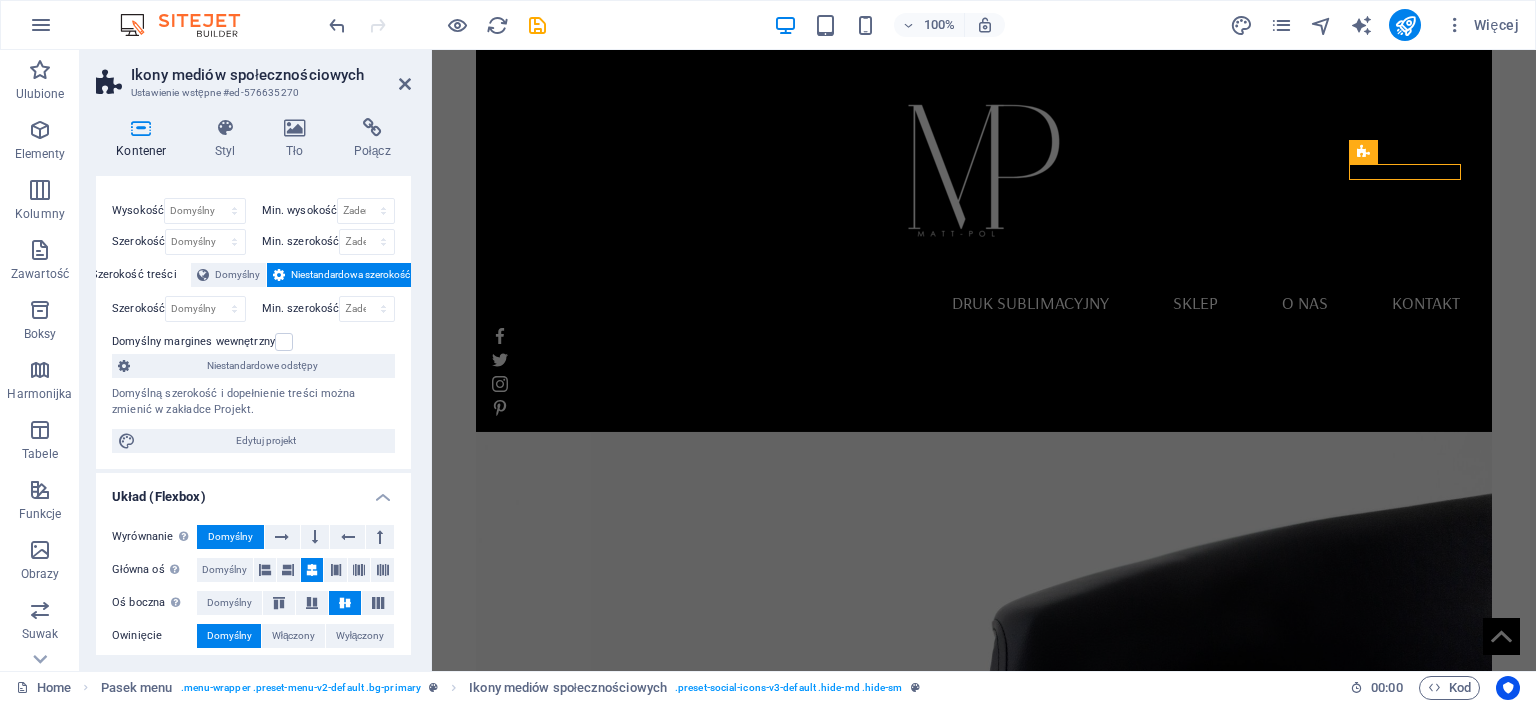 scroll, scrollTop: 0, scrollLeft: 0, axis: both 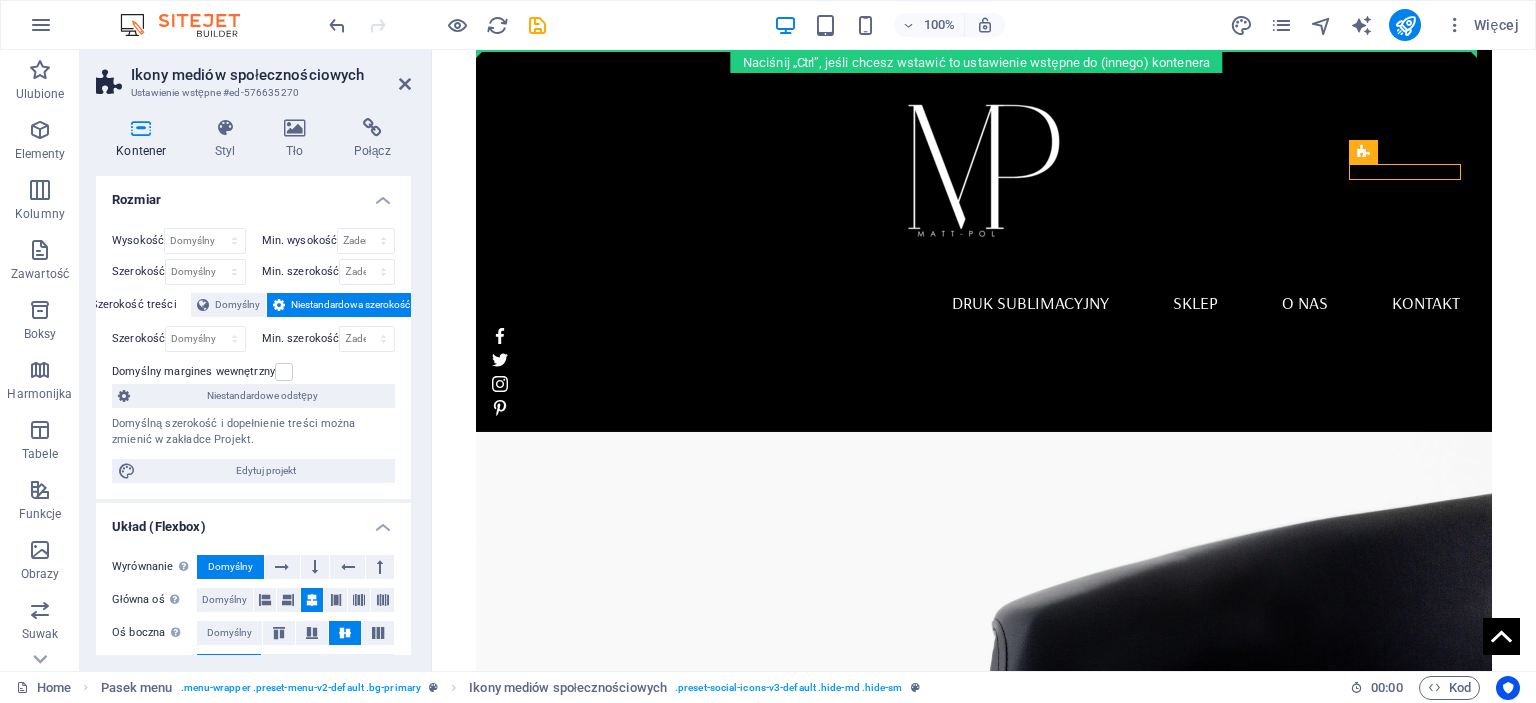 drag, startPoint x: 1401, startPoint y: 170, endPoint x: 1400, endPoint y: 71, distance: 99.00505 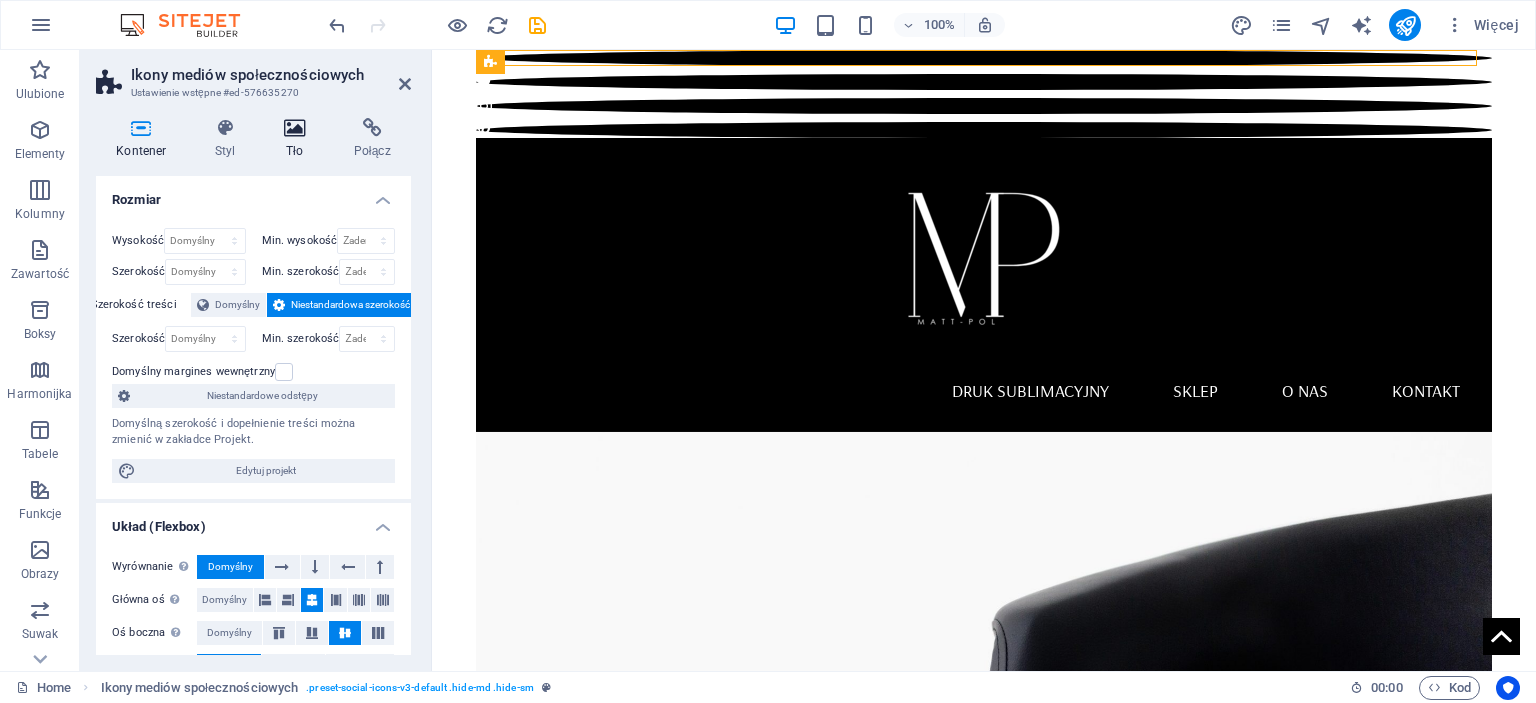 click on "Tło" at bounding box center (299, 139) 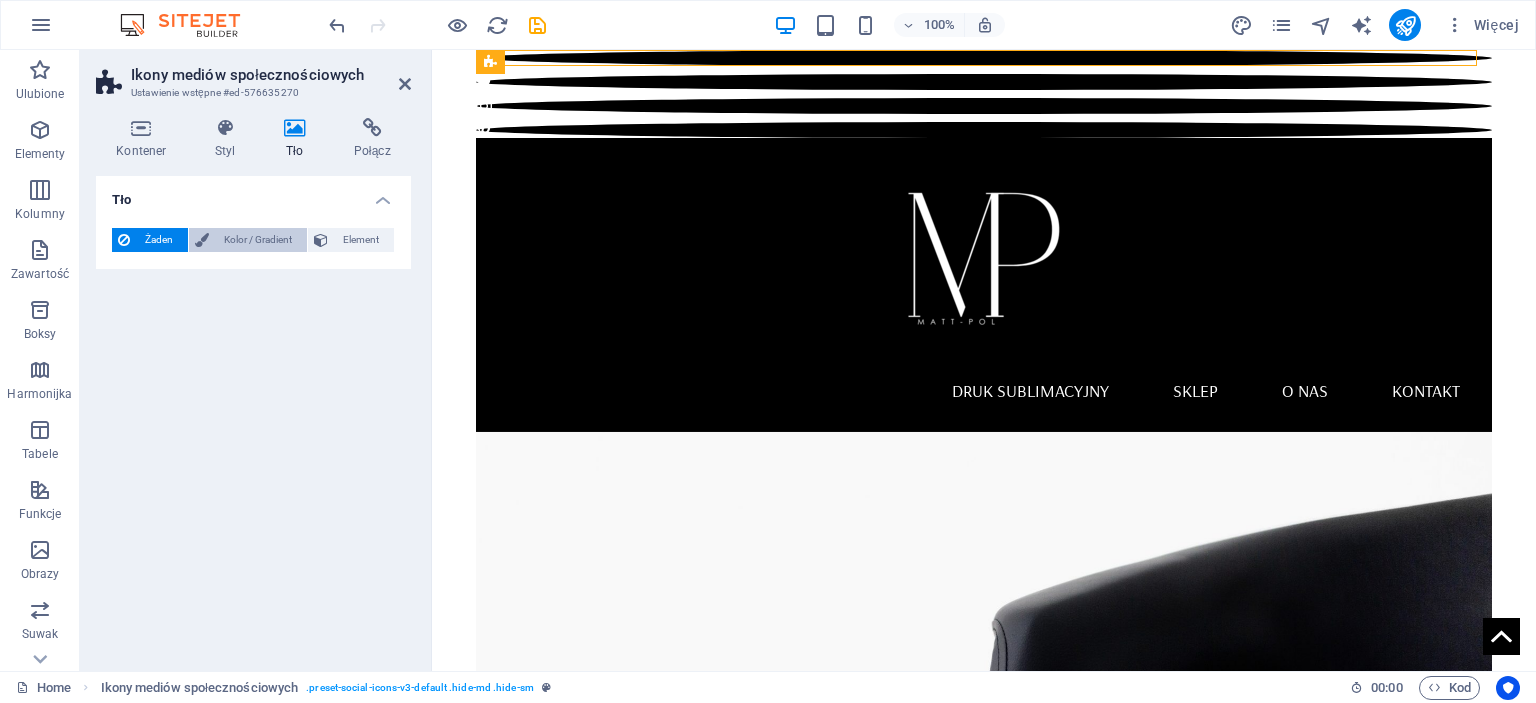 click on "Kolor / Gradient" at bounding box center (258, 240) 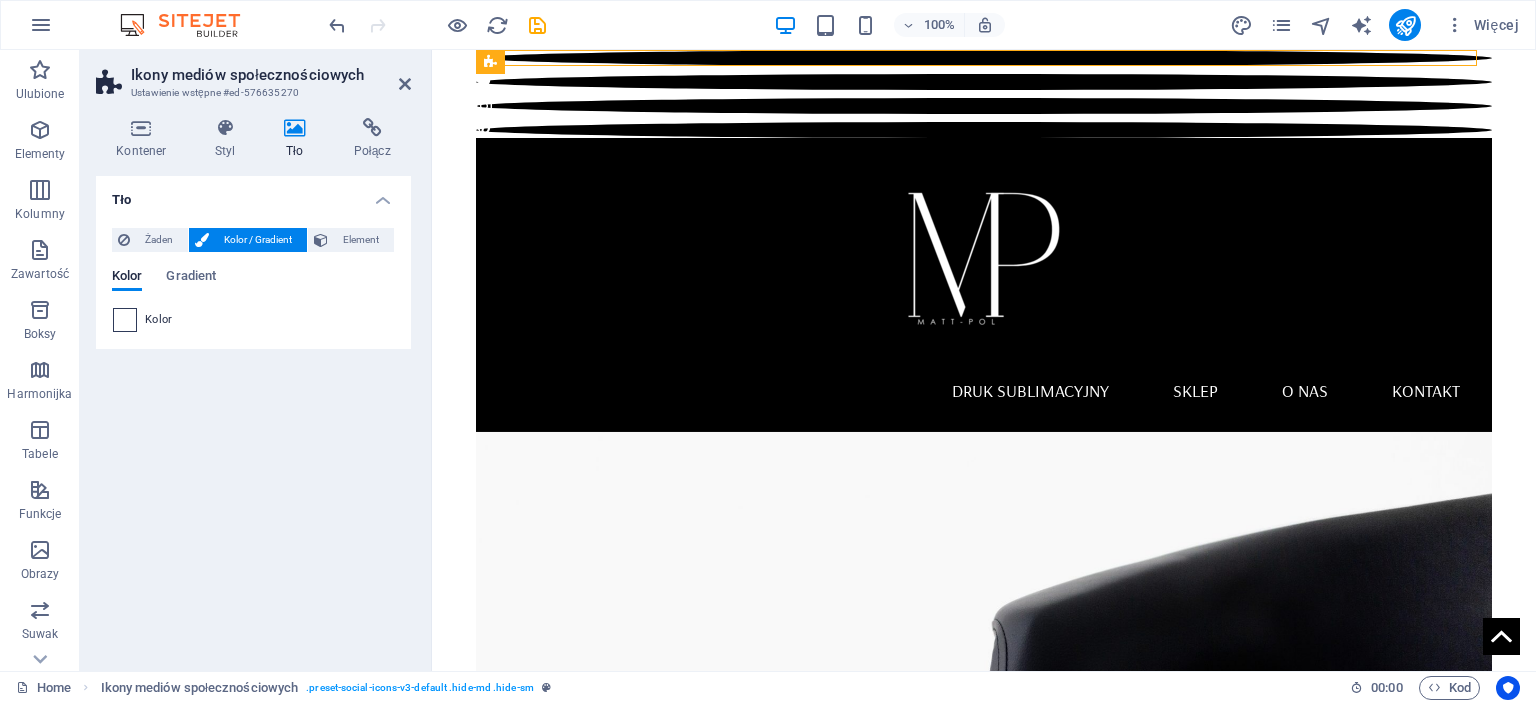 click at bounding box center [125, 320] 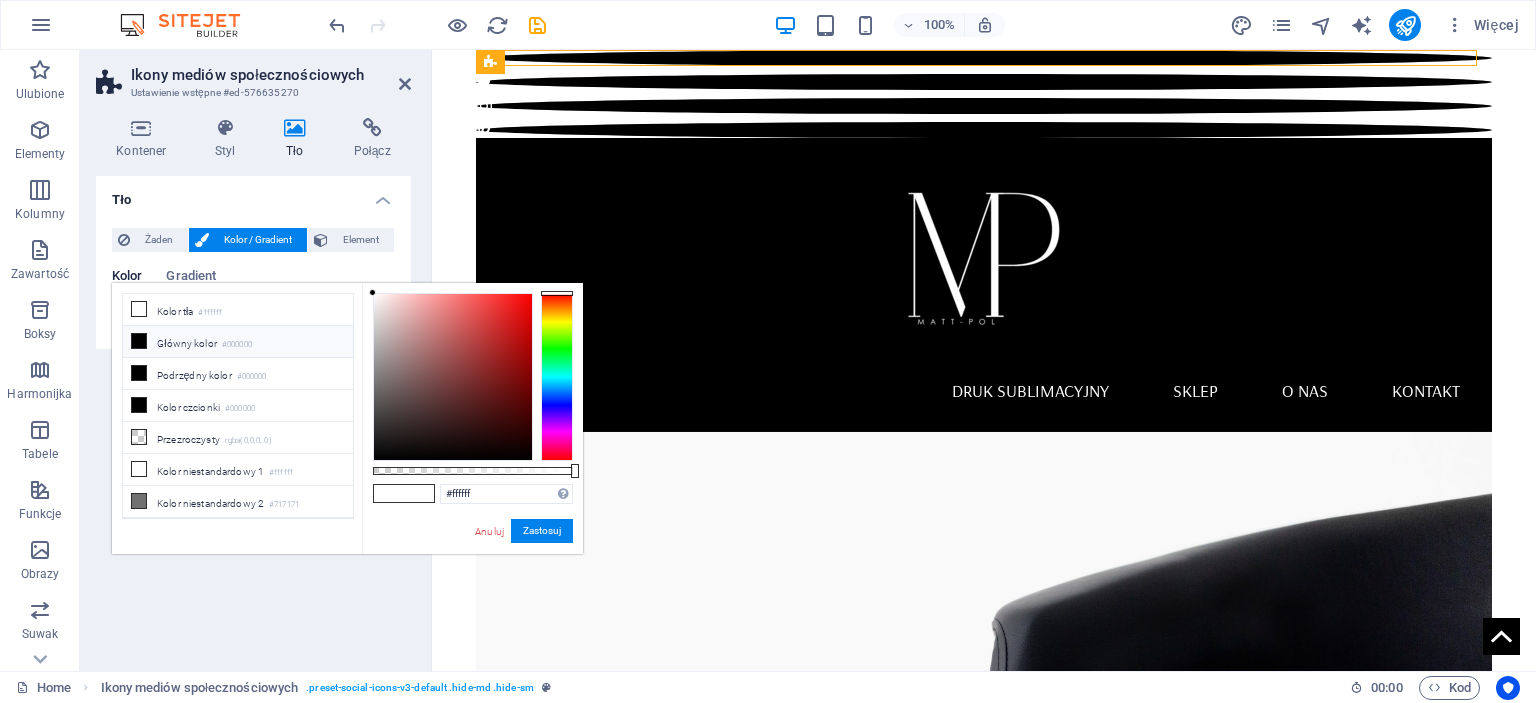 click on "Główny kolor
#000000" at bounding box center (238, 342) 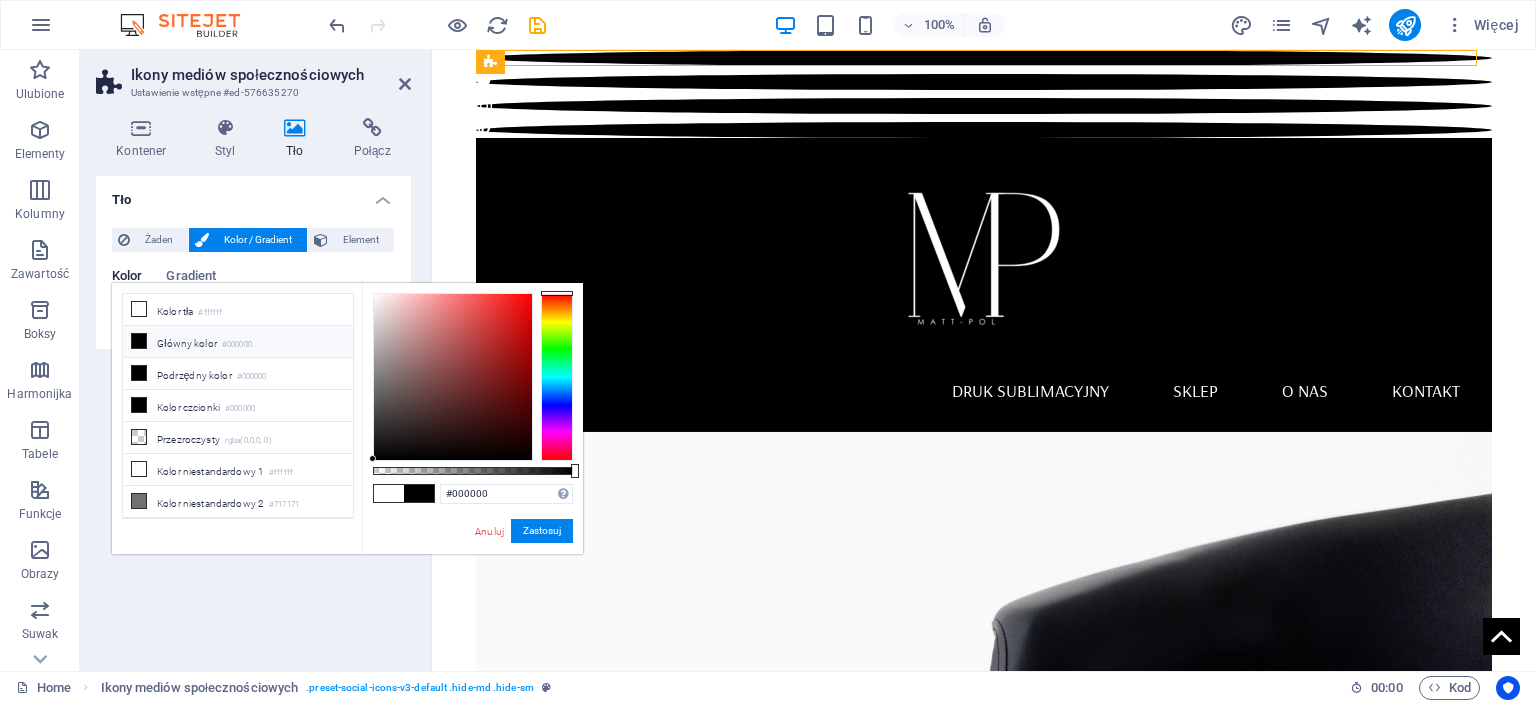 click on "Główny kolor
#000000" at bounding box center (238, 342) 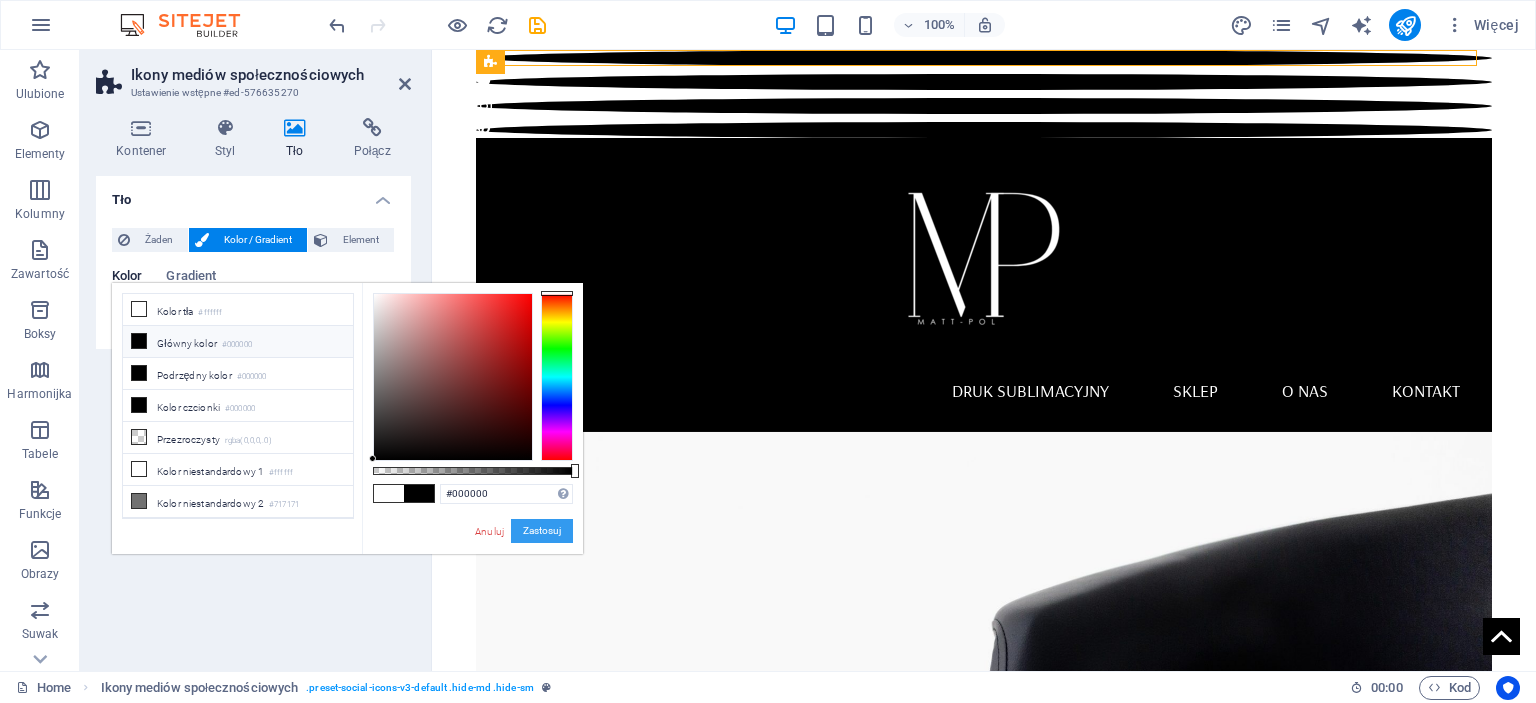click on "Zastosuj" at bounding box center [542, 531] 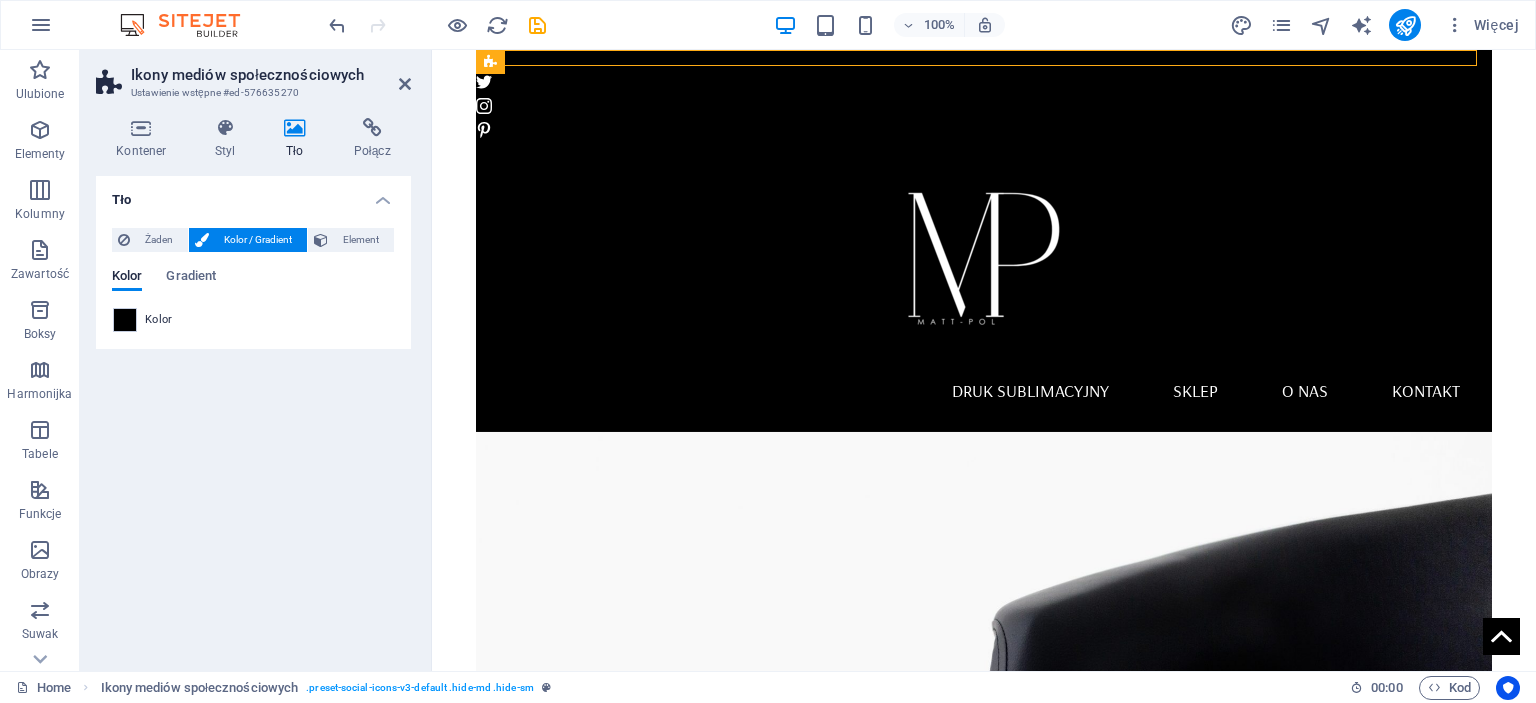 click on "Tło Żaden Kolor / Gradient Element Rozciągnij tło do pełnej szerokości Kolor nakładki Umieszcza nakładkę na tle w celu jego pokolorowania Paralaksa 0 % Obraz Suwak obrazu Mapa Wideo YouTube Vimeo HTML Kolor Gradient Kolor Element nadrzędny zawiera tło. Edytuj tło elementu nadrzędnego" at bounding box center (253, 415) 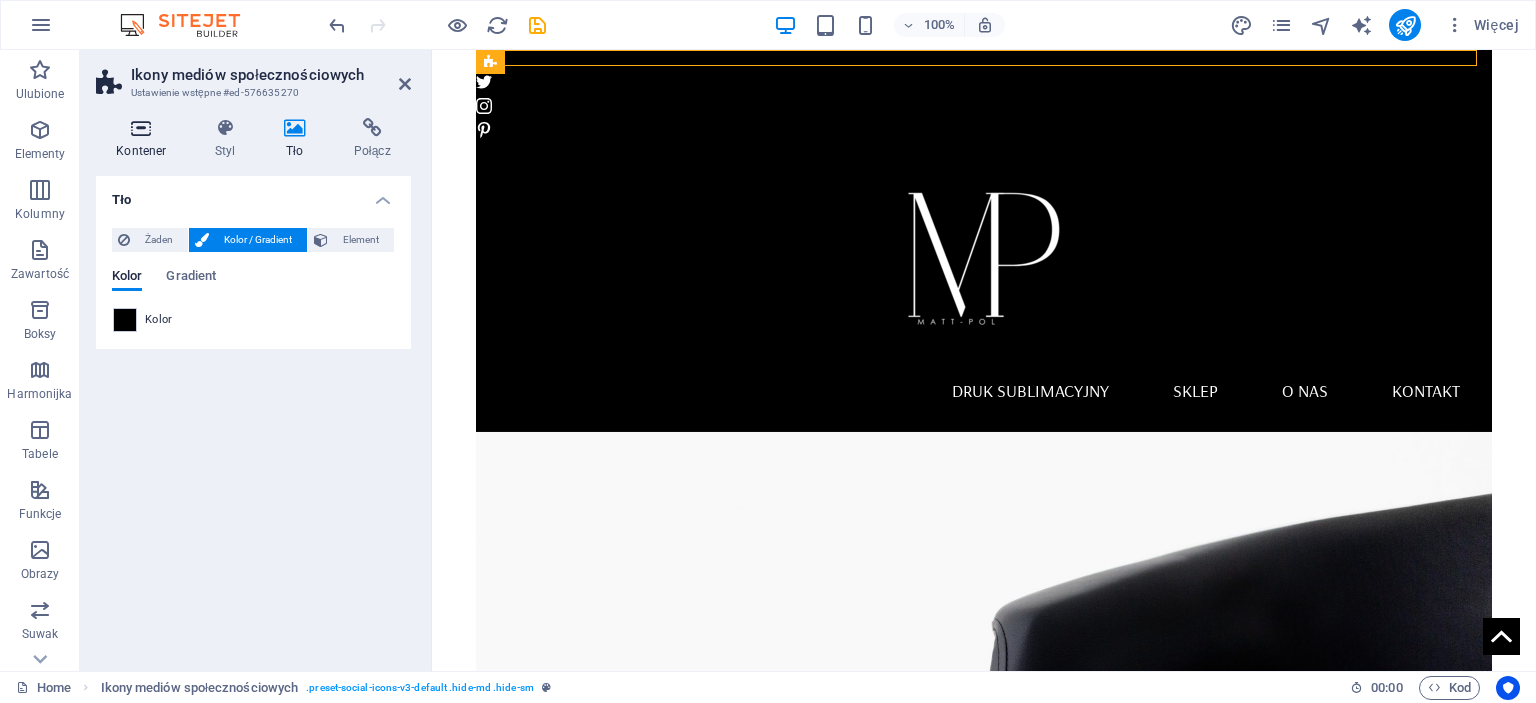 click on "Kontener" at bounding box center (145, 139) 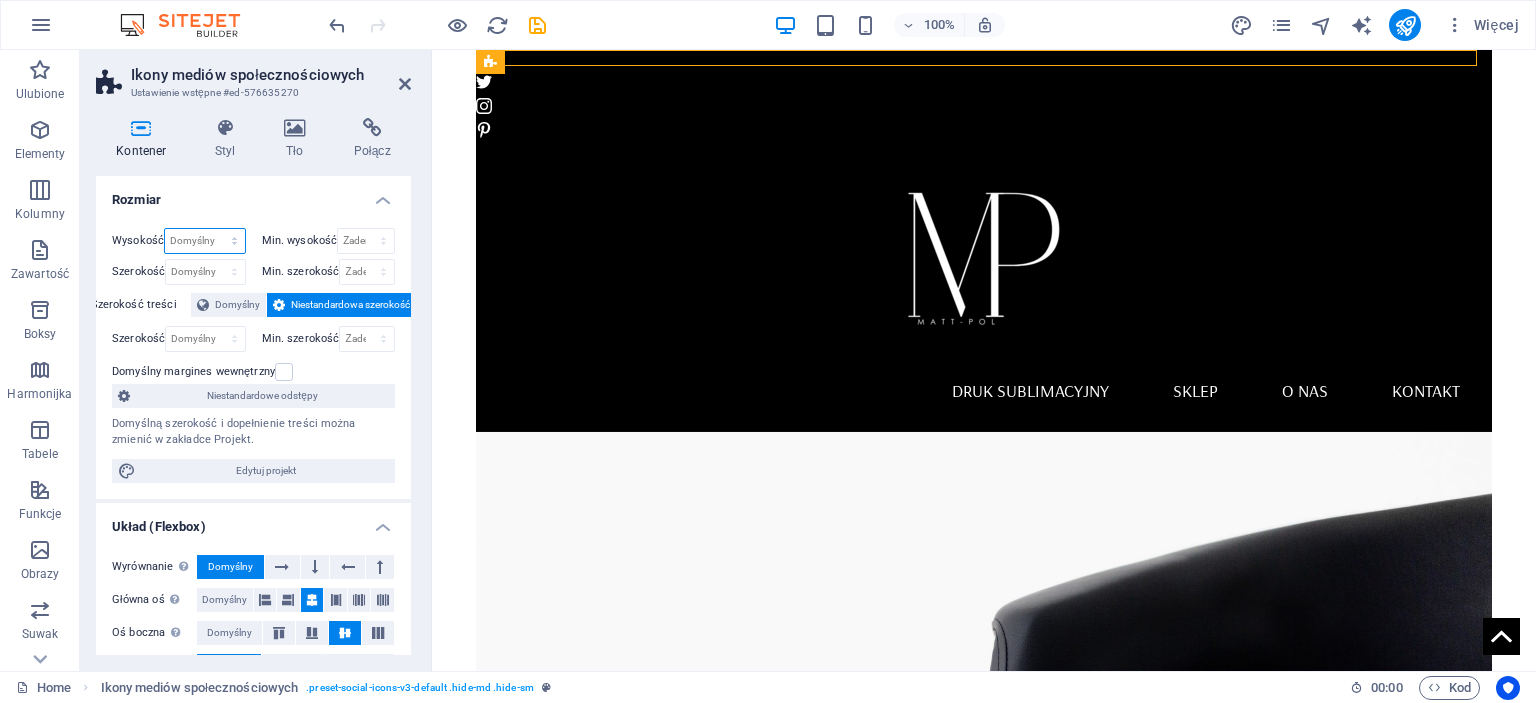 click on "Domyślny px rem % vh vw" at bounding box center (204, 241) 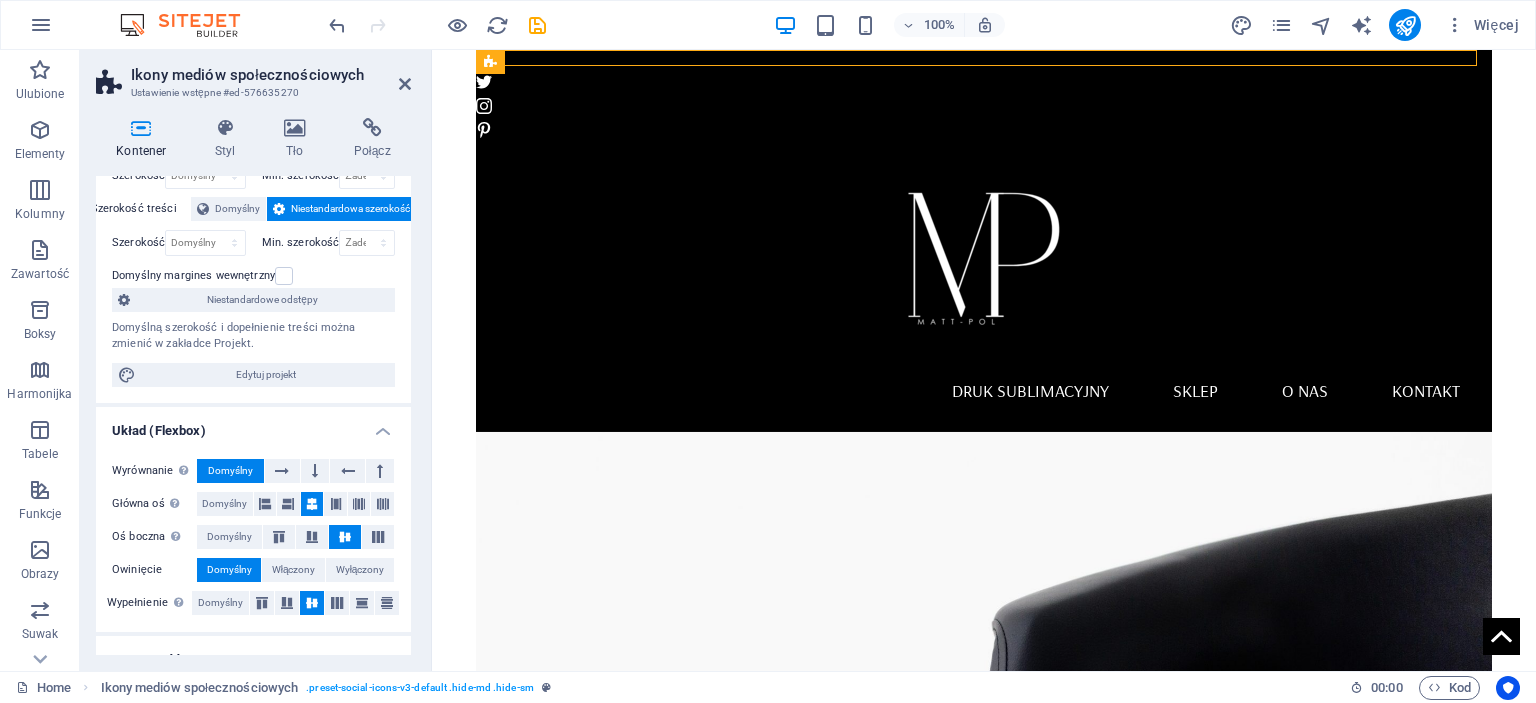 scroll, scrollTop: 100, scrollLeft: 0, axis: vertical 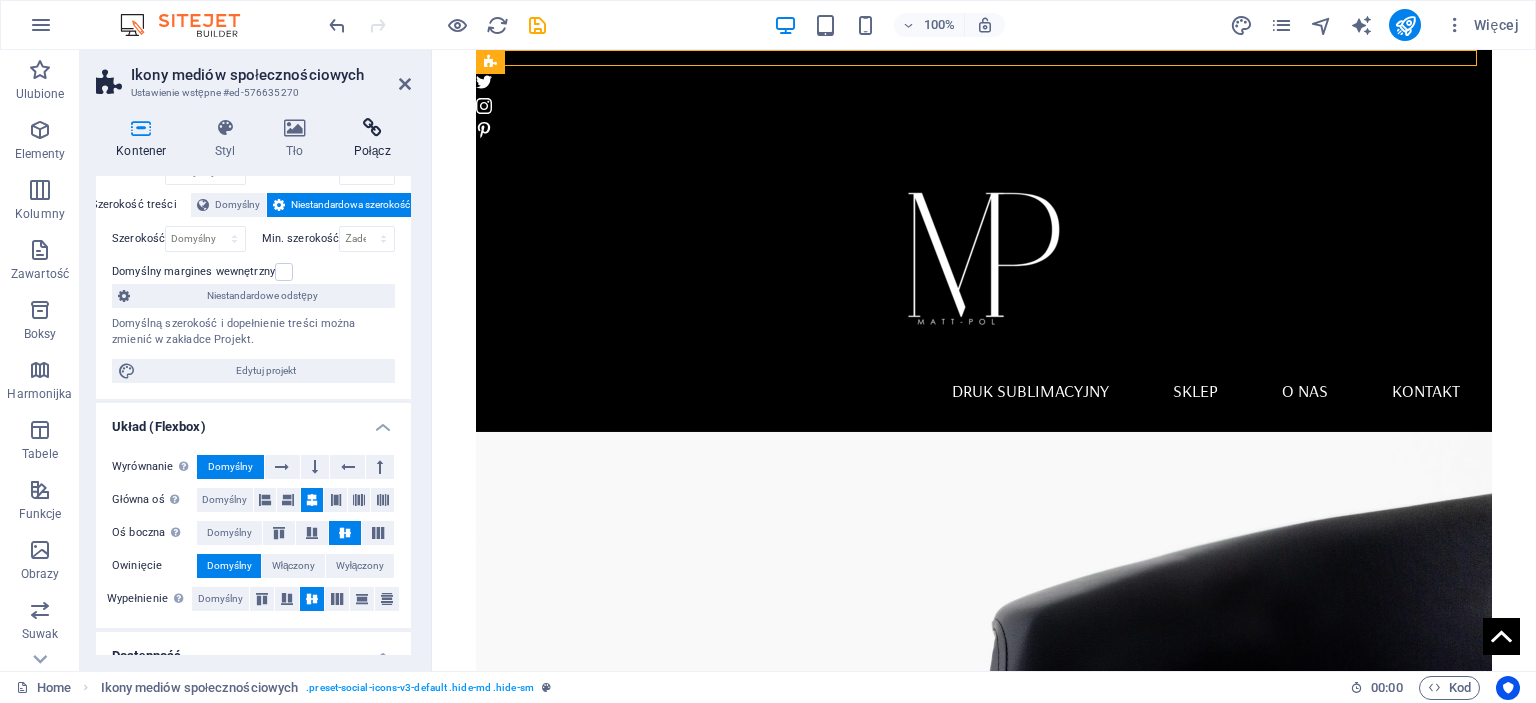 click on "Połącz" at bounding box center [372, 139] 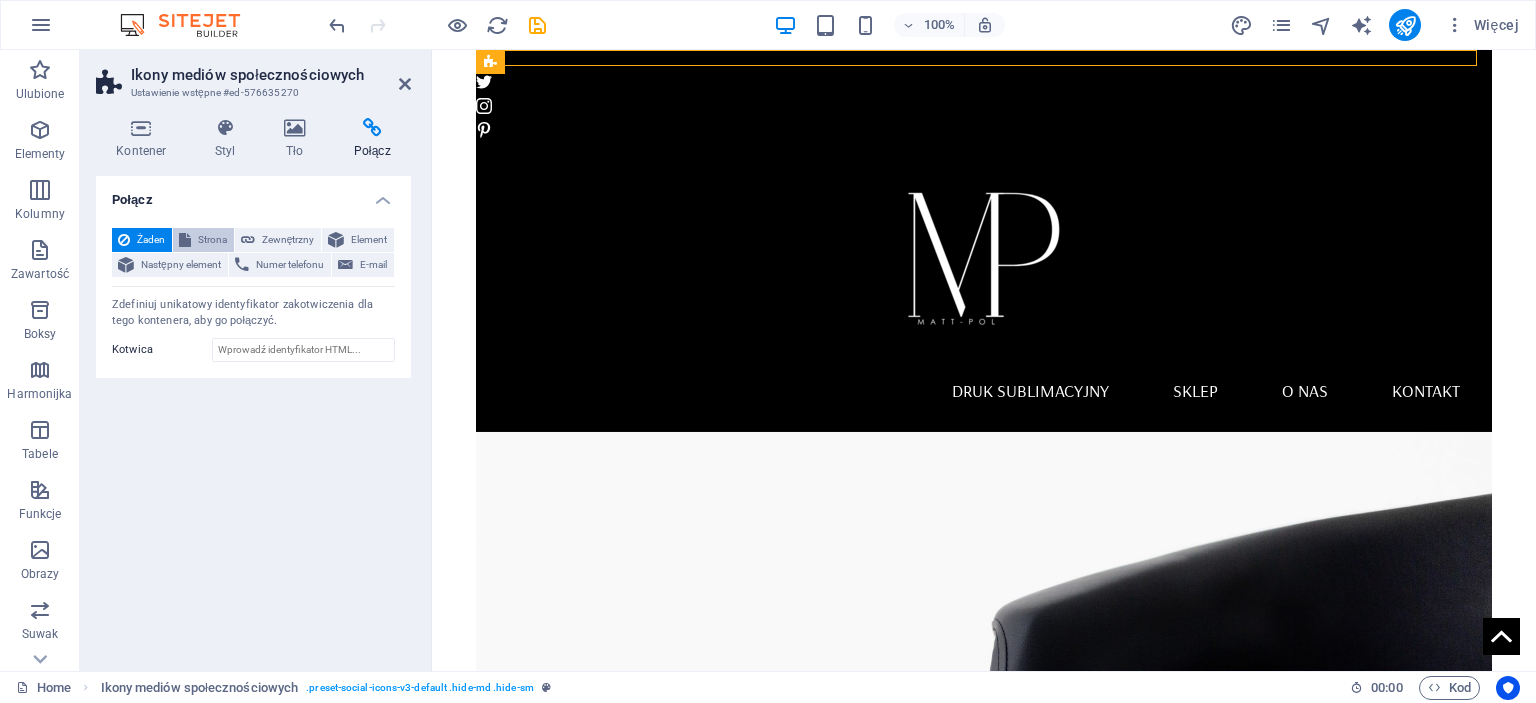 click on "Strona" at bounding box center (212, 240) 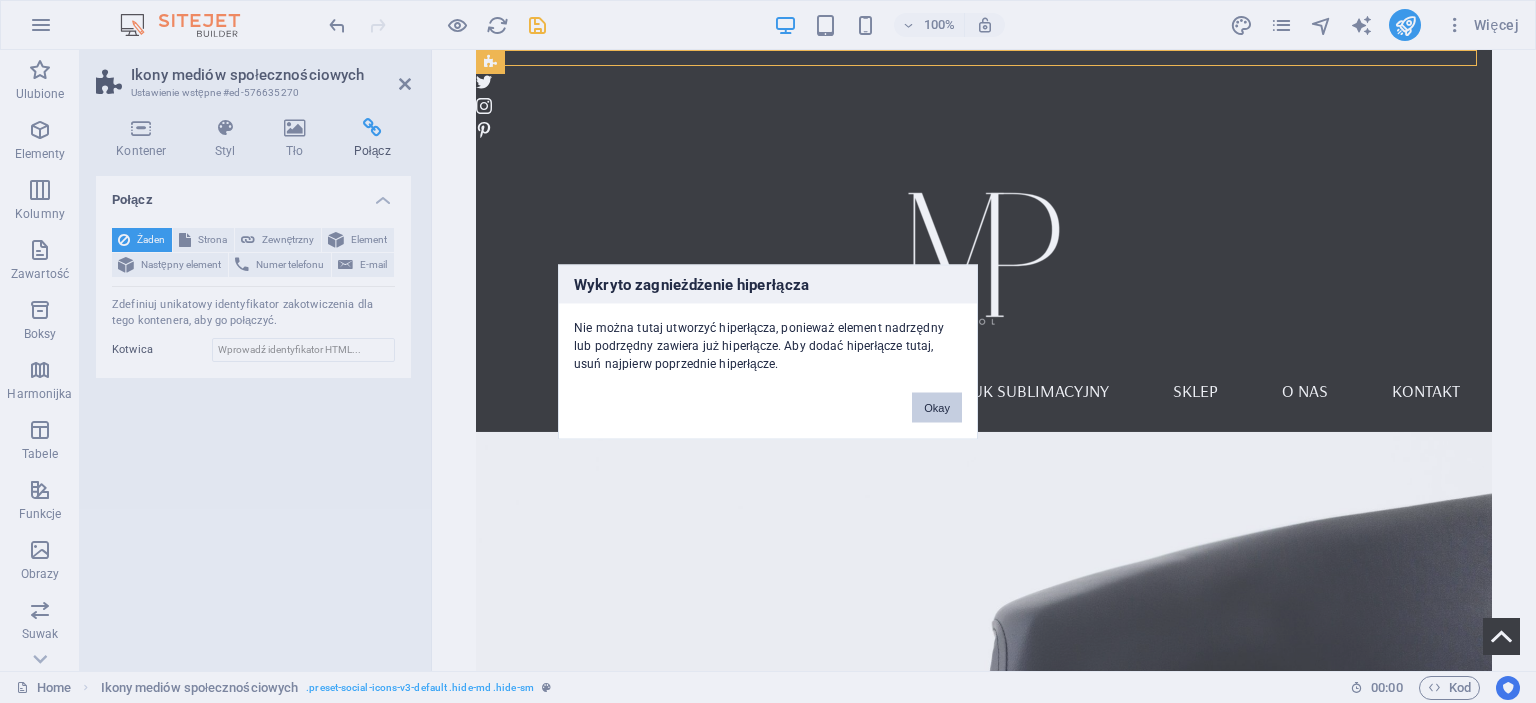 click on "Okay" at bounding box center (937, 407) 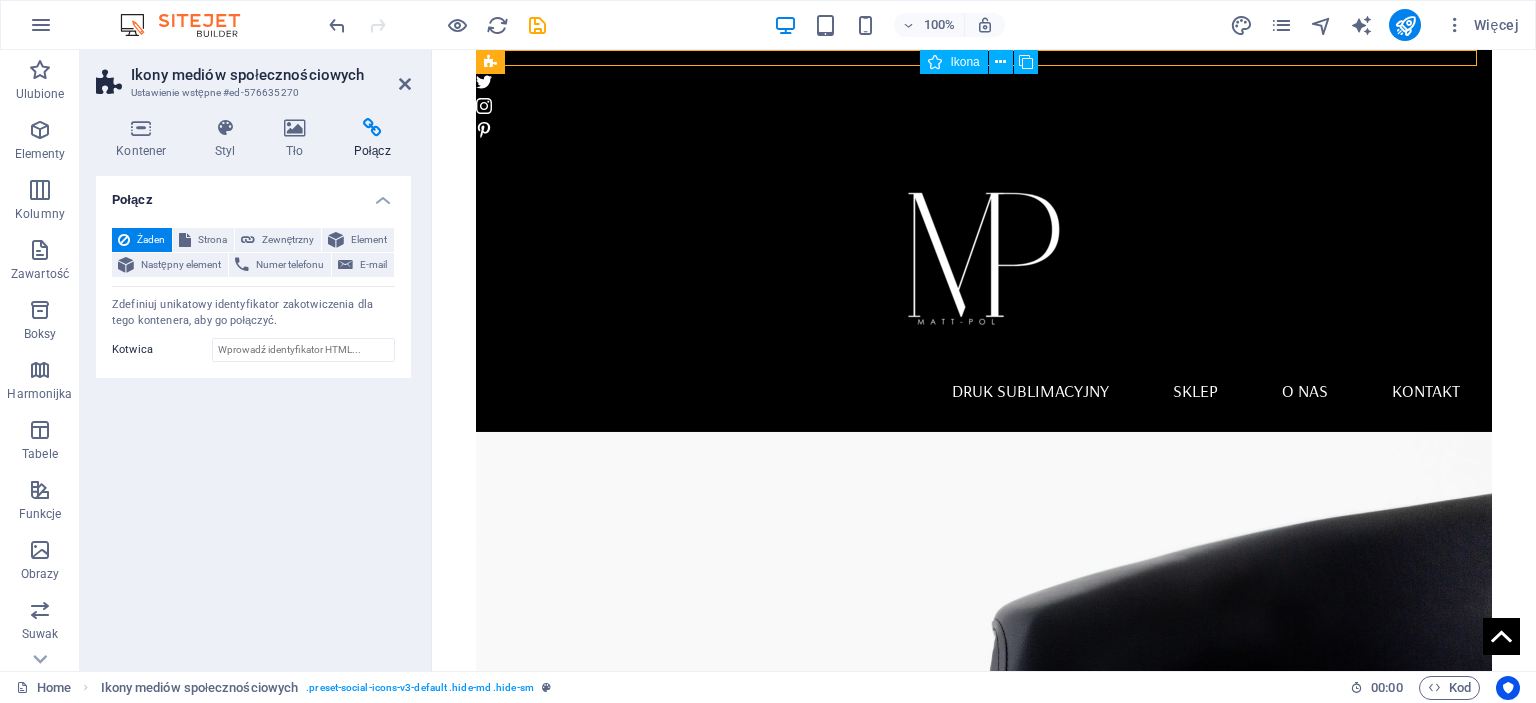 click at bounding box center [935, 62] 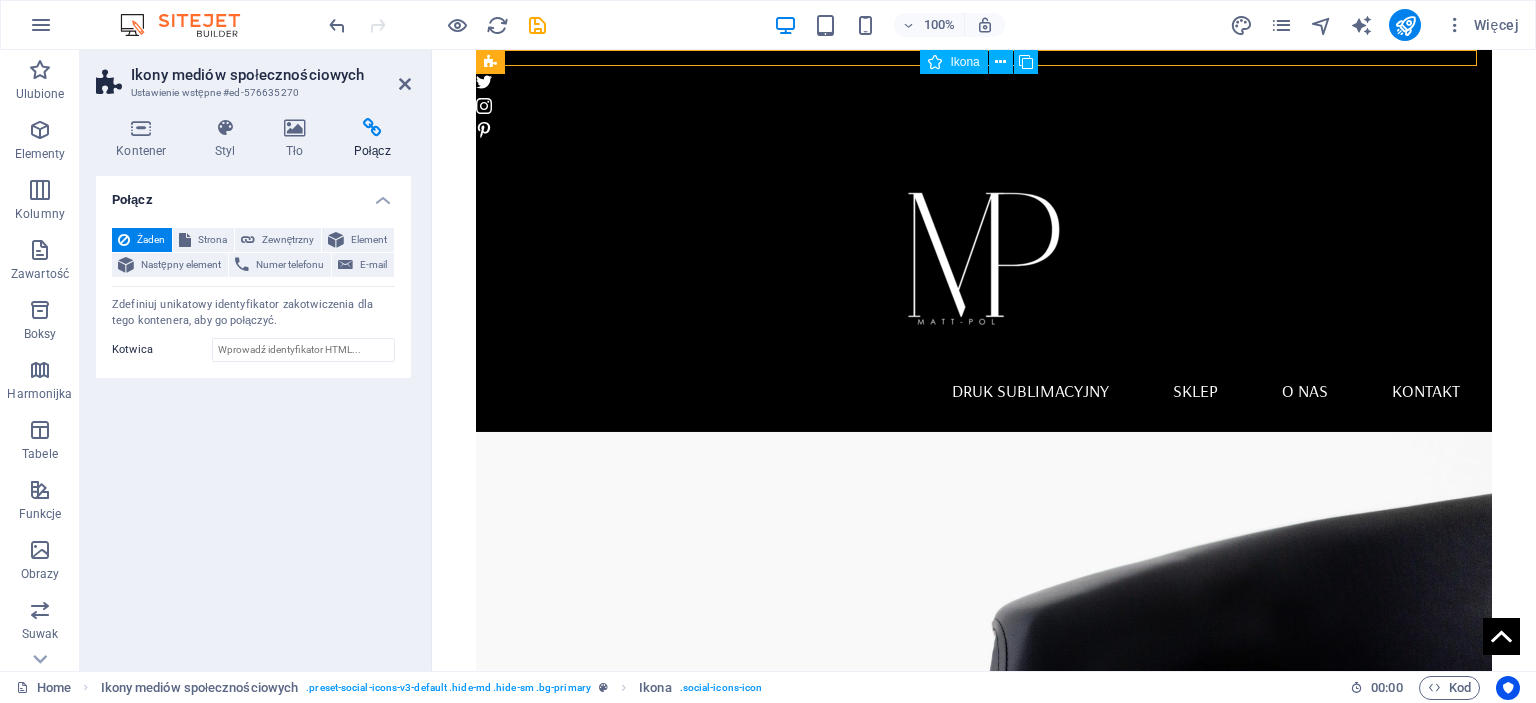 drag, startPoint x: 1400, startPoint y: 117, endPoint x: 1326, endPoint y: 64, distance: 91.02197 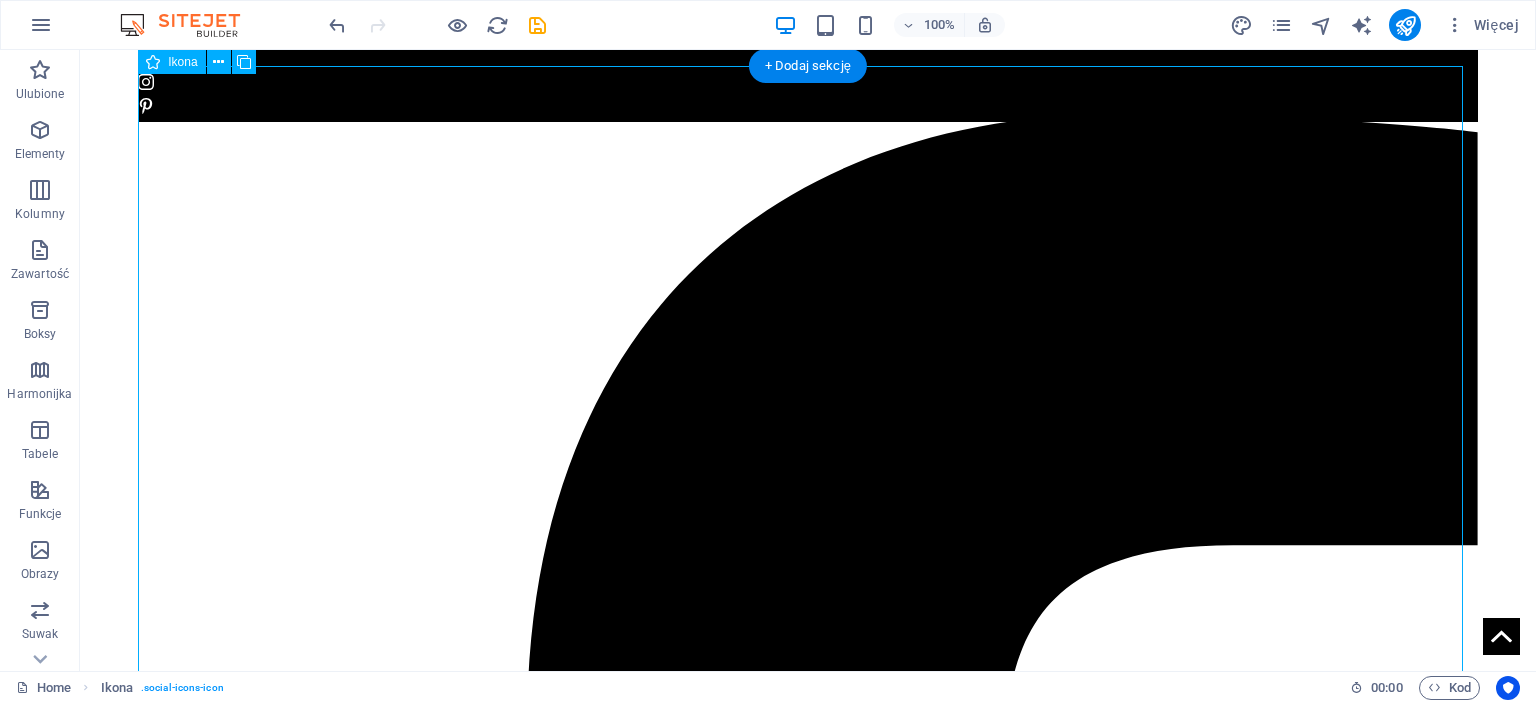 scroll, scrollTop: 0, scrollLeft: 0, axis: both 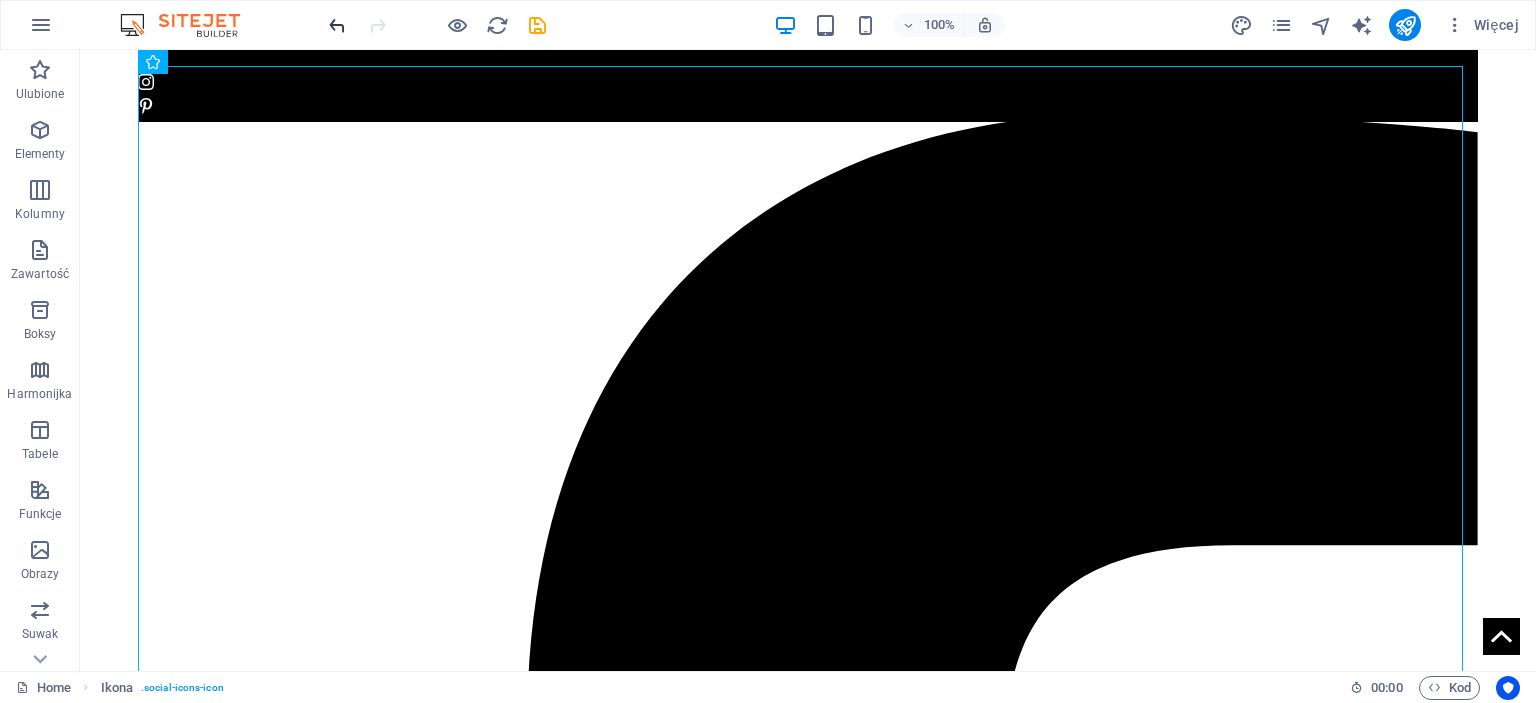 click at bounding box center [337, 25] 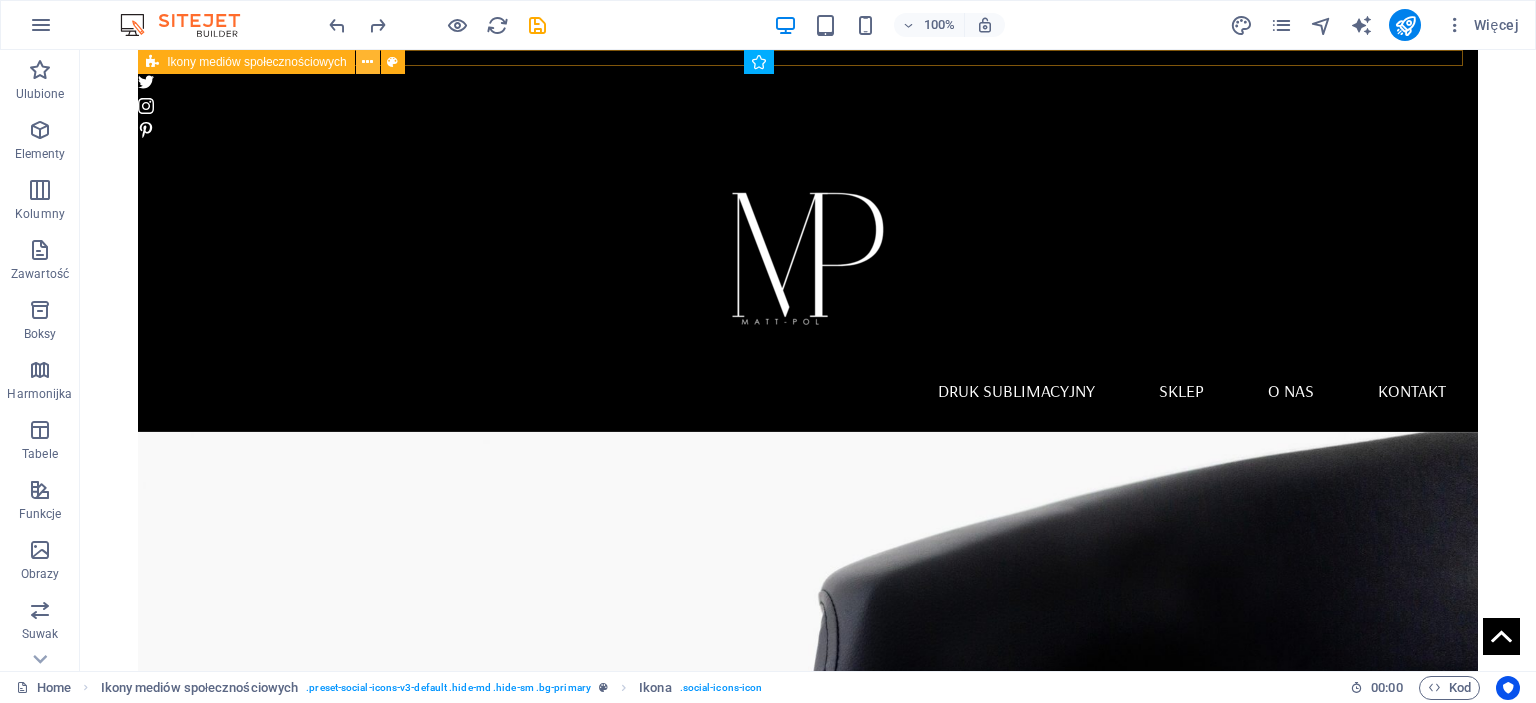 click at bounding box center (367, 62) 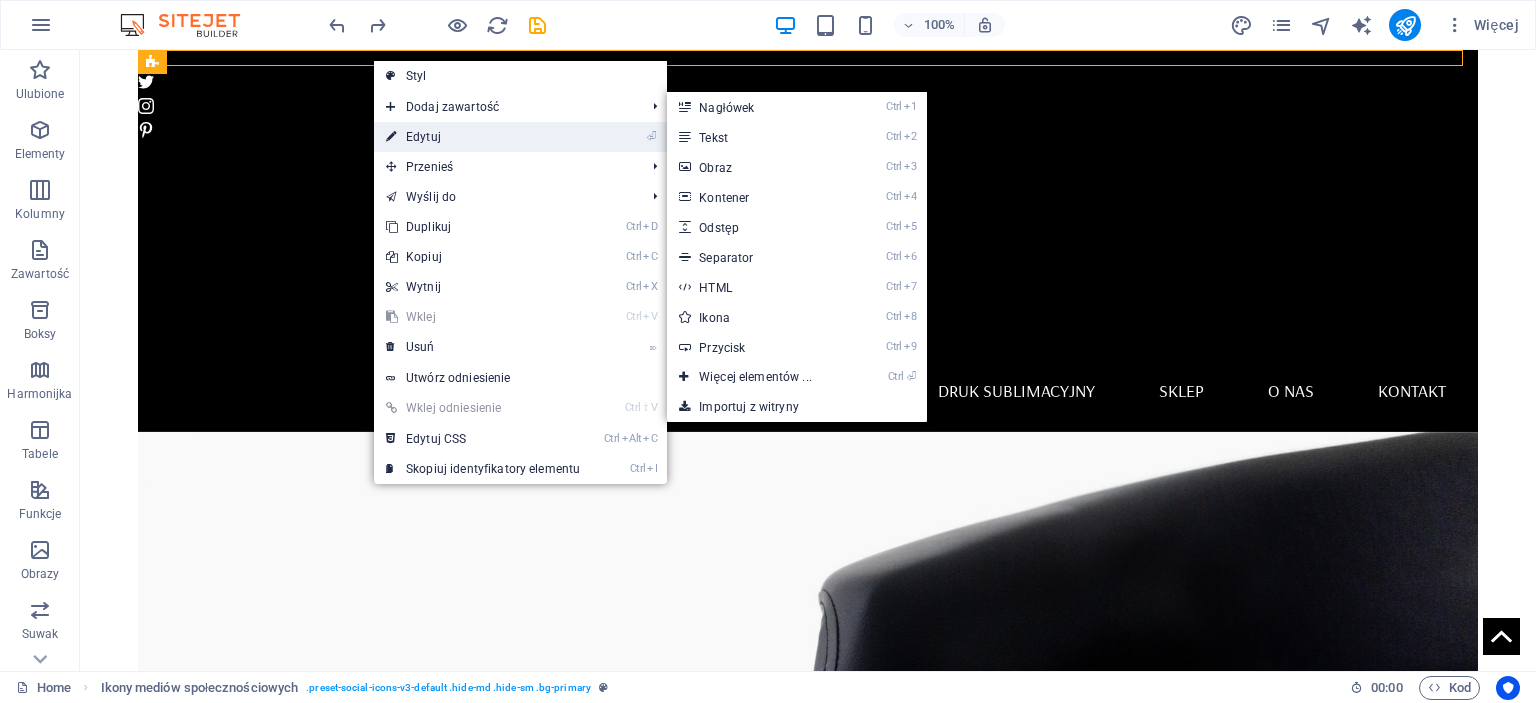 click on "⏎  Edytuj" at bounding box center [483, 137] 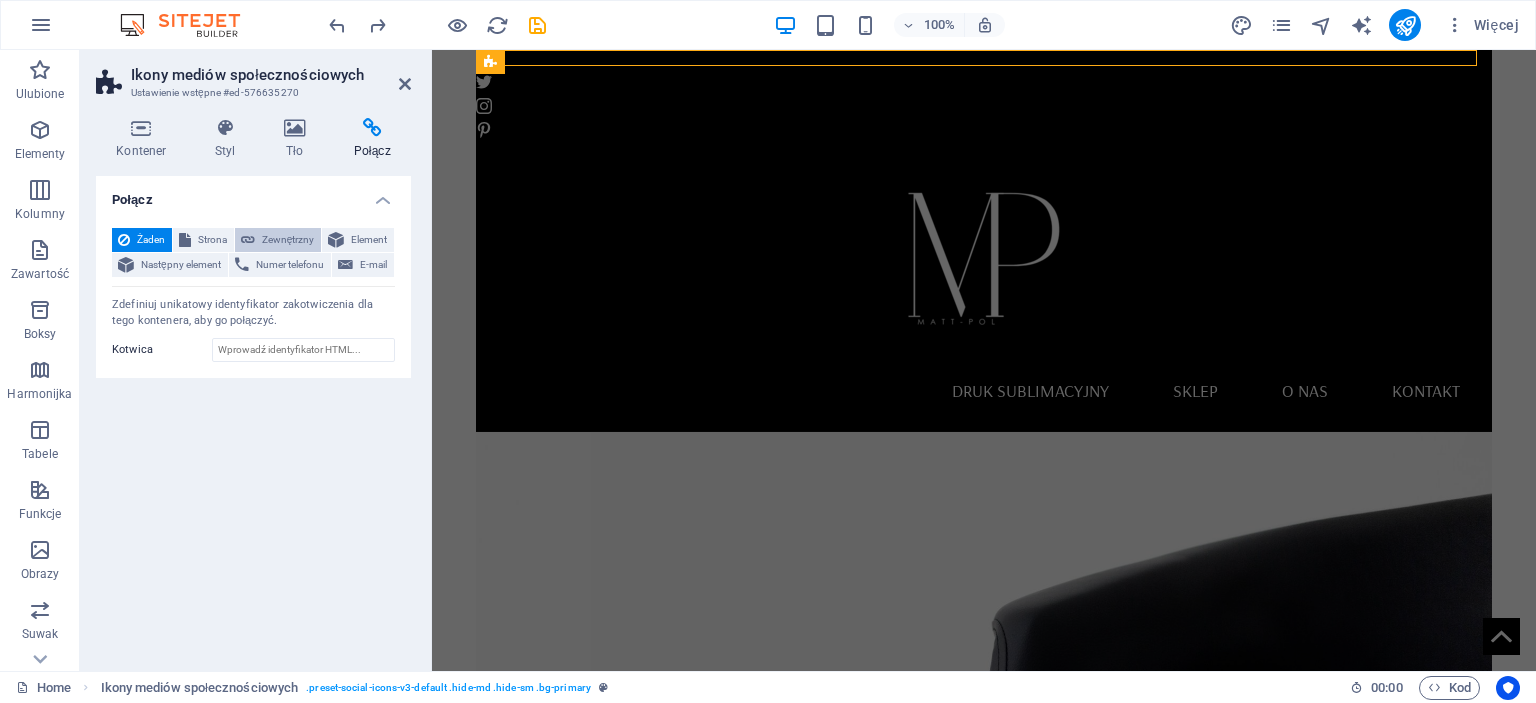click on "Zewnętrzny" at bounding box center (288, 240) 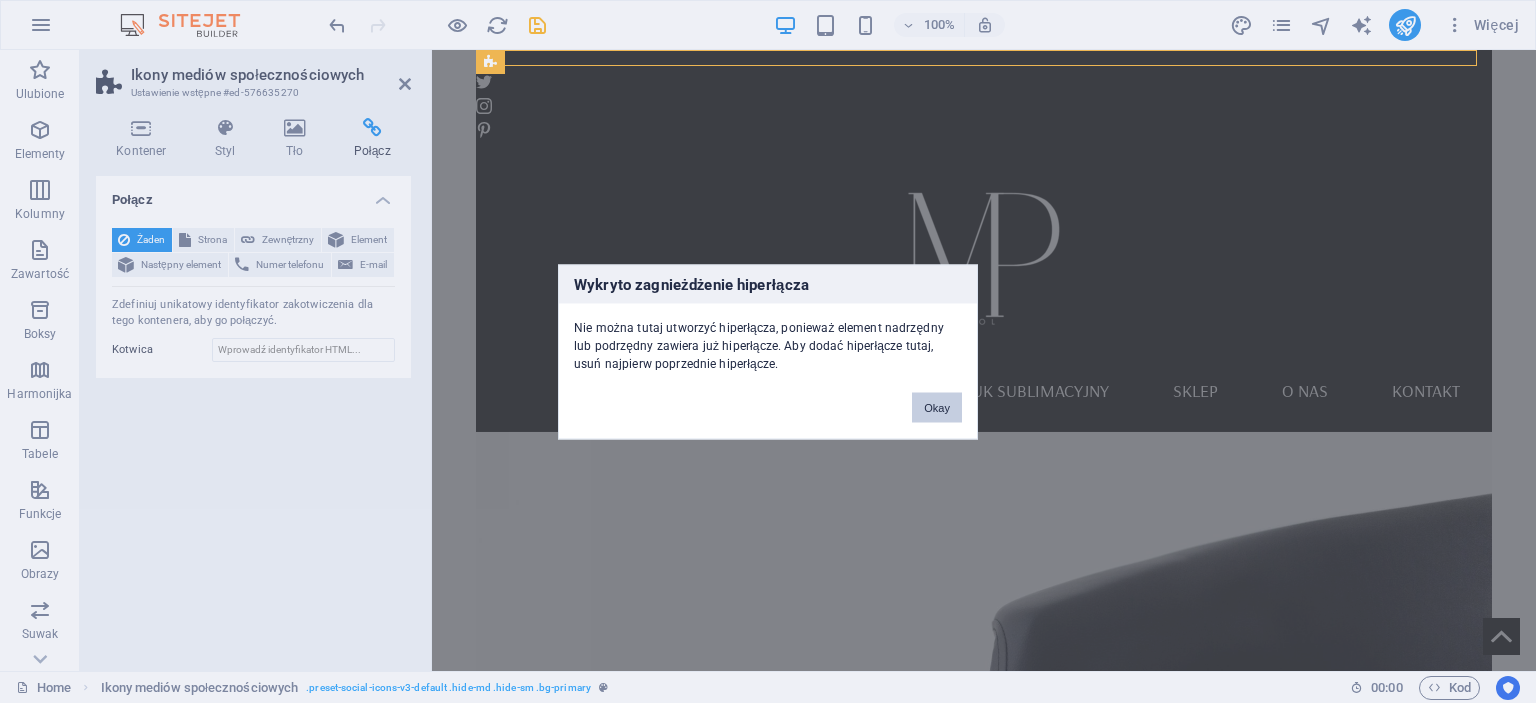 click on "Okay" at bounding box center (937, 407) 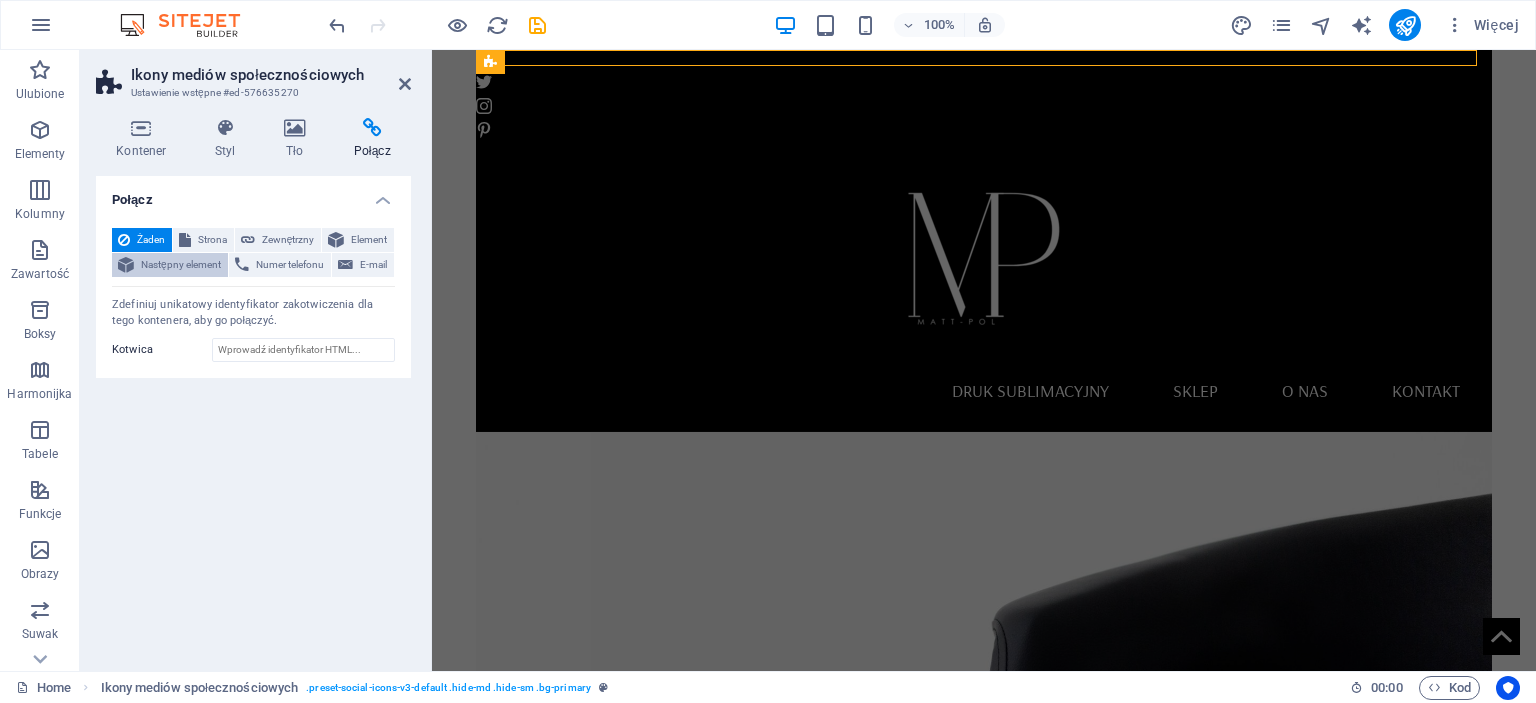 click on "Następny element" at bounding box center (181, 265) 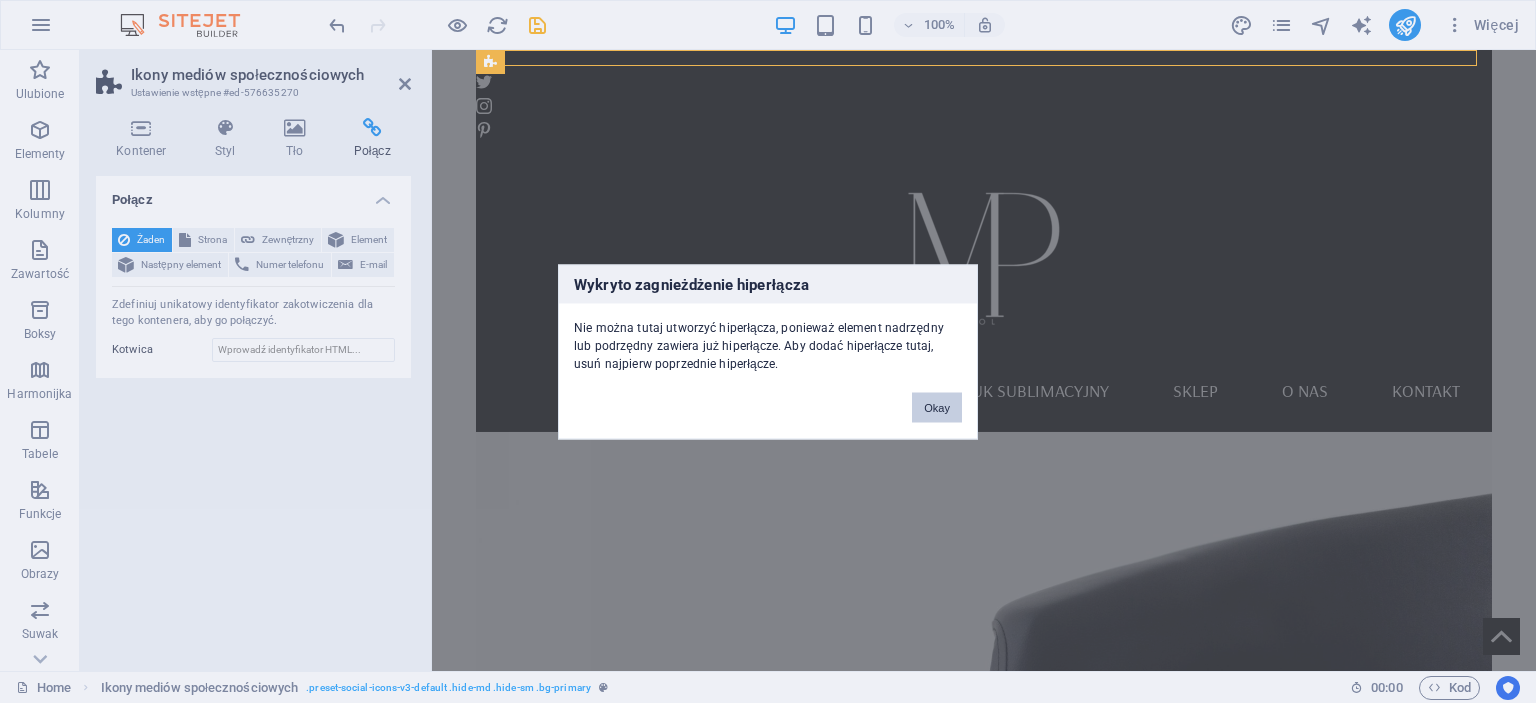 click on "Okay" at bounding box center (937, 407) 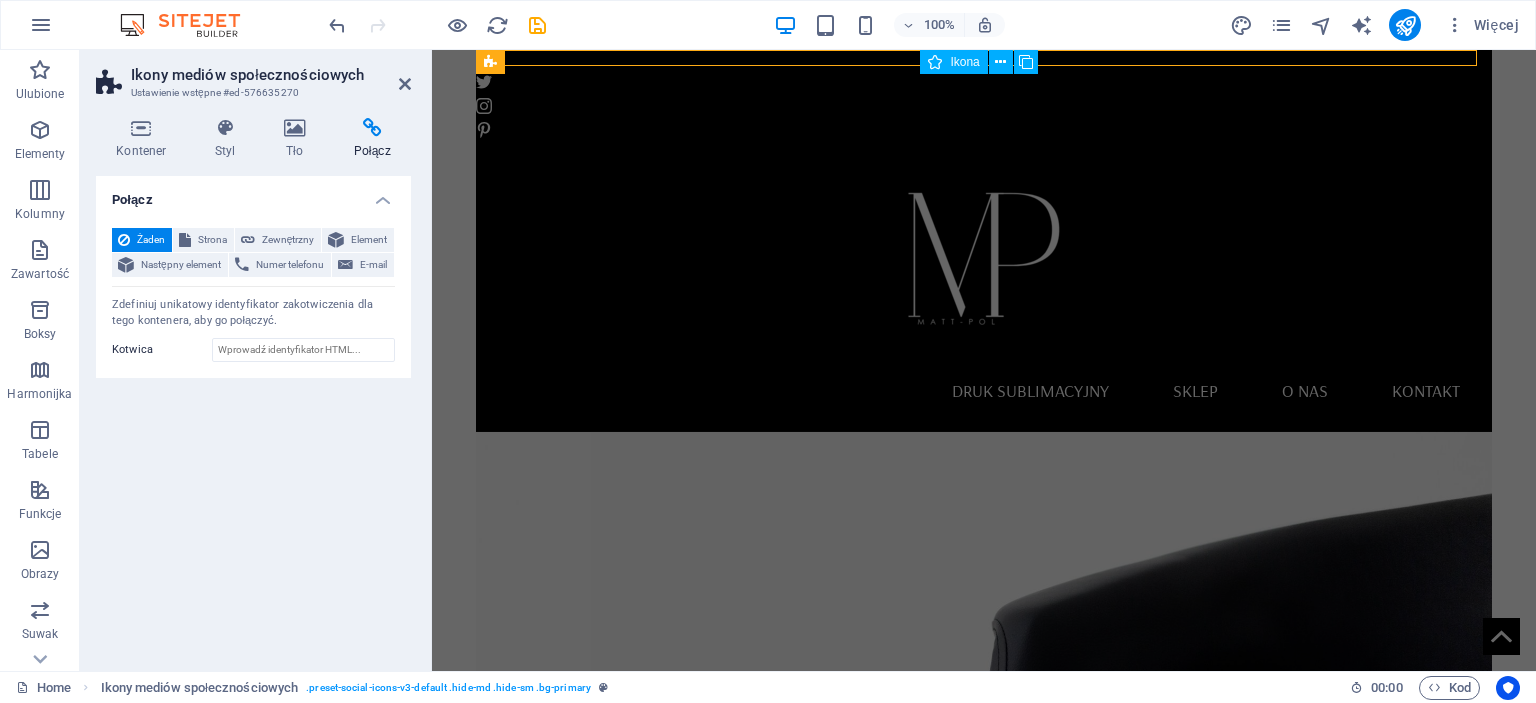 click on "Ikona" at bounding box center (953, 62) 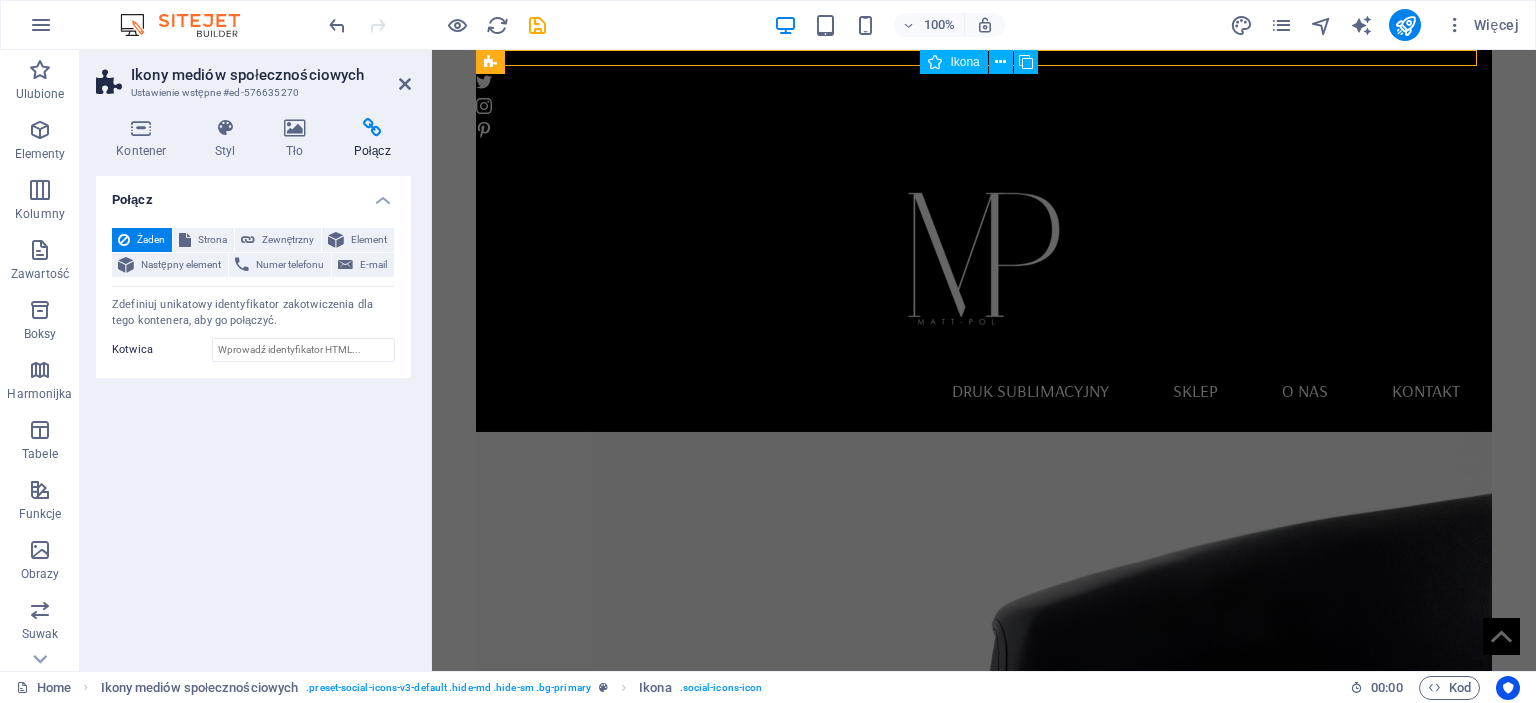 click on "Ikona" at bounding box center (953, 62) 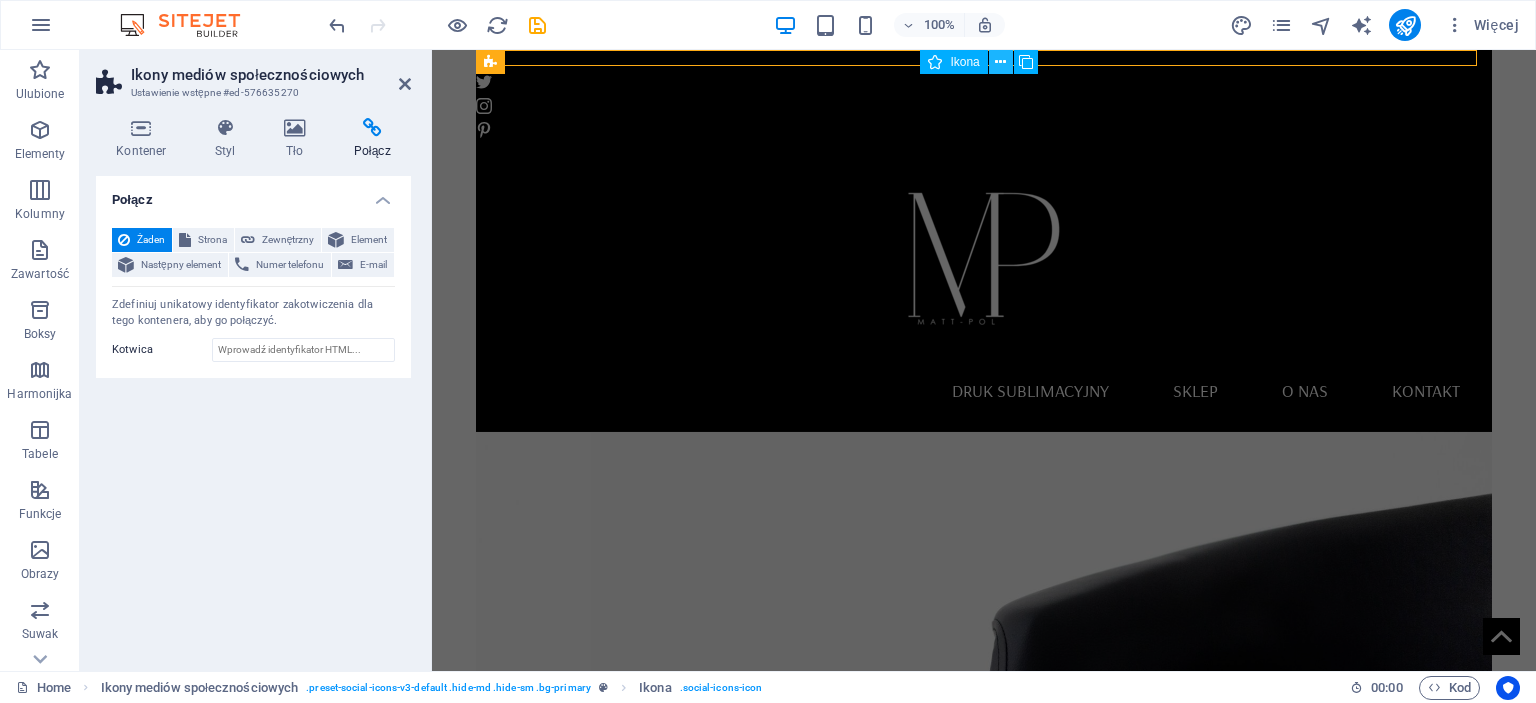 click at bounding box center [1000, 62] 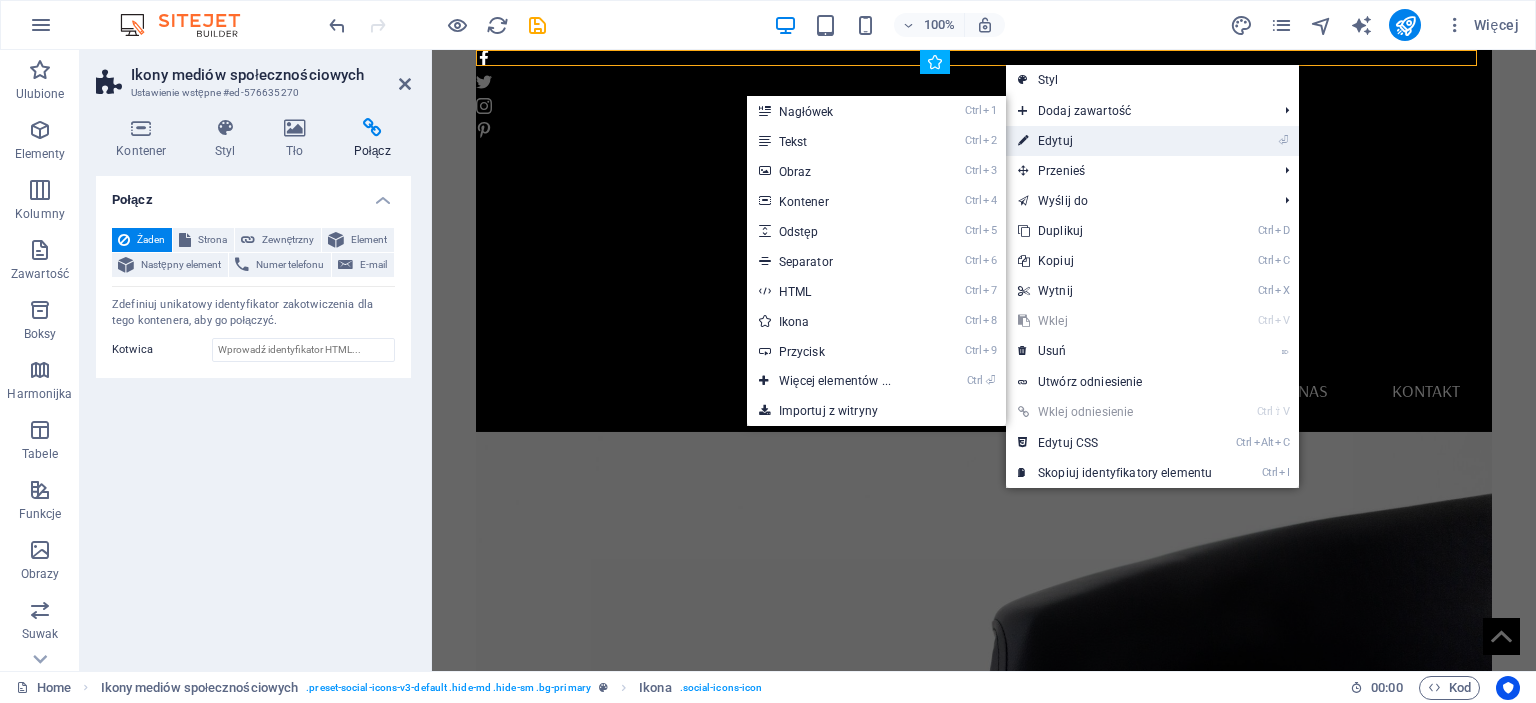 drag, startPoint x: 1036, startPoint y: 137, endPoint x: 599, endPoint y: 88, distance: 439.73856 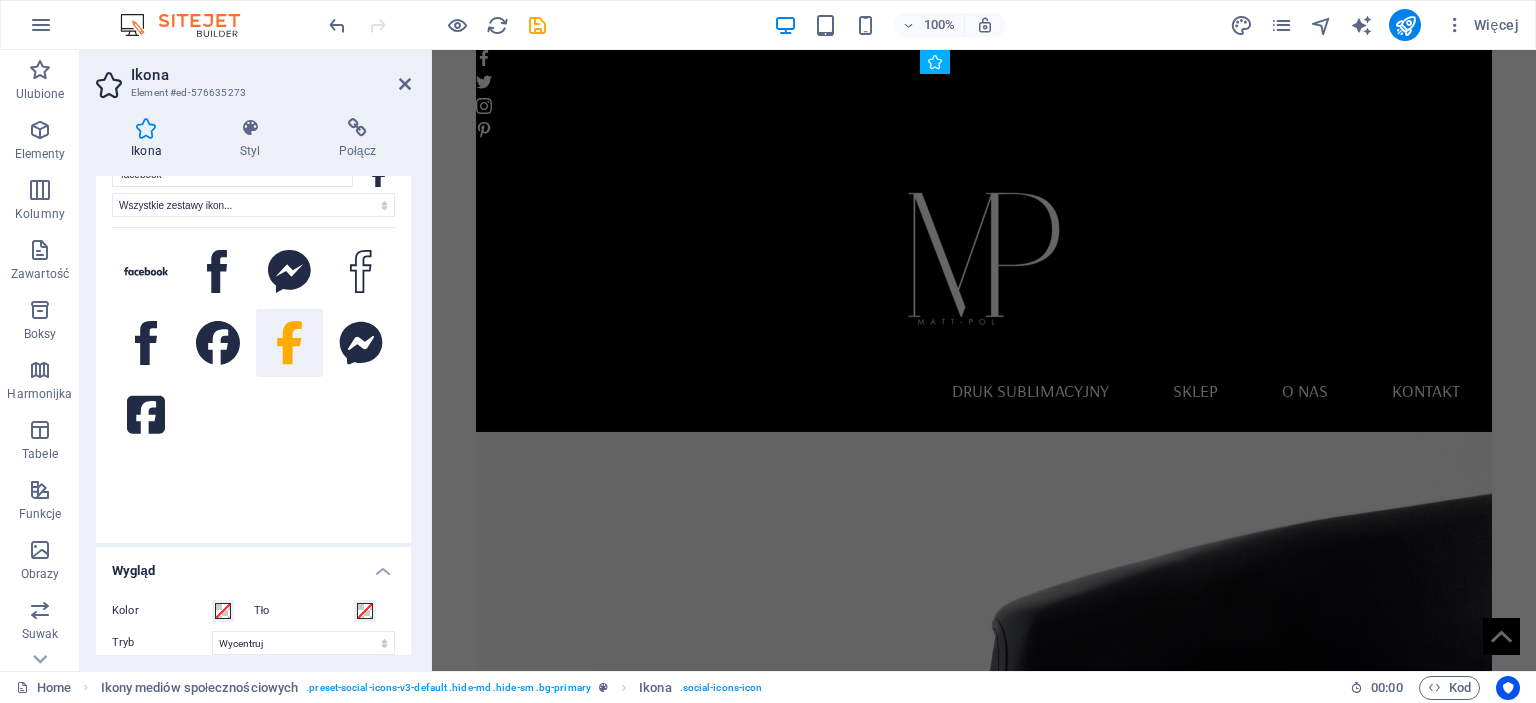 scroll, scrollTop: 0, scrollLeft: 0, axis: both 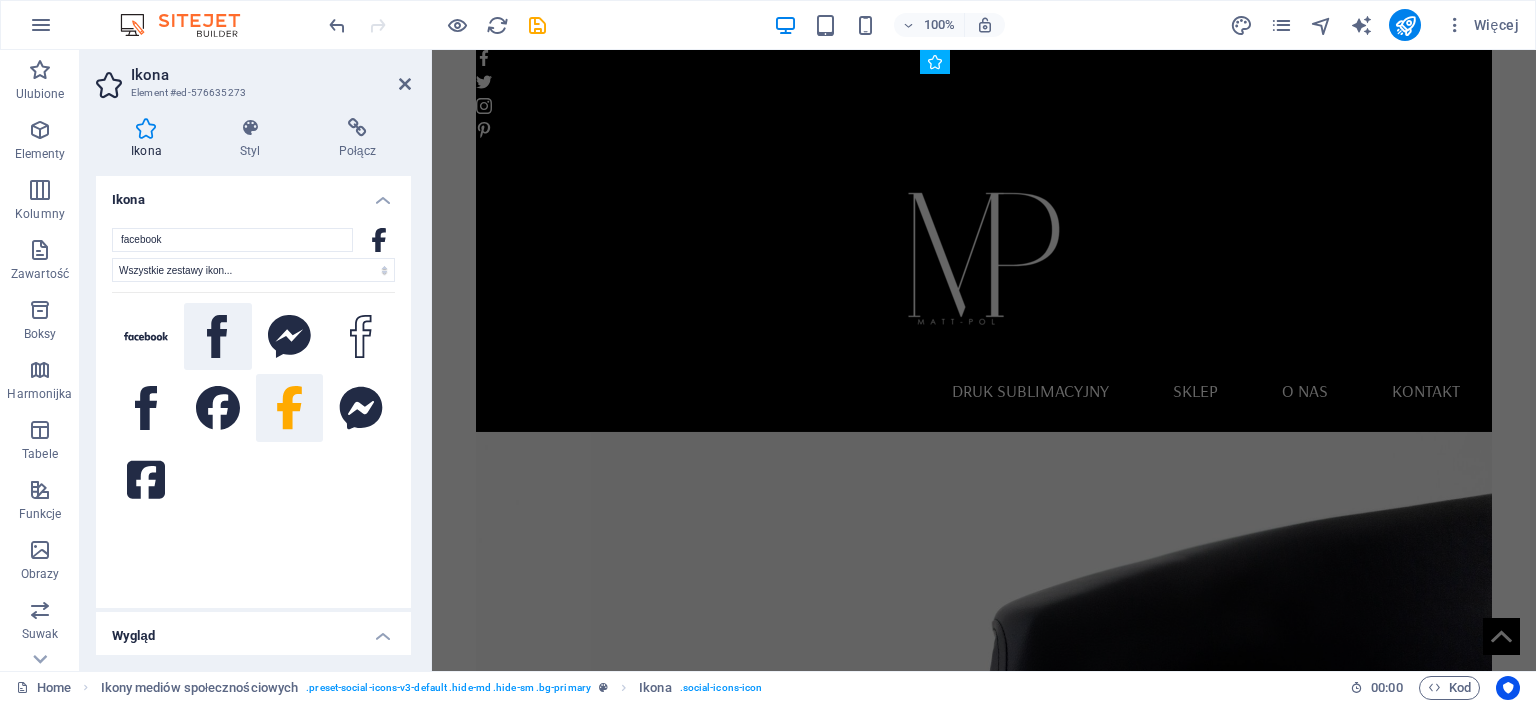 click 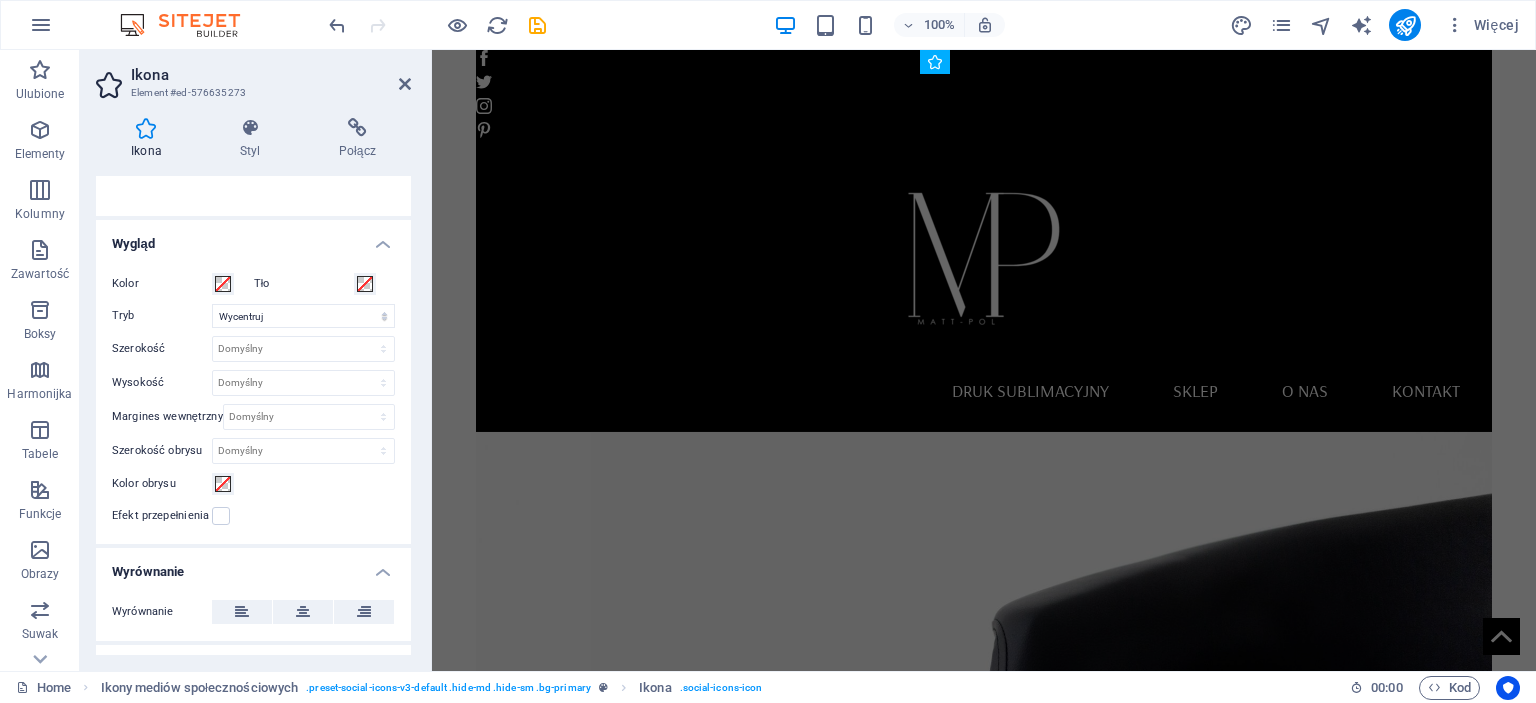 scroll, scrollTop: 400, scrollLeft: 0, axis: vertical 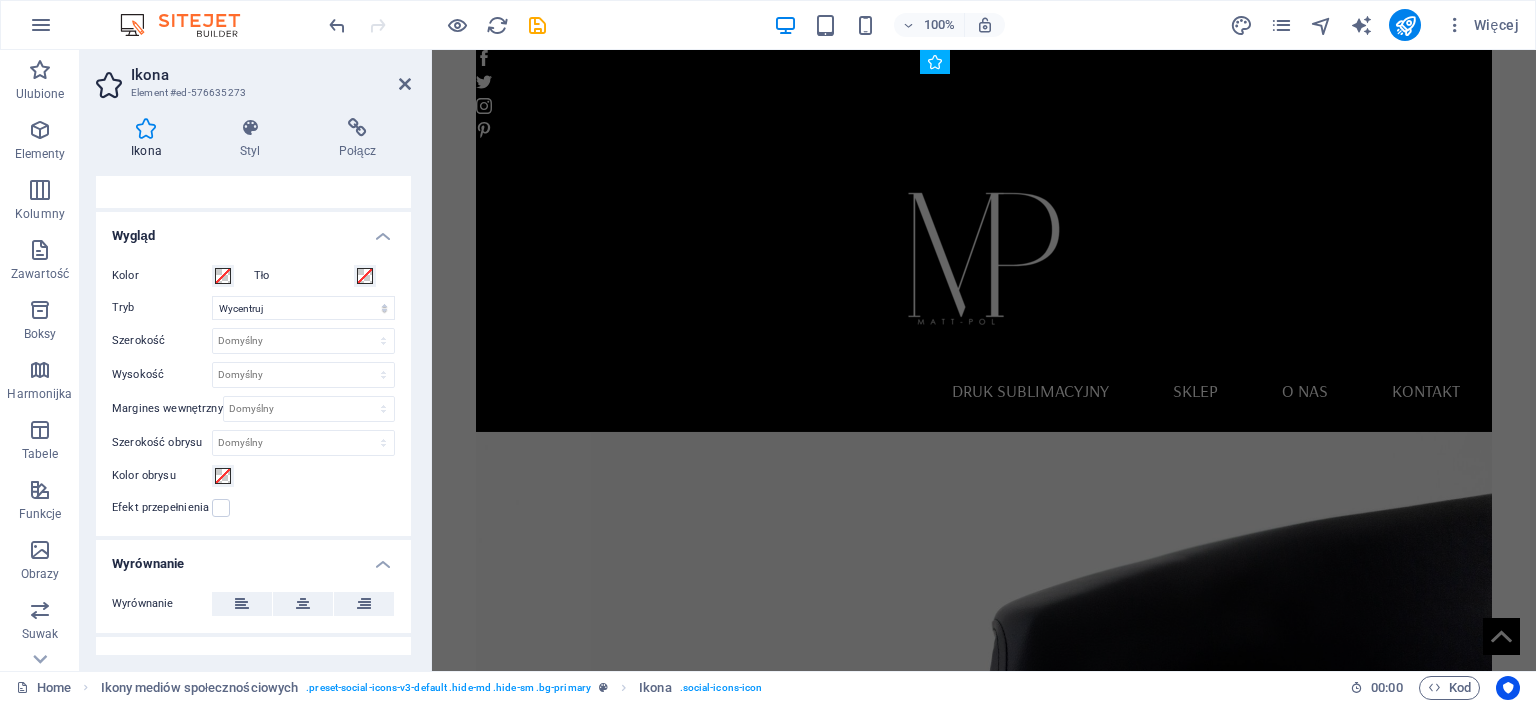 click on "Ikona Styl Połącz Ikona facebook Wszystkie zestawy ikon... IcoFont Ionicons FontAwesome Brands FontAwesome Duotone FontAwesome Solid FontAwesome Regular FontAwesome Light FontAwesome Thin FontAwesome Sharp Solid FontAwesome Sharp Regular FontAwesome Sharp Light FontAwesome Sharp Thin Wygląd Kolor Tło Tryb Skaluj Lewy Wycentruj Do prawej Szerokość Domyślny automatycznie px rem % em vh vw Wysokość Domyślny automatycznie px rem em vh vw Margines wewnętrzny Domyślny px rem % em vh vw Szerokość obrysu Domyślny px rem % em vh vw Kolor obrysu Efekt przepełnienia Wyrównanie Wyrównanie Cień Domyślny Żaden Na zewnątrz Kolor Przesunięcie X 0 px rem vh vw Przesunięcie Y 0 px rem vh vw Rozmyj 0 px rem % vh vw Tekst Alternatywny tekst Tekst alternatywny jest używany przez urządzenia, które nie mogą wyświetlać obrazów (np. wyszukiwarki obrazów) i powinien być dodany do każdego obrazu, aby poprawić dostępność strony. Ikony mediów społecznościowych Element Układ Rozmiar Domyślny px %" at bounding box center [253, 386] 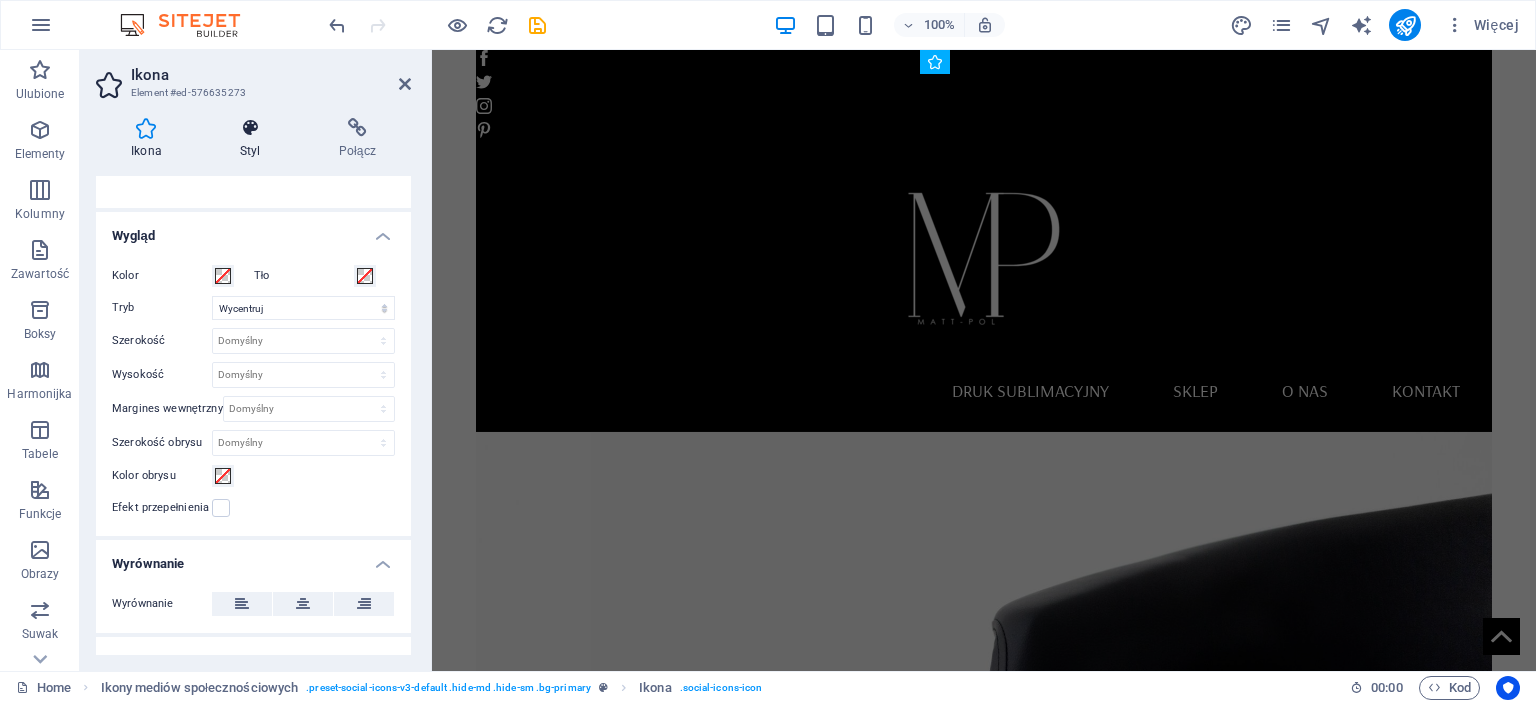 click at bounding box center [250, 128] 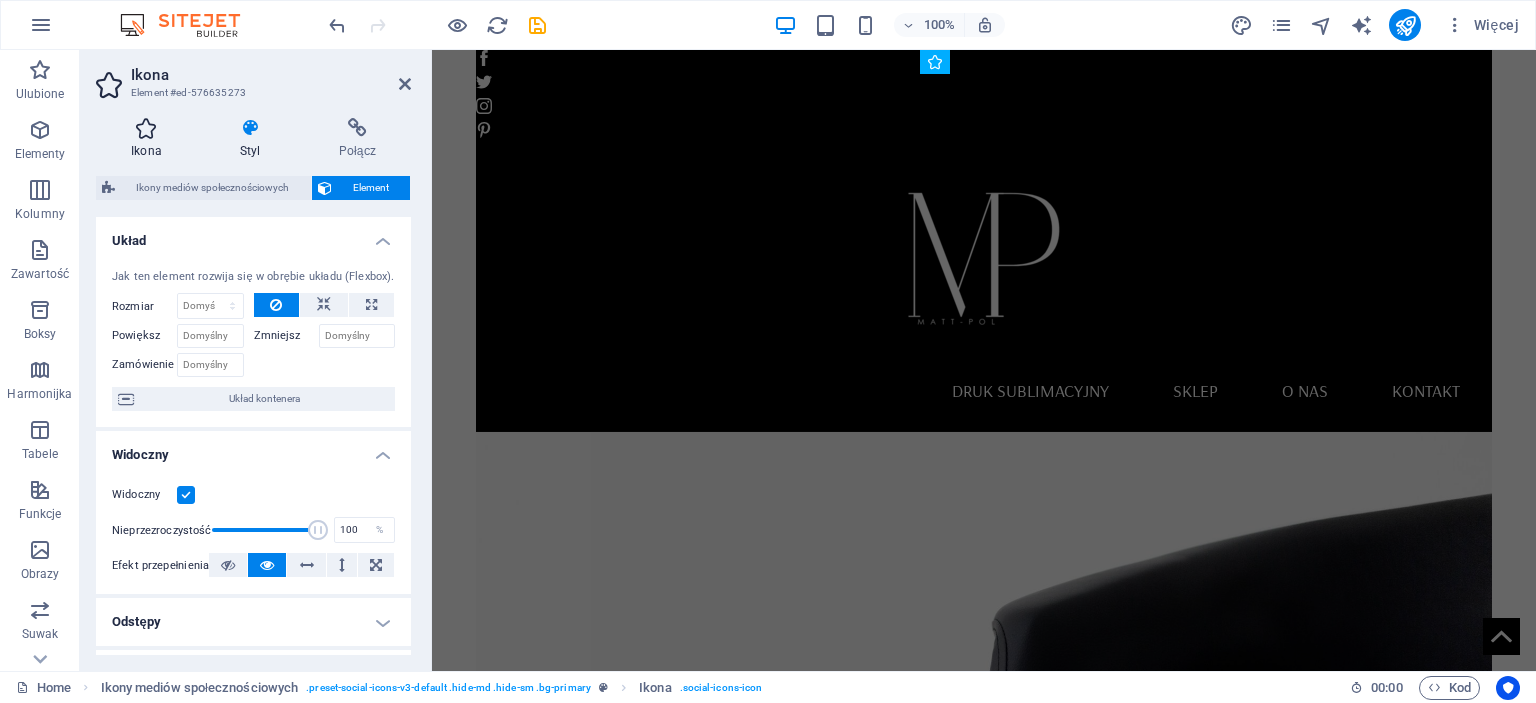 click on "Ikona" at bounding box center (150, 139) 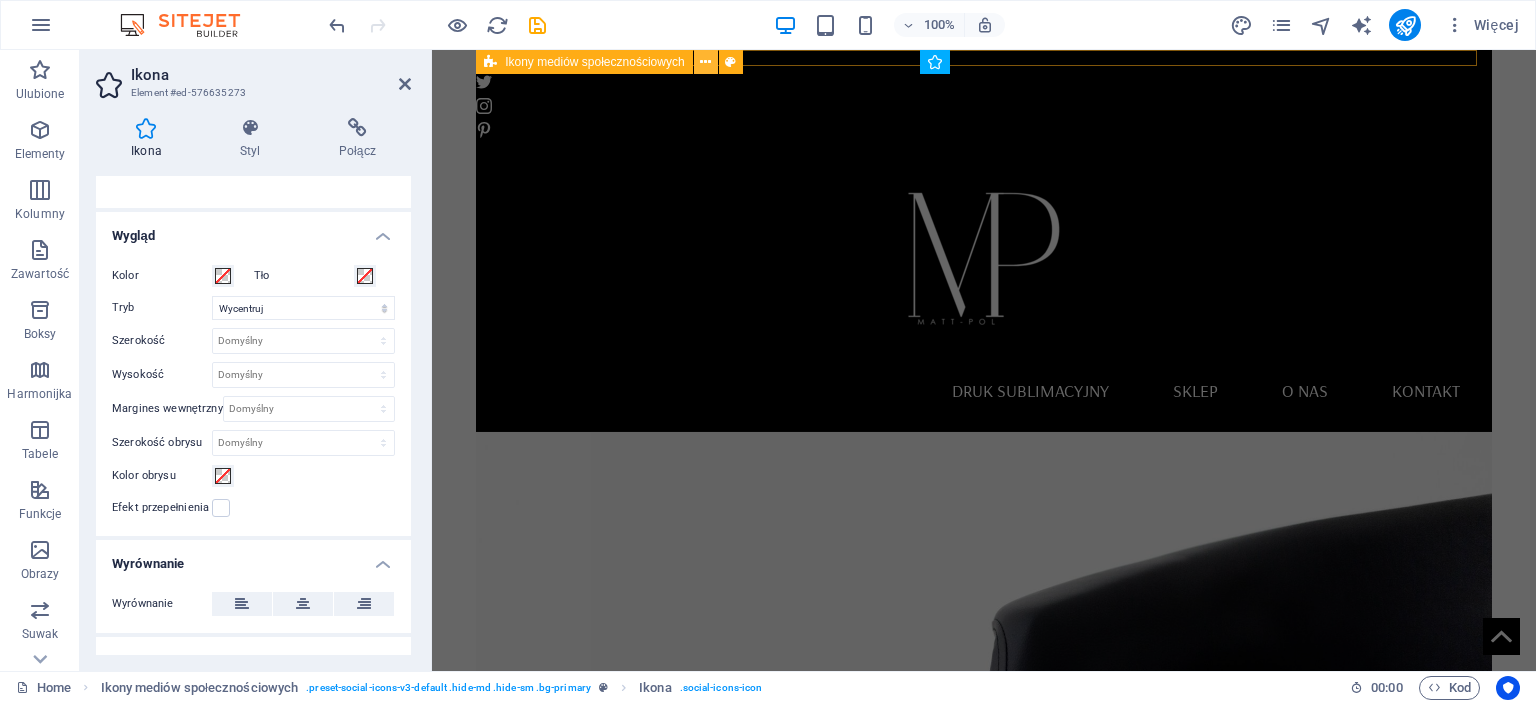 click at bounding box center [705, 62] 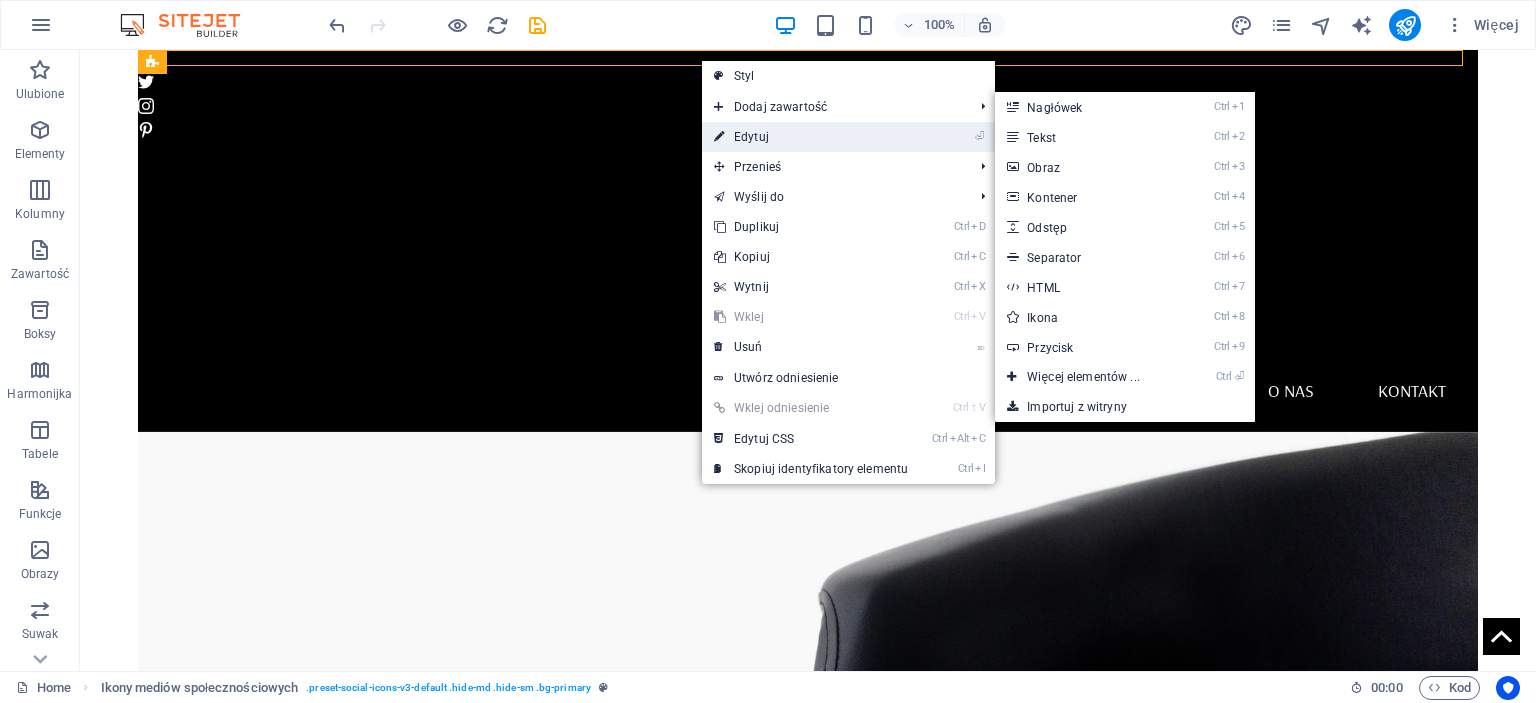 click on "⏎  Edytuj" at bounding box center [811, 137] 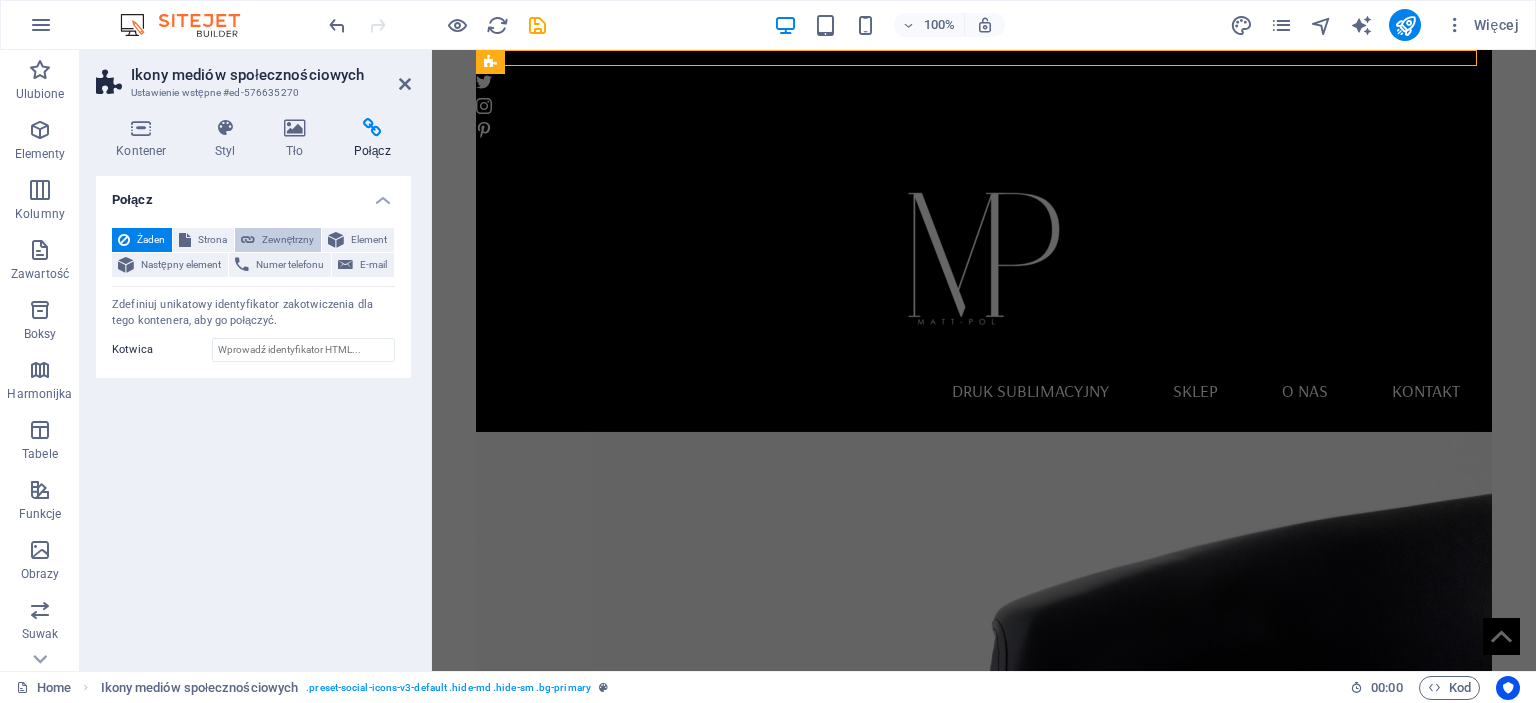 click on "Zewnętrzny" at bounding box center [288, 240] 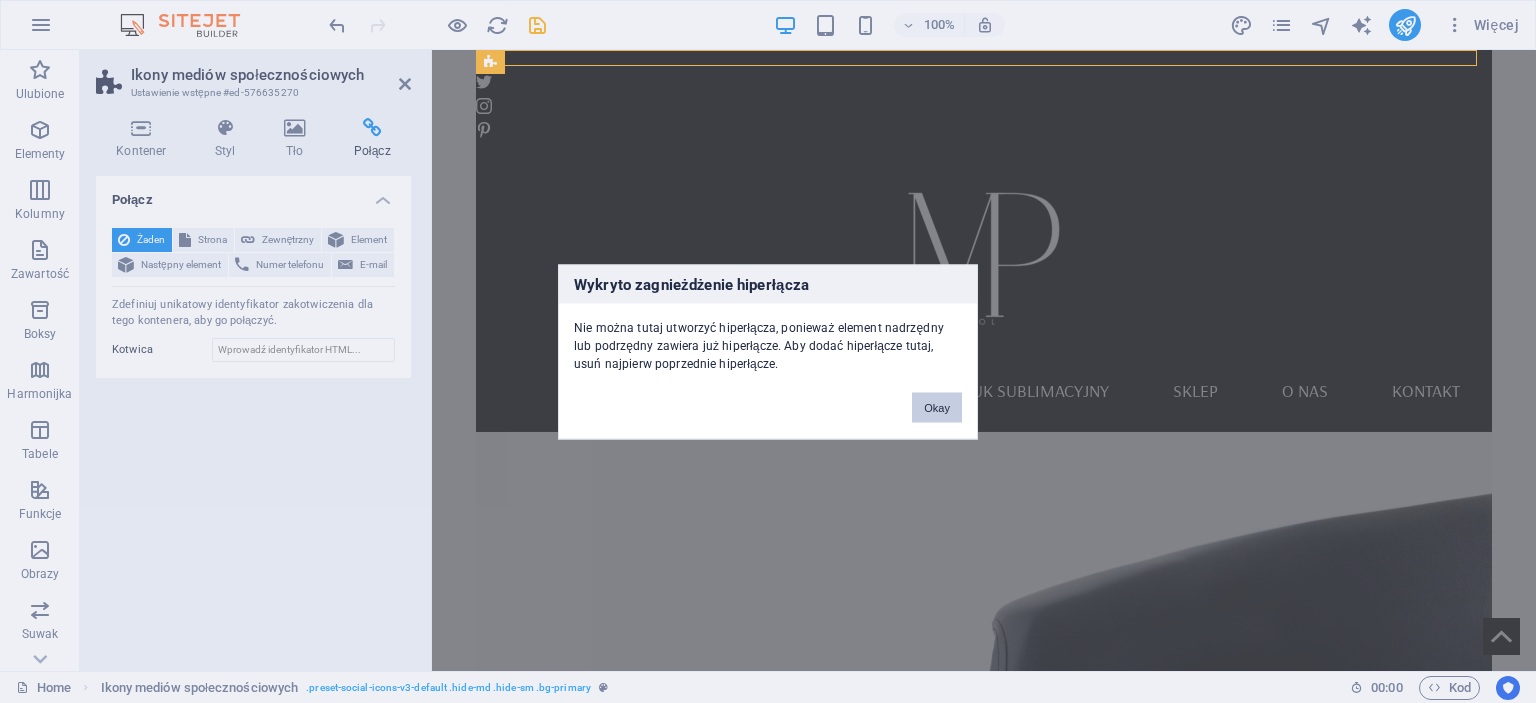 click on "Okay" at bounding box center (937, 407) 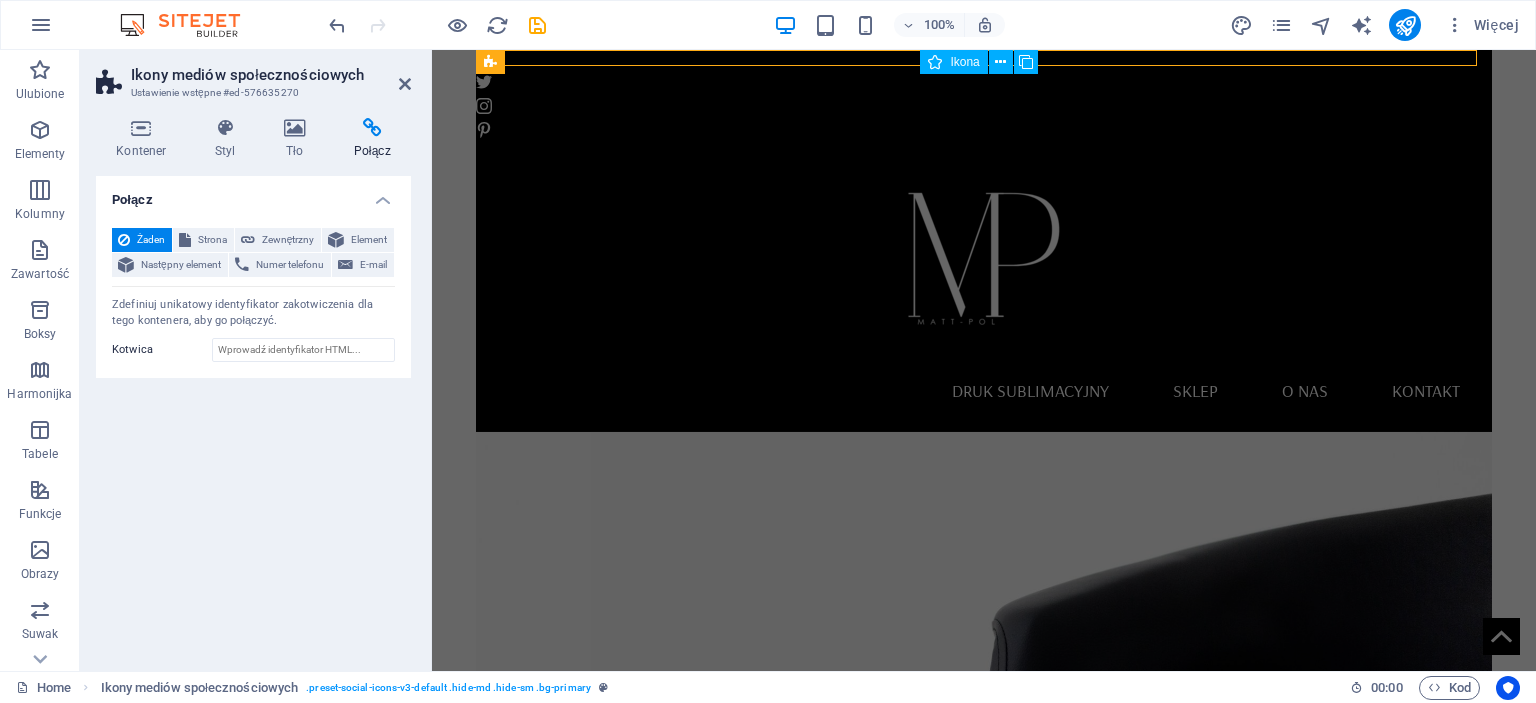 click at bounding box center (935, 62) 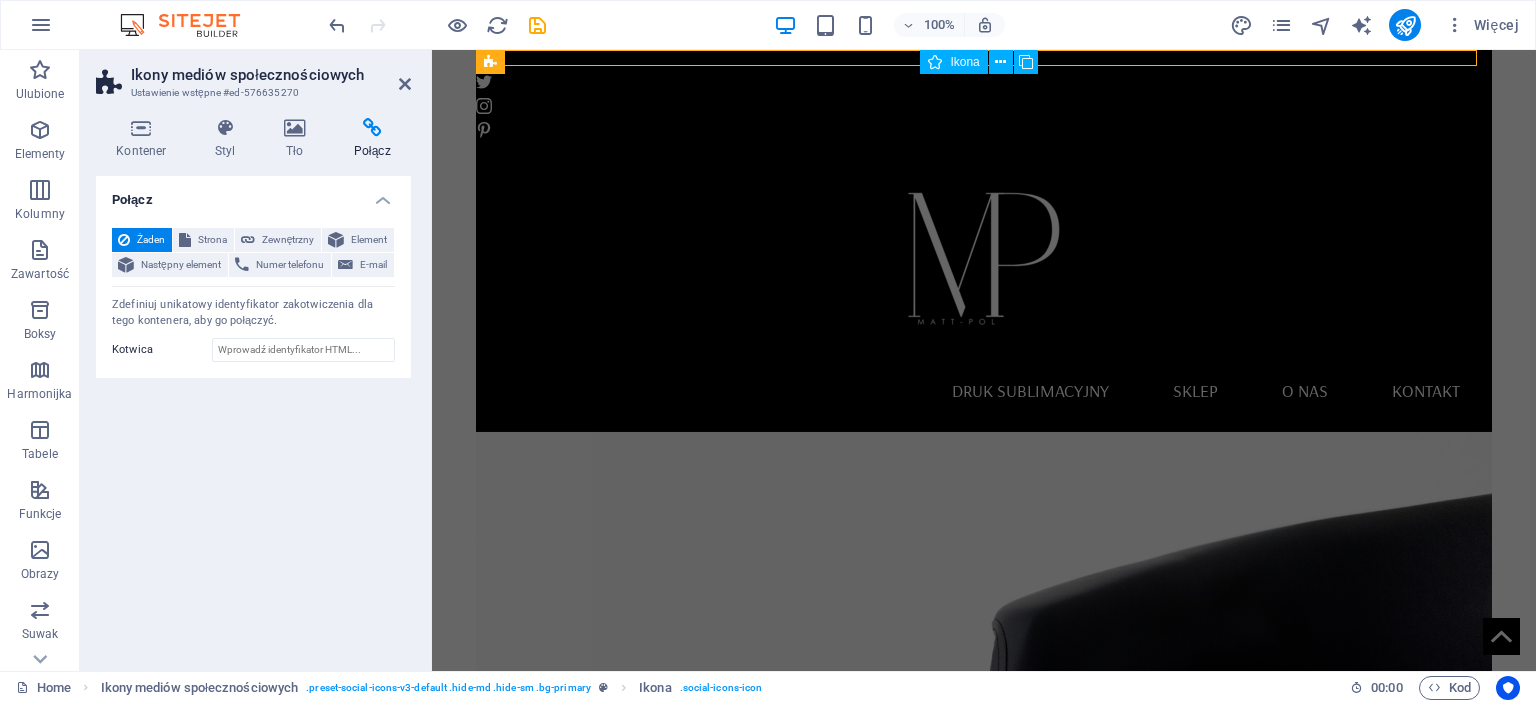 click at bounding box center [935, 62] 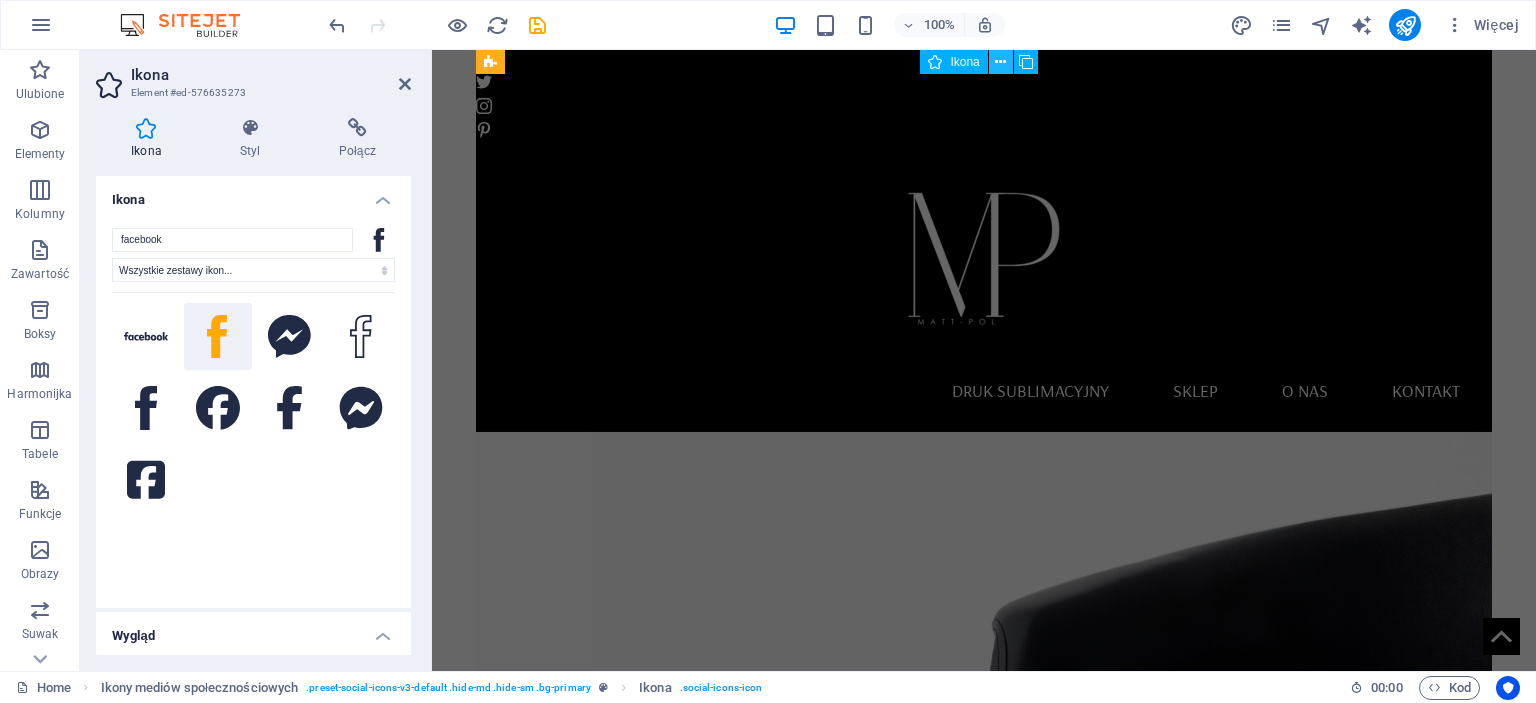 click at bounding box center [1000, 62] 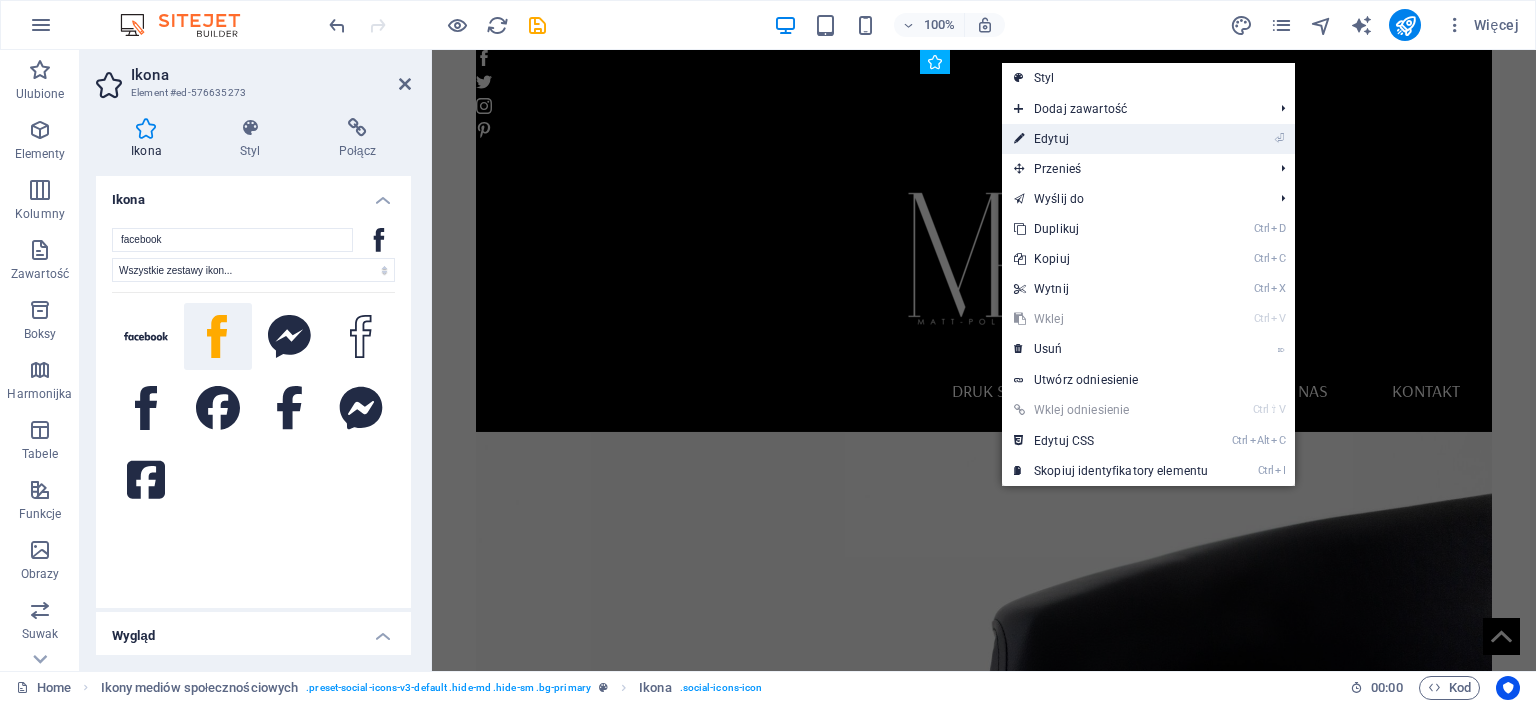 click on "⏎  Edytuj" at bounding box center [1111, 139] 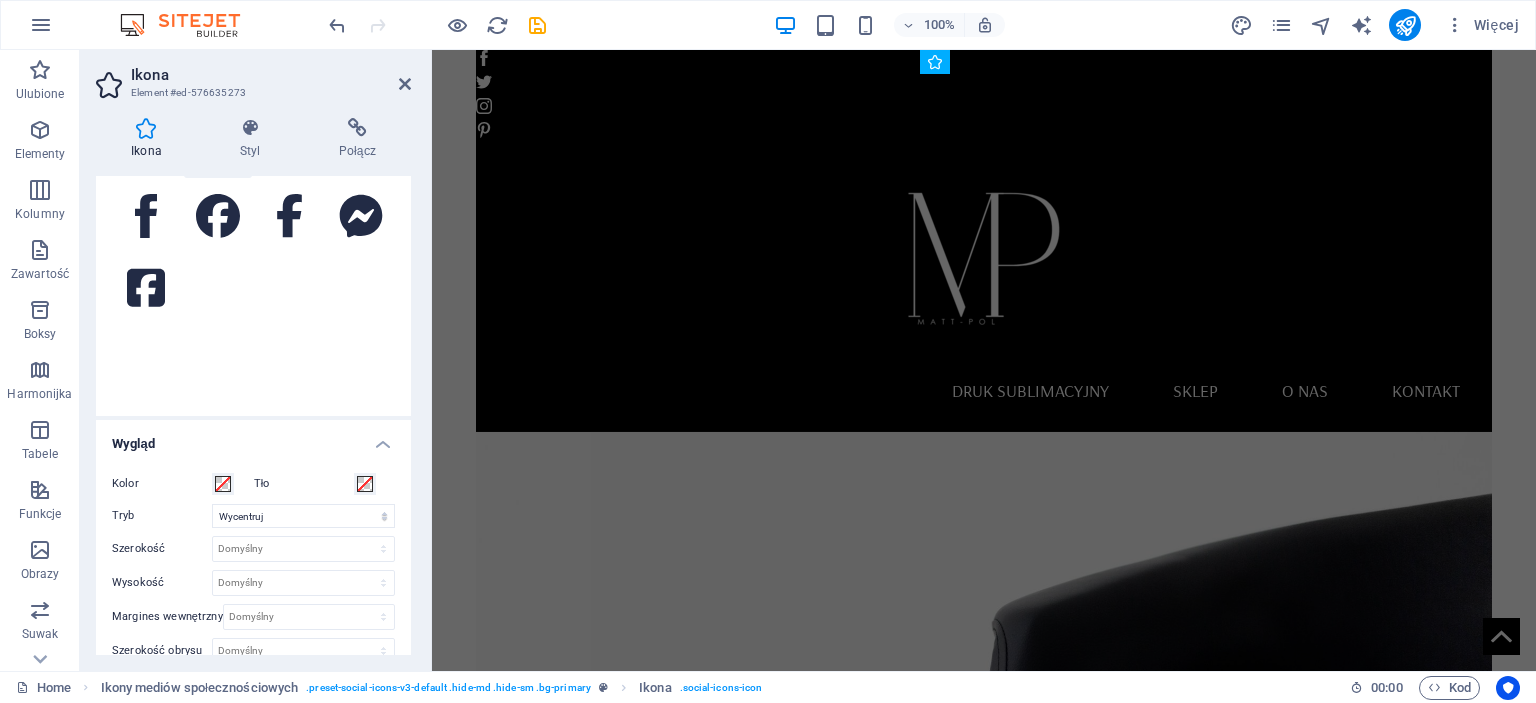 scroll, scrollTop: 0, scrollLeft: 0, axis: both 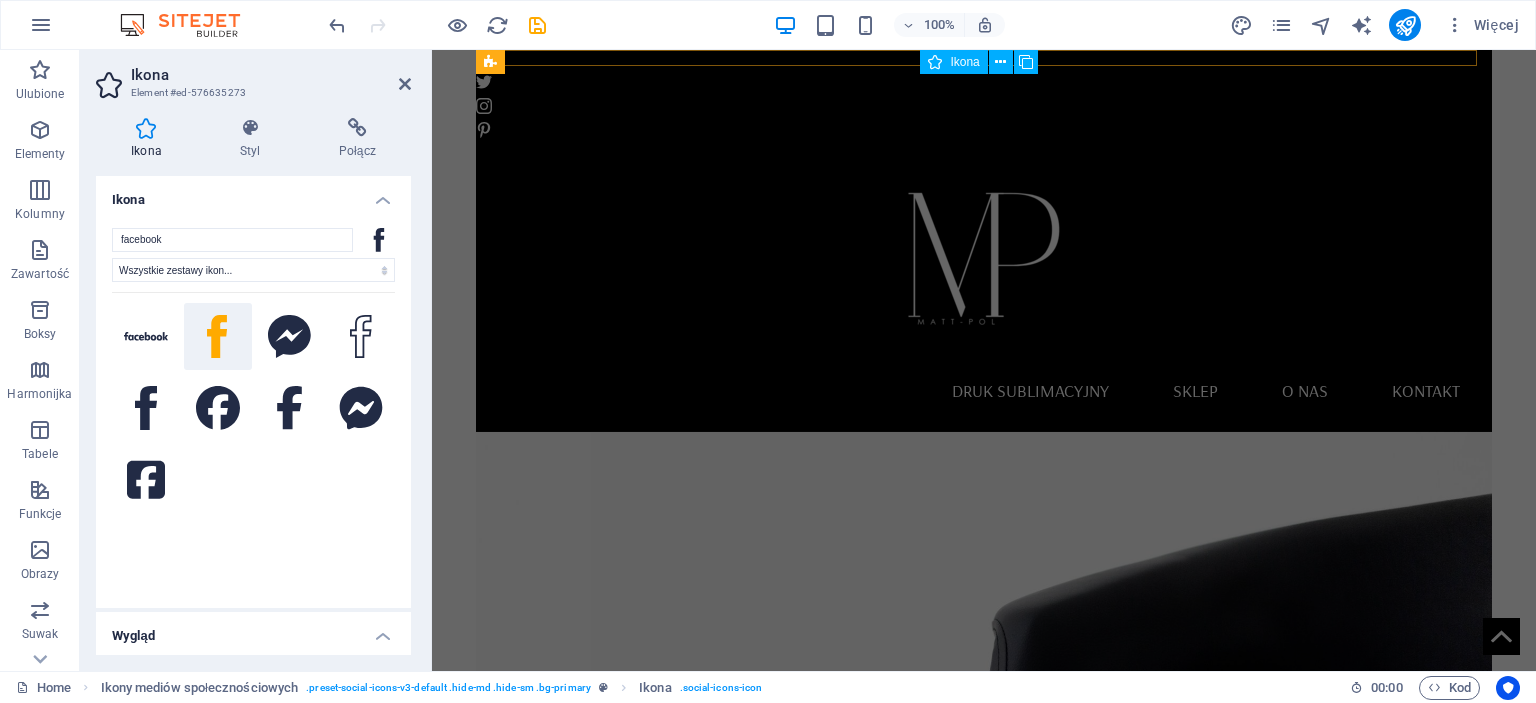 click on "Ikona" at bounding box center (964, 62) 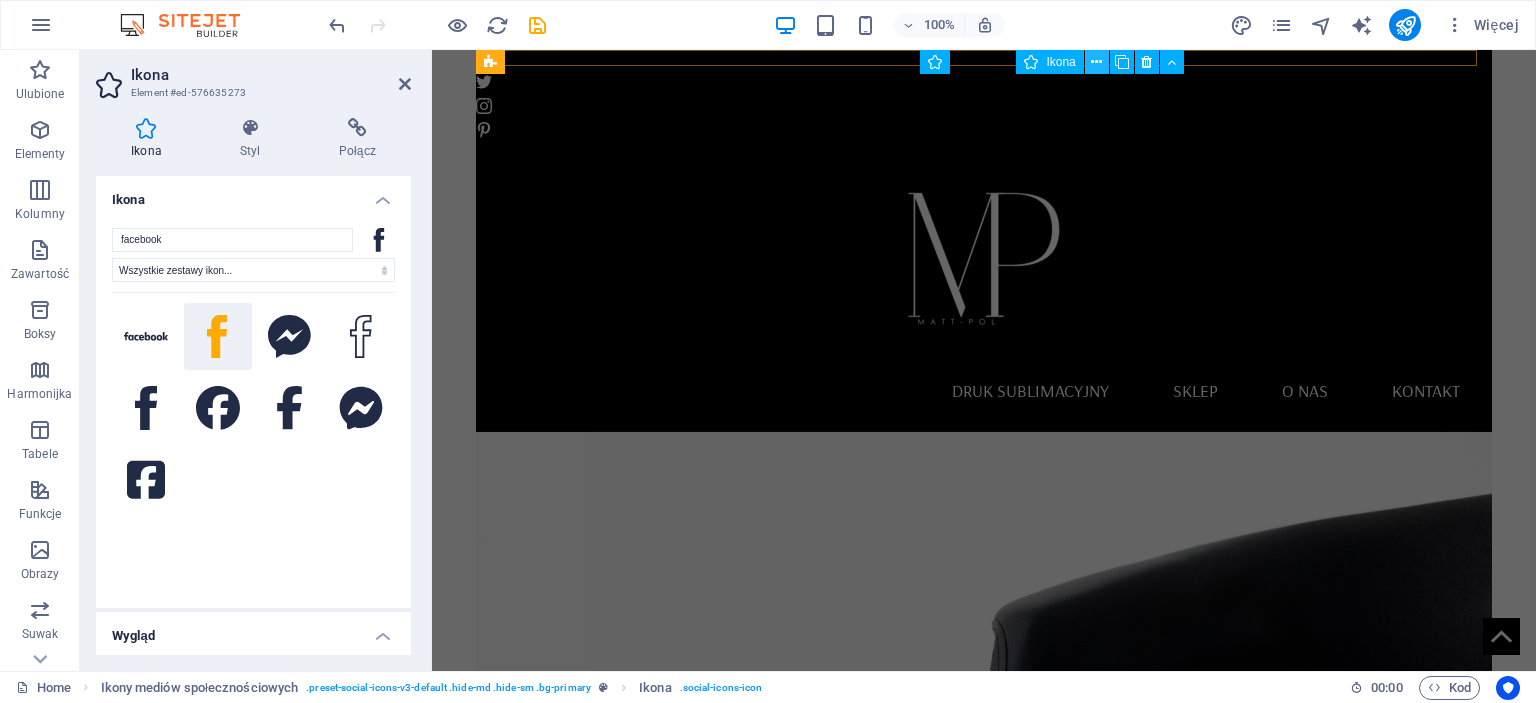 click at bounding box center [1096, 62] 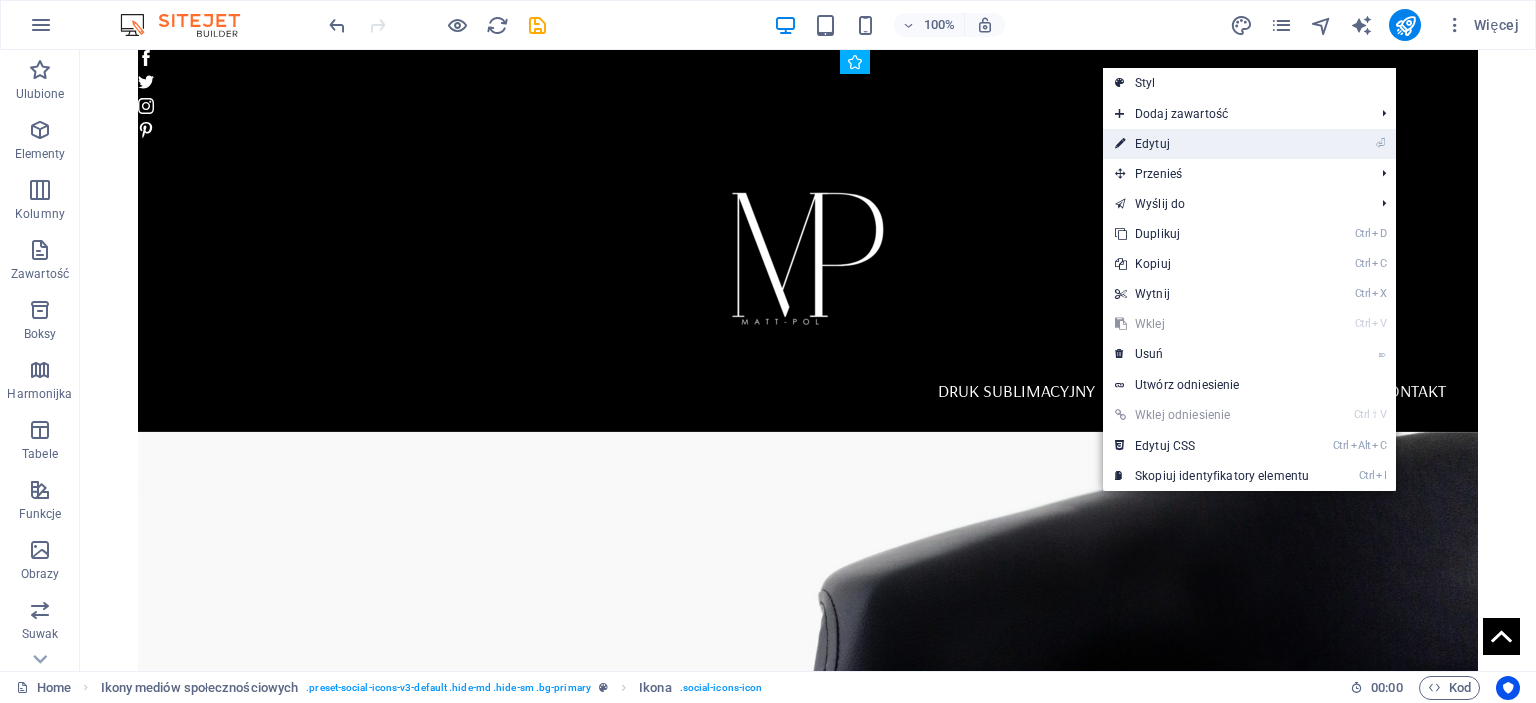 drag, startPoint x: 1139, startPoint y: 135, endPoint x: 680, endPoint y: 83, distance: 461.93616 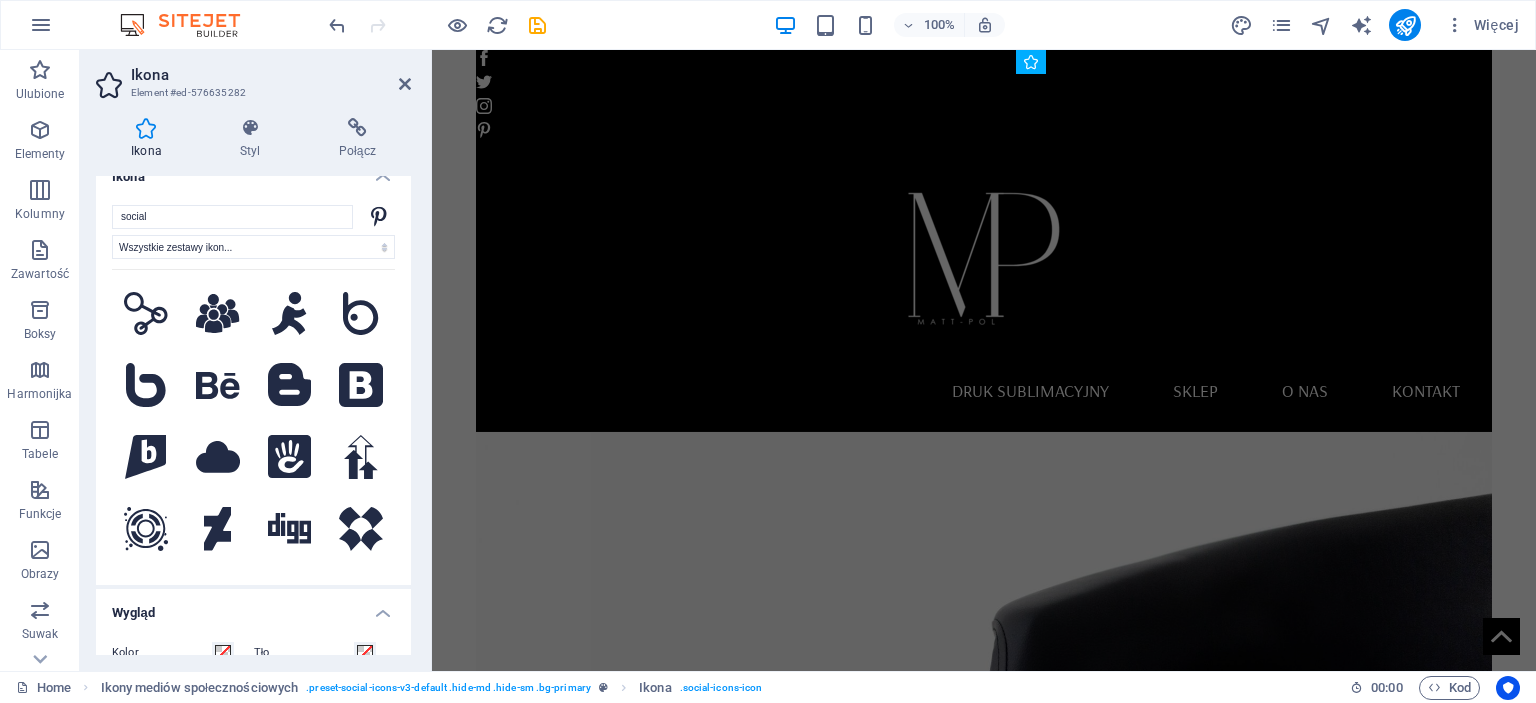 scroll, scrollTop: 0, scrollLeft: 0, axis: both 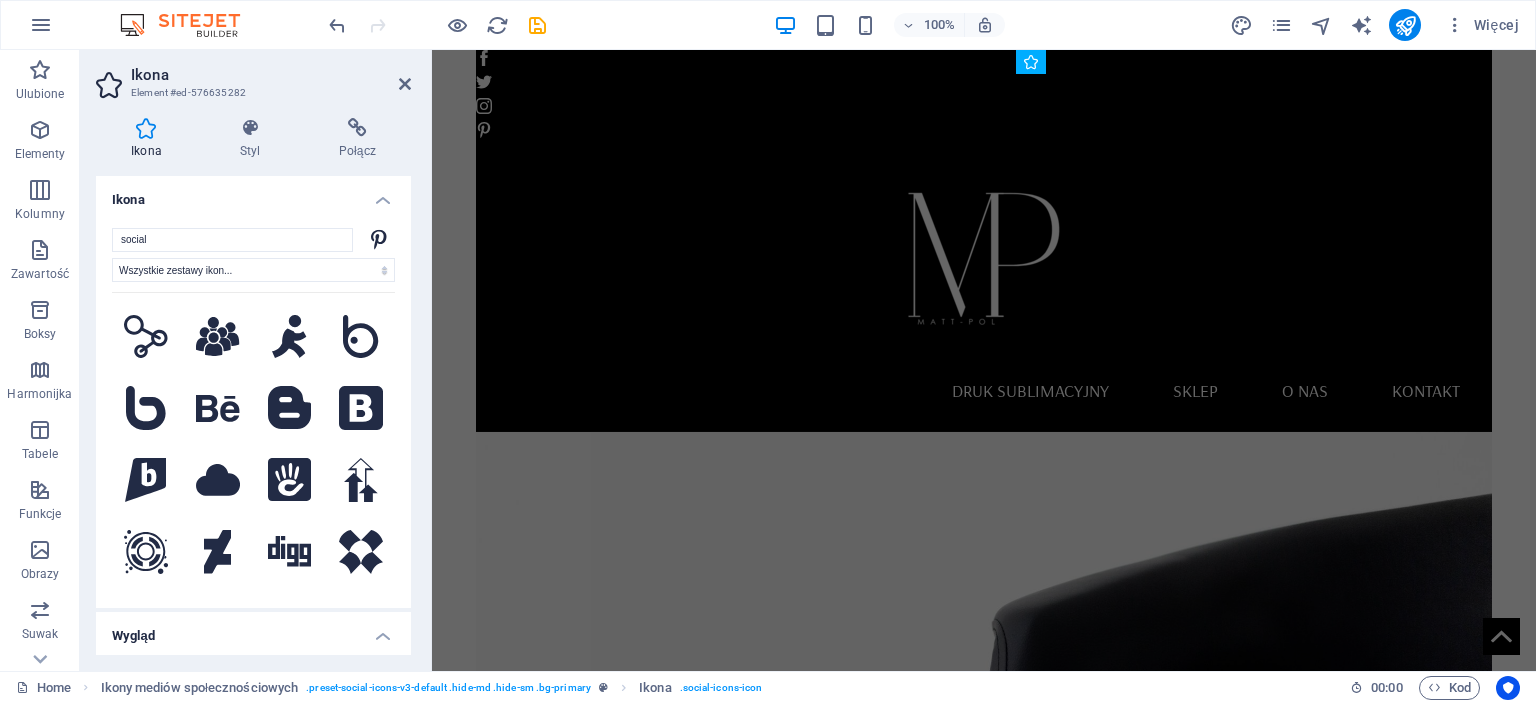 click on "Ikona" at bounding box center (253, 194) 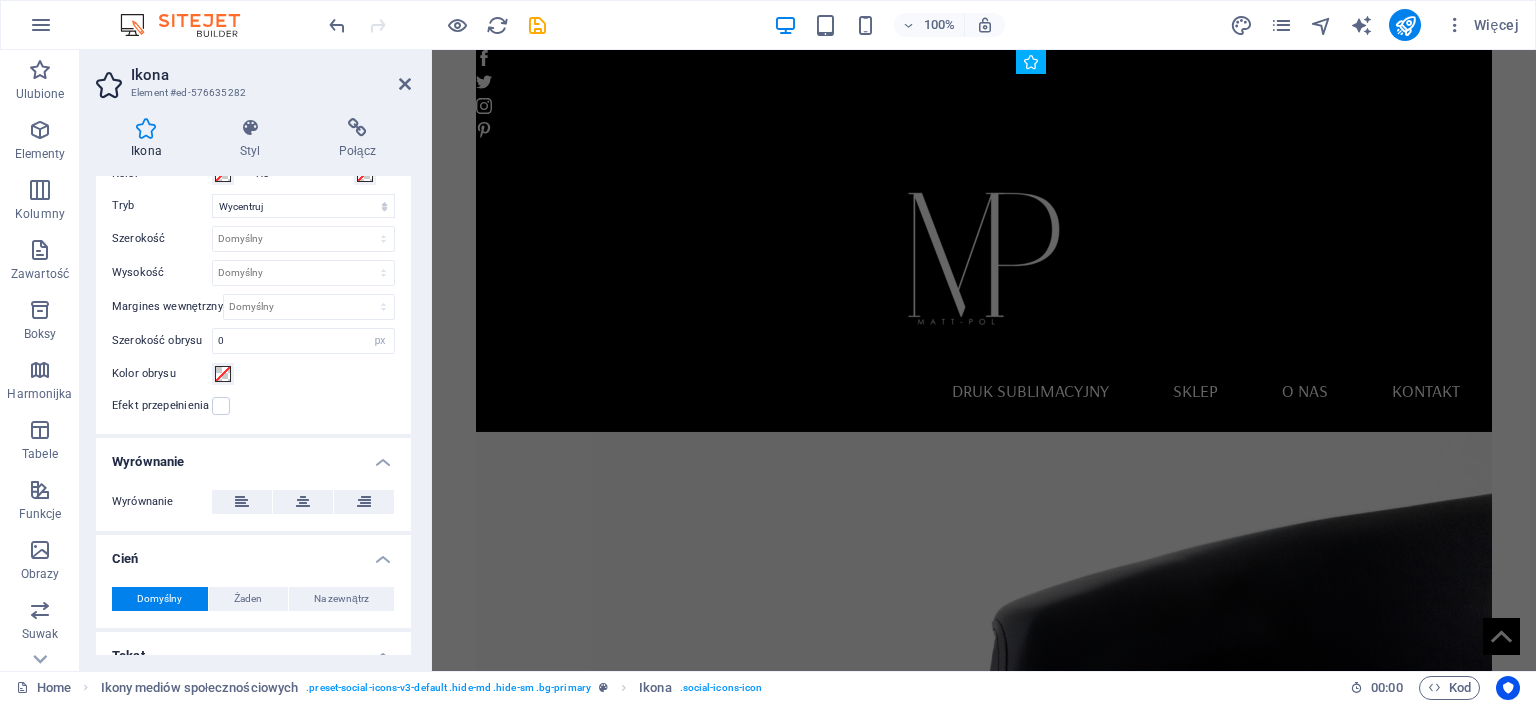 scroll, scrollTop: 0, scrollLeft: 0, axis: both 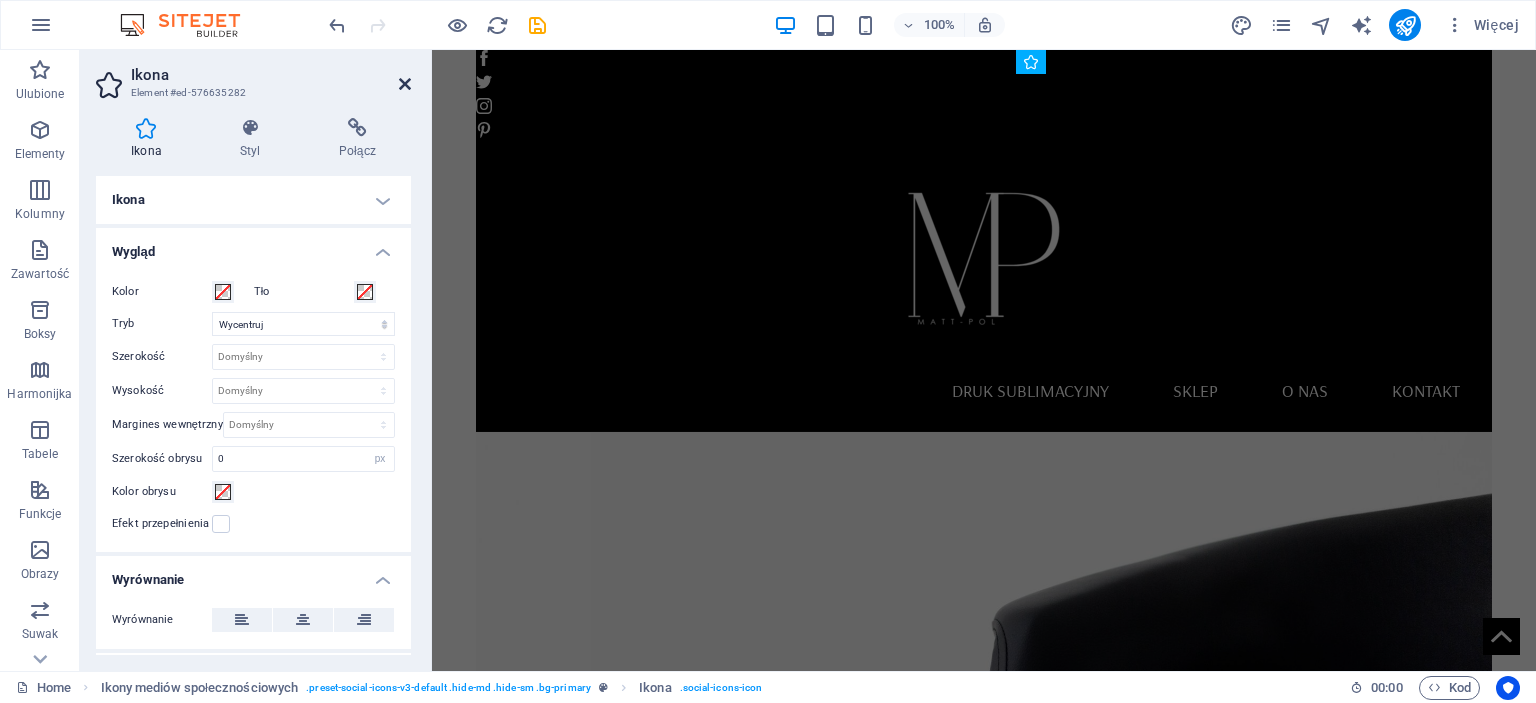click at bounding box center (405, 84) 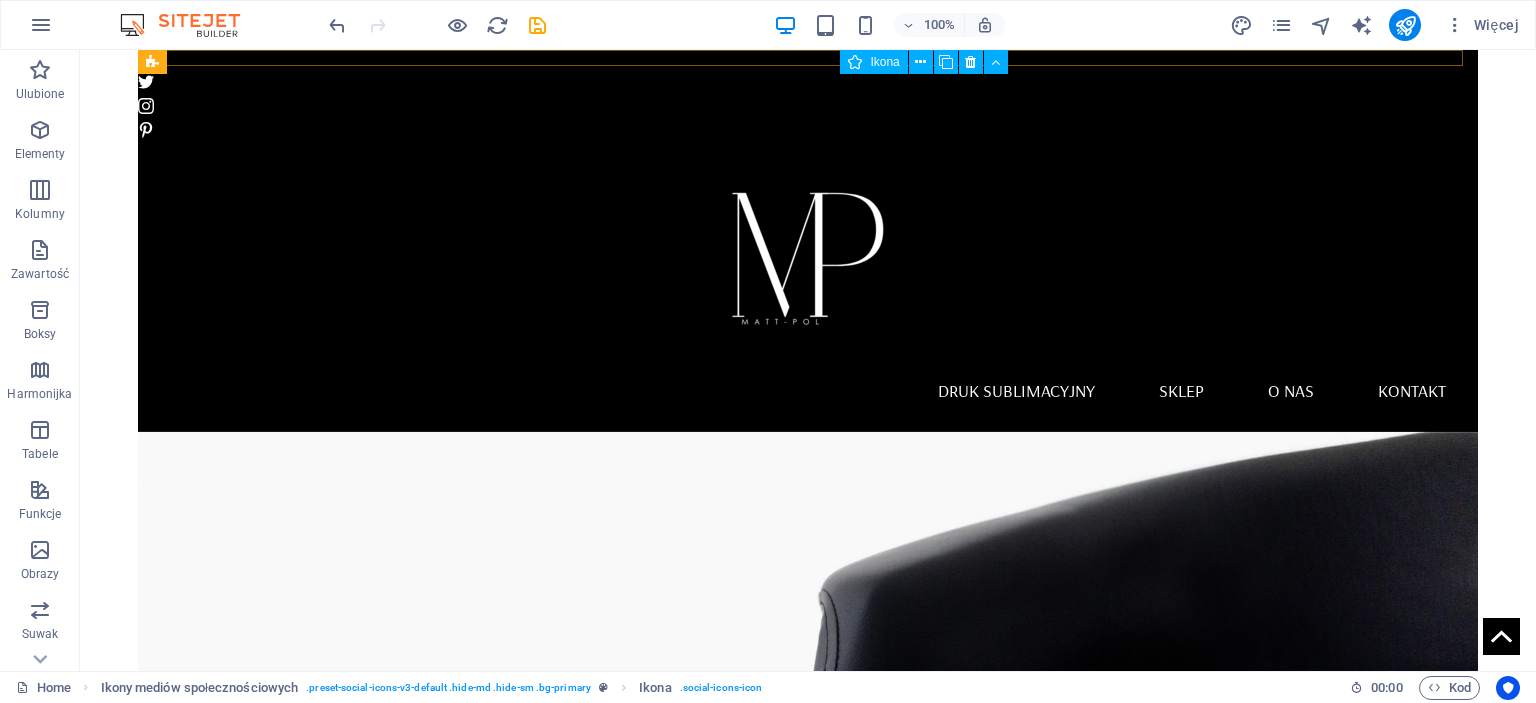 click at bounding box center (855, 62) 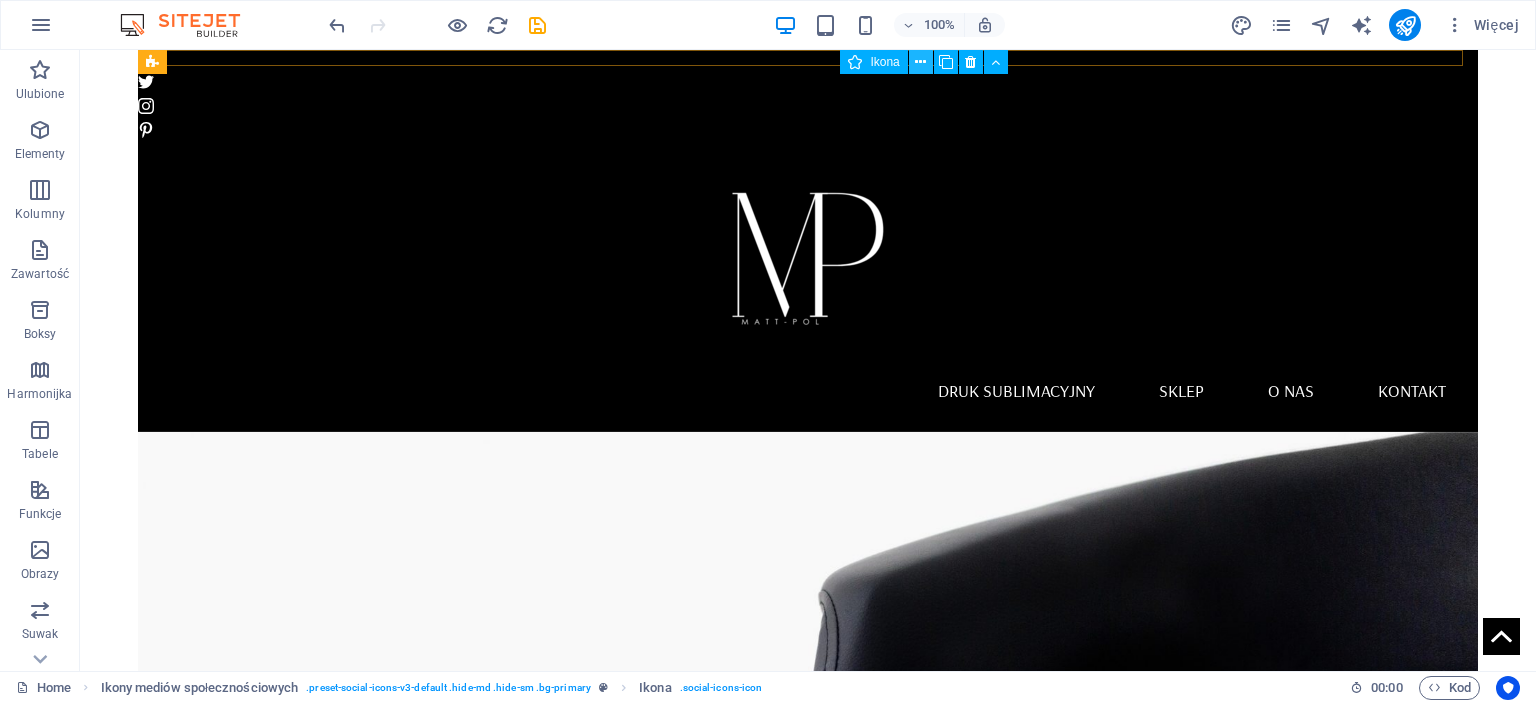 click at bounding box center [920, 62] 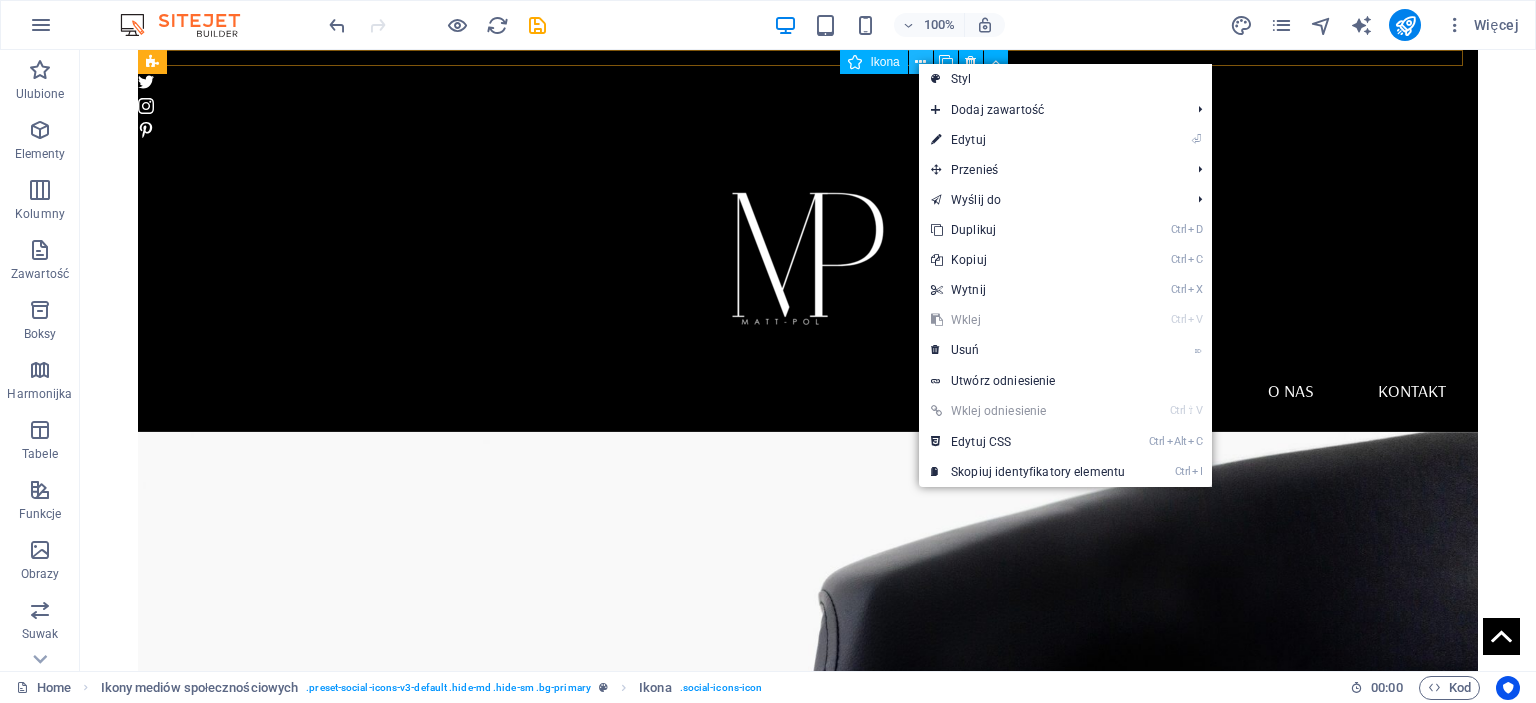 click at bounding box center (920, 62) 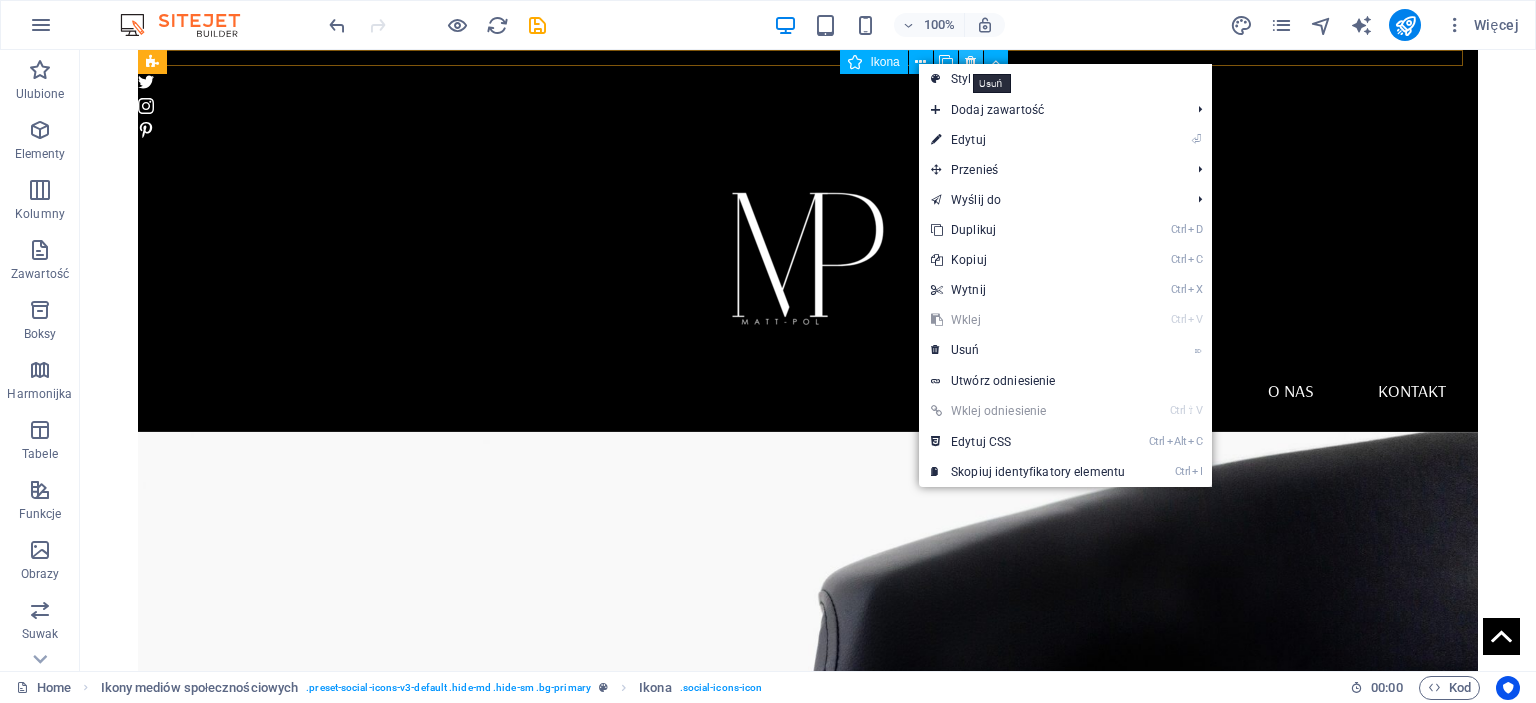 click at bounding box center [971, 62] 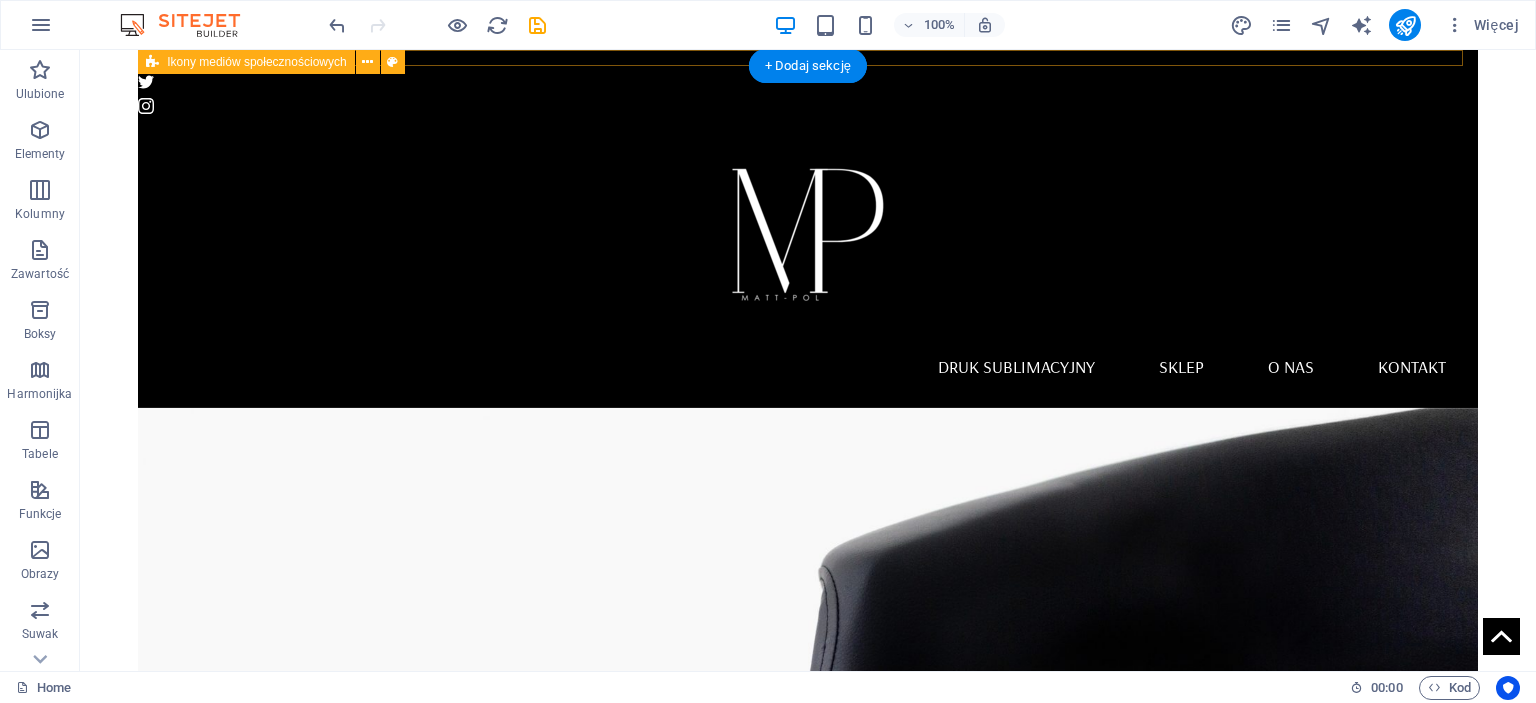 click at bounding box center (808, 82) 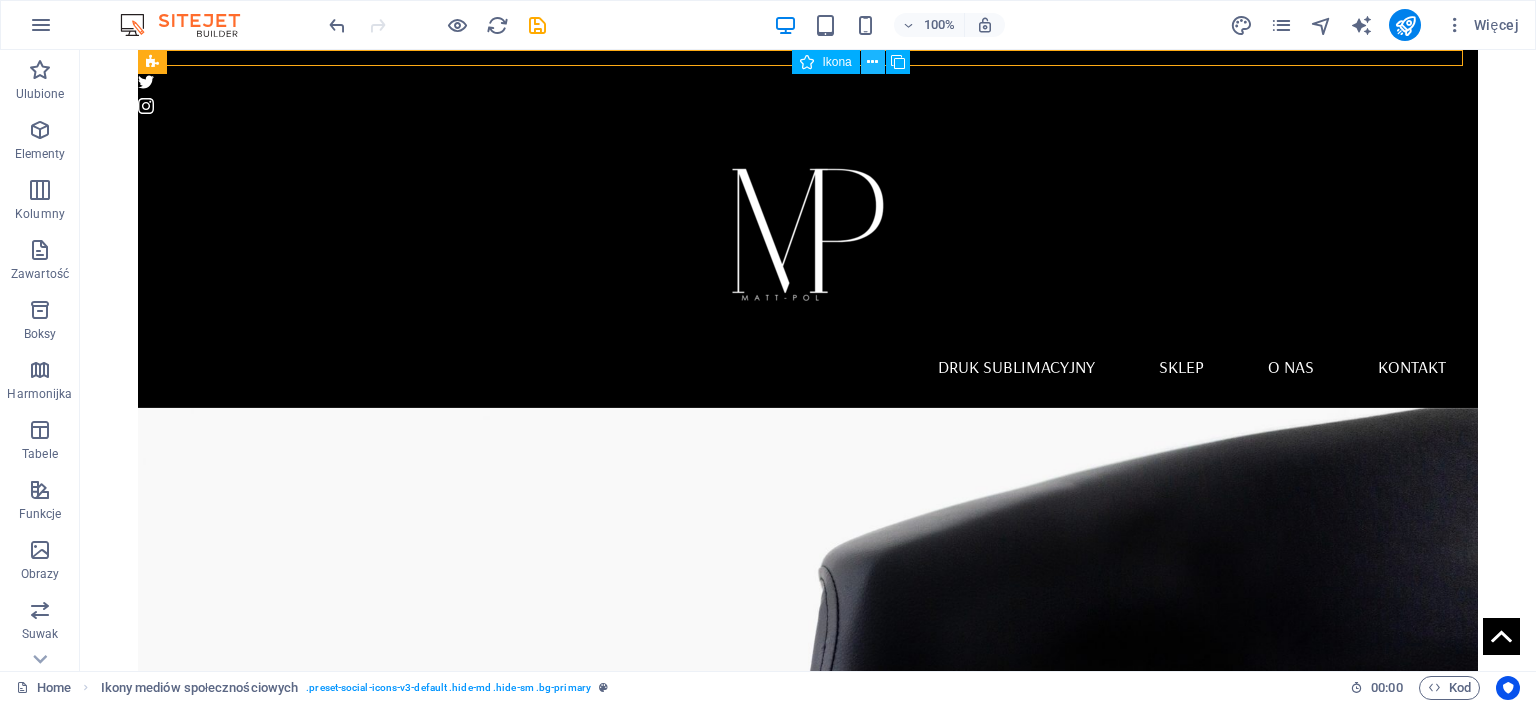 click at bounding box center (872, 62) 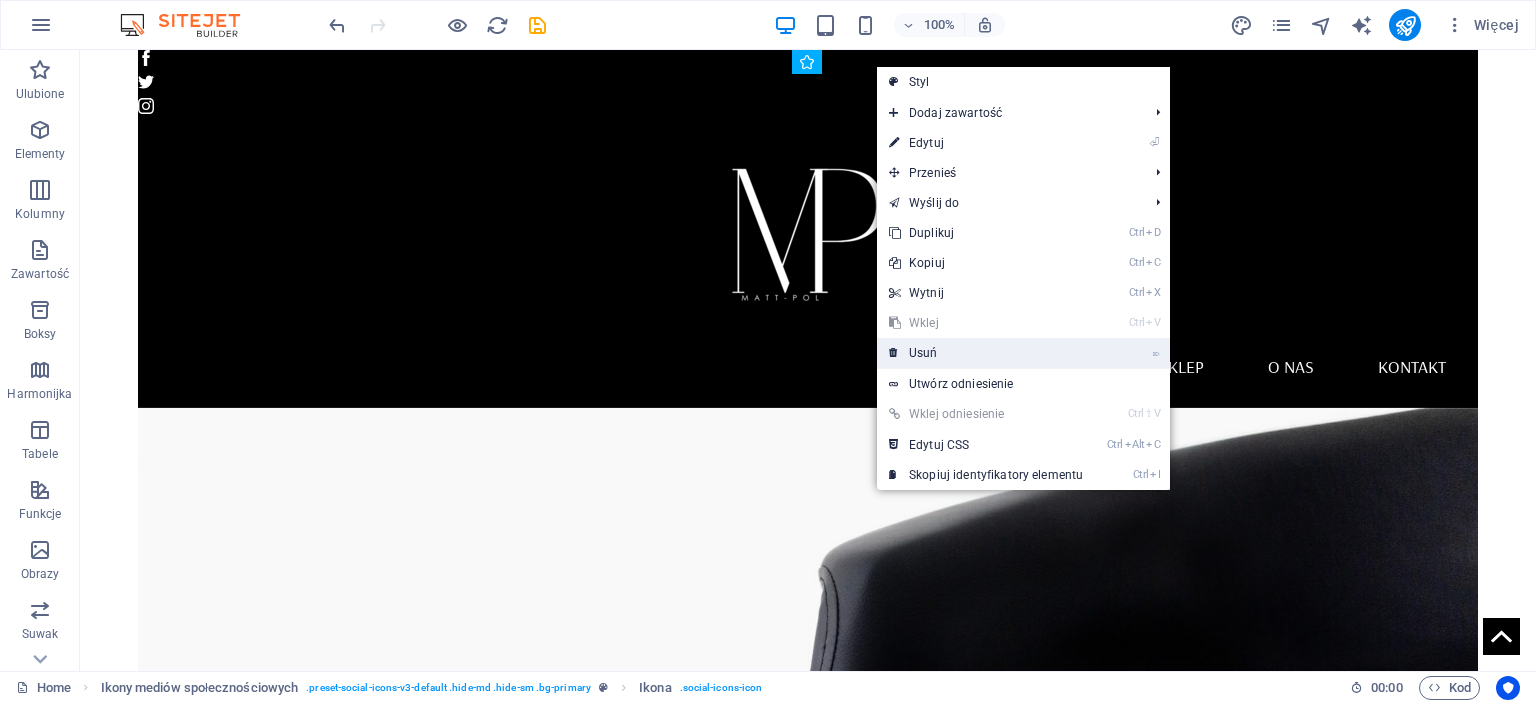 click on "⌦  Usuń" at bounding box center (986, 353) 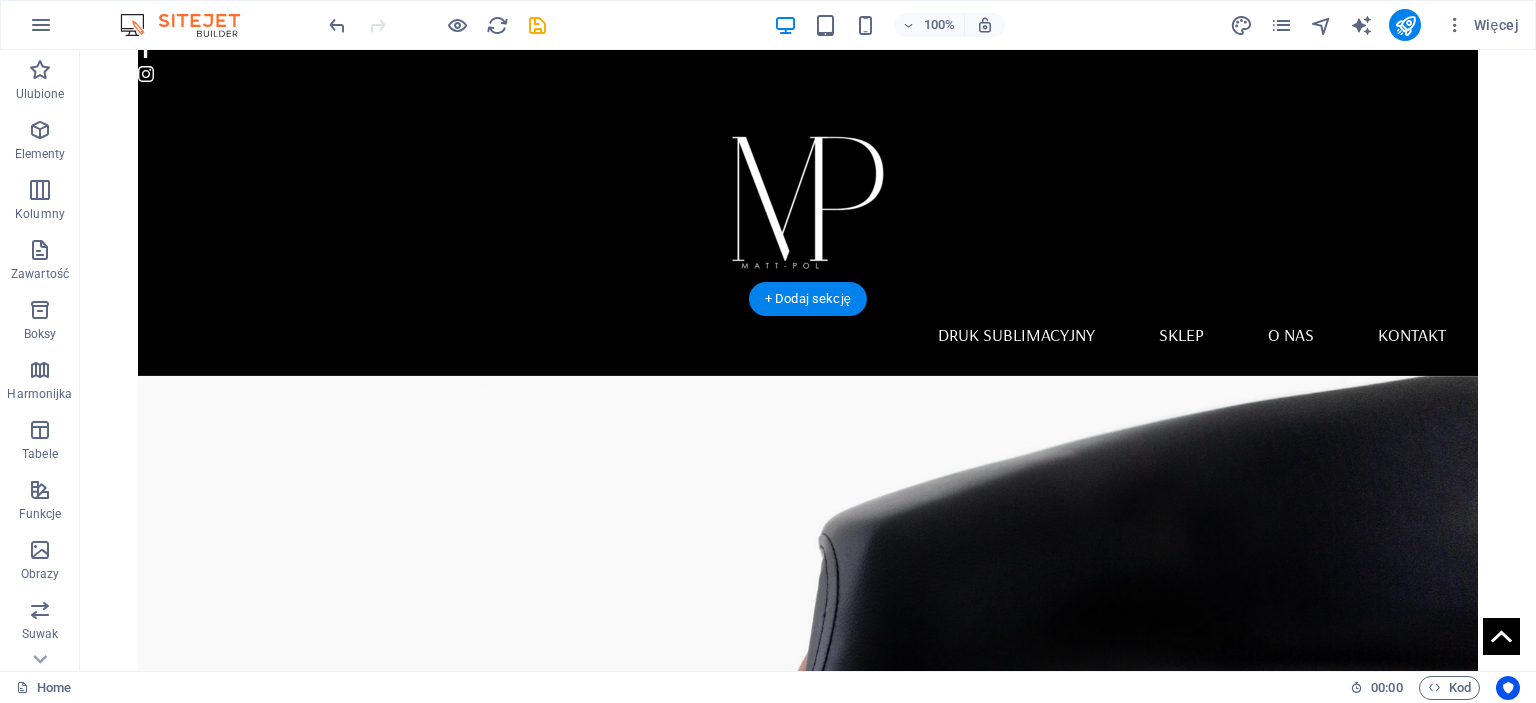 scroll, scrollTop: 0, scrollLeft: 0, axis: both 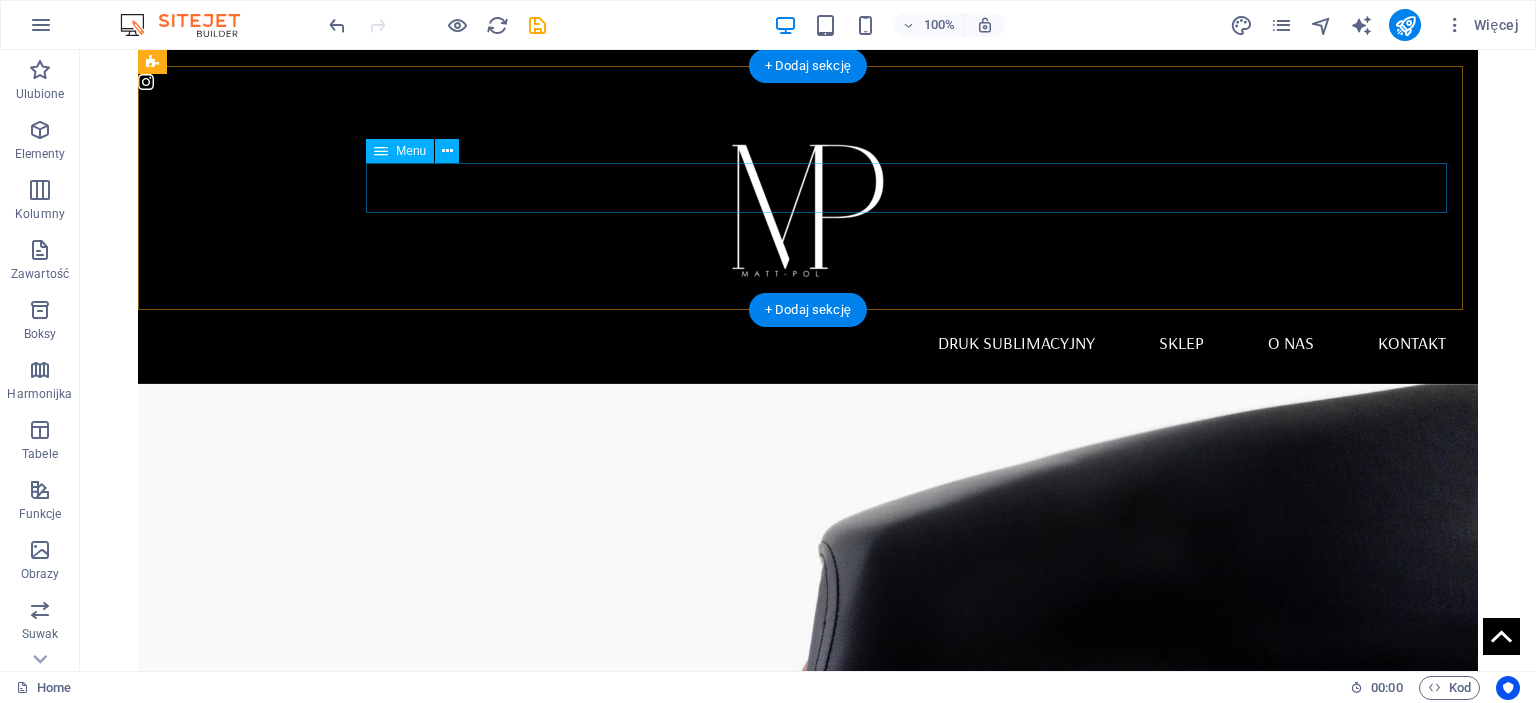 click on "Druk sublimacyjny Sklep O nas Kontakt" at bounding box center [808, 343] 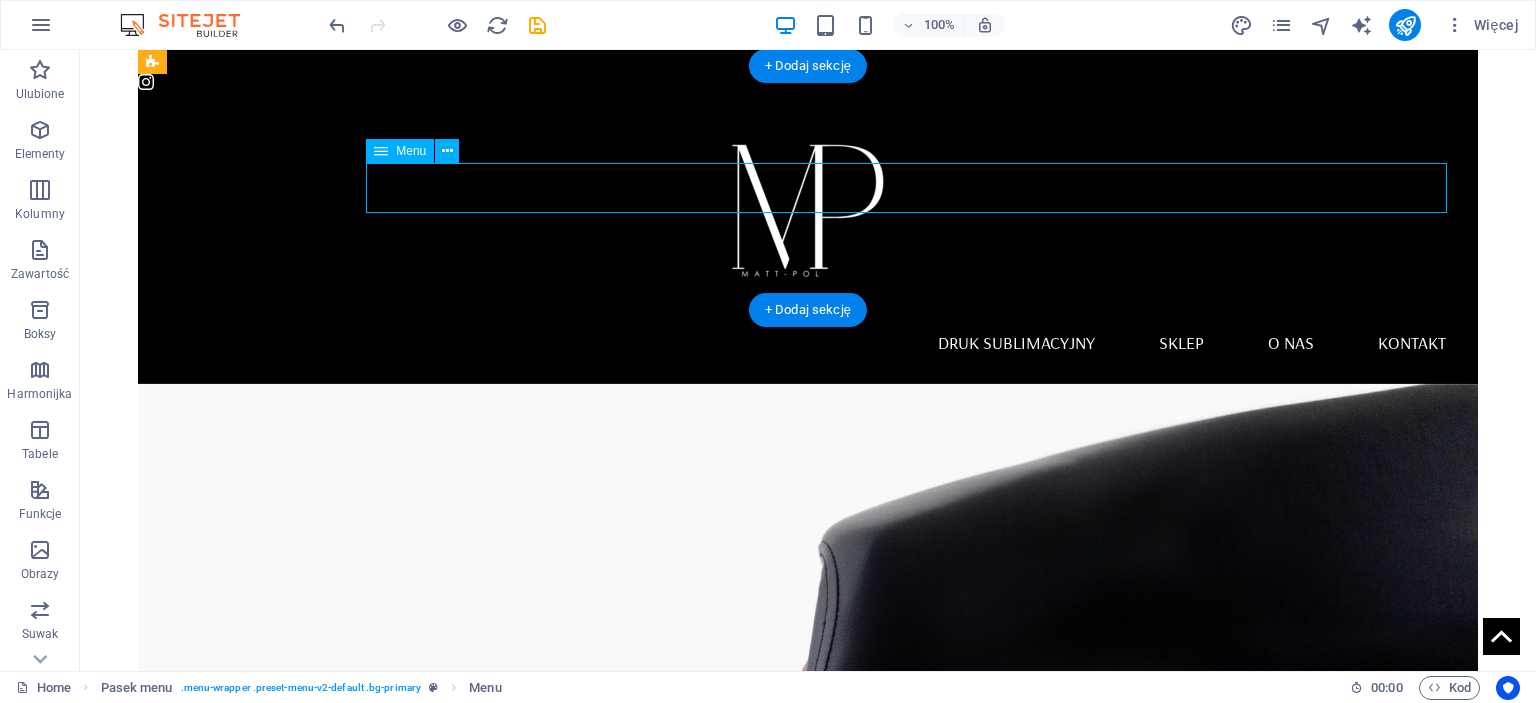 click on "Druk sublimacyjny Sklep O nas Kontakt" at bounding box center (808, 343) 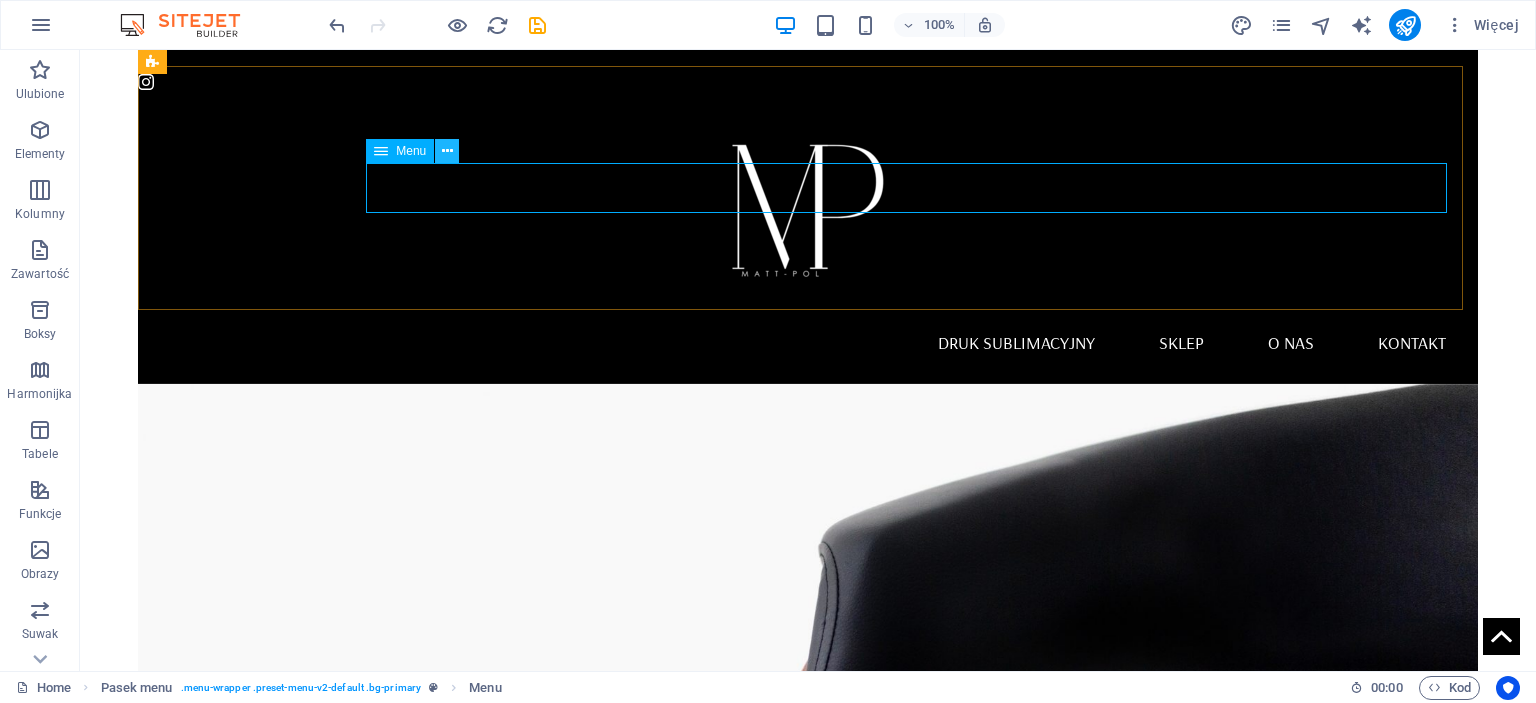 click at bounding box center [447, 151] 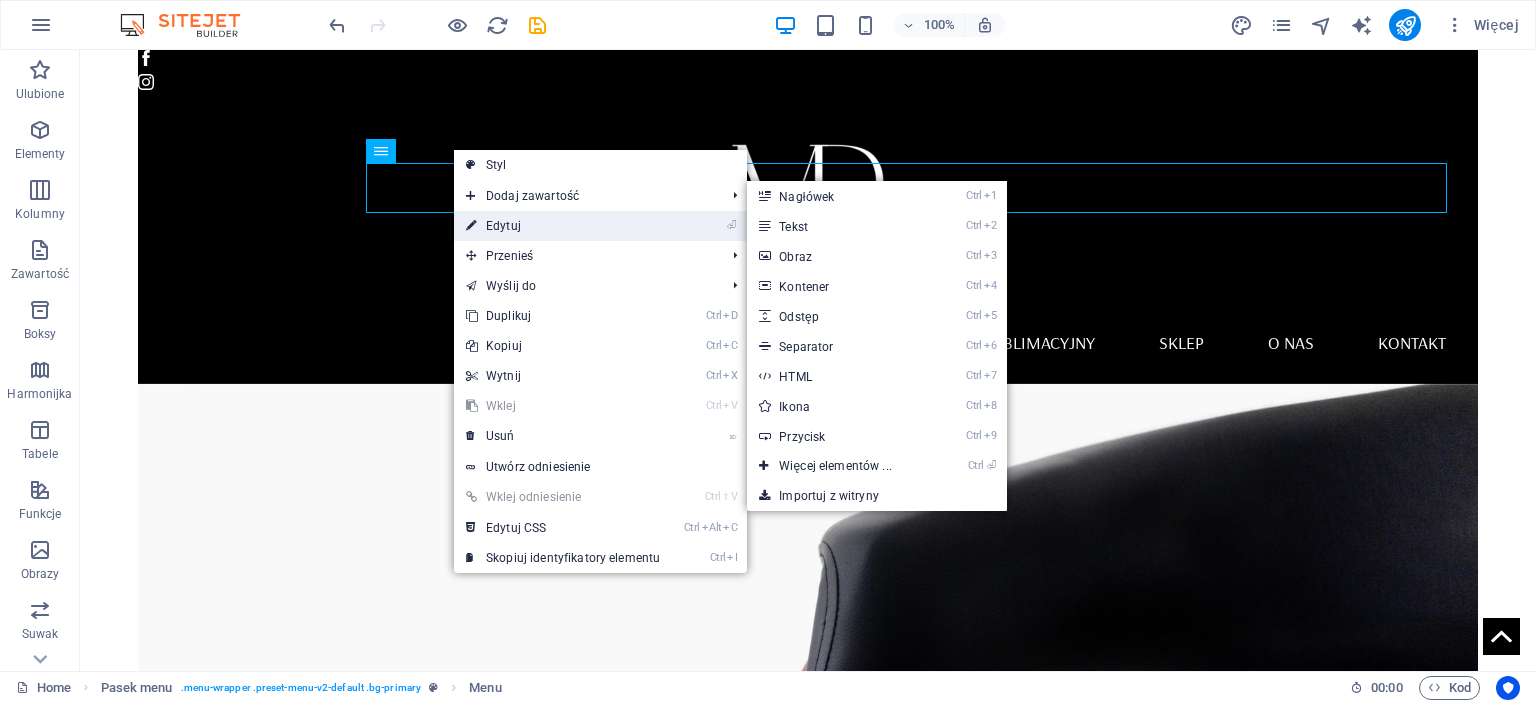 click on "⏎  Edytuj" at bounding box center (563, 226) 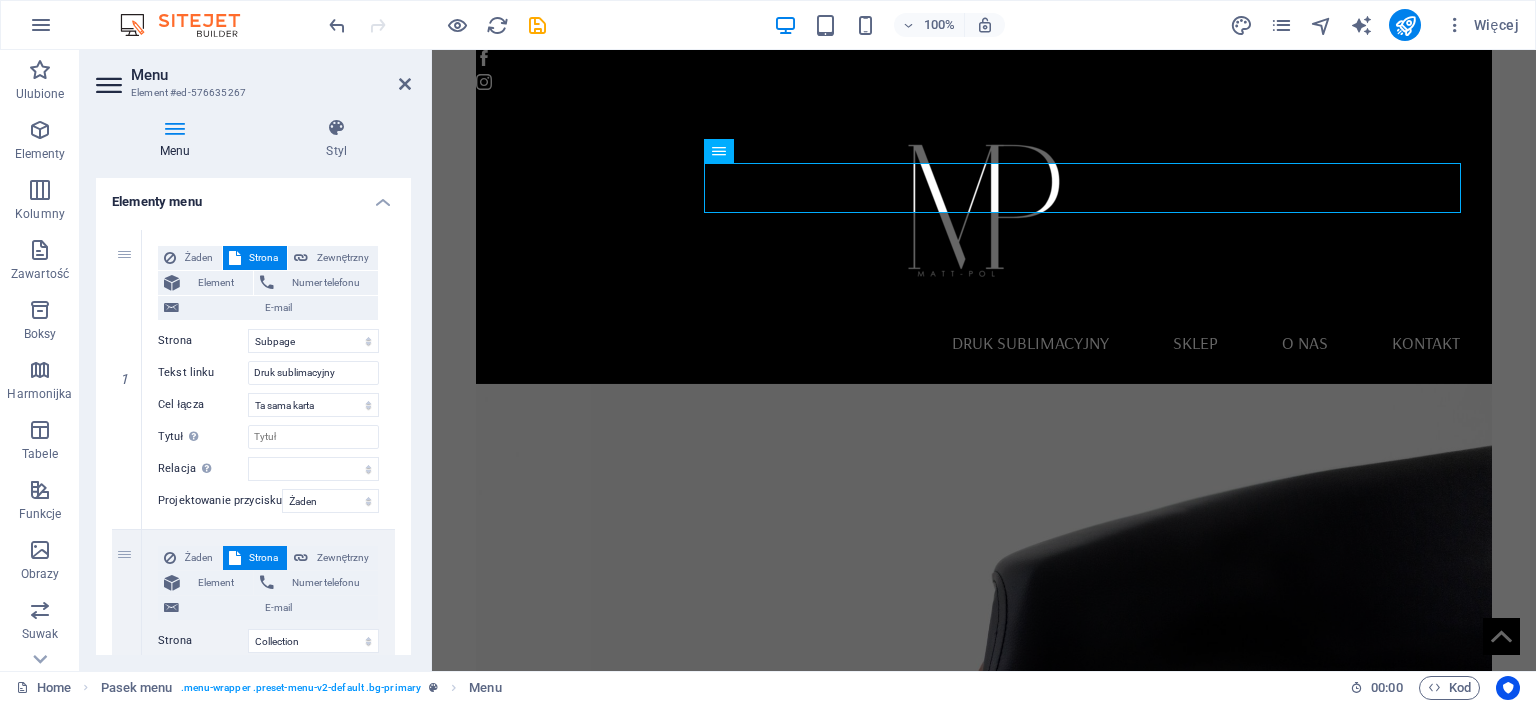 scroll, scrollTop: 200, scrollLeft: 0, axis: vertical 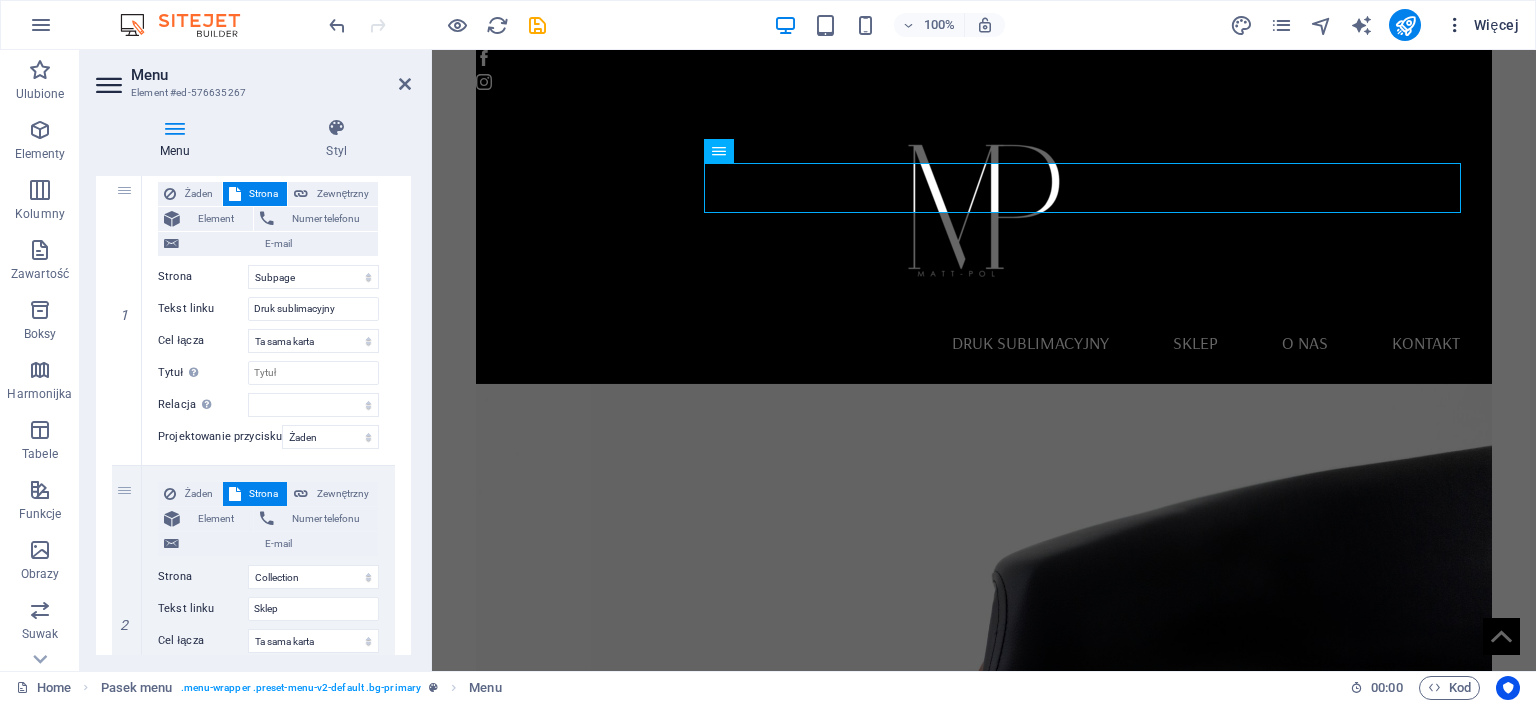 click on "Więcej" at bounding box center (1482, 25) 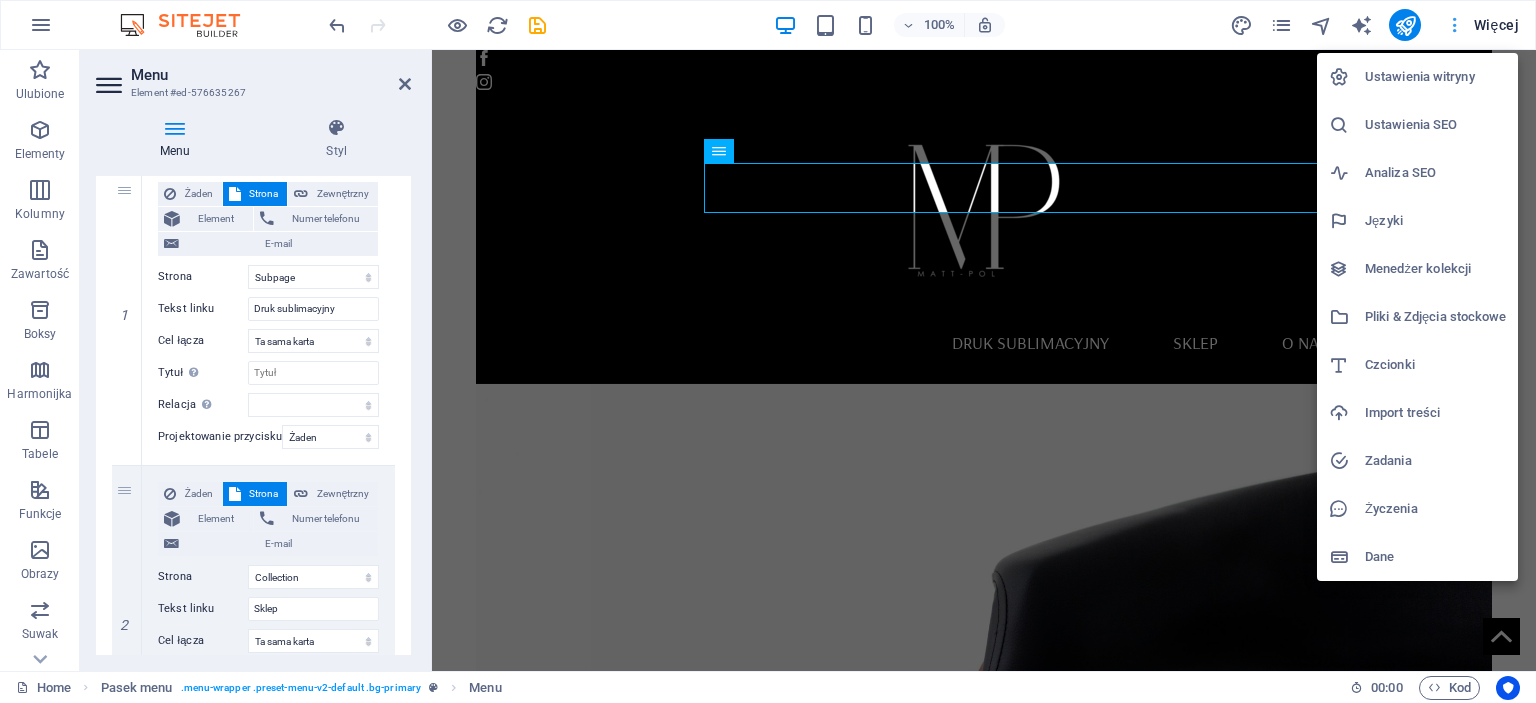 click at bounding box center (768, 351) 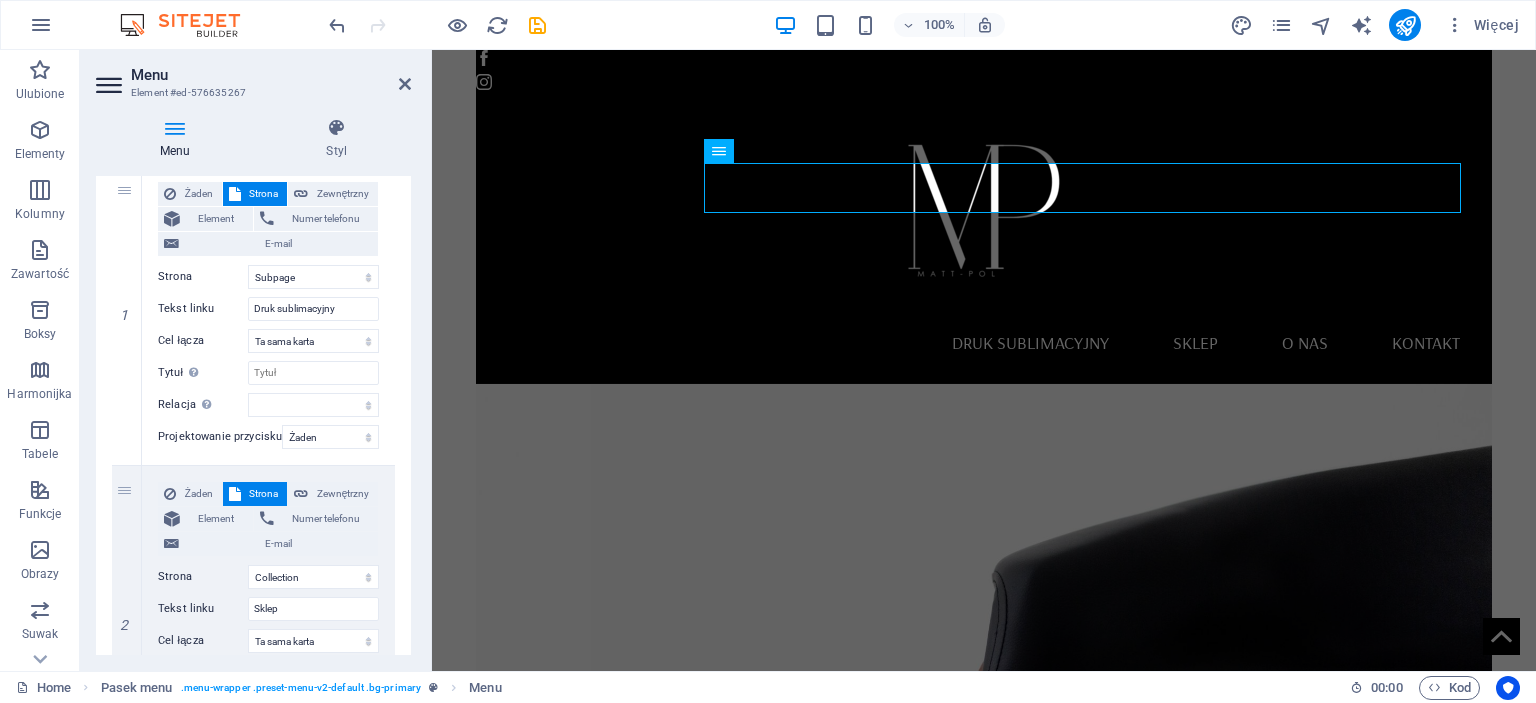 click on "Więcej" at bounding box center [1482, 25] 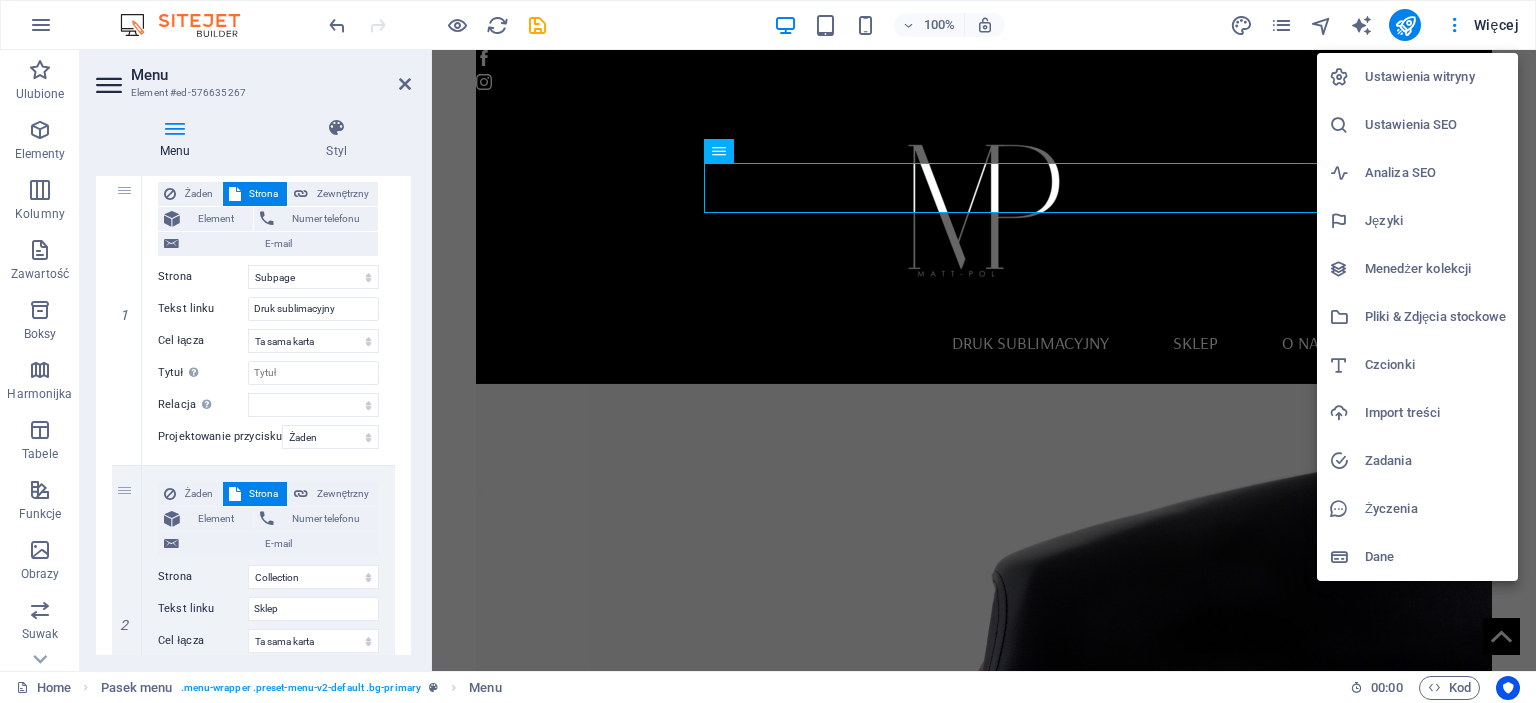click at bounding box center (768, 351) 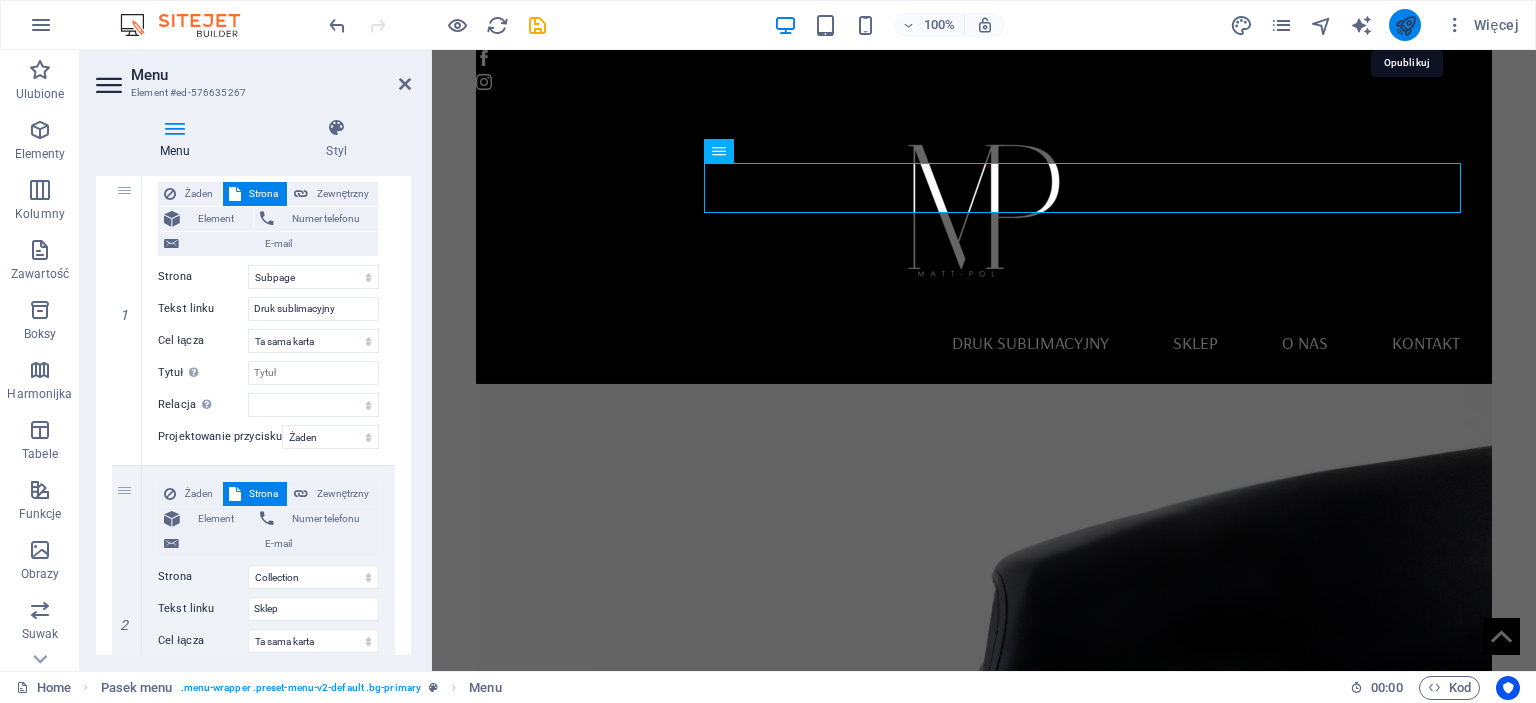 click at bounding box center [1405, 25] 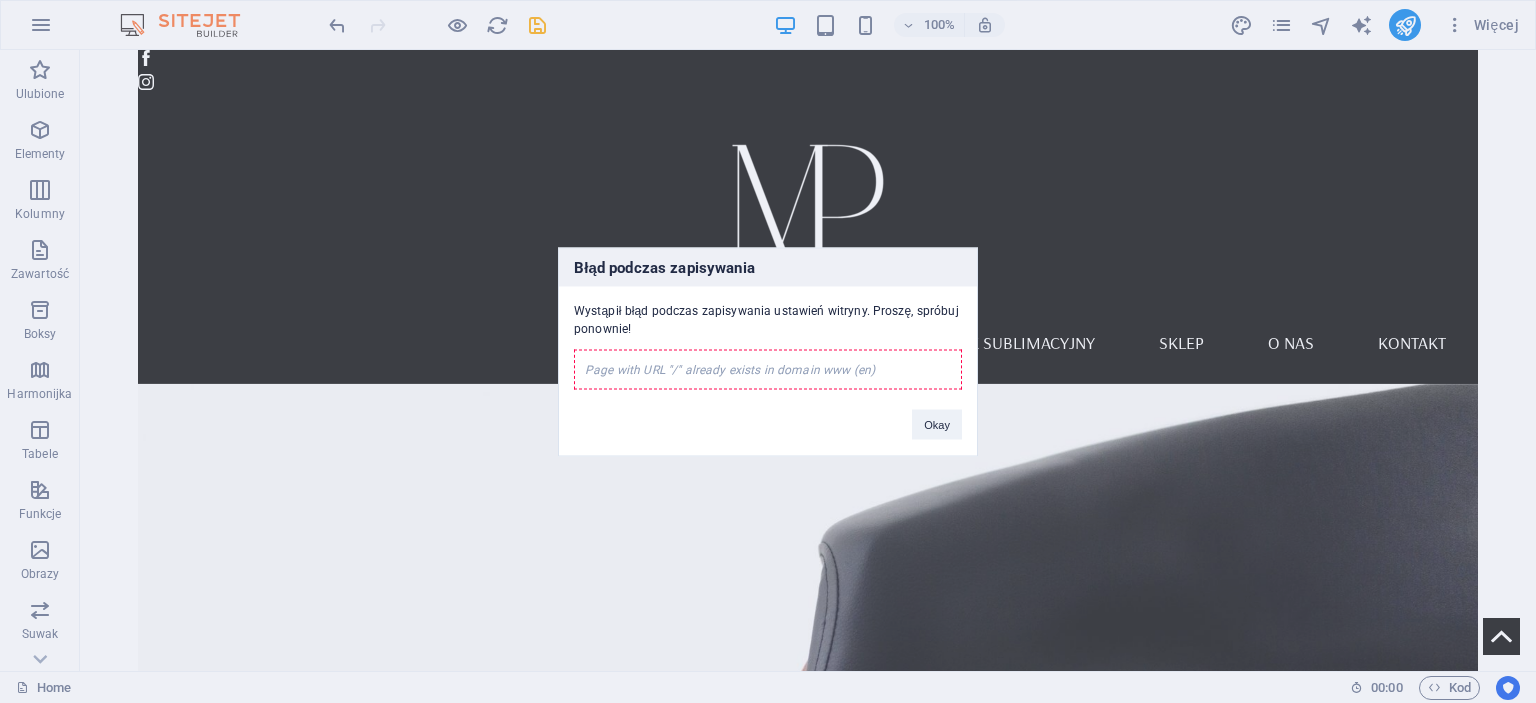 click on "Page with URL "/" already exists in domain www (en)" at bounding box center [768, 369] 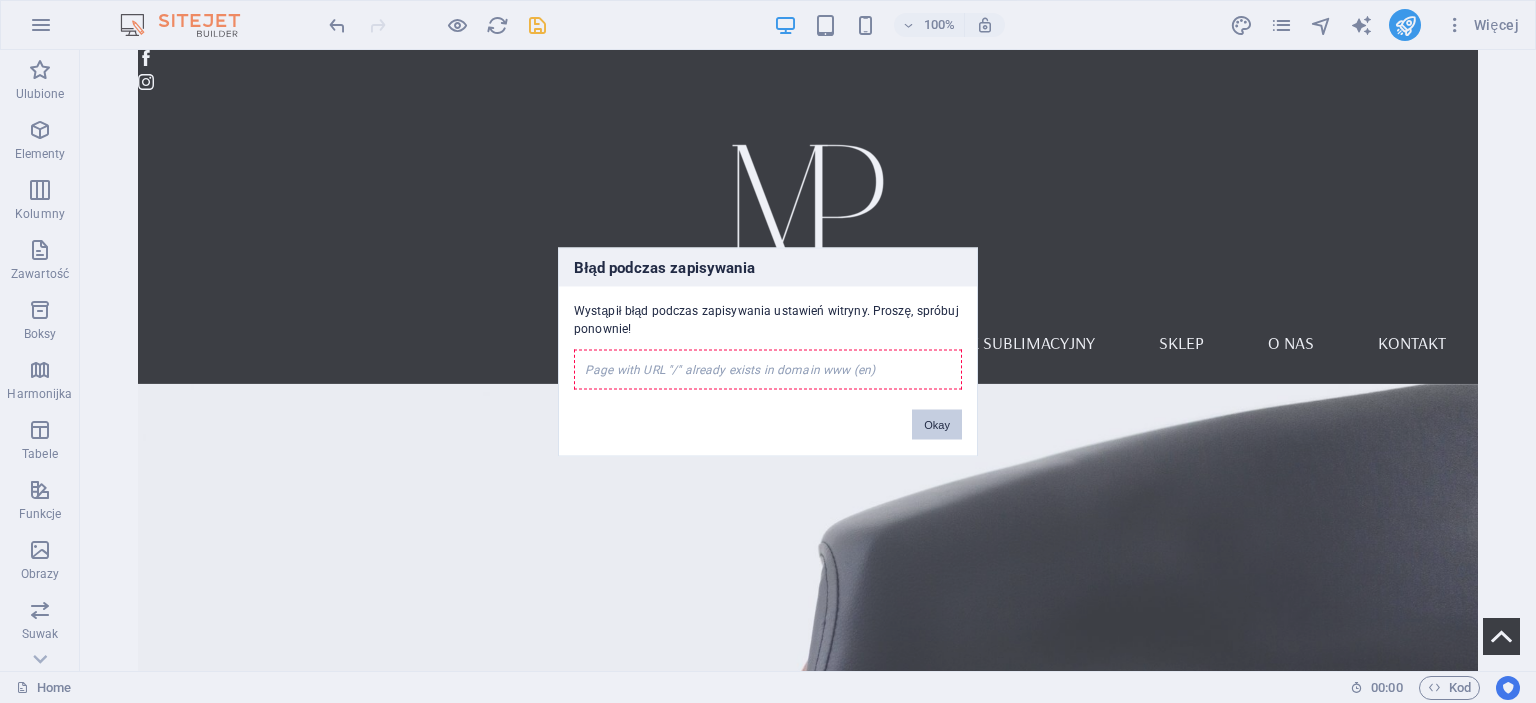 click on "Okay" at bounding box center (937, 424) 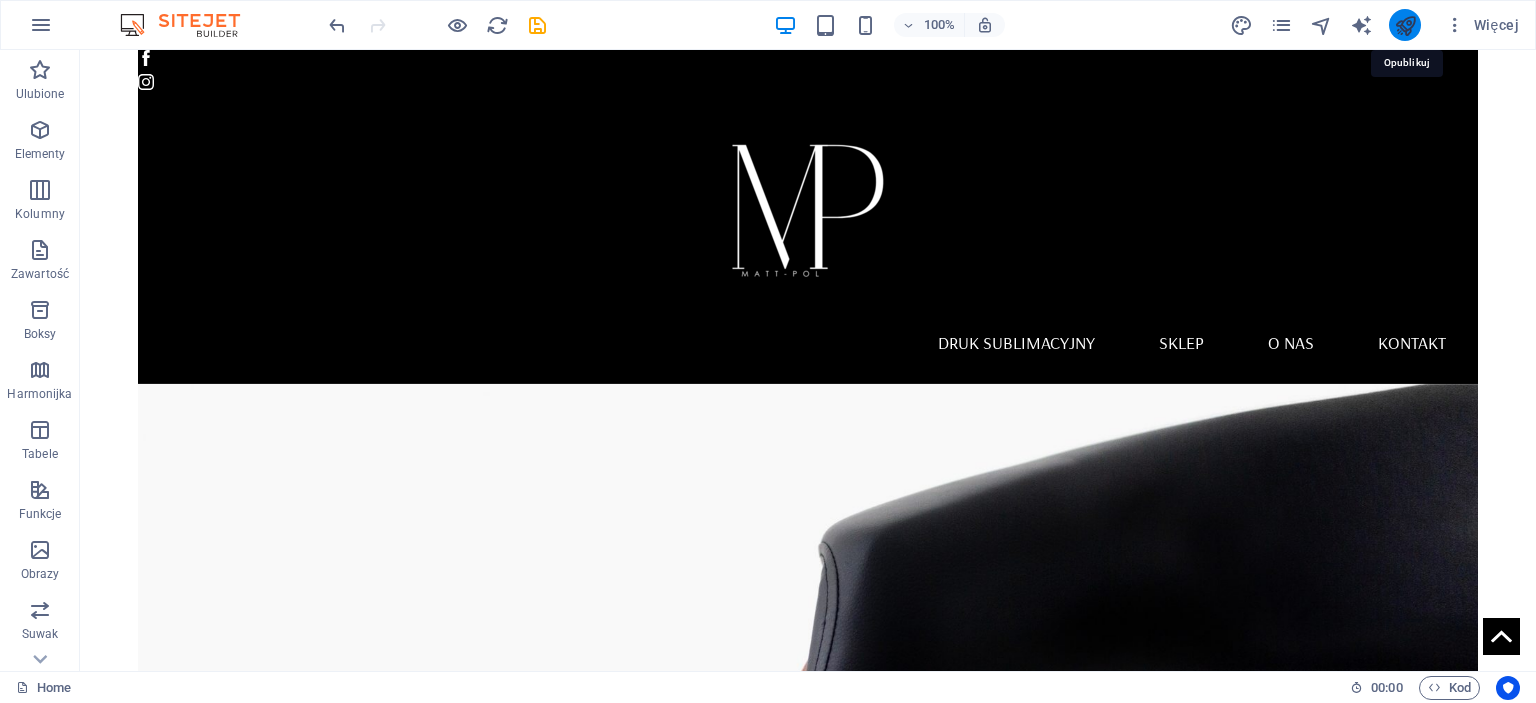 click at bounding box center [1405, 25] 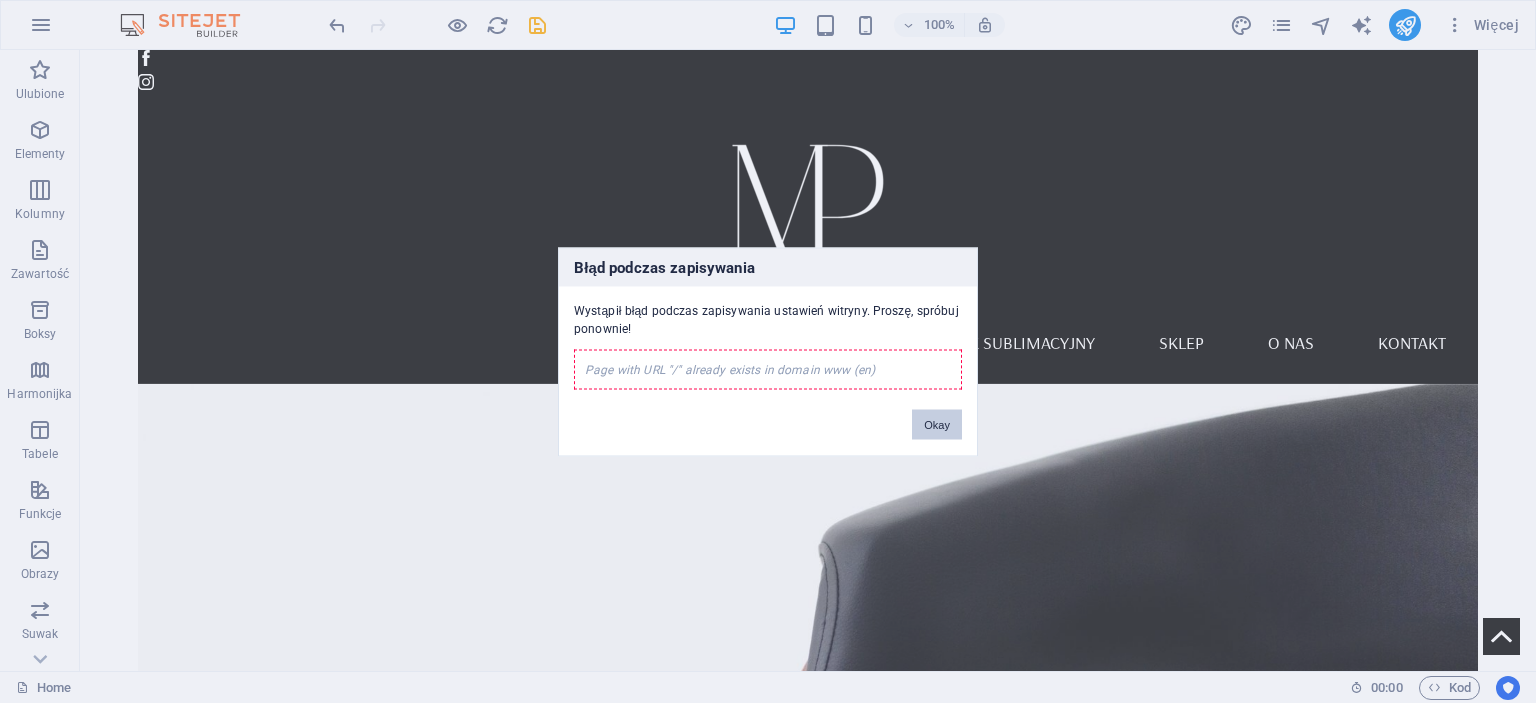 click on "Okay" at bounding box center (937, 424) 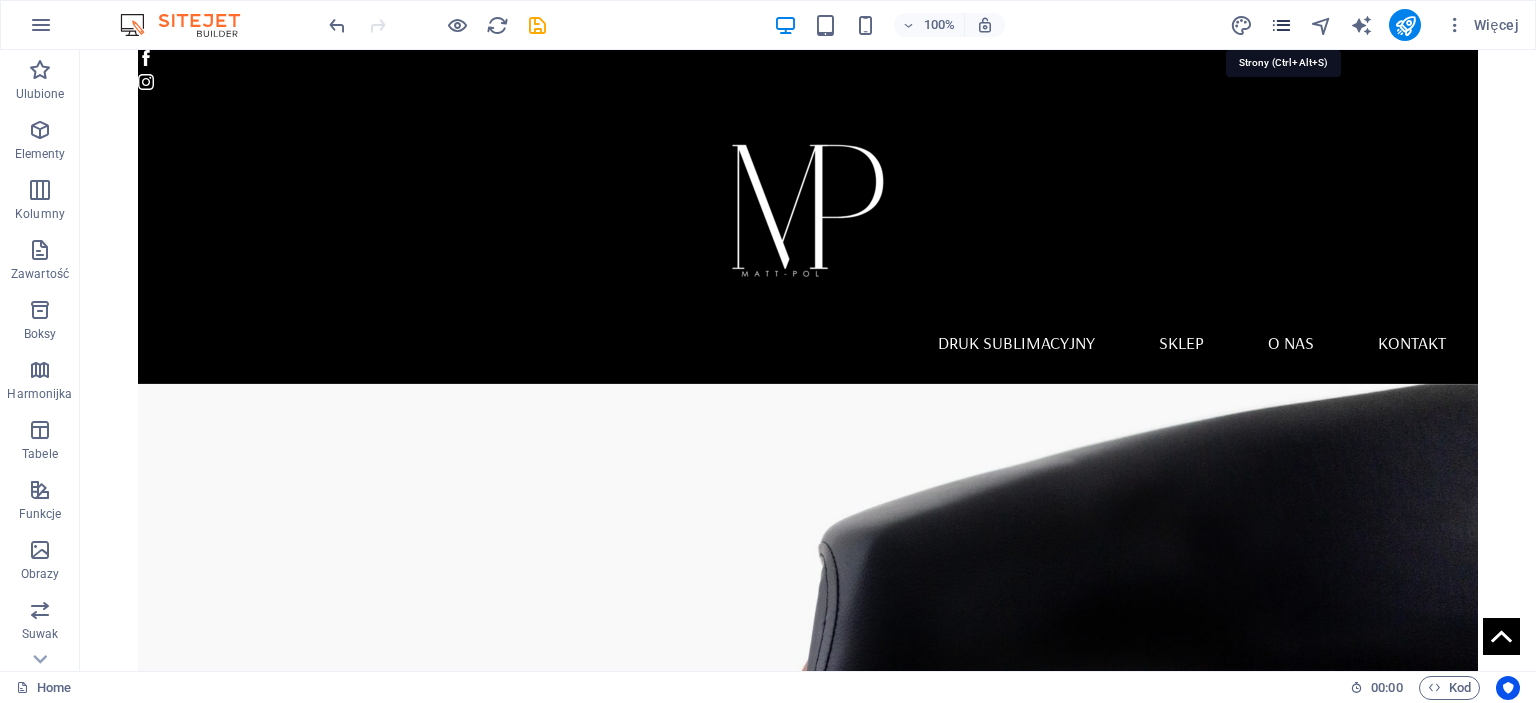 click at bounding box center [1281, 25] 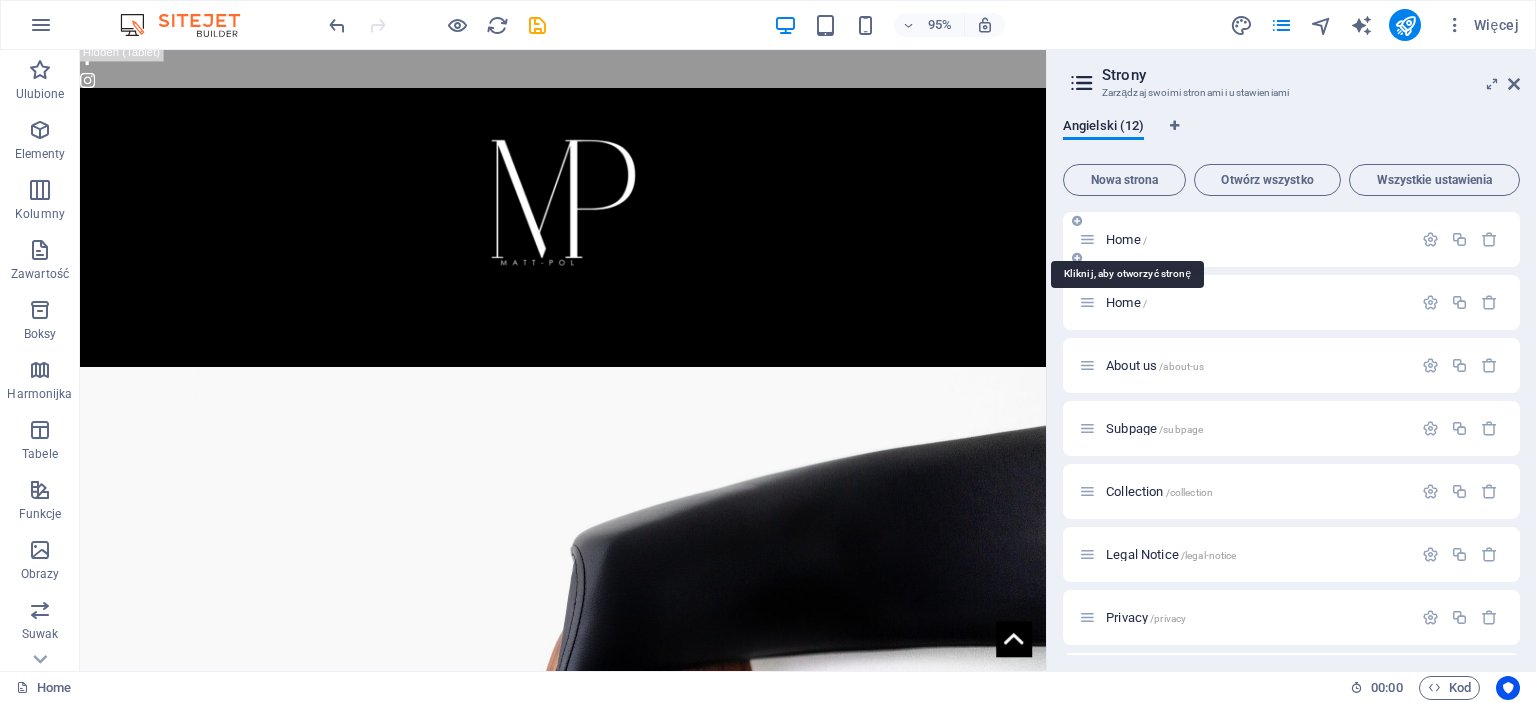 click on "Home /" at bounding box center (1126, 239) 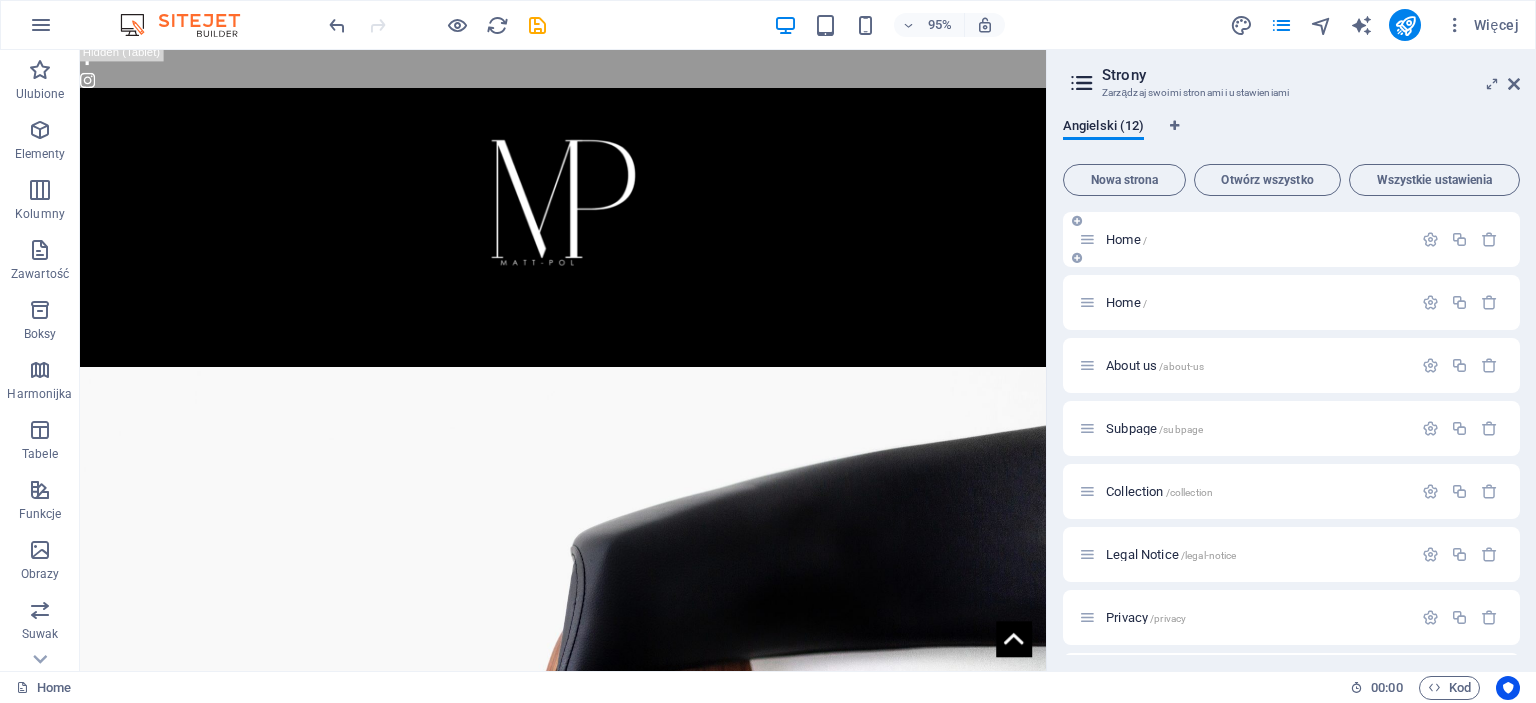 click at bounding box center (1087, 239) 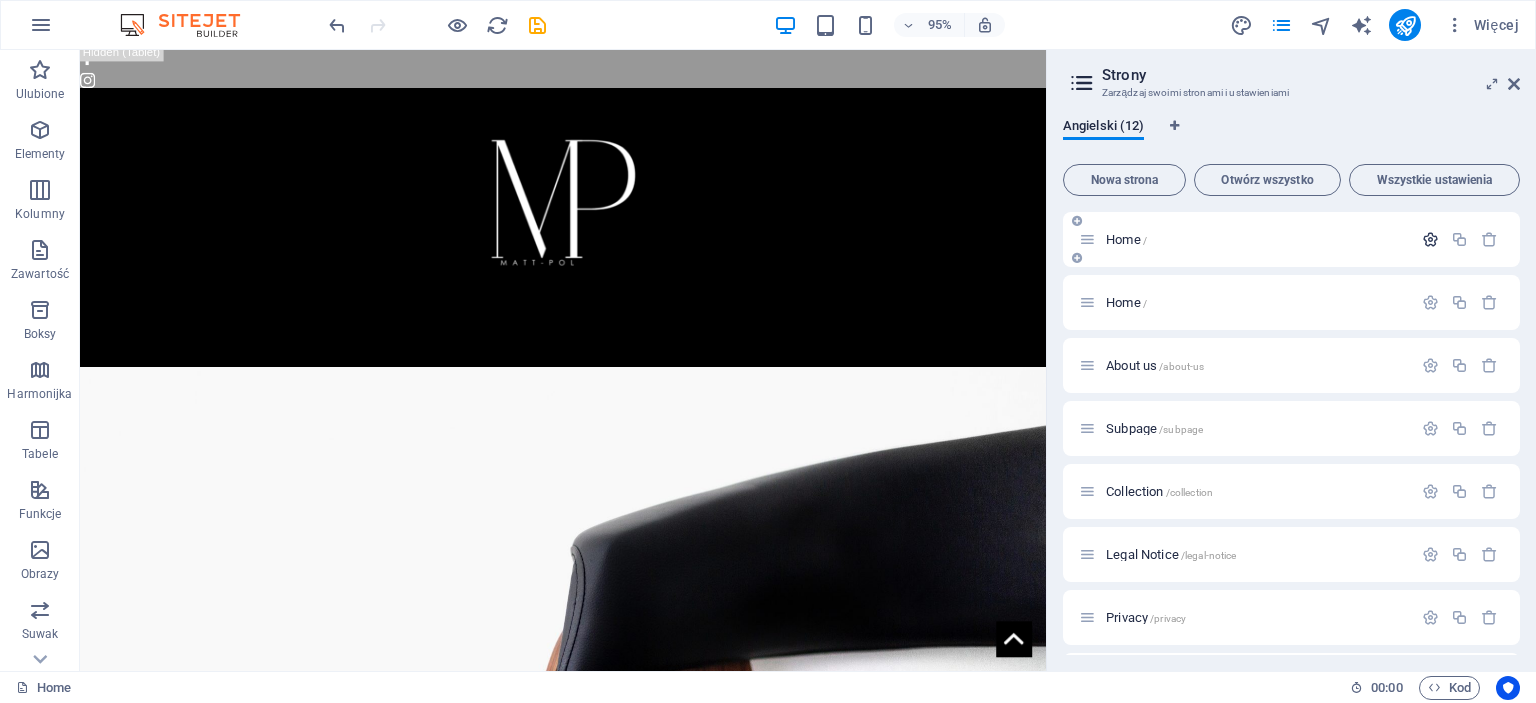 click at bounding box center [1430, 239] 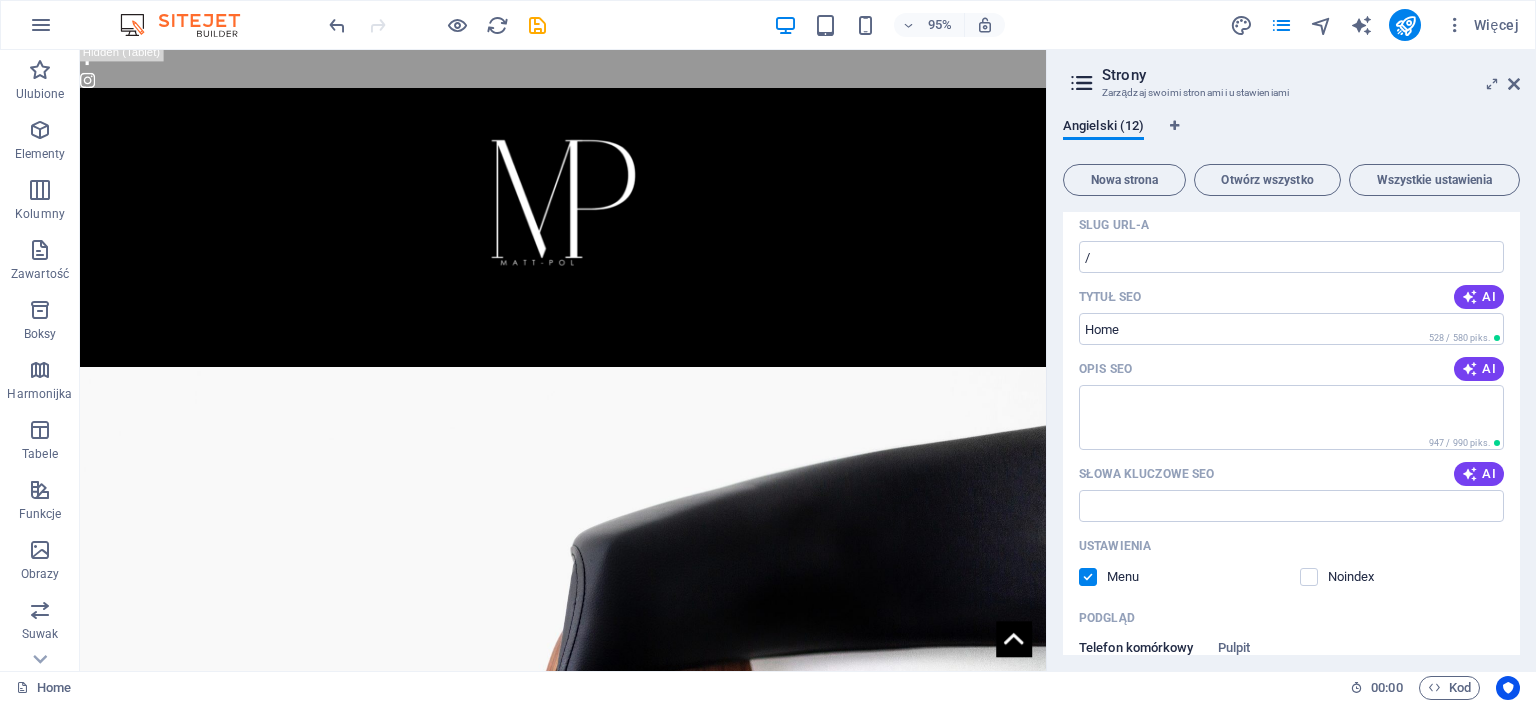 scroll, scrollTop: 0, scrollLeft: 0, axis: both 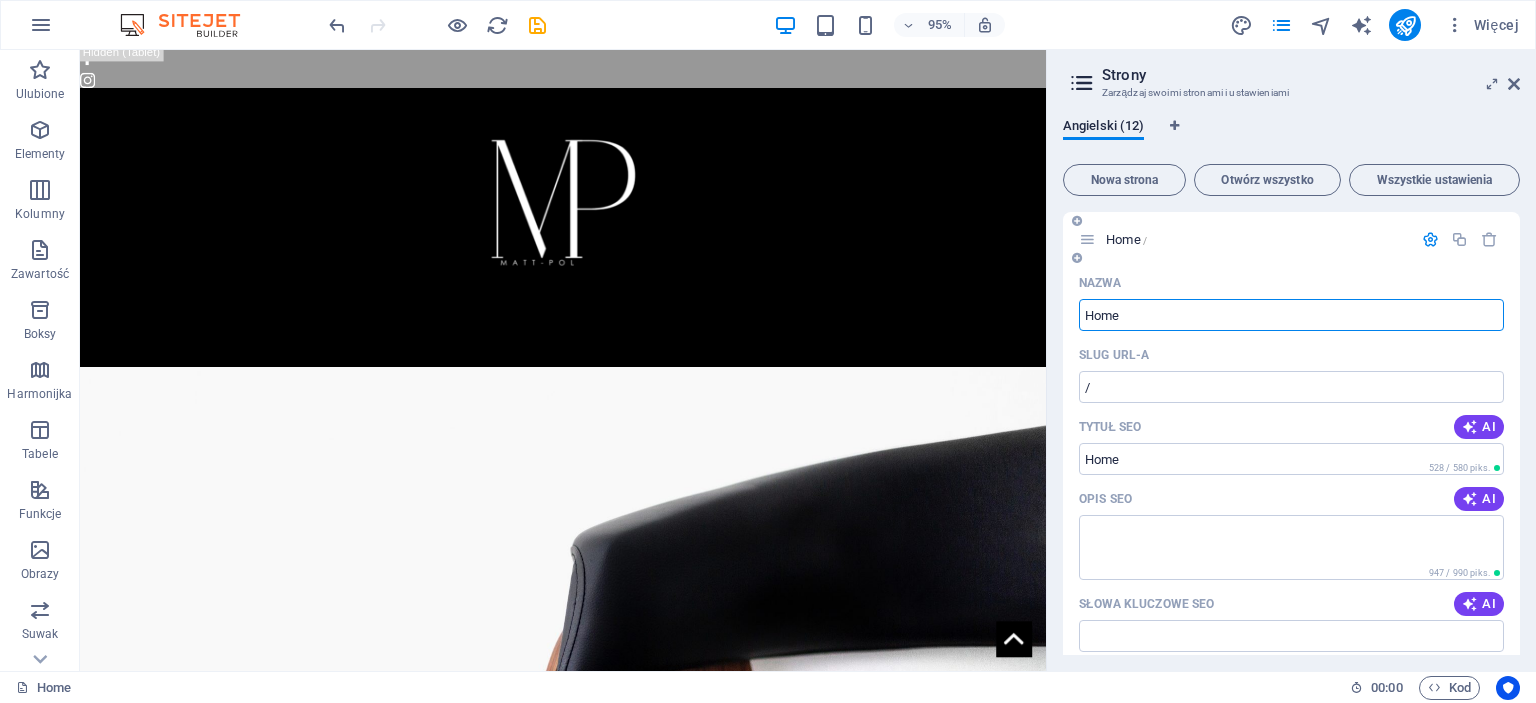 click on "Home" at bounding box center (1291, 315) 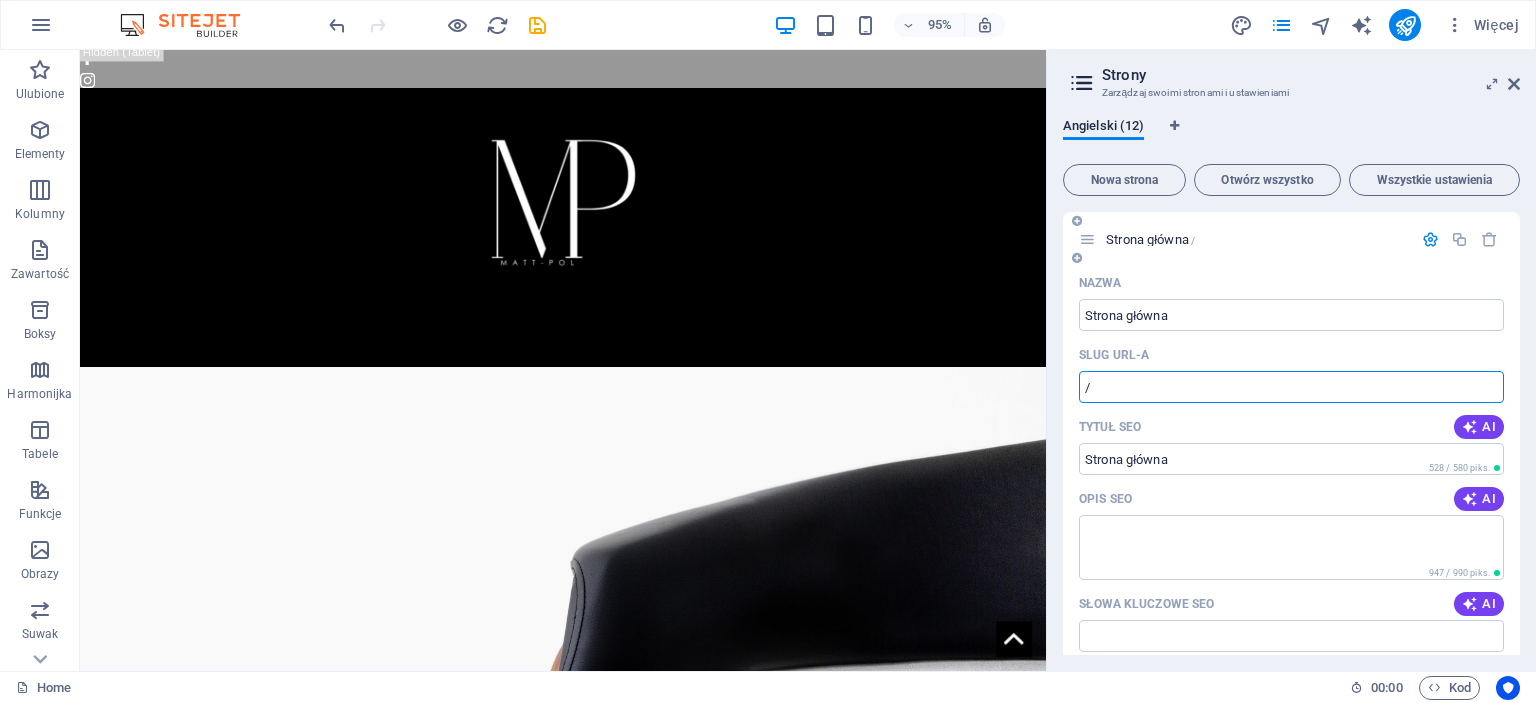 click on "/" at bounding box center [1291, 387] 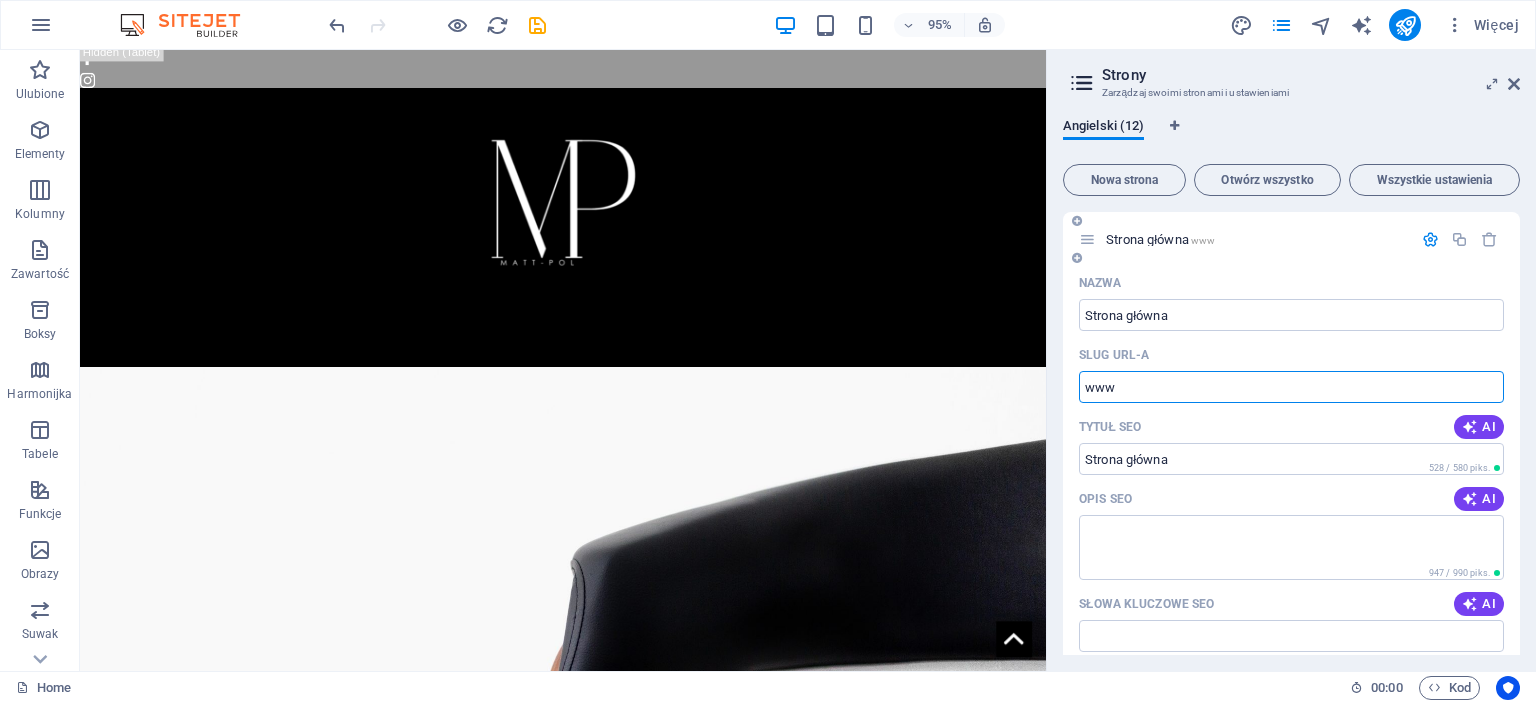 click on "www" at bounding box center [1291, 387] 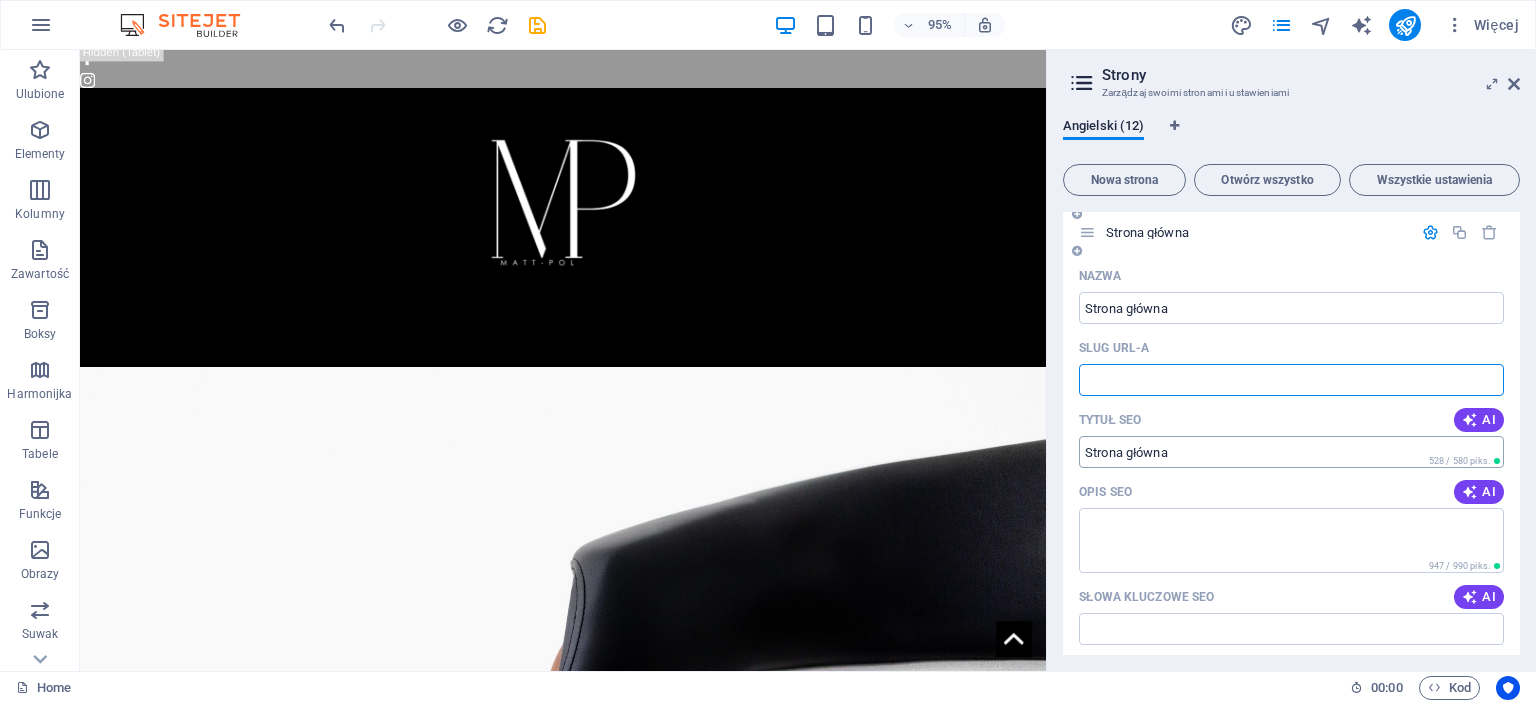 scroll, scrollTop: 0, scrollLeft: 0, axis: both 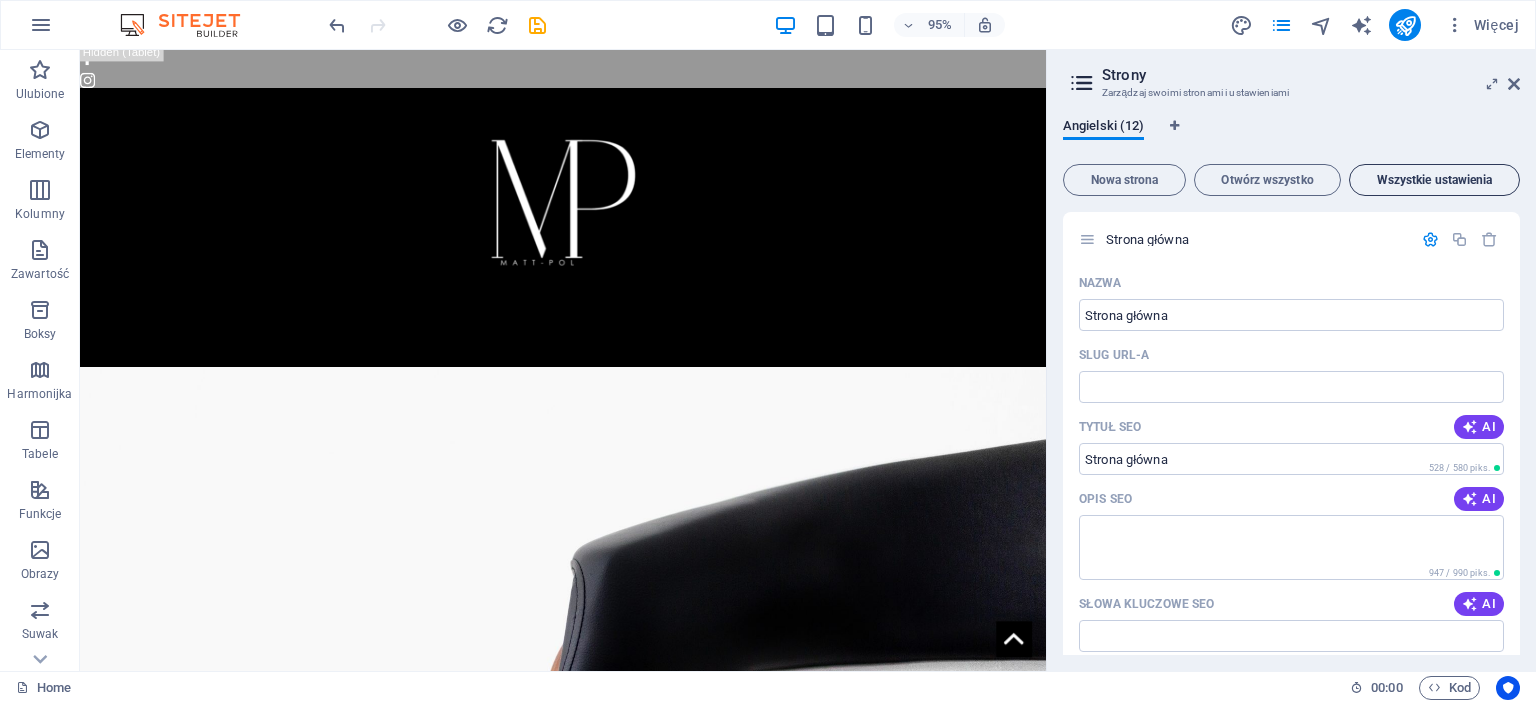 click on "Wszystkie ustawienia" at bounding box center [1434, 180] 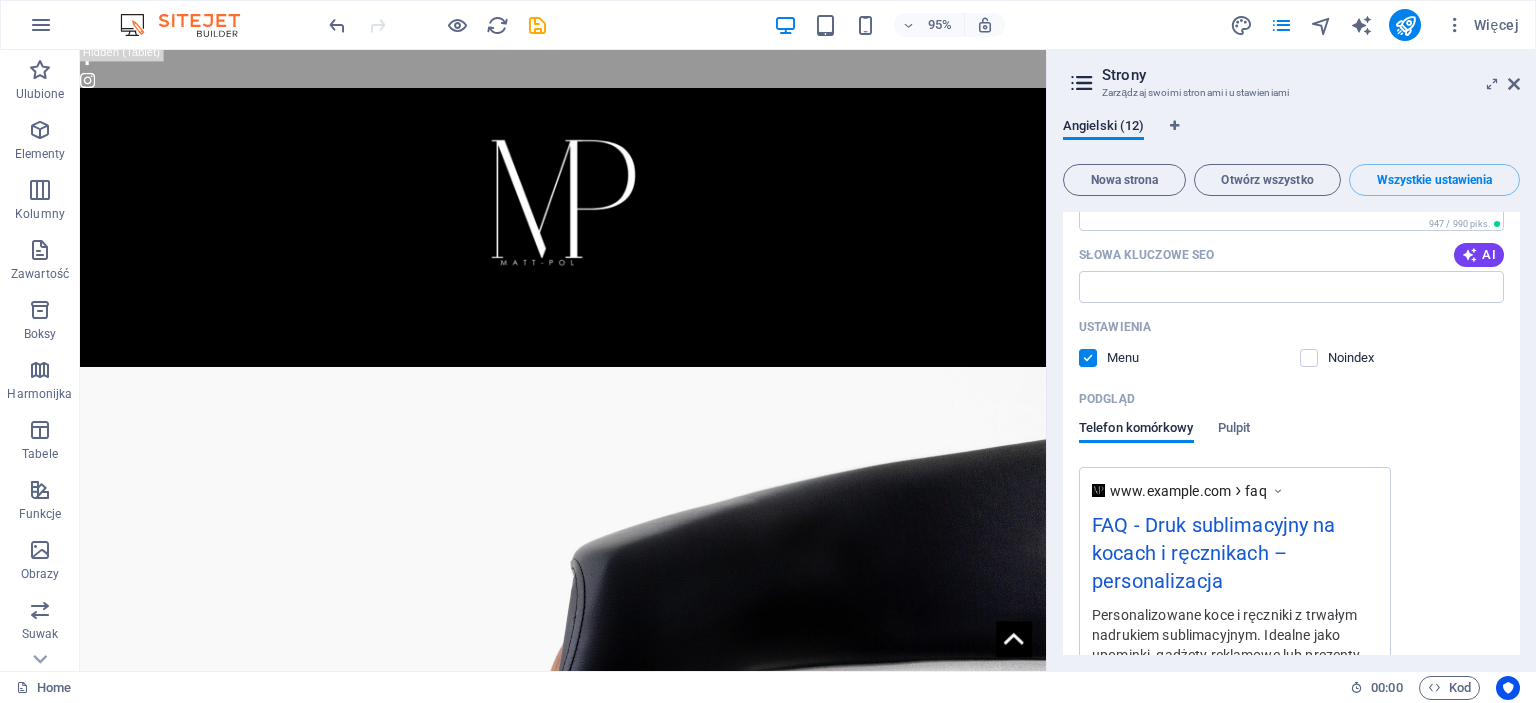 scroll, scrollTop: 7389, scrollLeft: 0, axis: vertical 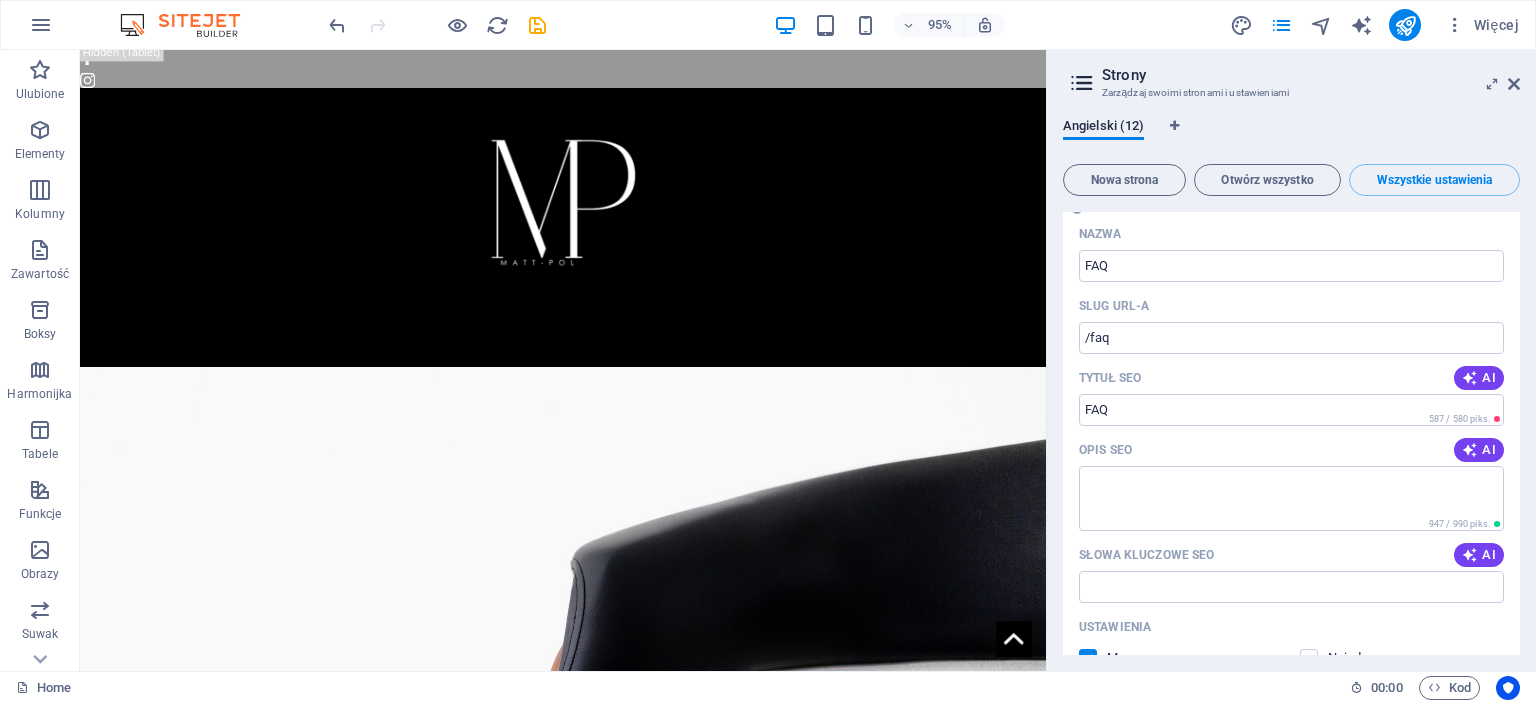 drag, startPoint x: 1520, startPoint y: 511, endPoint x: 1512, endPoint y: 311, distance: 200.15994 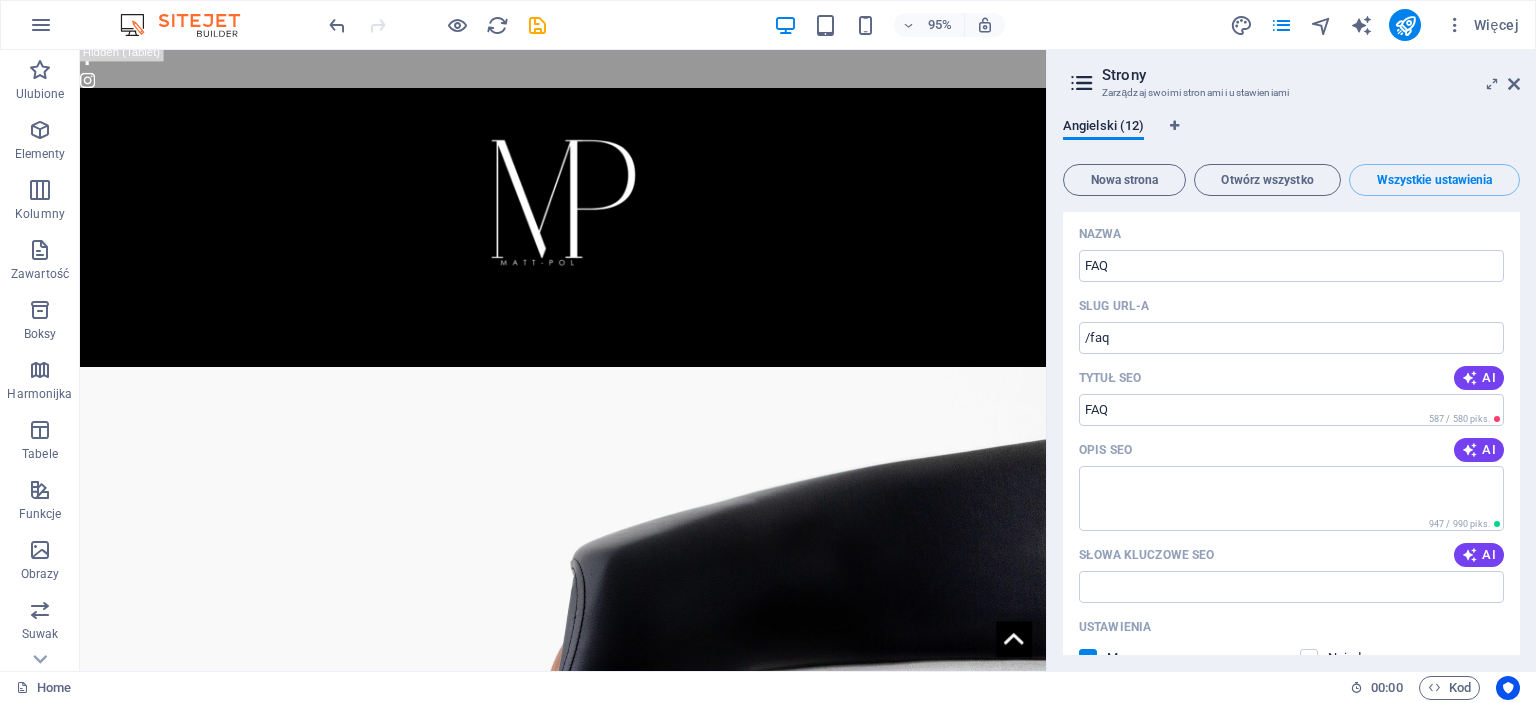 drag, startPoint x: 1519, startPoint y: 515, endPoint x: 1520, endPoint y: 360, distance: 155.00322 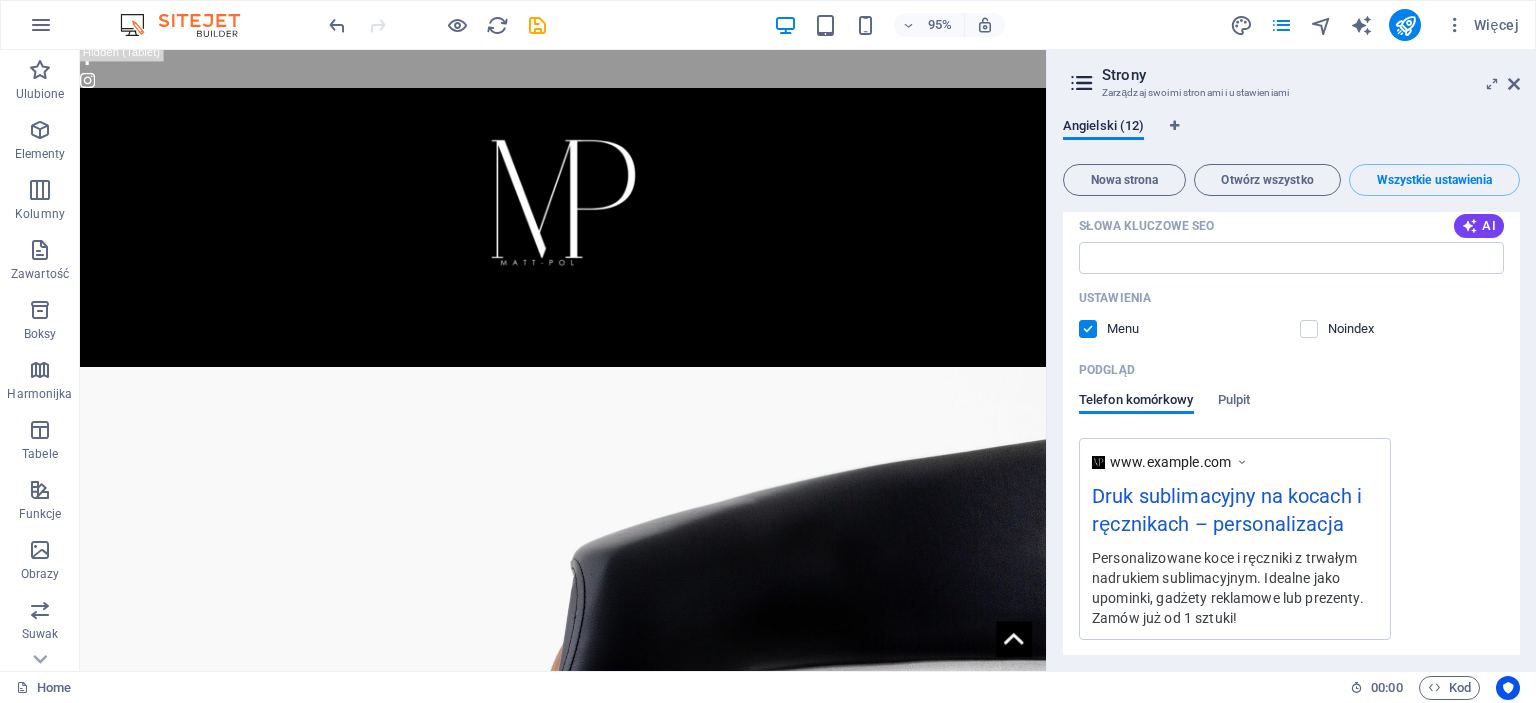 scroll, scrollTop: 0, scrollLeft: 0, axis: both 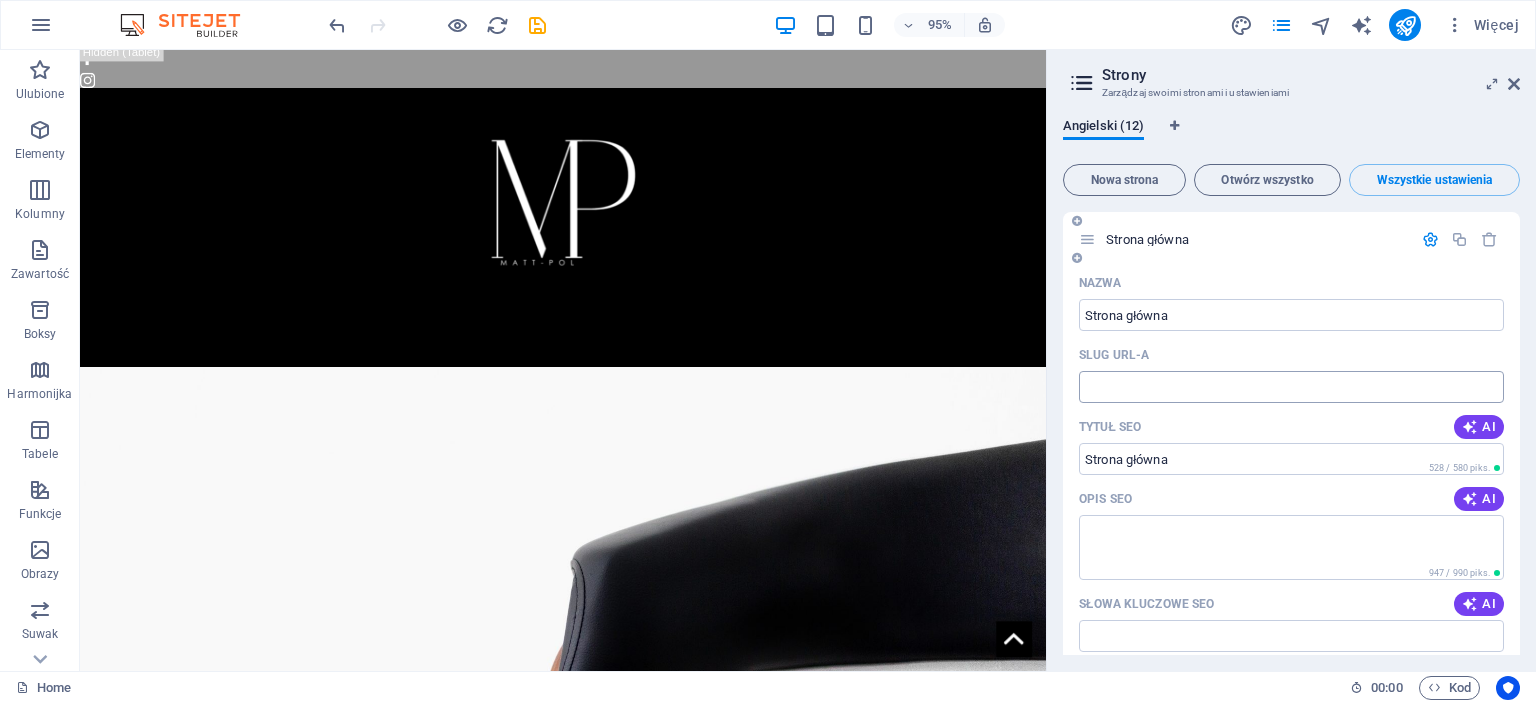 click on "Slug URL-a" at bounding box center [1291, 387] 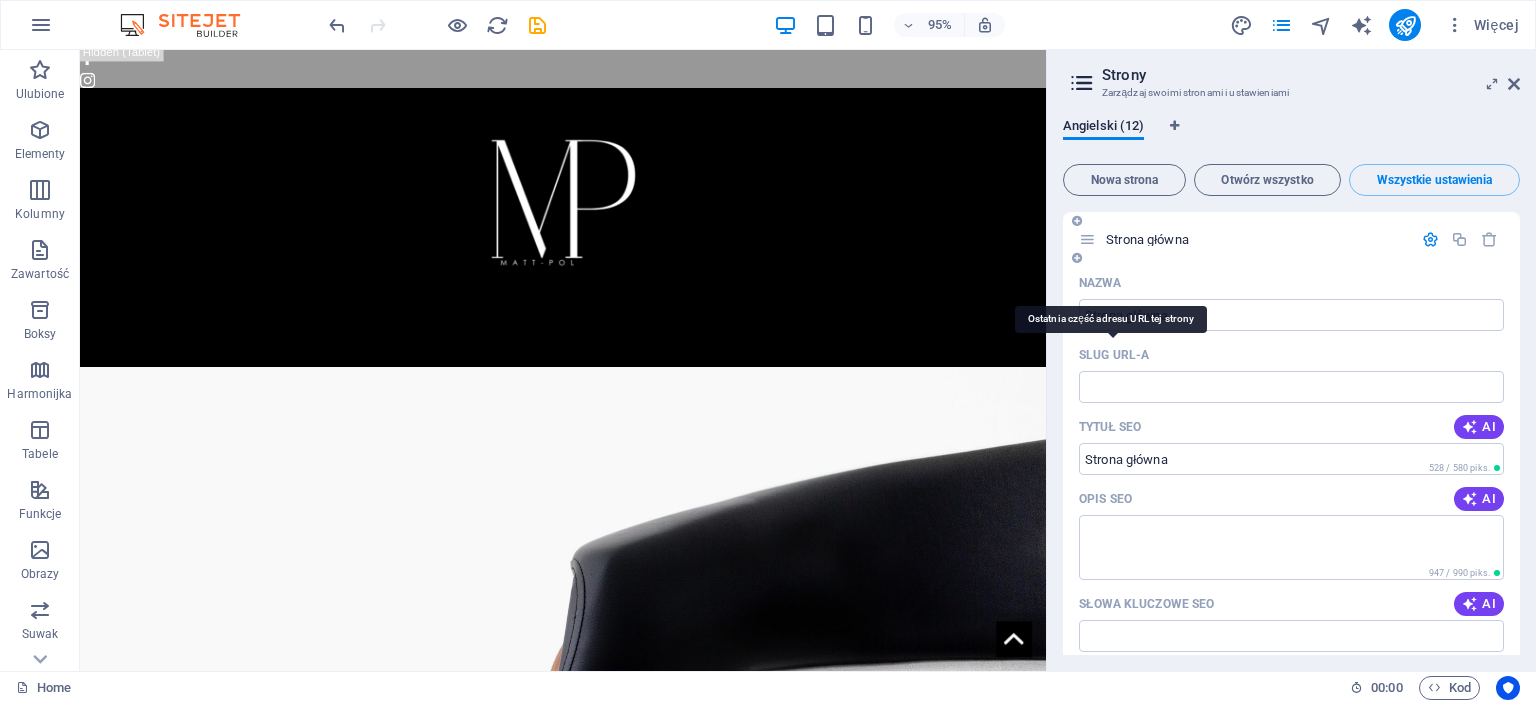 click on "Slug URL-a" at bounding box center (1114, 355) 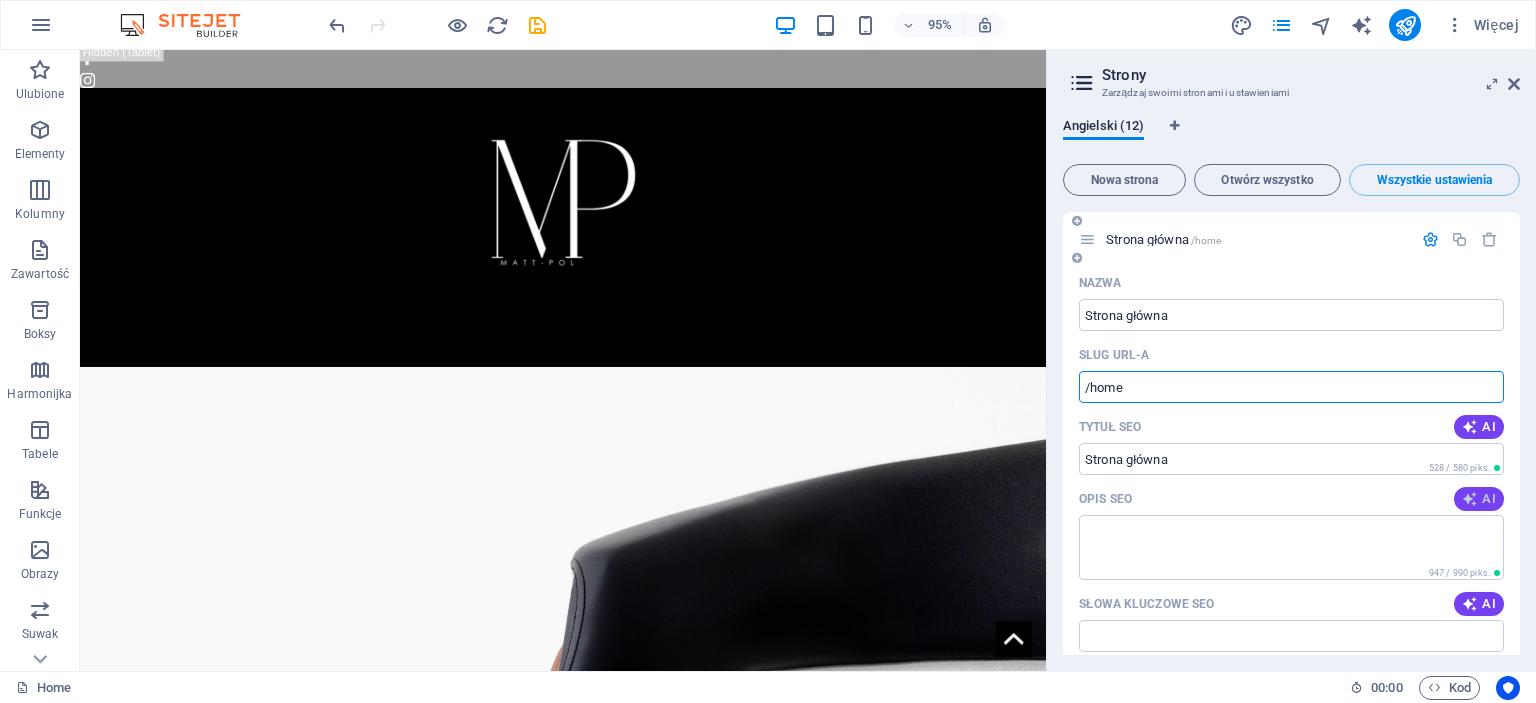 click on "AI" at bounding box center [1479, 499] 